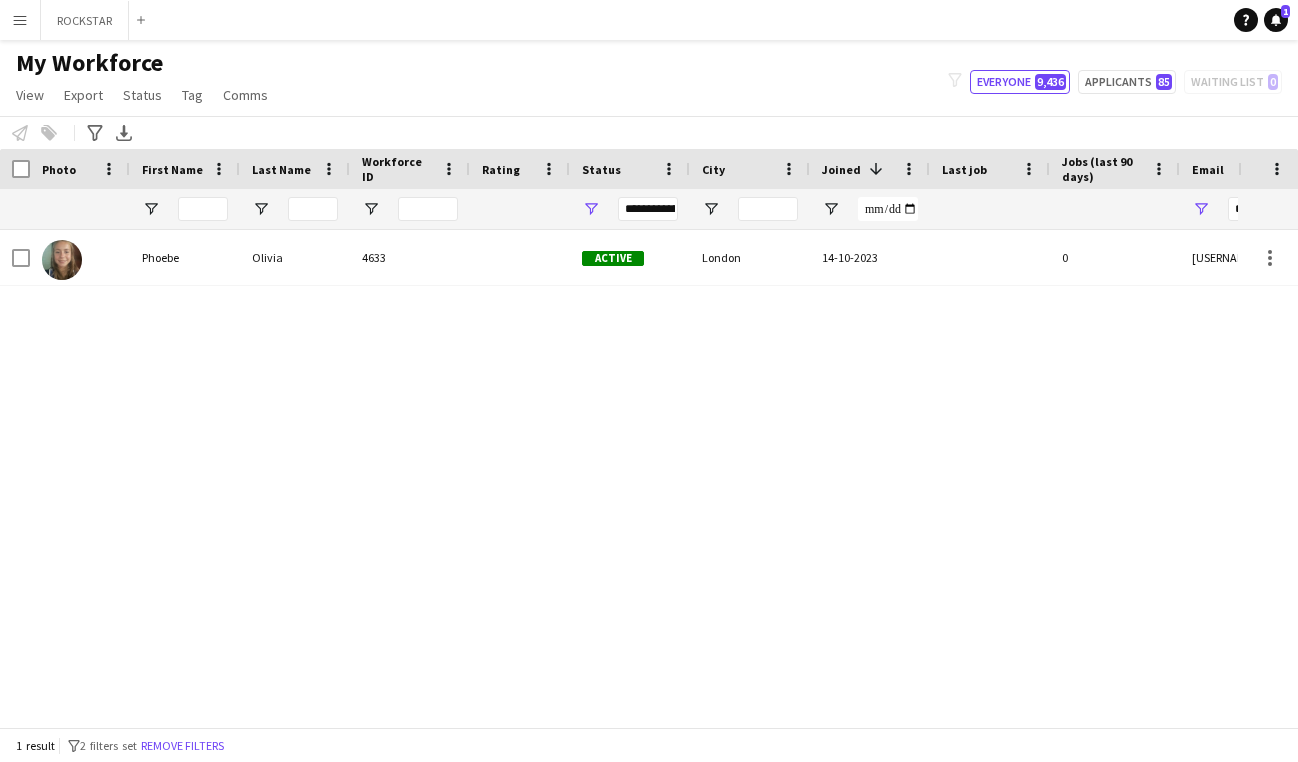 scroll, scrollTop: 0, scrollLeft: 0, axis: both 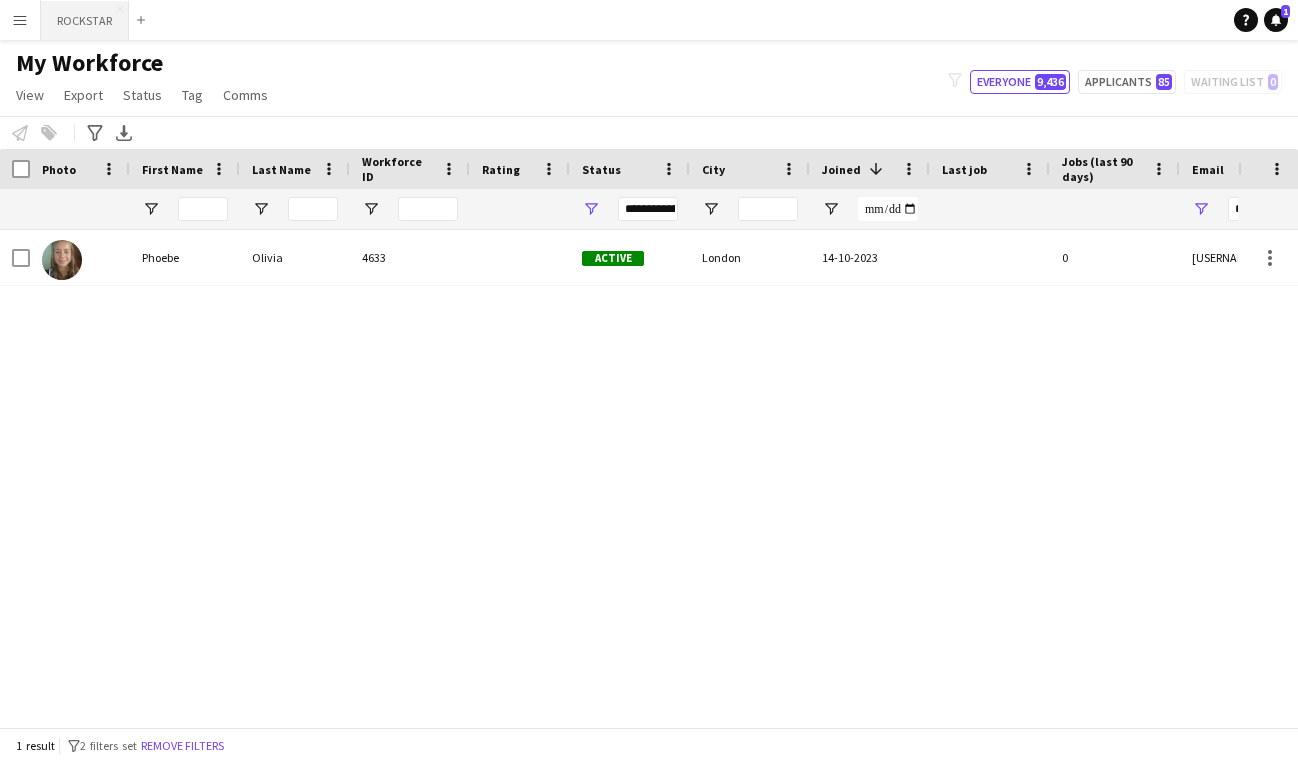 click on "ROCKSTAR
Close" at bounding box center [85, 20] 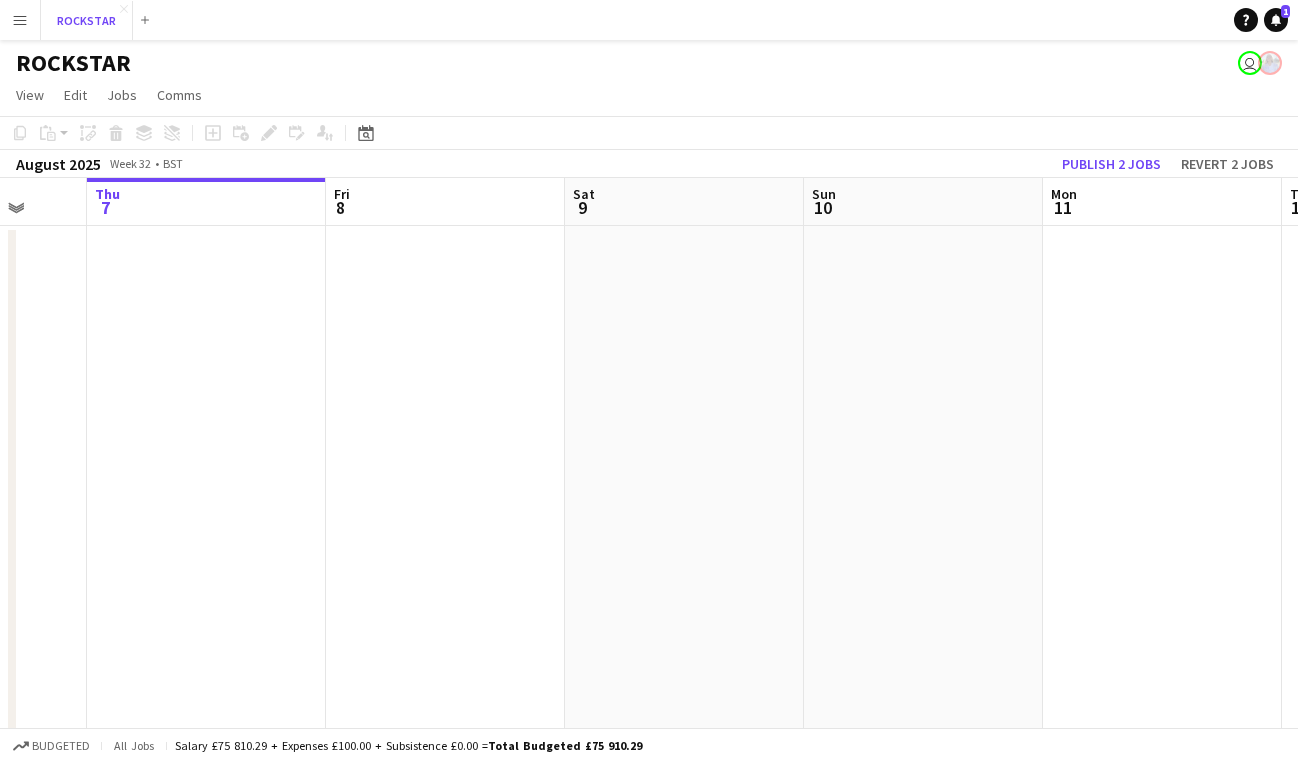 scroll, scrollTop: 0, scrollLeft: 603, axis: horizontal 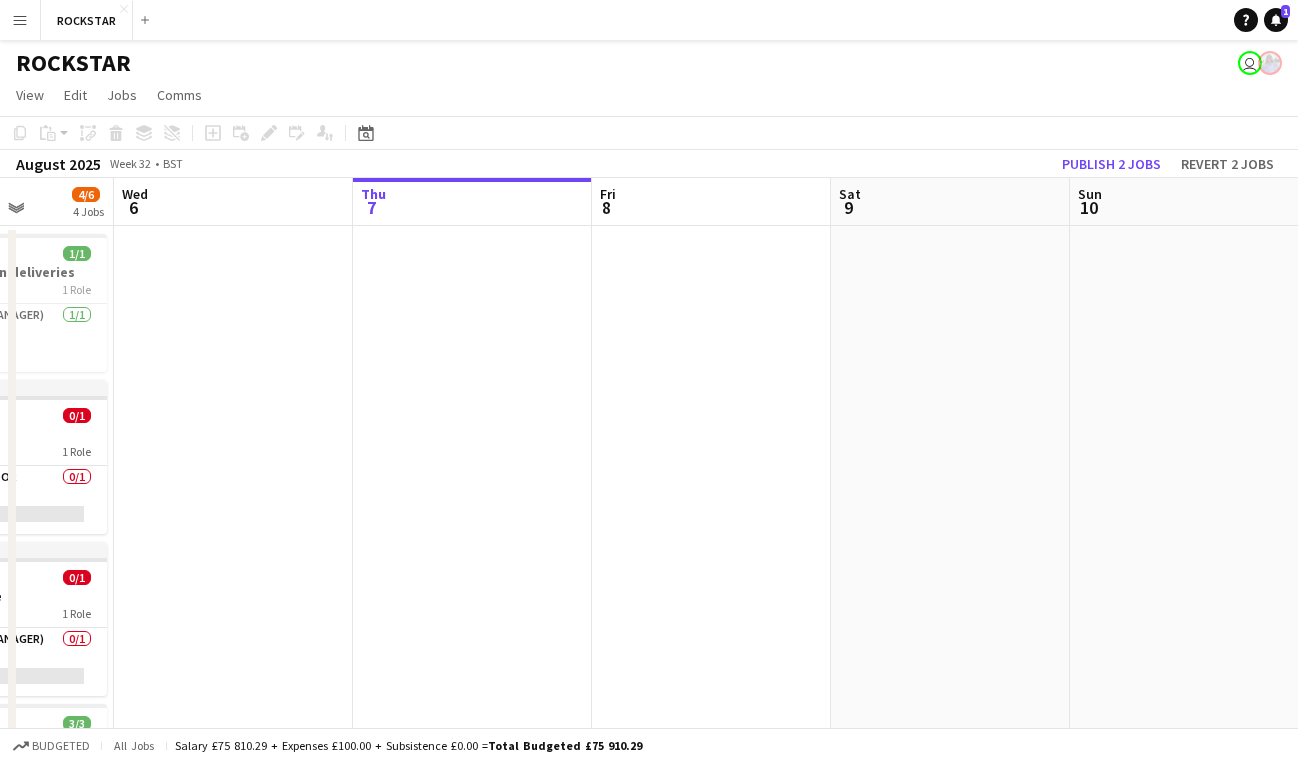 click at bounding box center (233, 595) 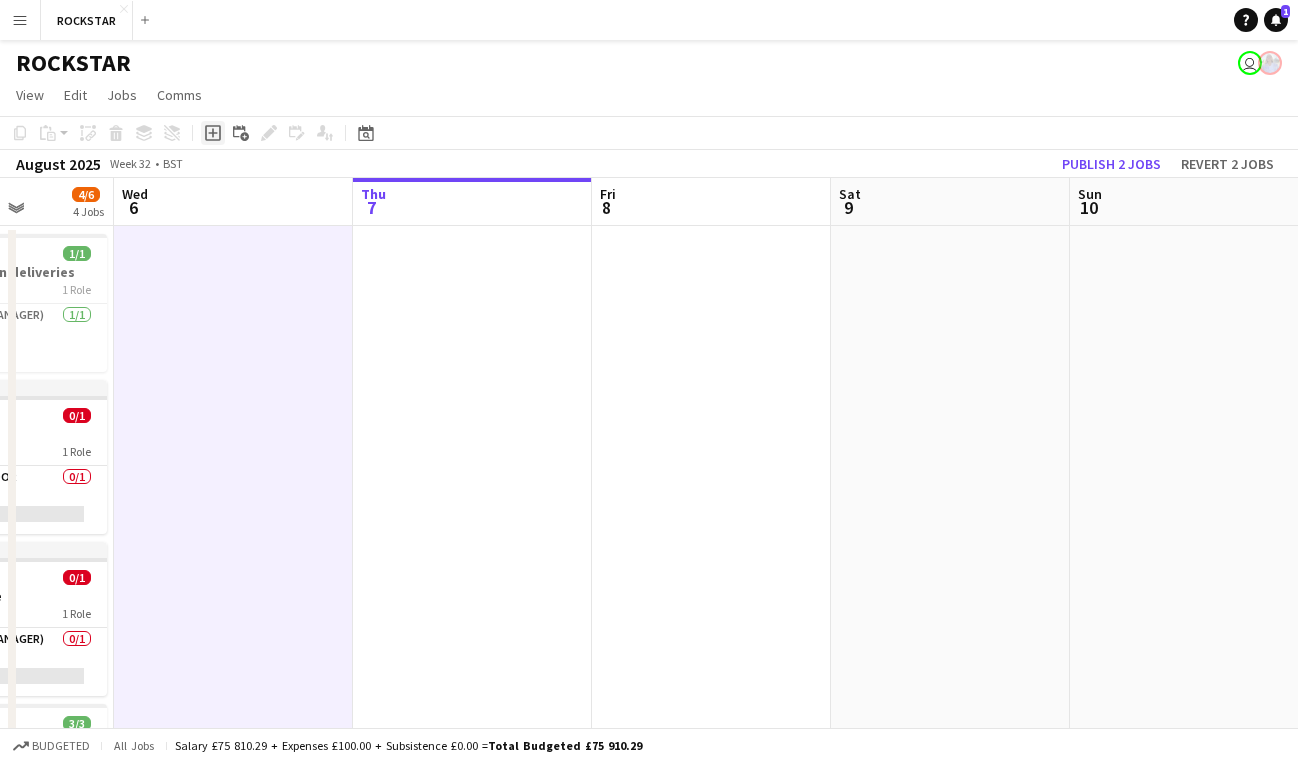 click on "Add job" 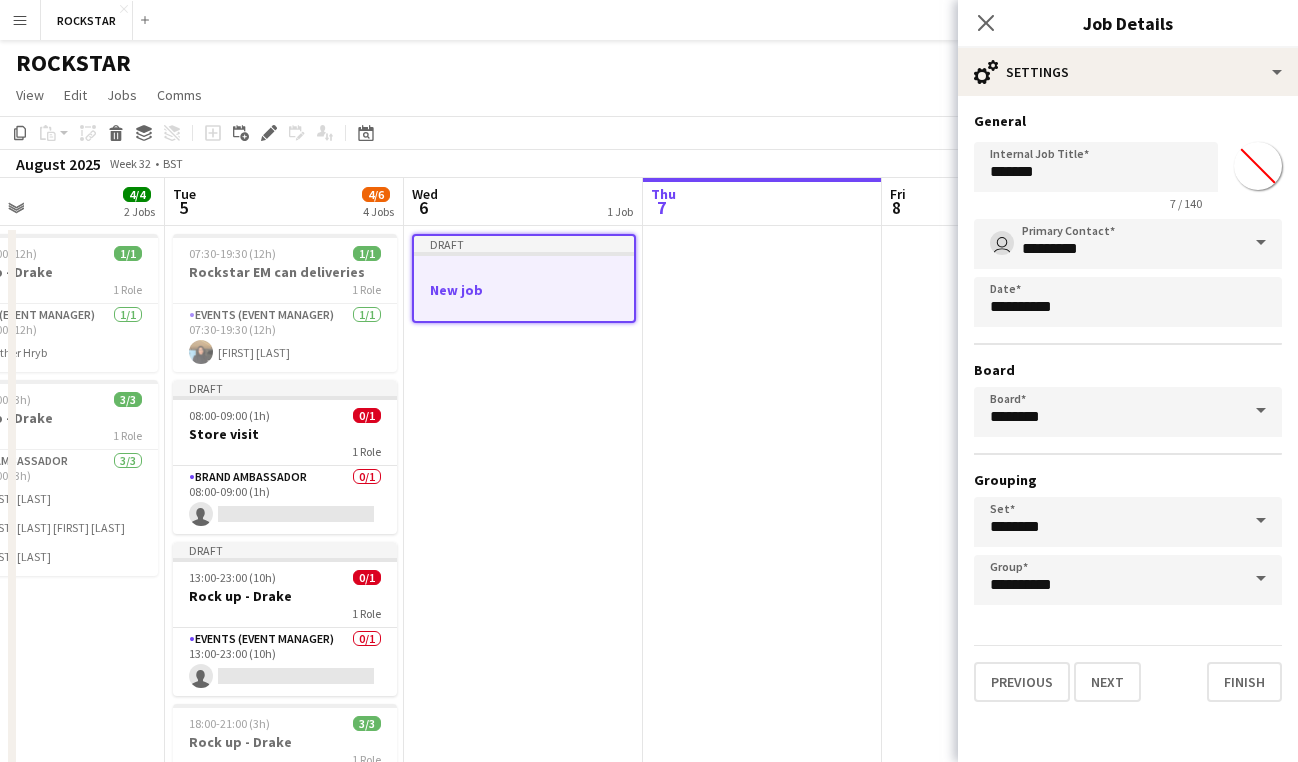 scroll, scrollTop: 0, scrollLeft: 546, axis: horizontal 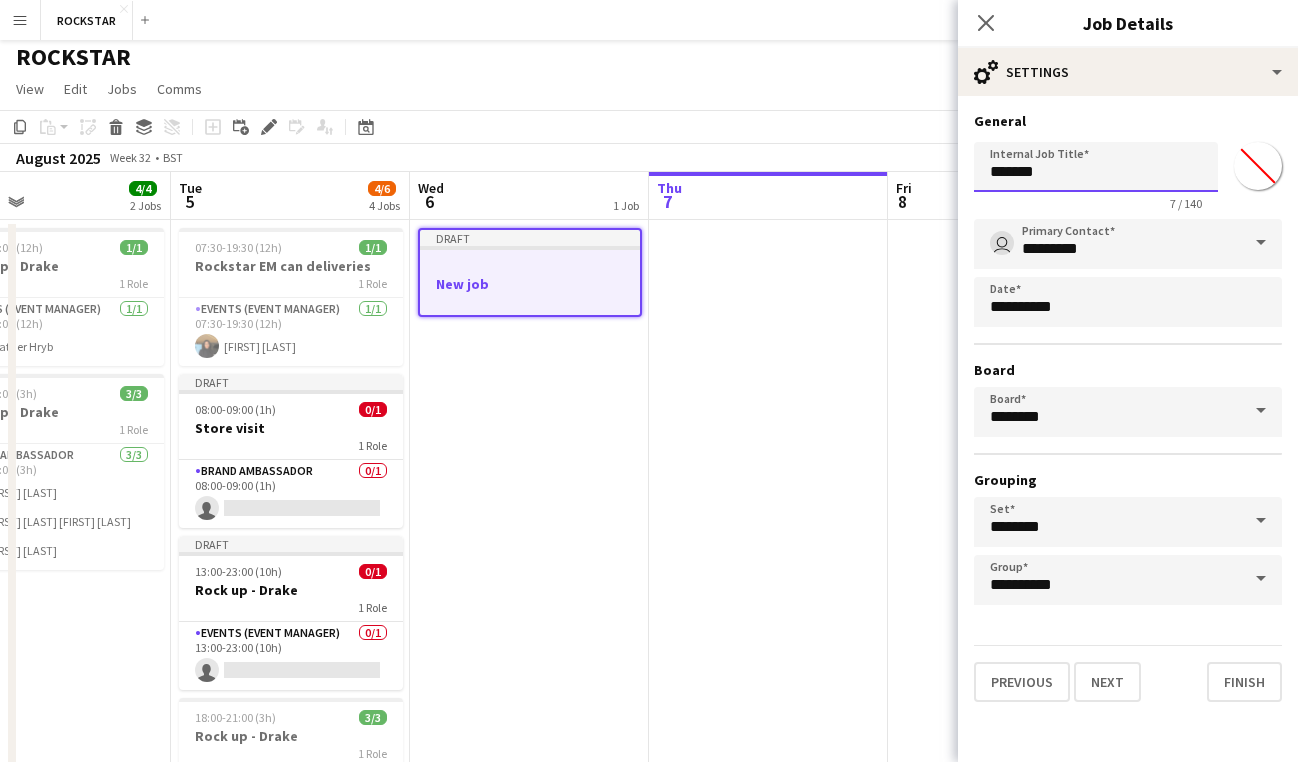 click on "*******" at bounding box center (1096, 167) 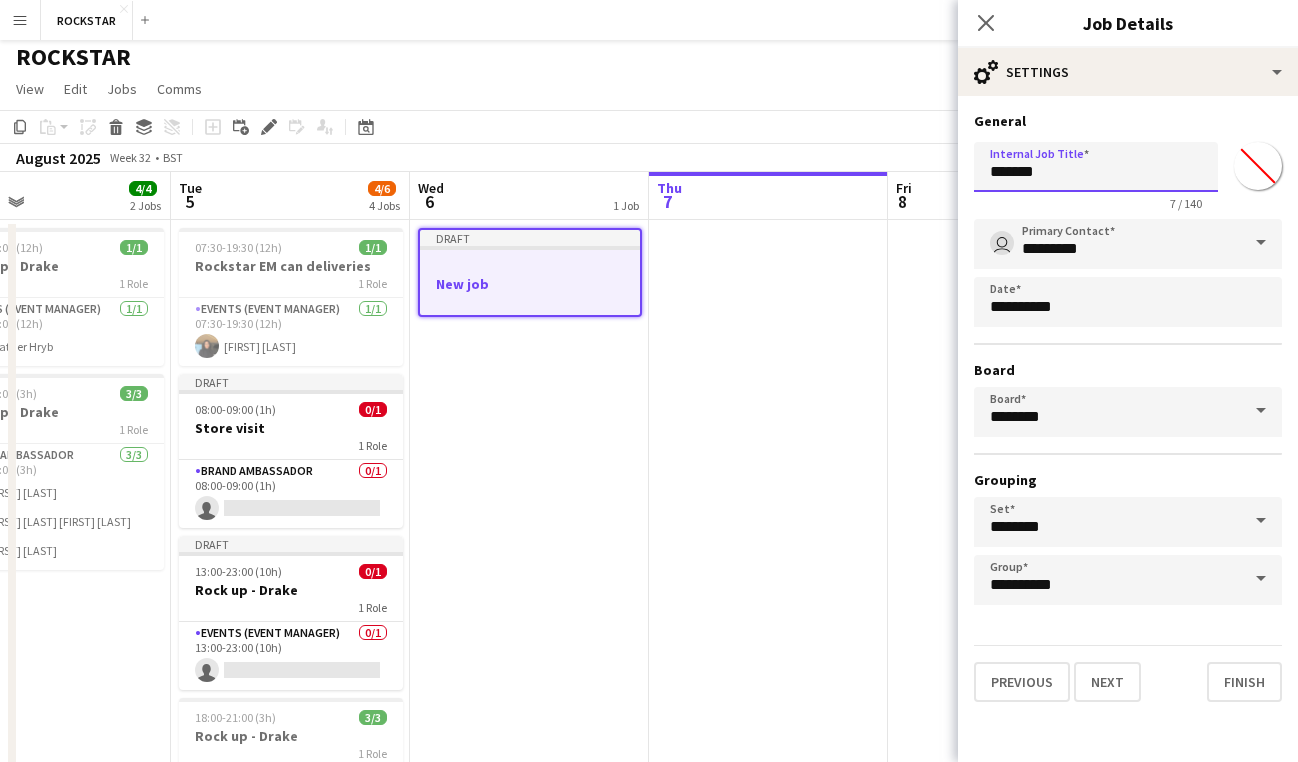 drag, startPoint x: 1087, startPoint y: 179, endPoint x: 946, endPoint y: 179, distance: 141 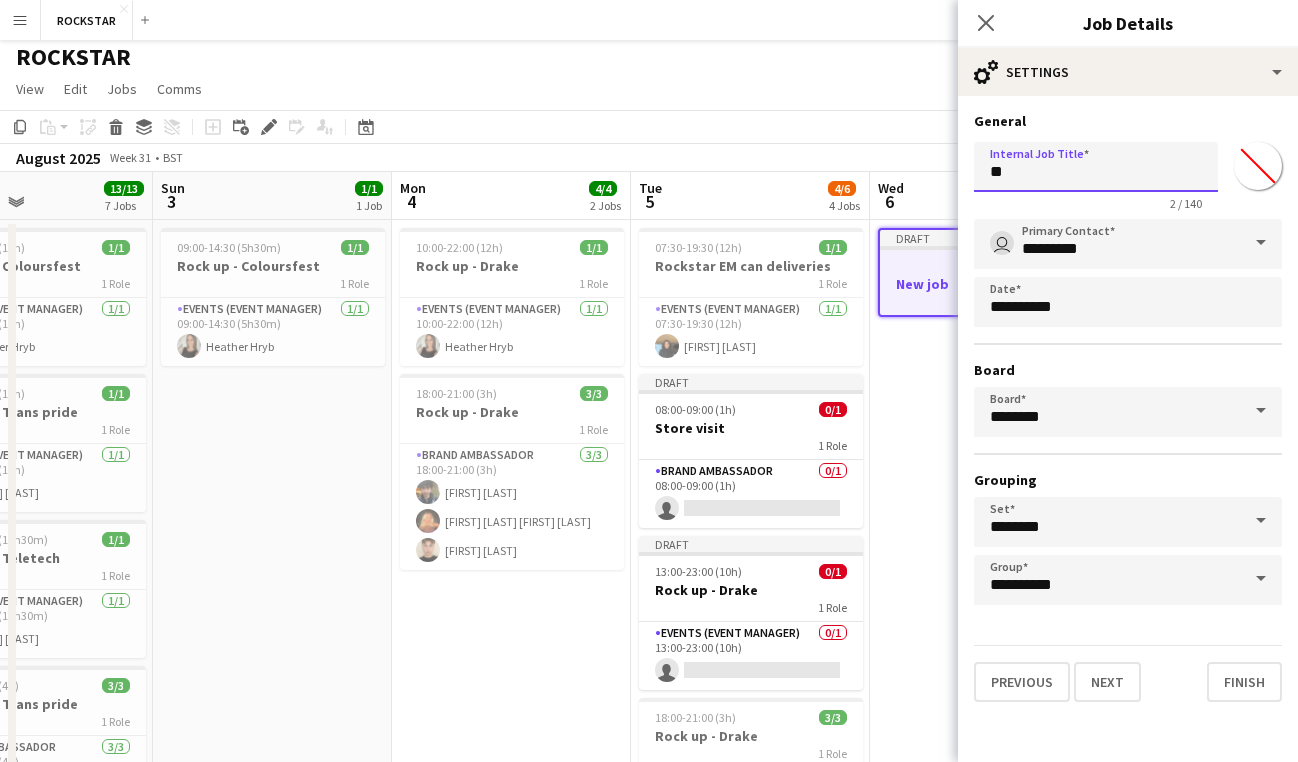 scroll, scrollTop: 0, scrollLeft: 539, axis: horizontal 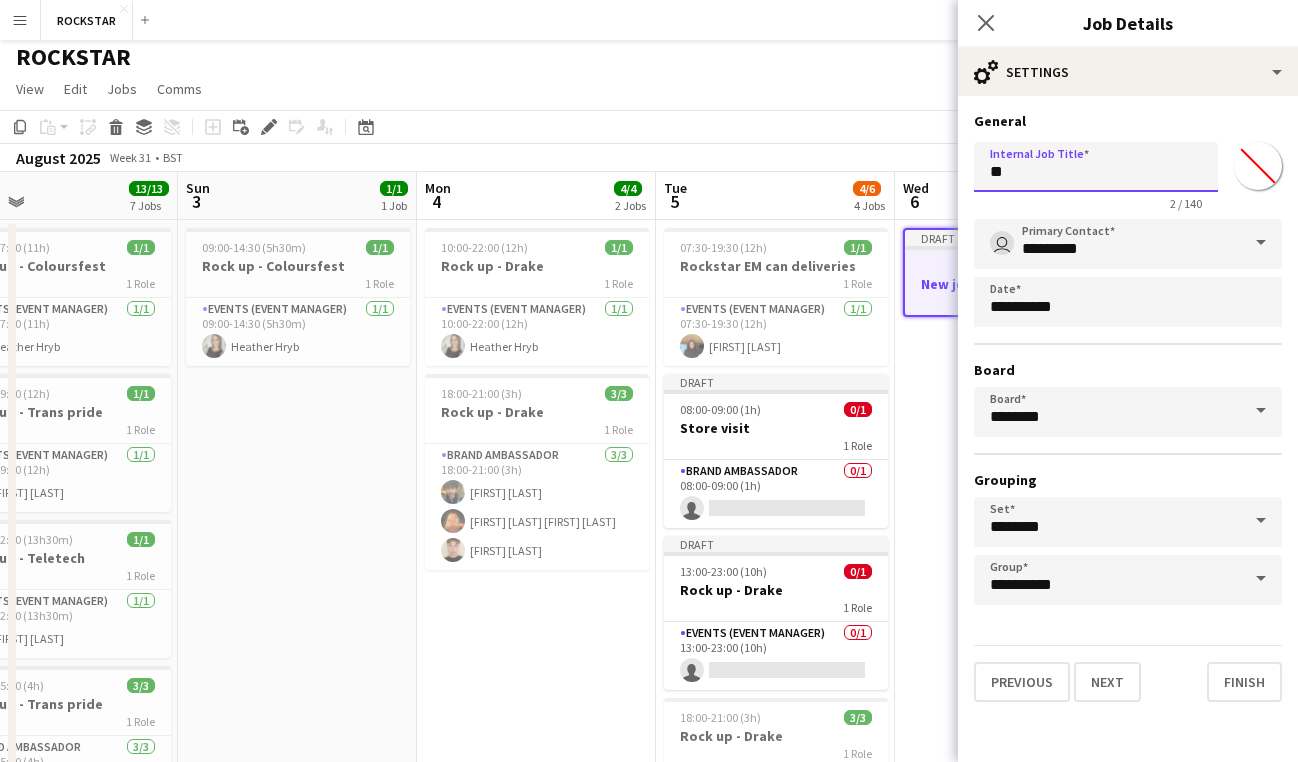 drag, startPoint x: 1016, startPoint y: 180, endPoint x: 971, endPoint y: 178, distance: 45.044422 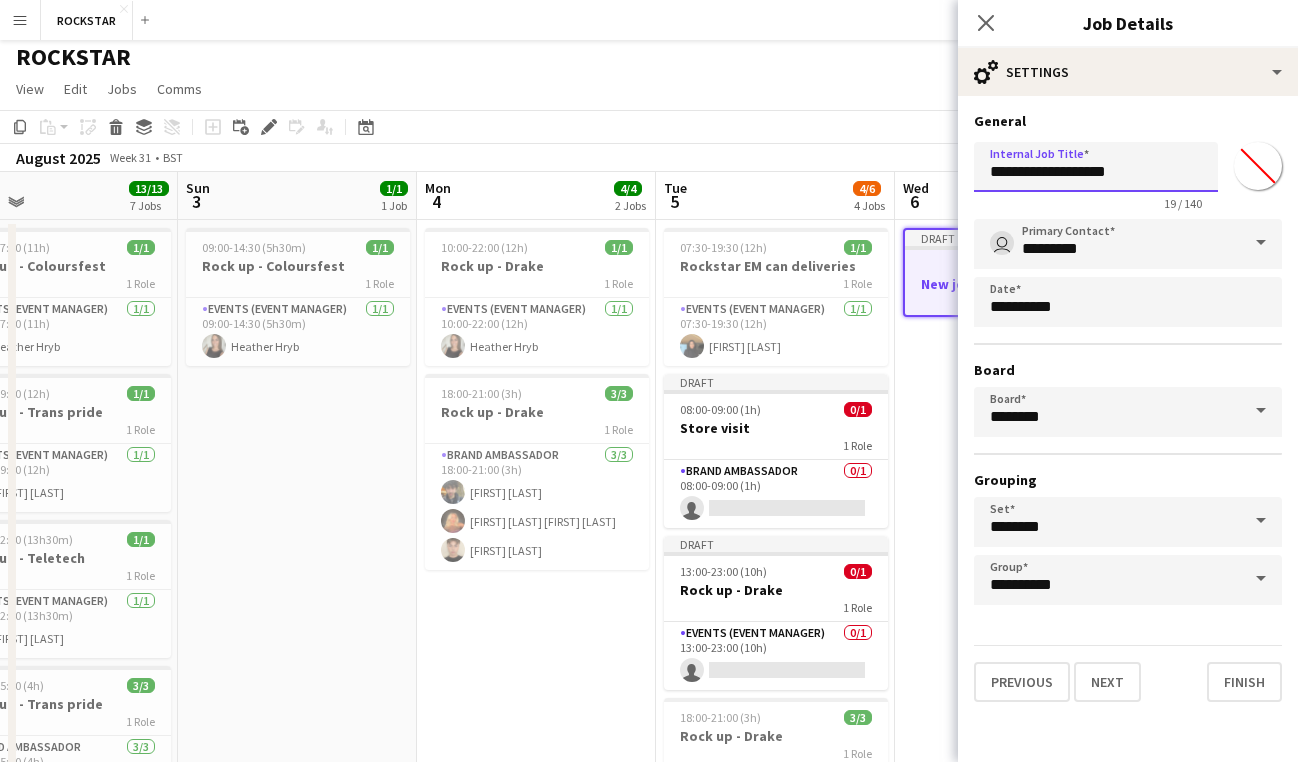 type on "**********" 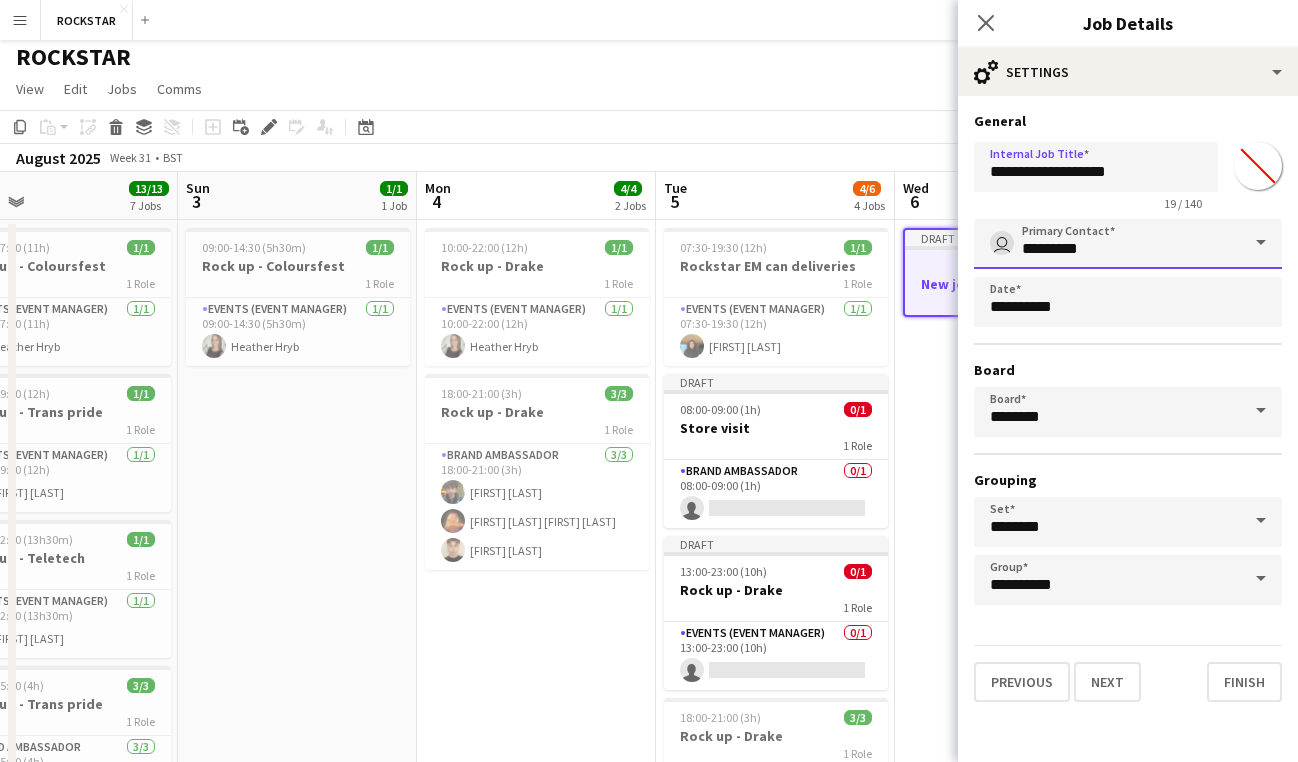 click on "*********" at bounding box center [1128, 244] 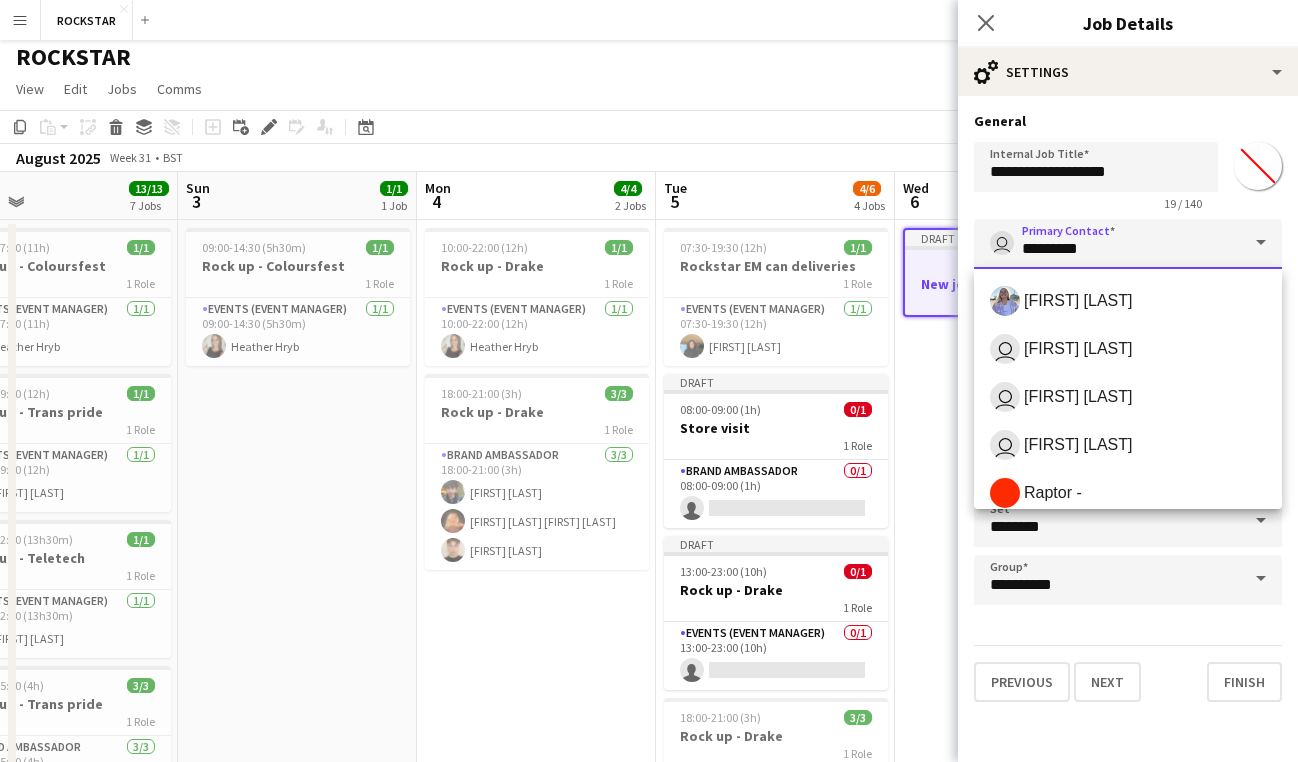 click on "*********" at bounding box center [1128, 244] 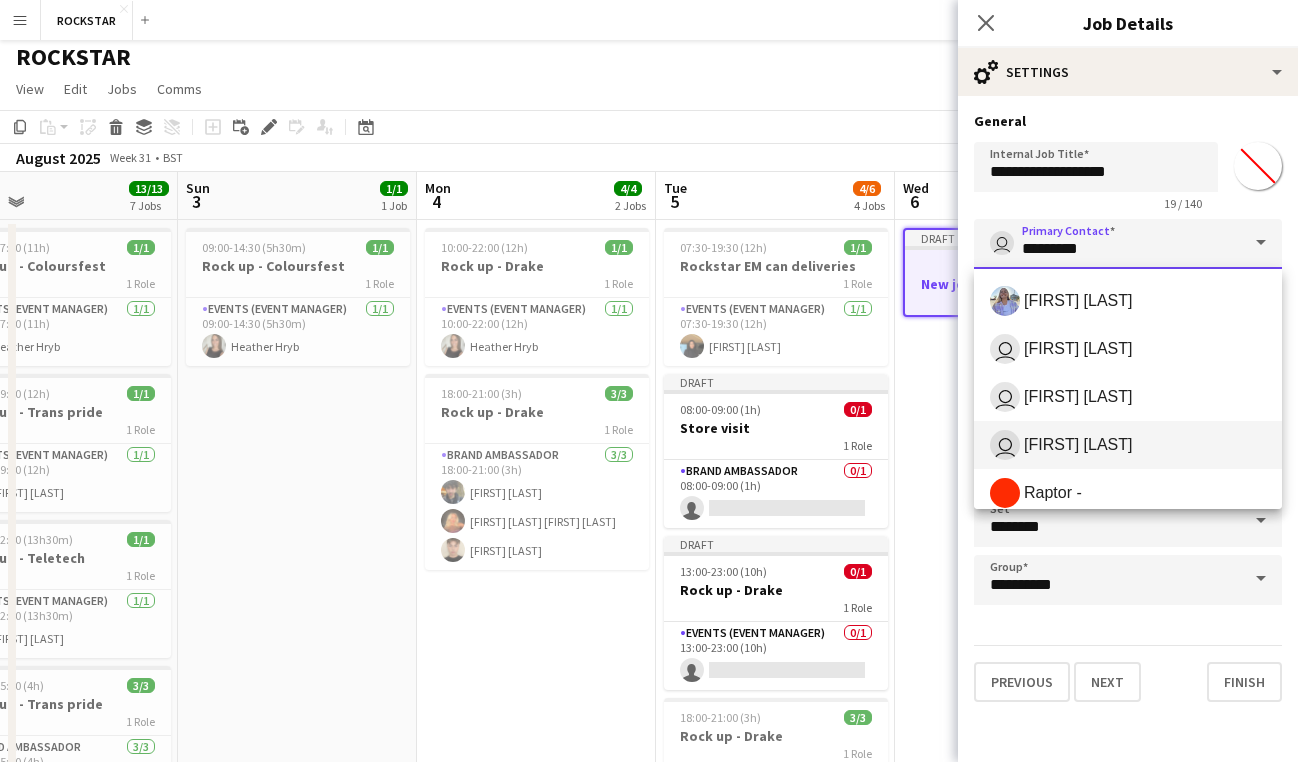 scroll, scrollTop: 208, scrollLeft: 0, axis: vertical 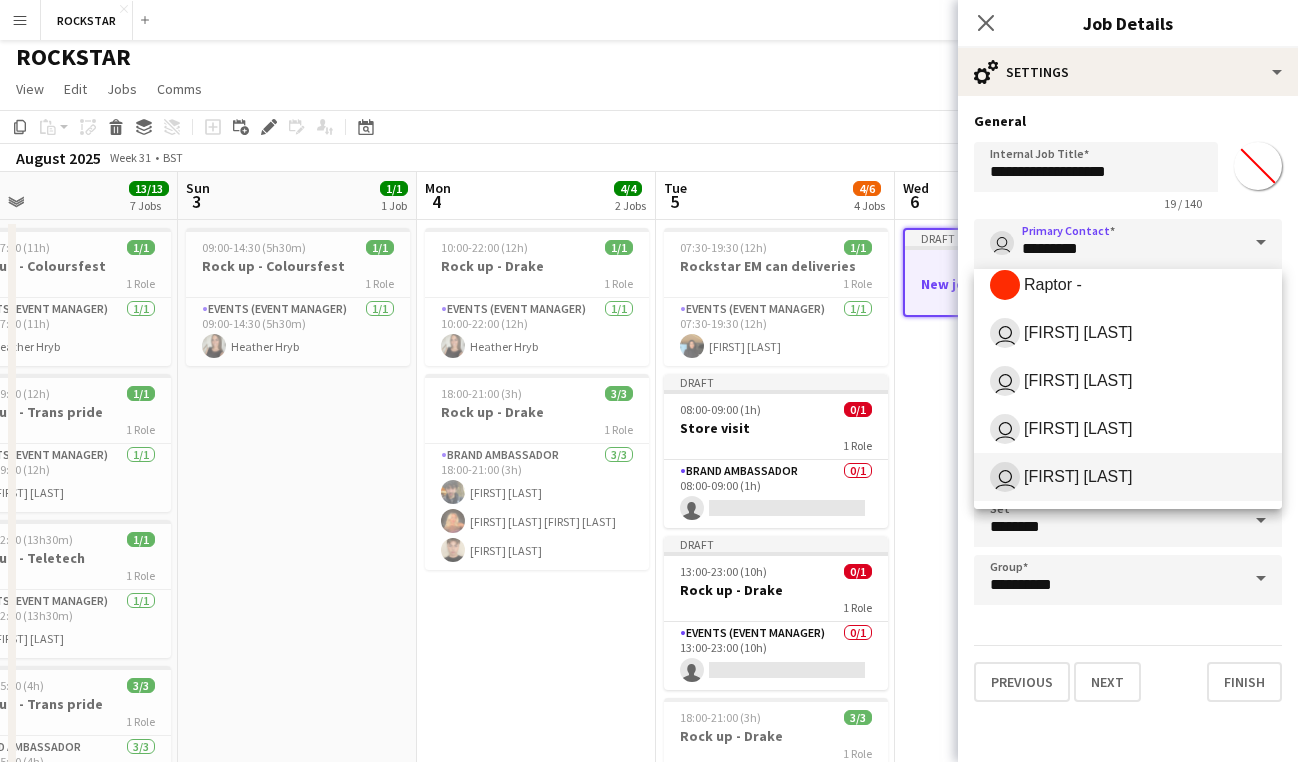 click on "[FIRST] [LAST]" at bounding box center (1128, 477) 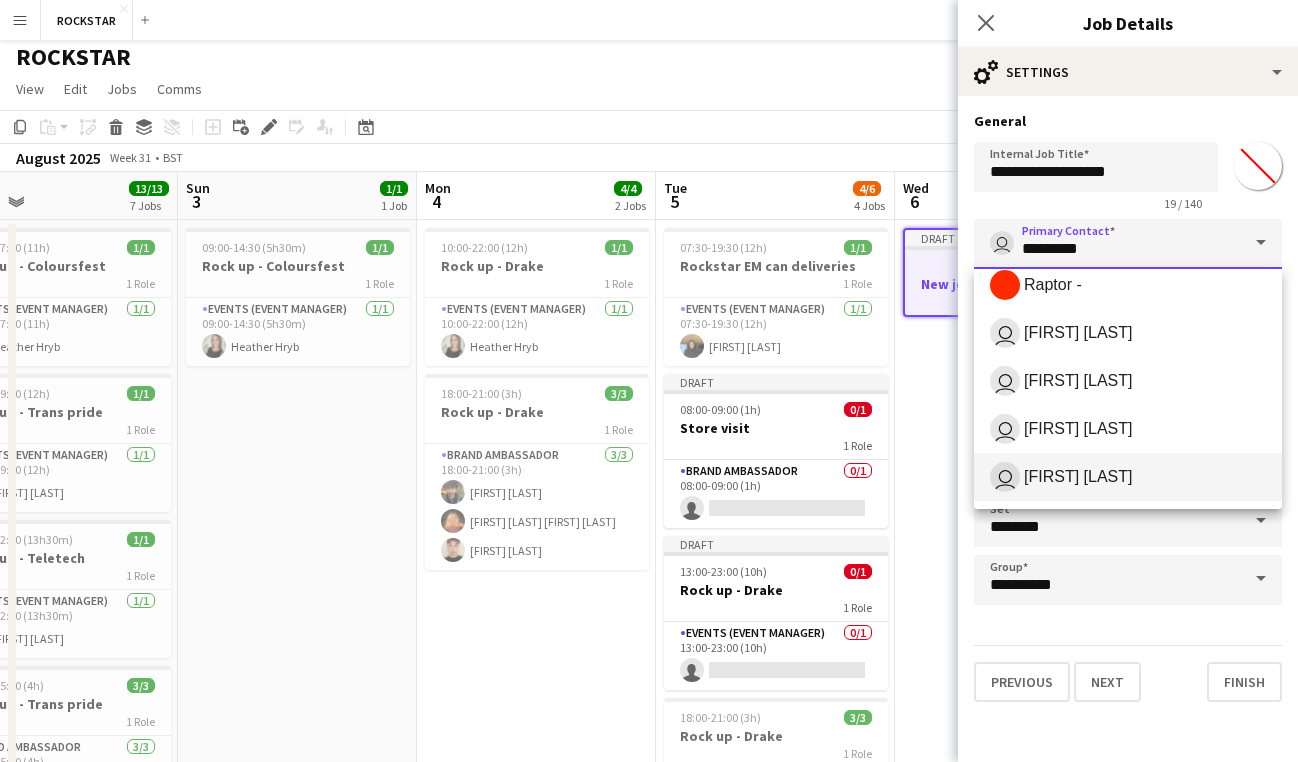 type on "**********" 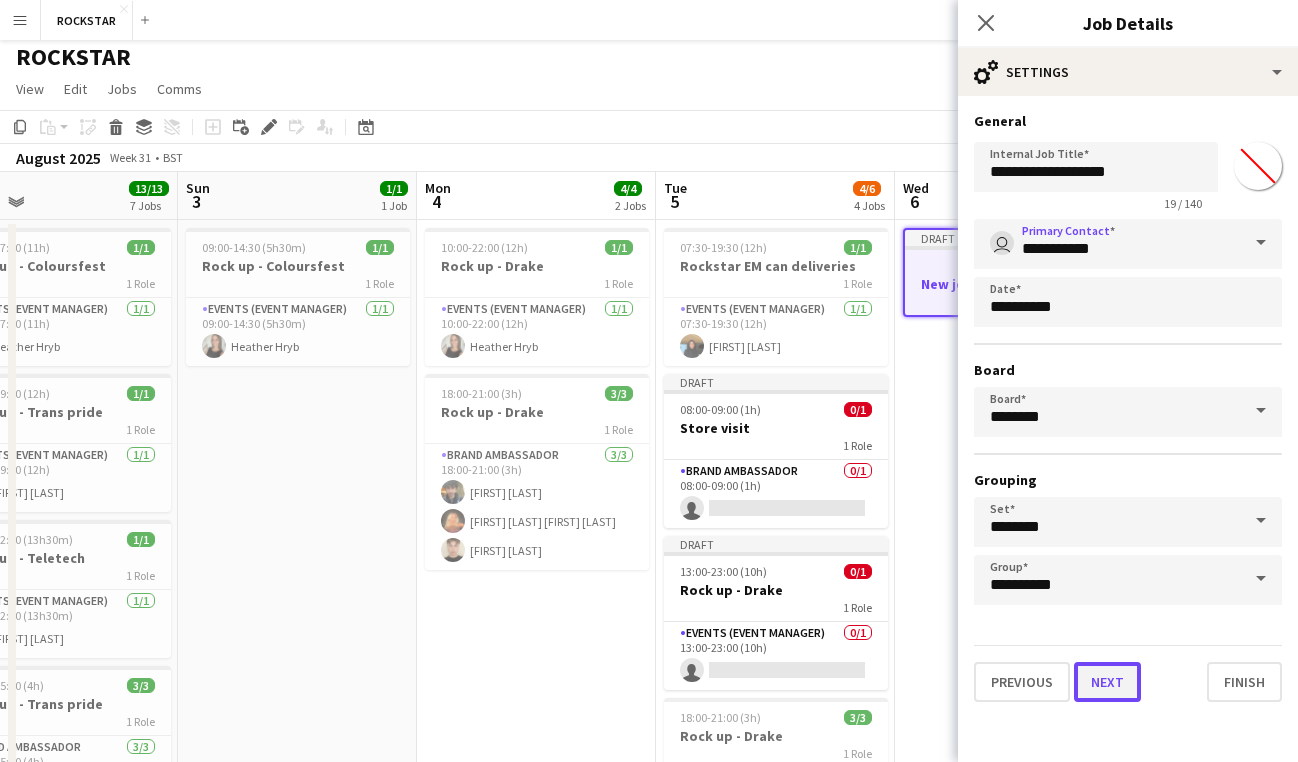 click on "Next" at bounding box center (1107, 682) 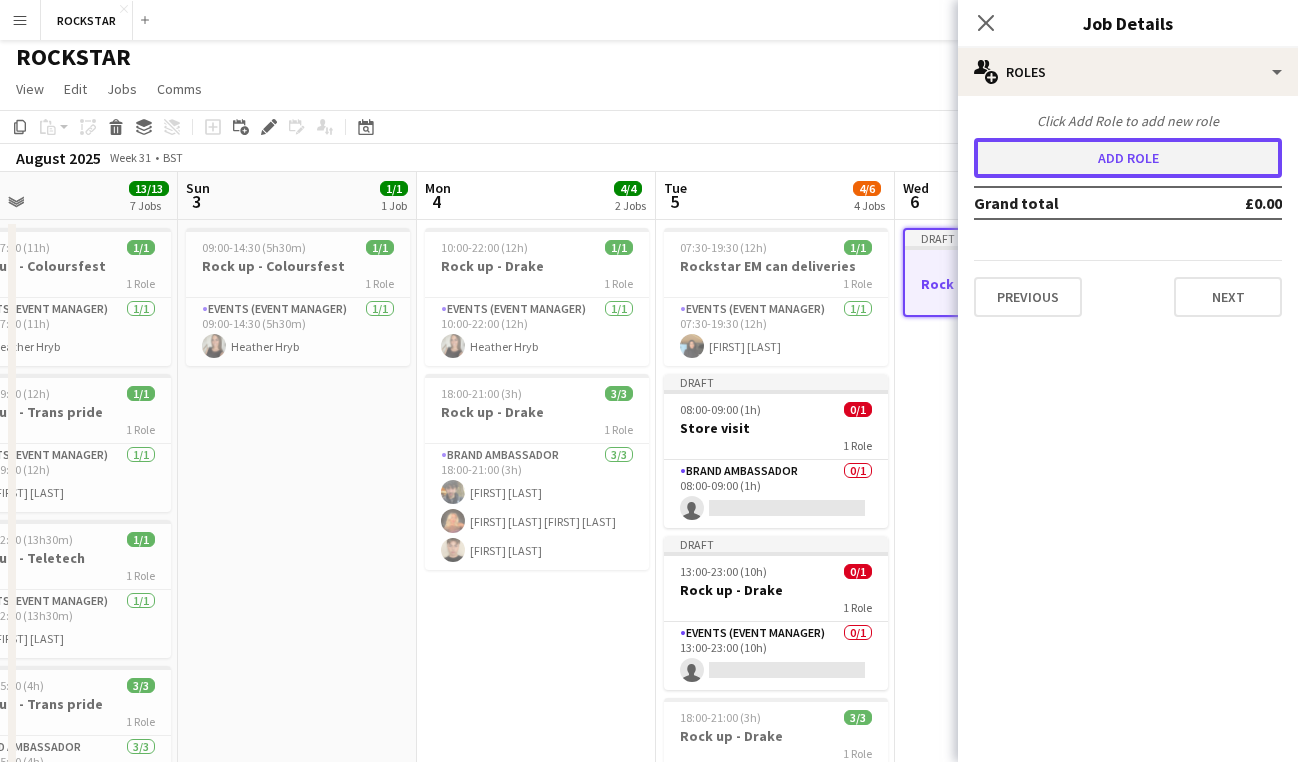 click on "Add role" at bounding box center (1128, 158) 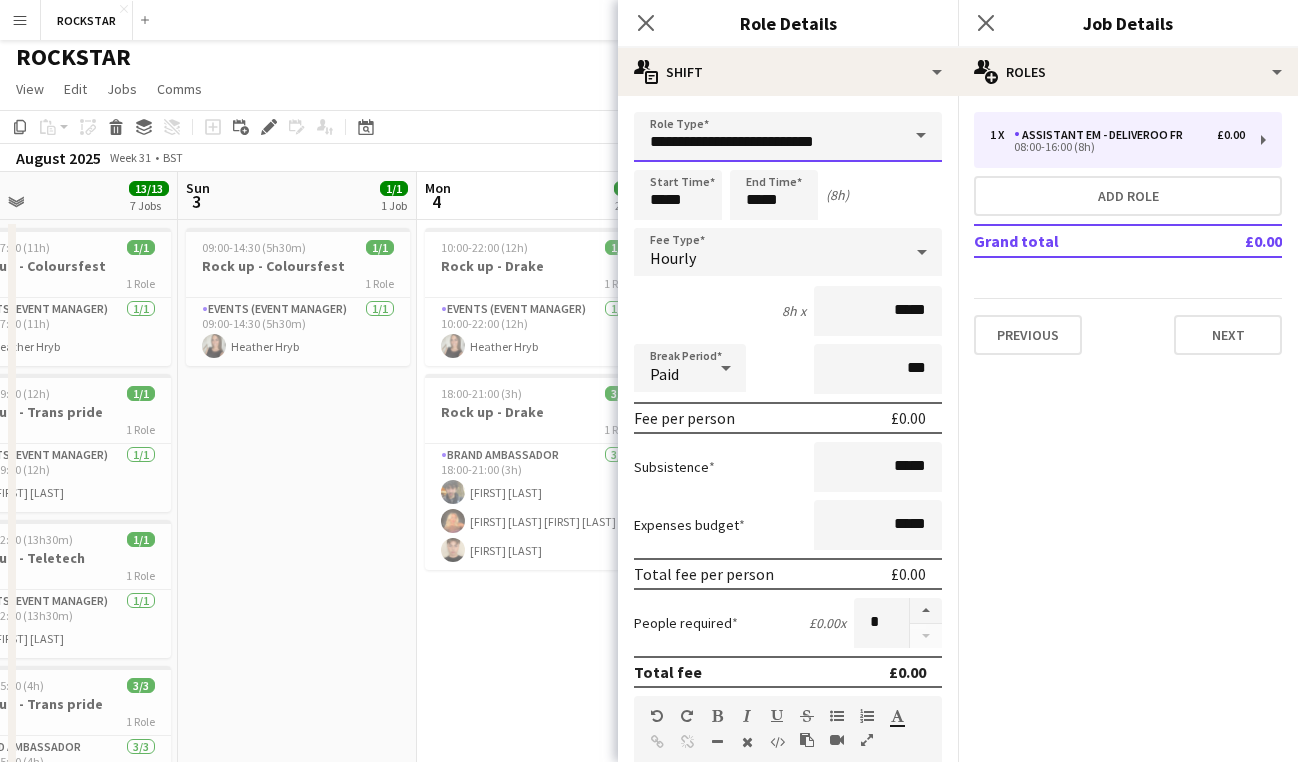 click on "**********" at bounding box center (788, 137) 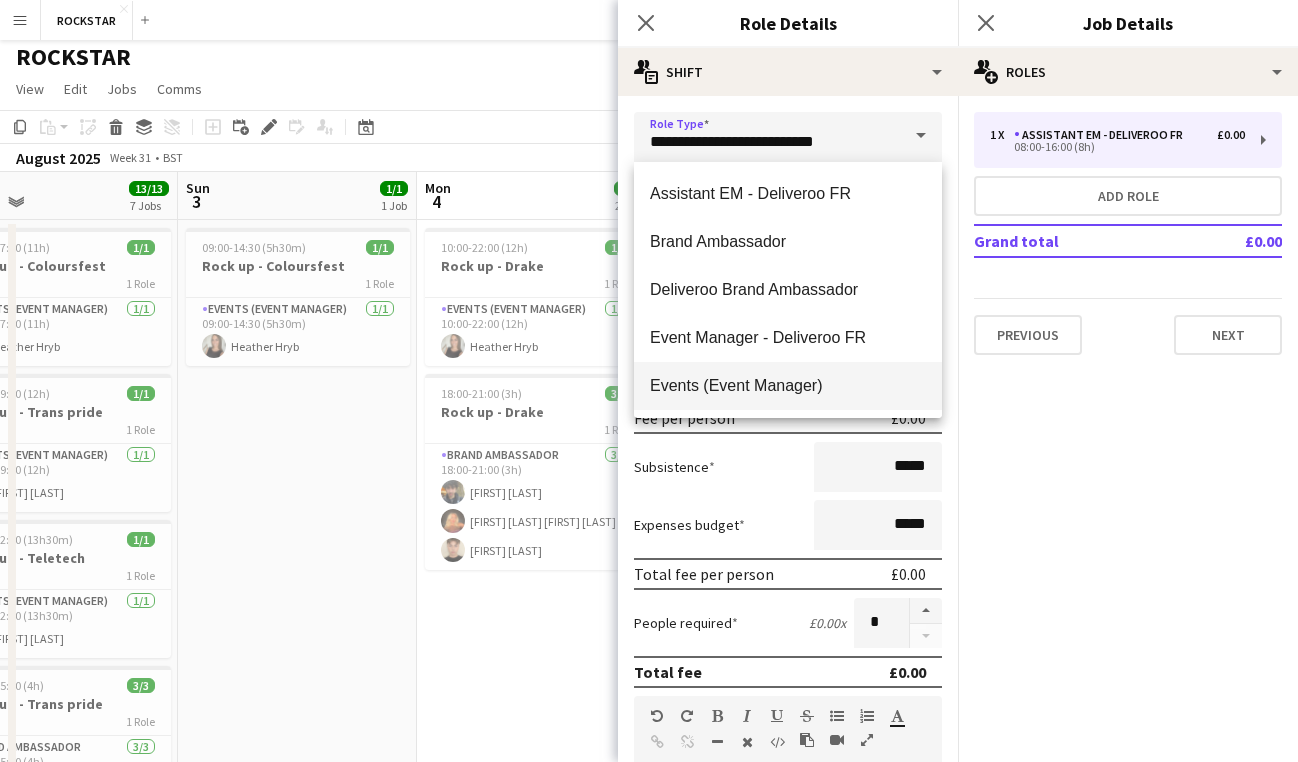click on "Events (Event Manager)" at bounding box center (788, 385) 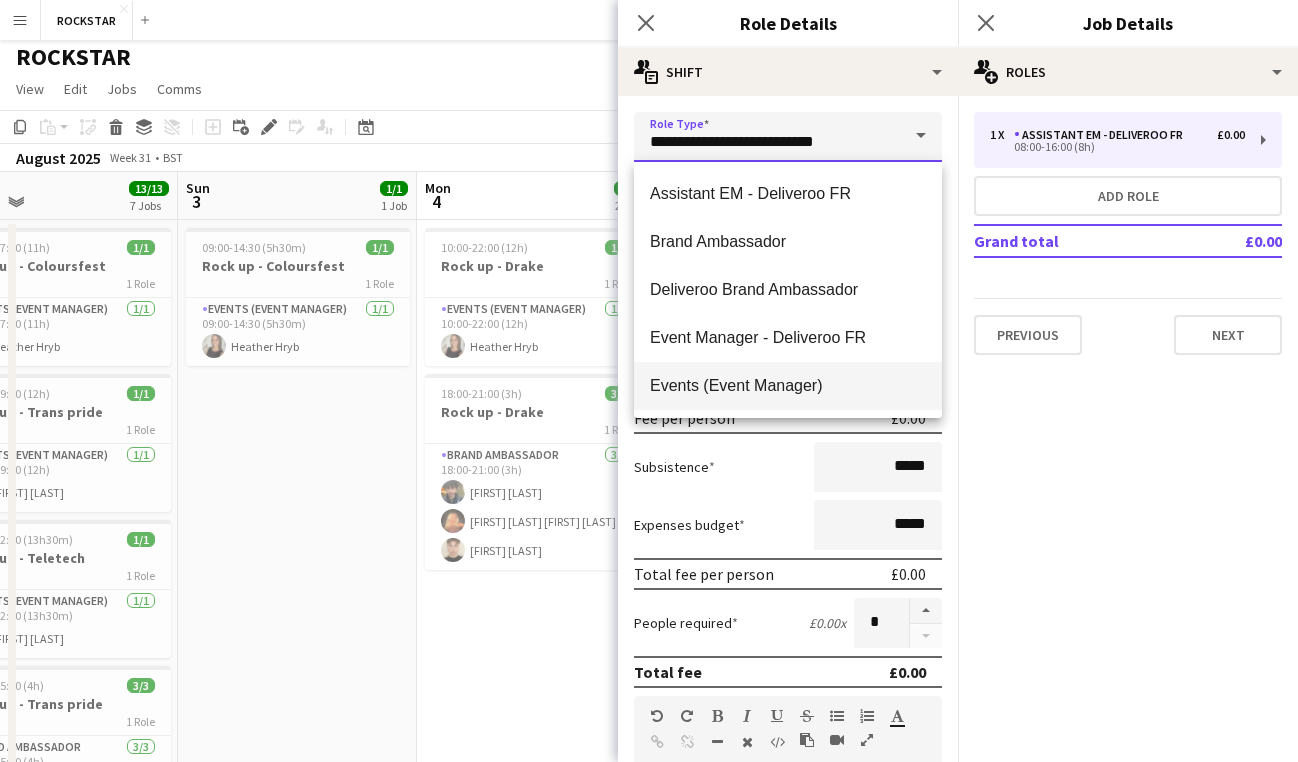 type on "**********" 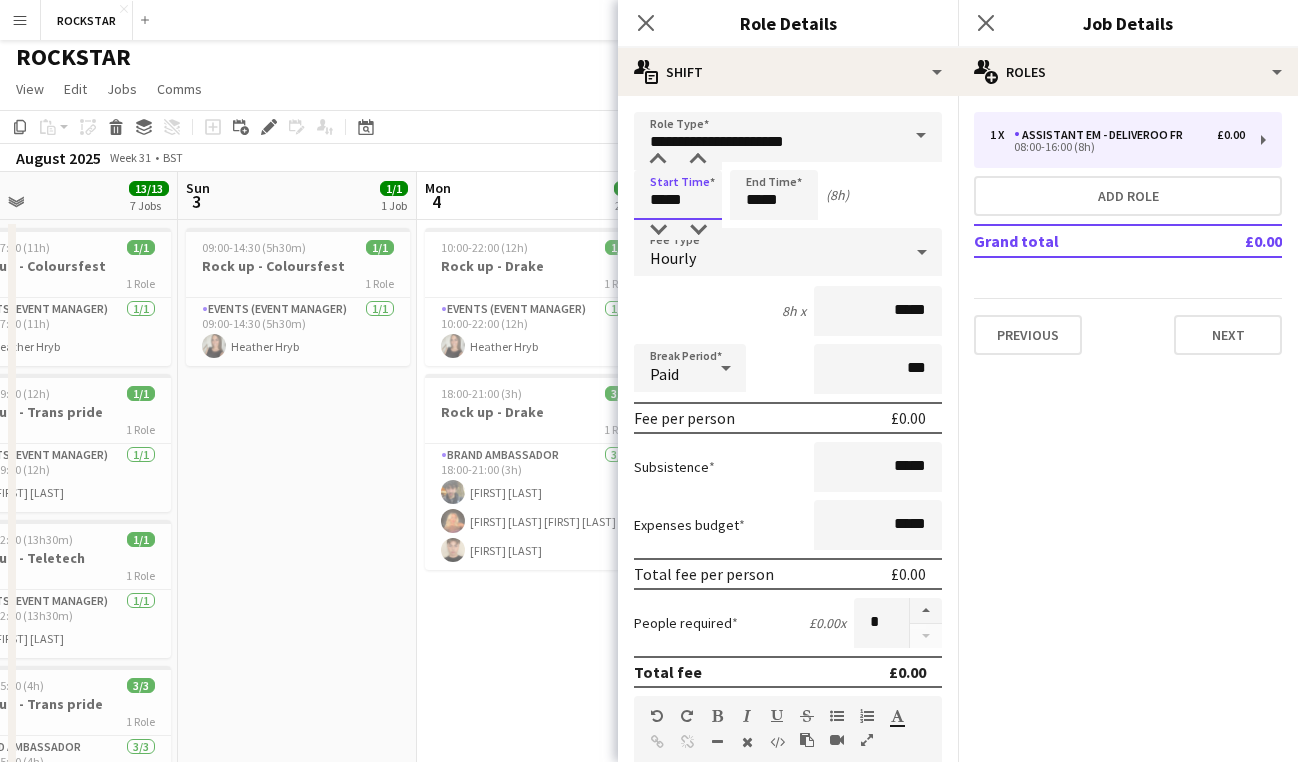 click on "*****" at bounding box center (678, 195) 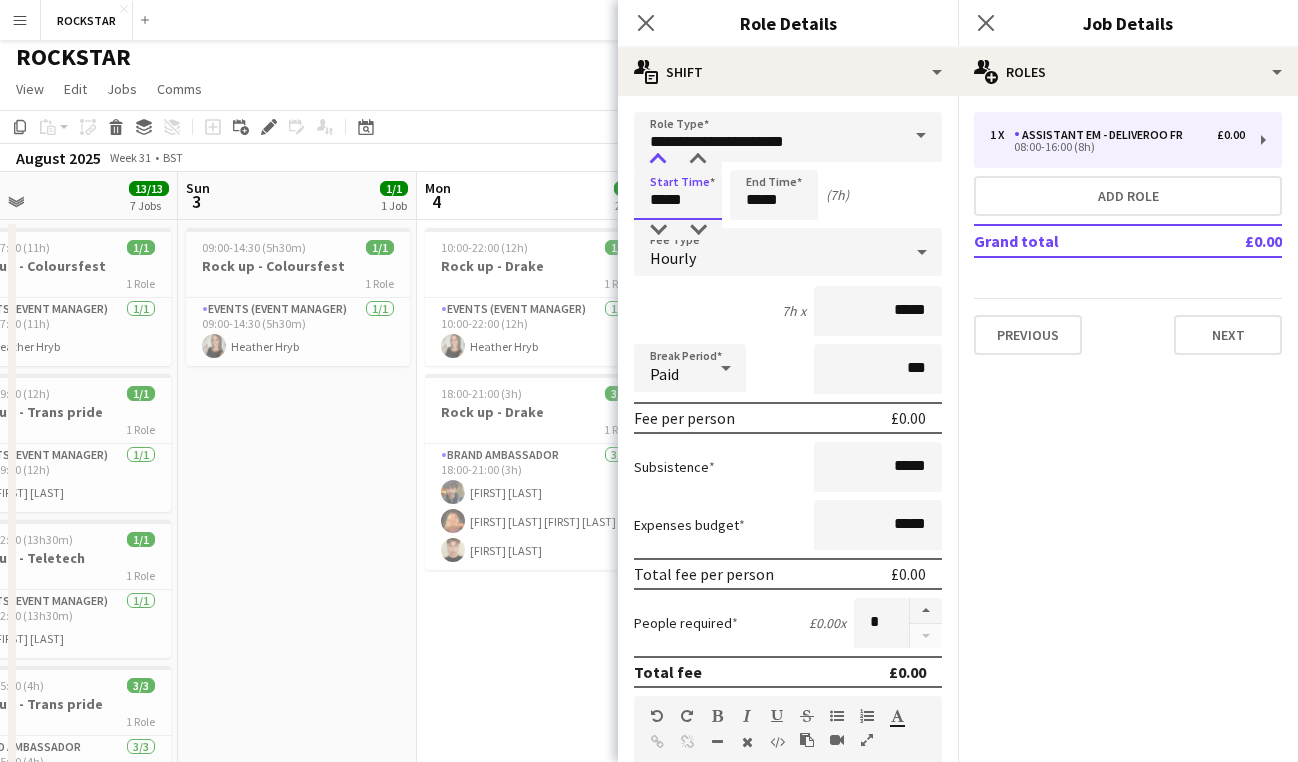 click at bounding box center (658, 160) 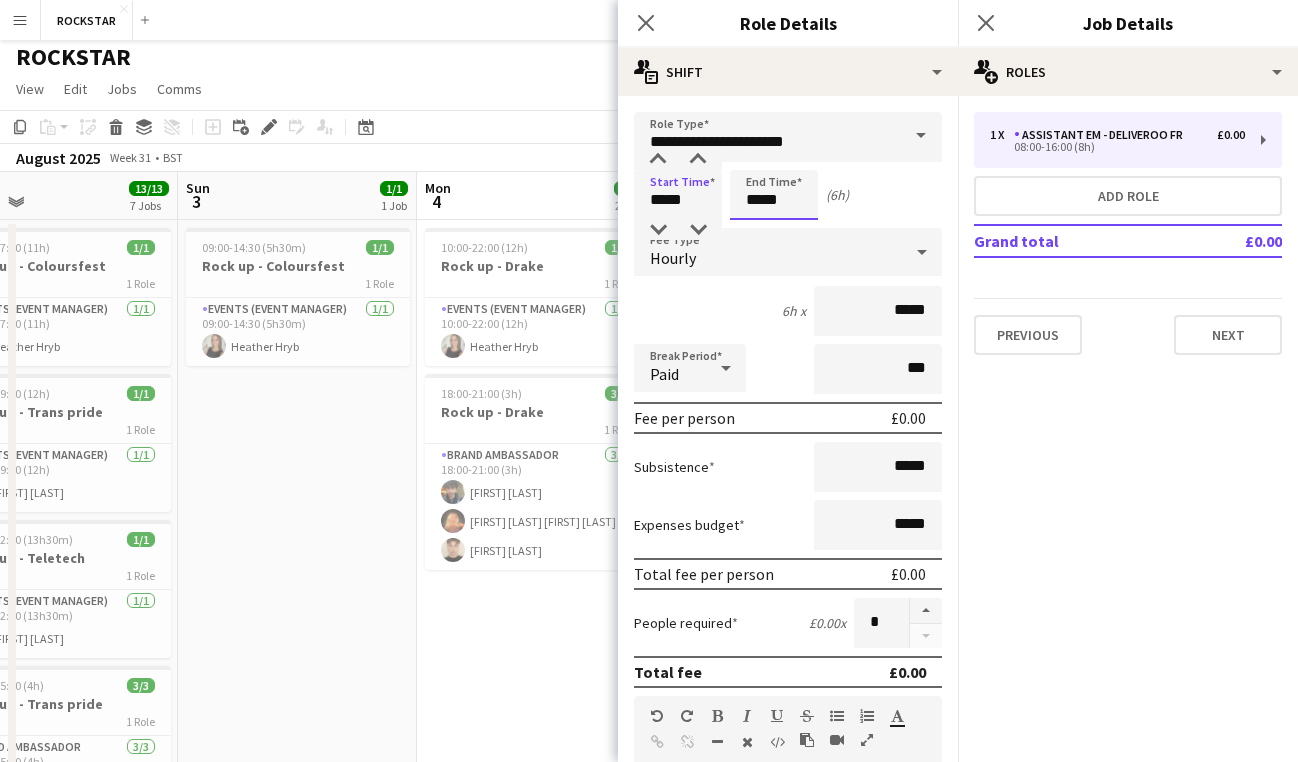 click on "*****" at bounding box center (774, 195) 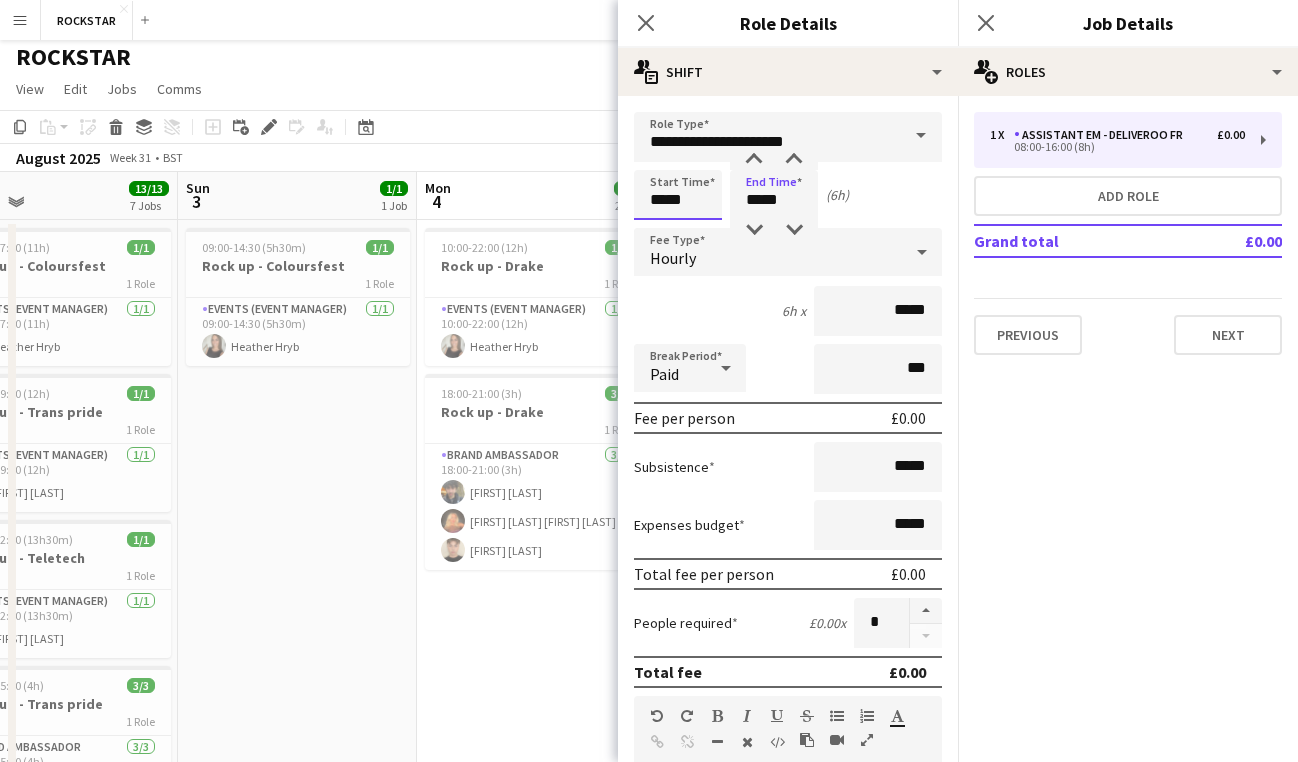 click on "*****" at bounding box center [678, 195] 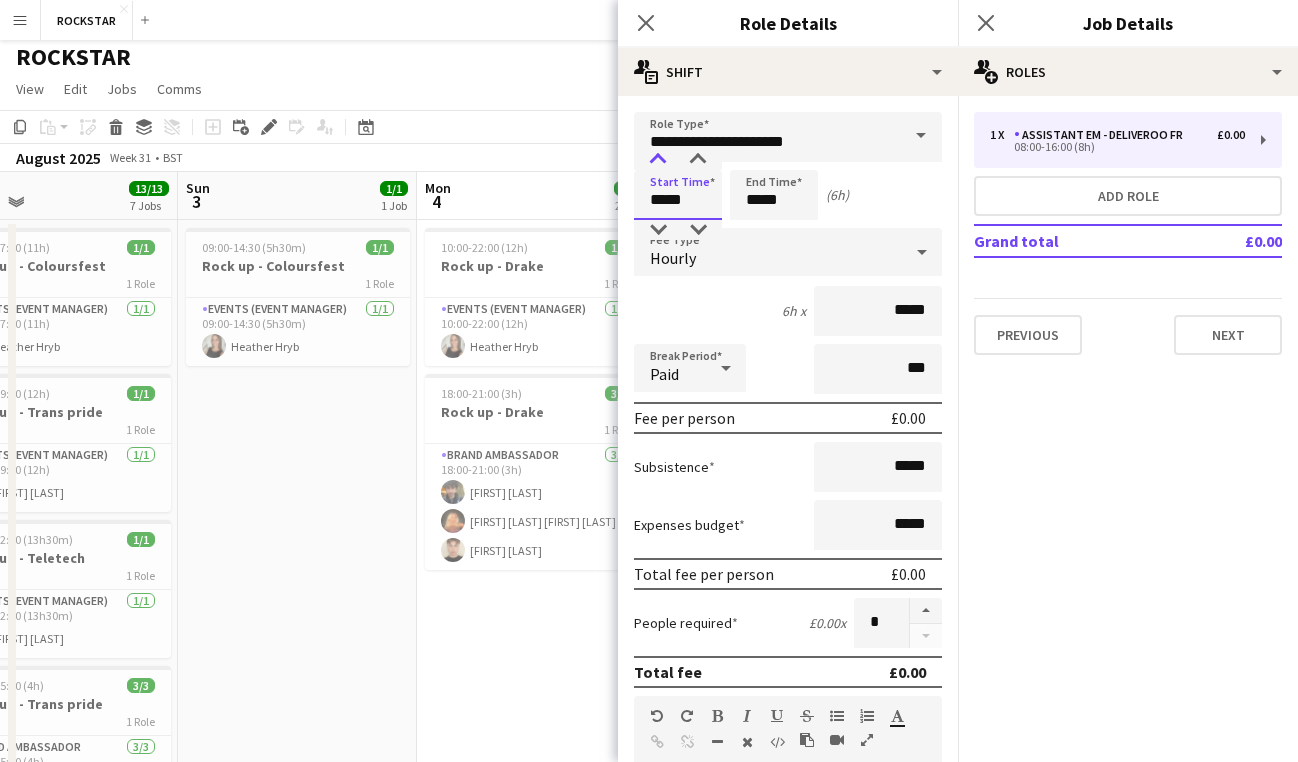 click at bounding box center [658, 160] 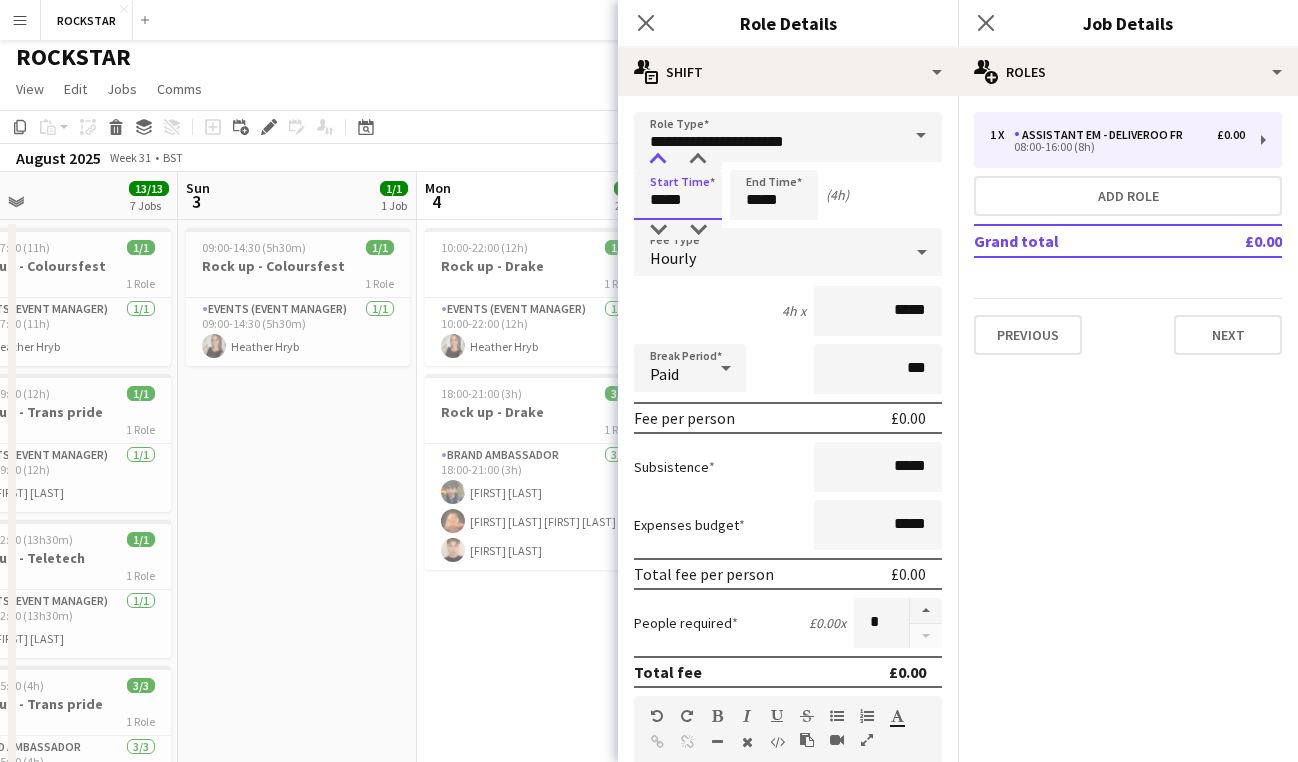 click at bounding box center [658, 160] 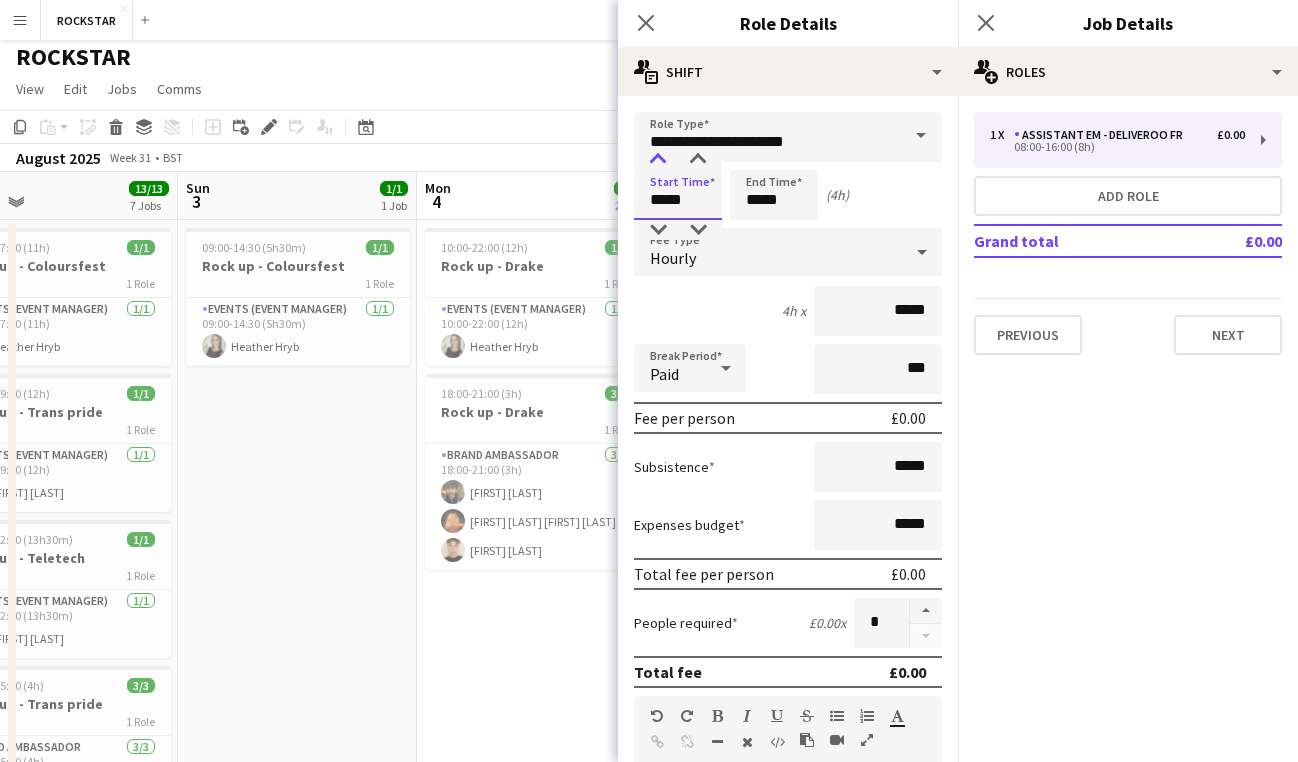 click at bounding box center (658, 160) 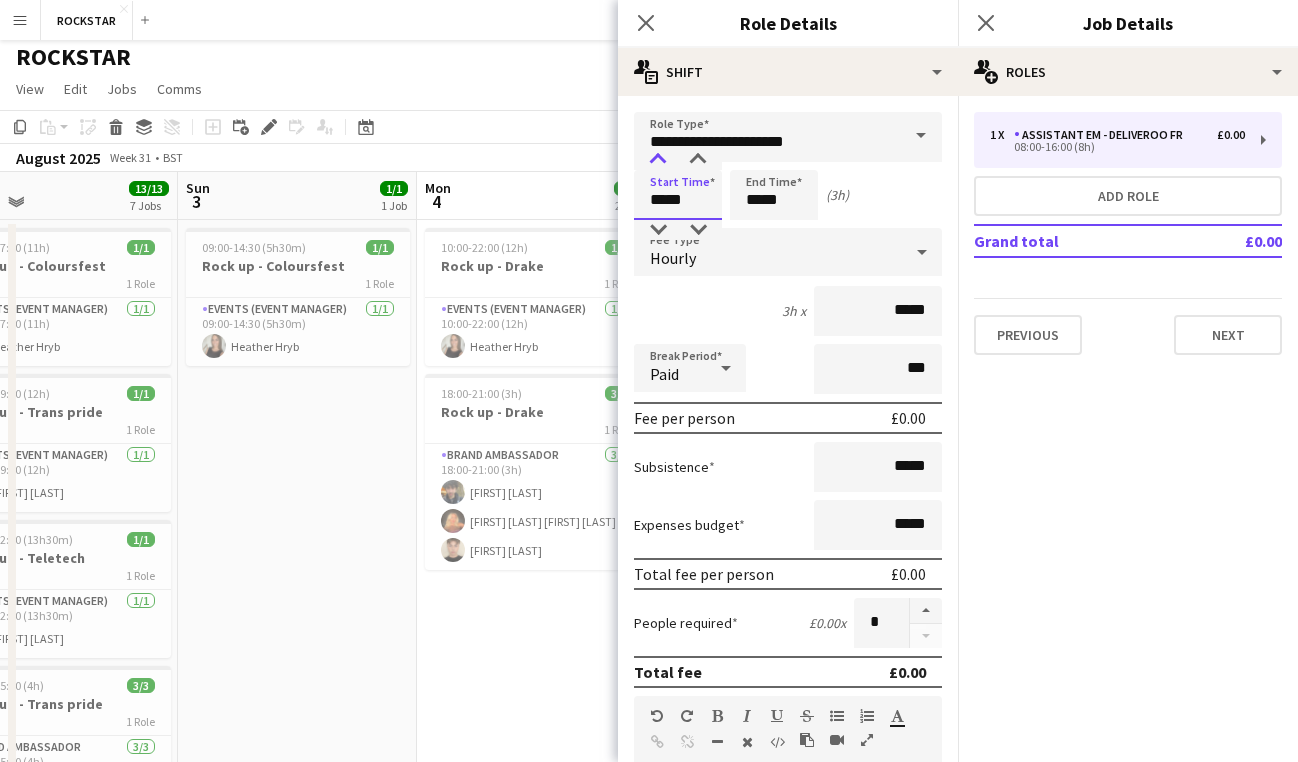 click at bounding box center (658, 160) 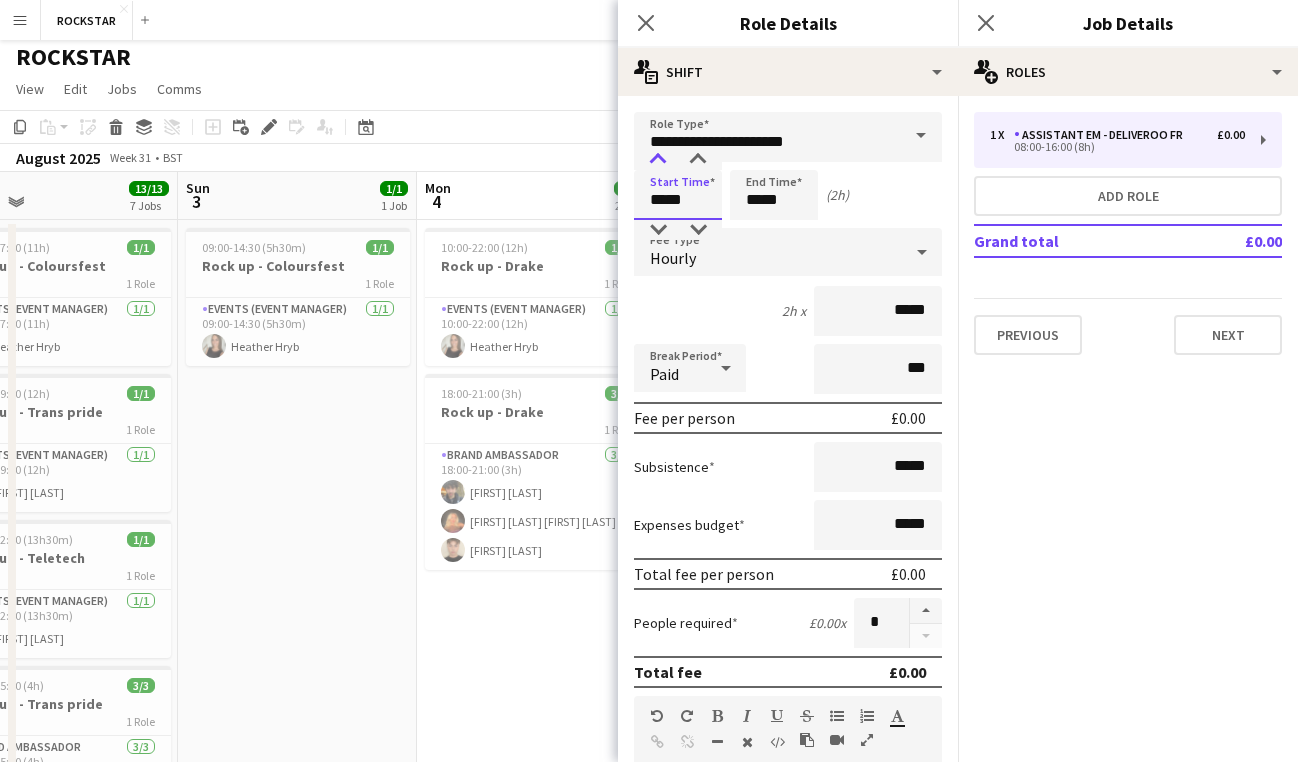 type on "*****" 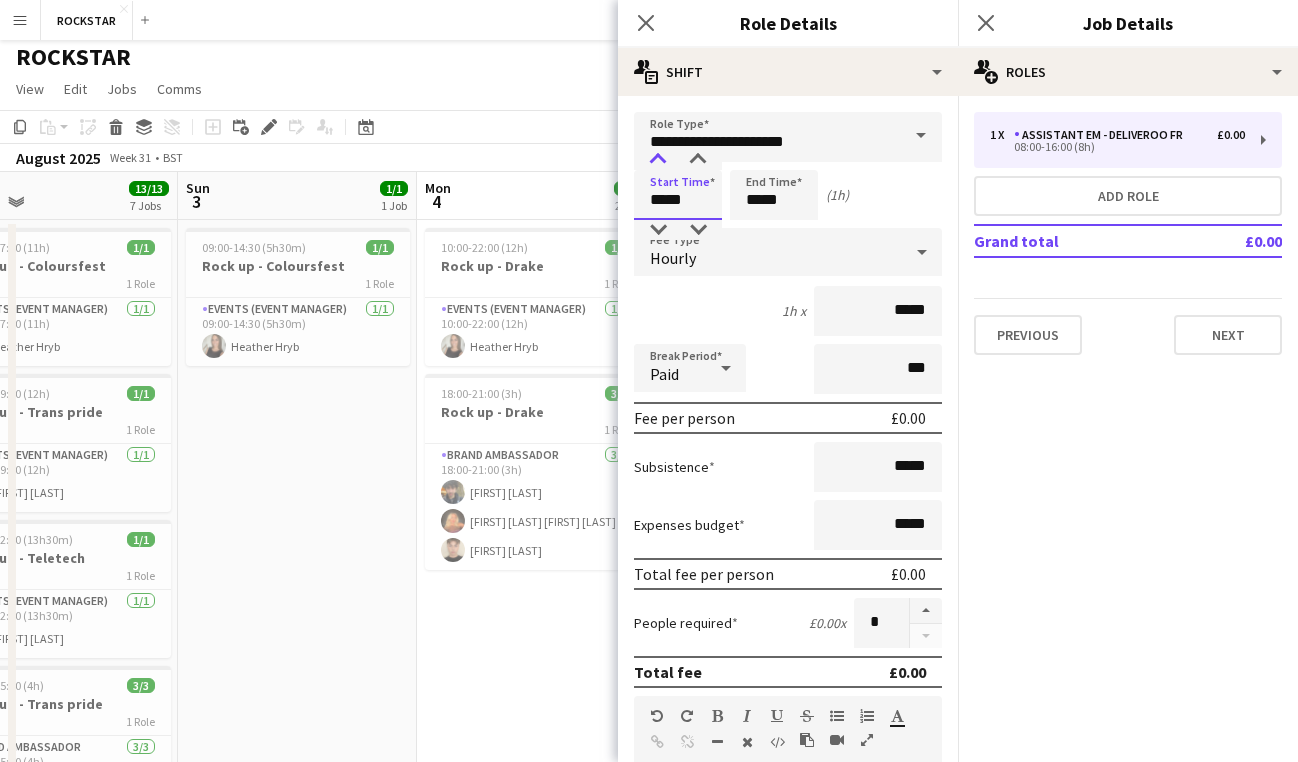 click at bounding box center (658, 160) 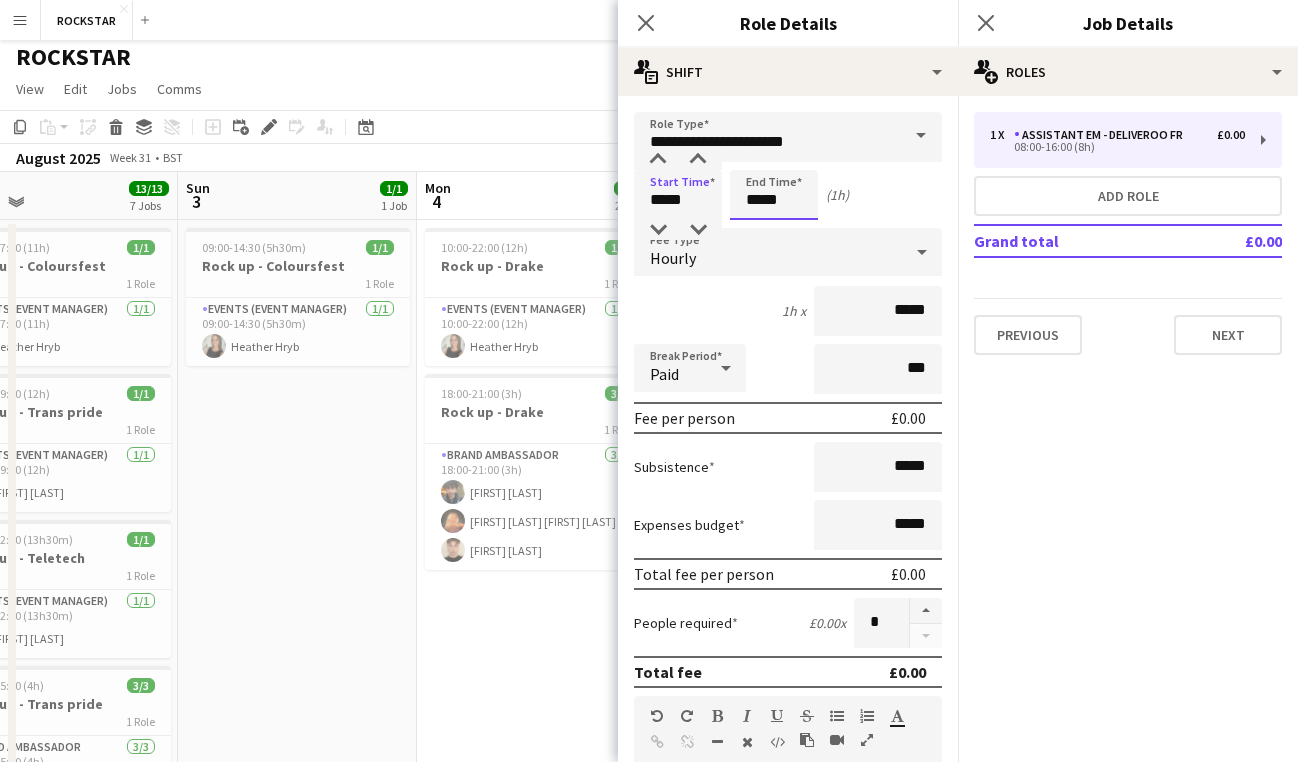 click on "*****" at bounding box center (774, 195) 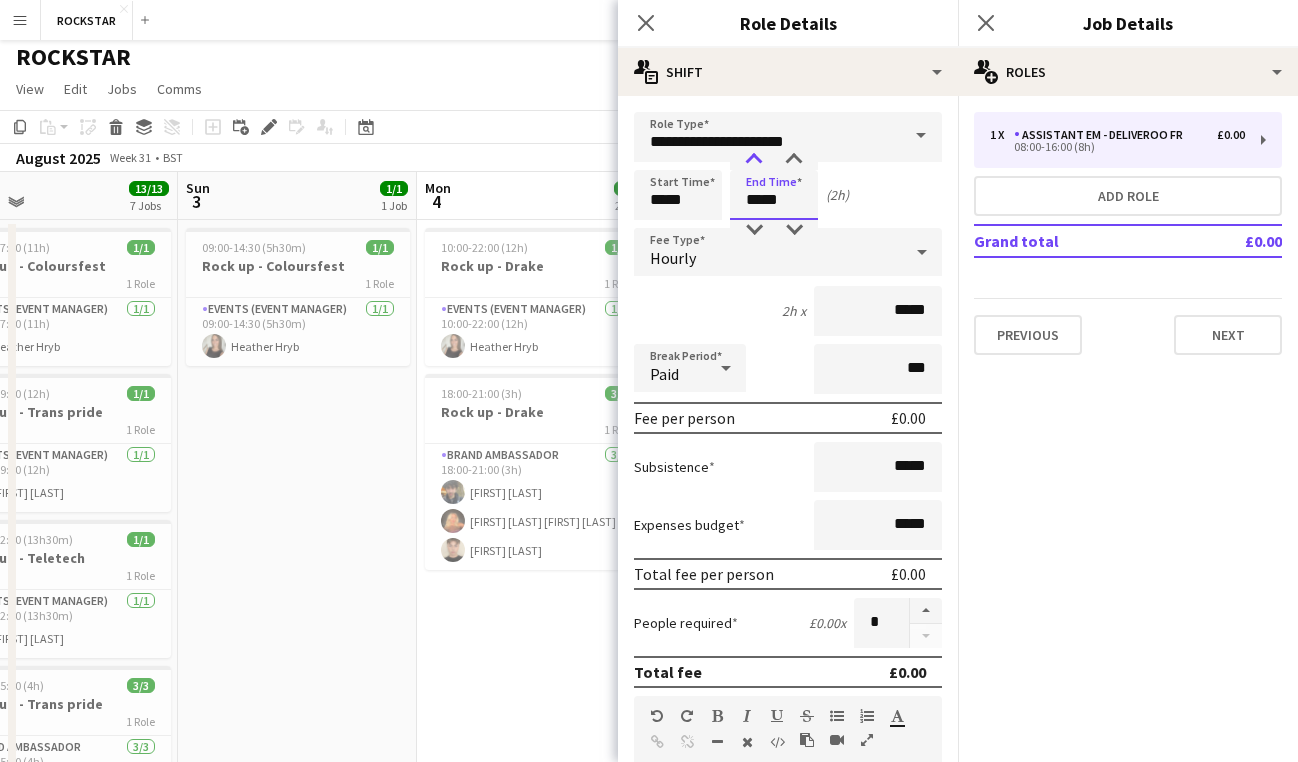 click at bounding box center (754, 160) 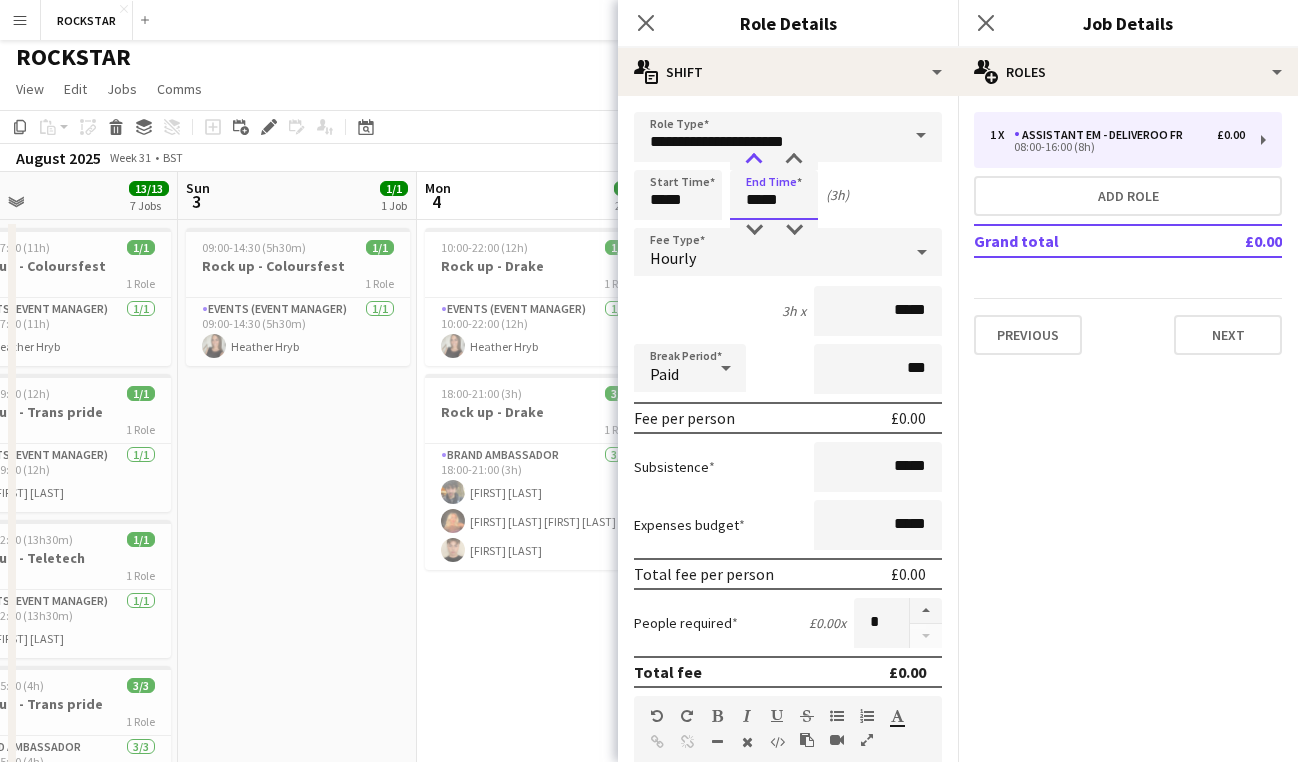 click at bounding box center (754, 160) 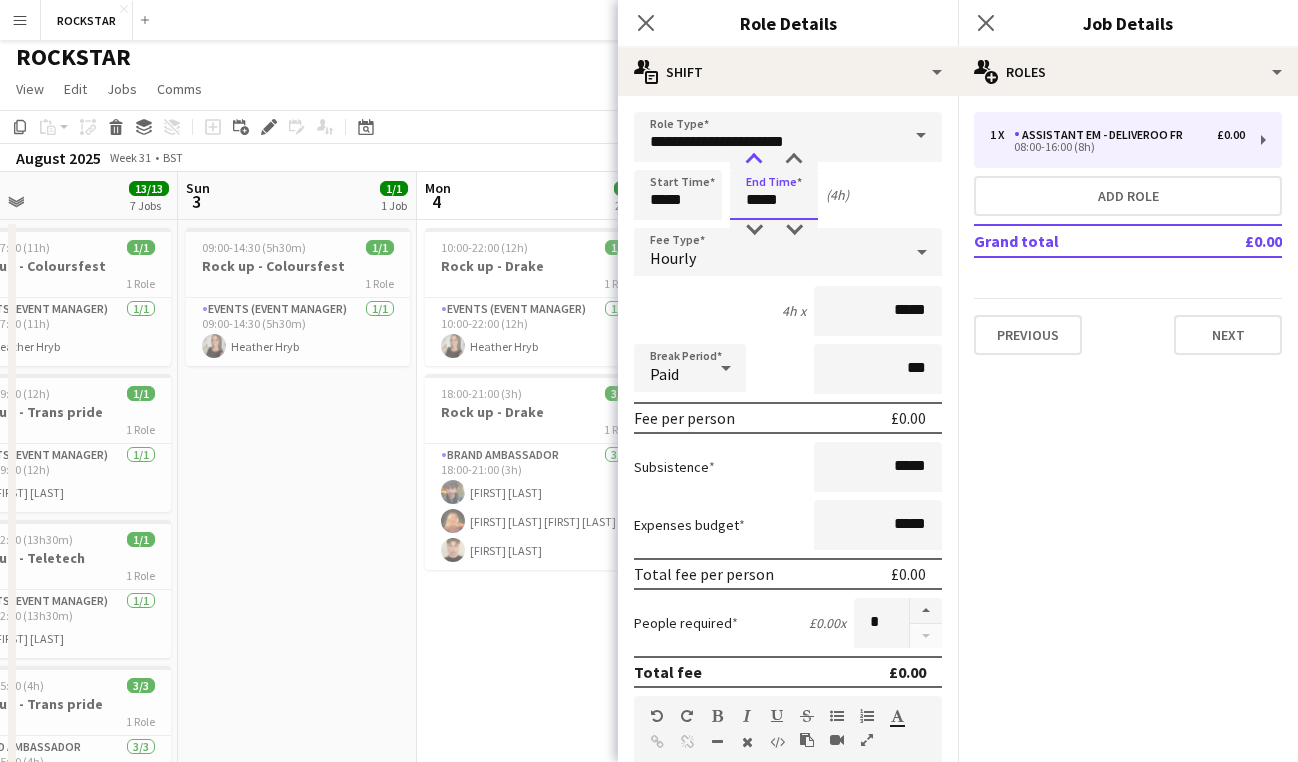 click at bounding box center [754, 160] 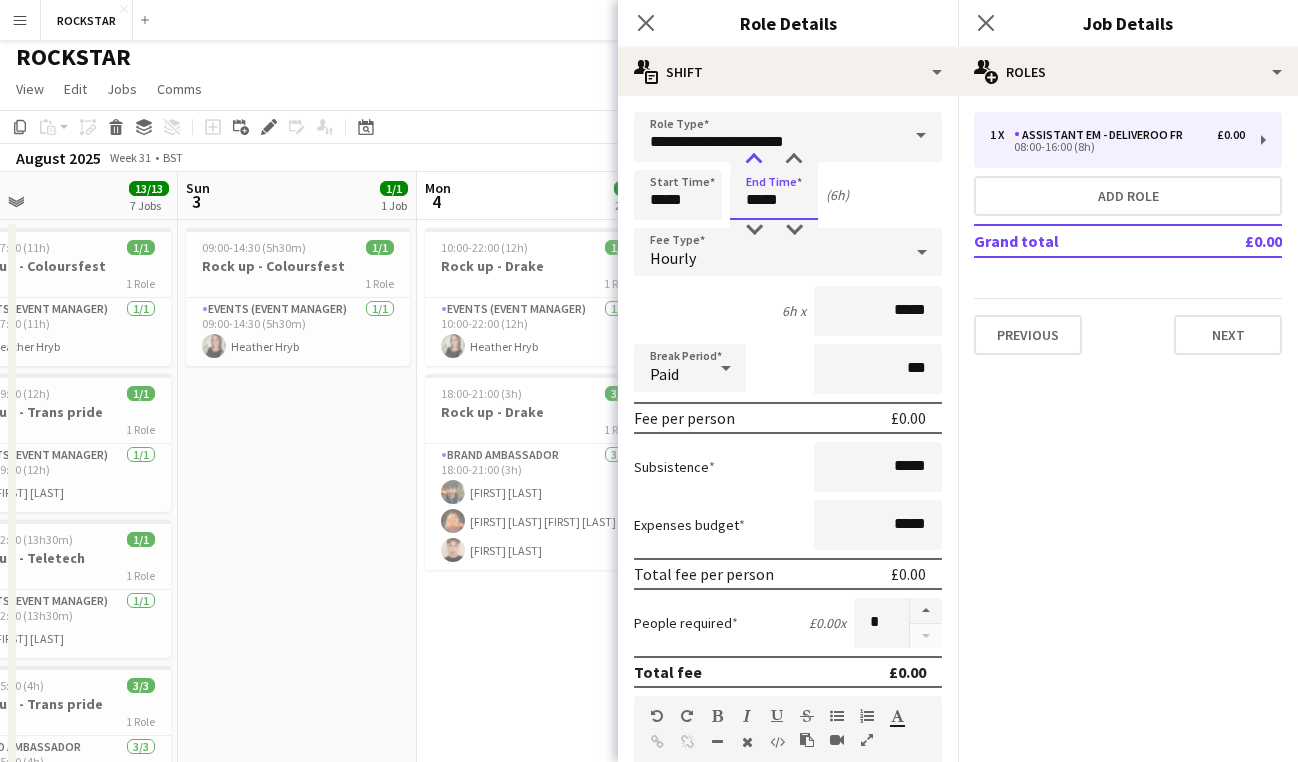 click at bounding box center [754, 160] 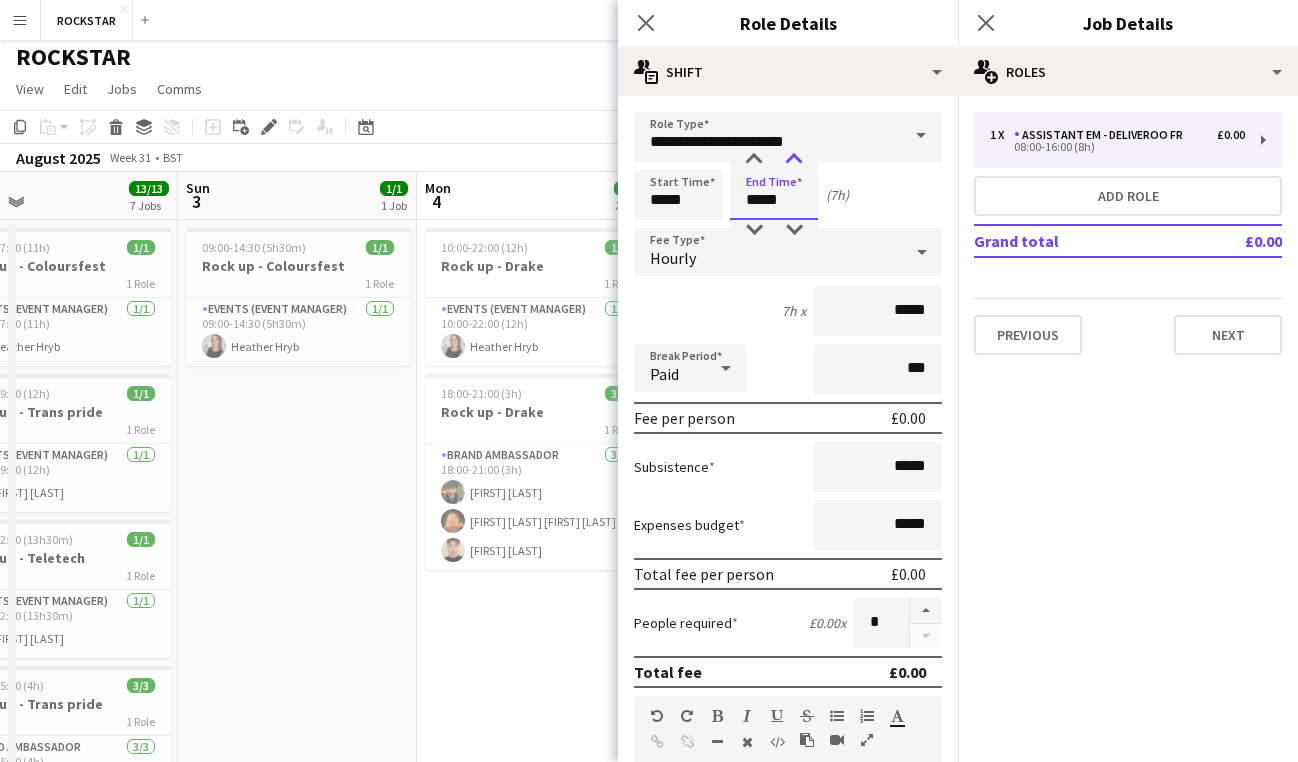 click at bounding box center (794, 160) 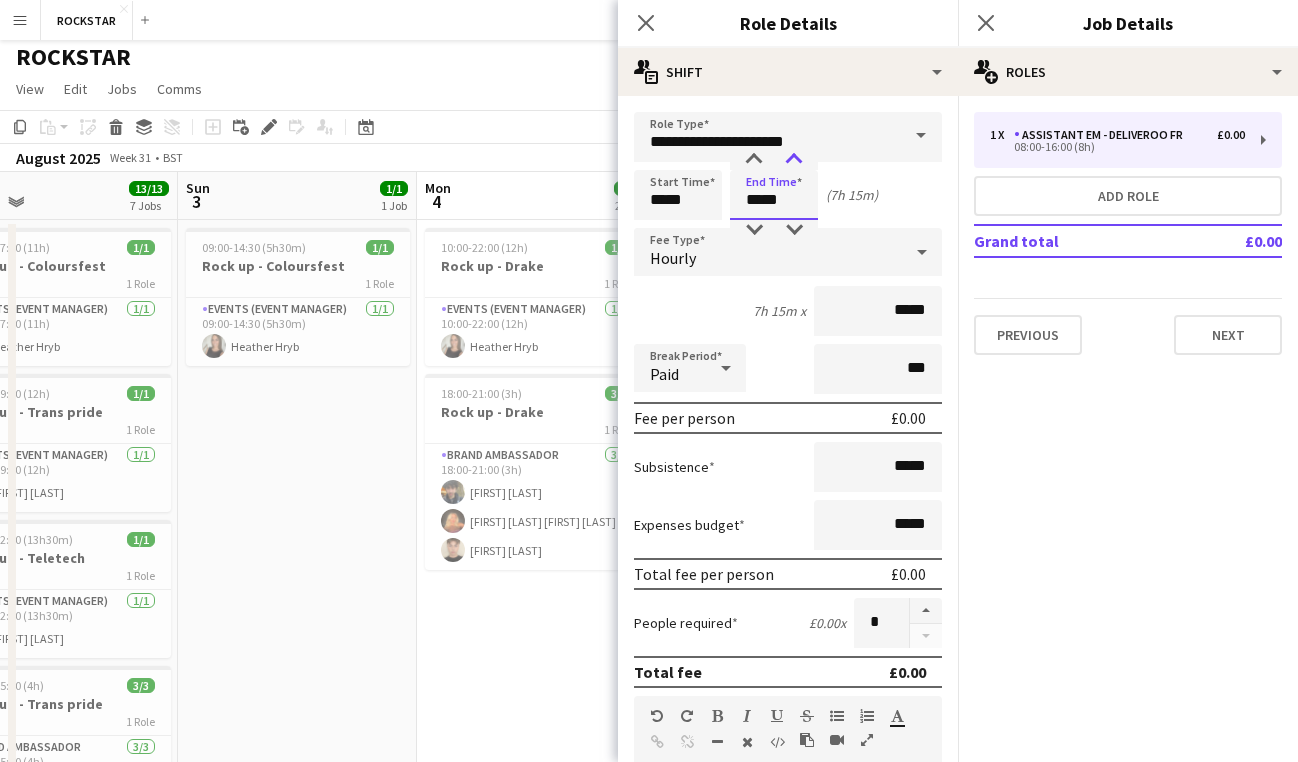 type on "*****" 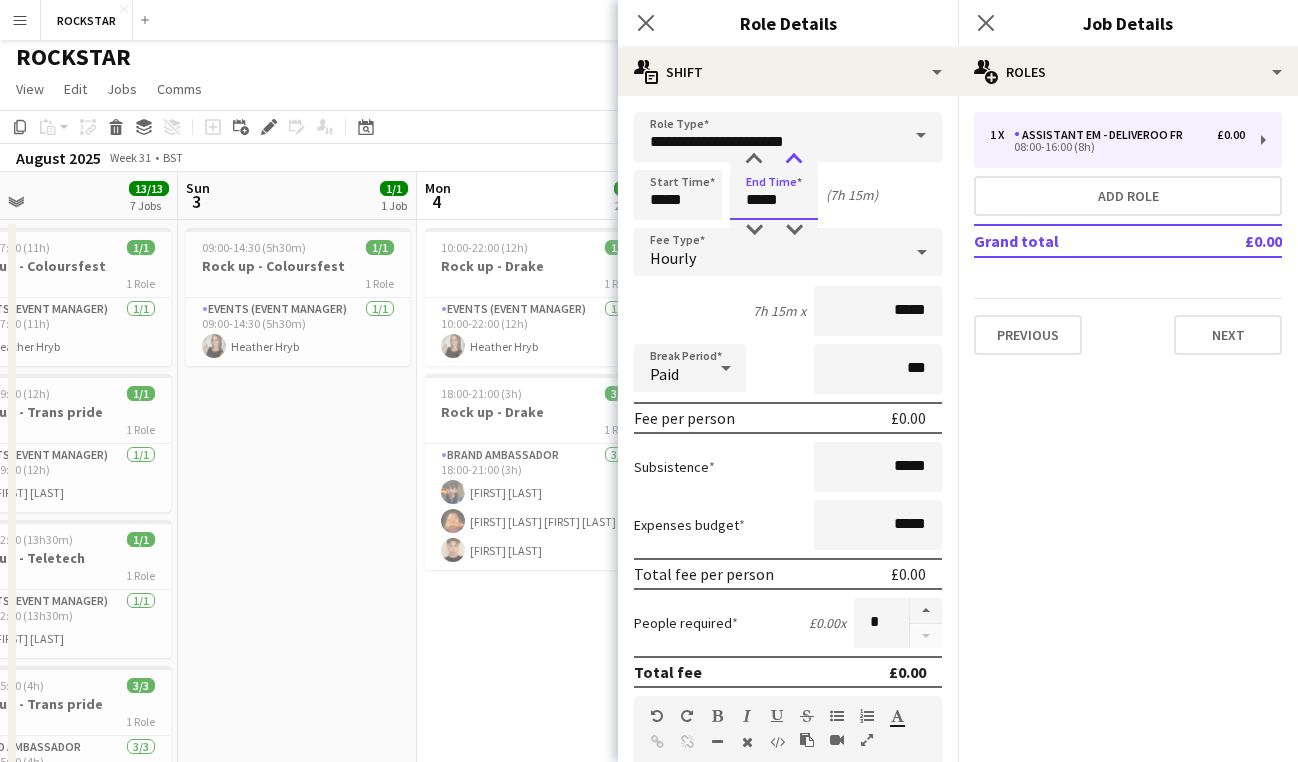 click at bounding box center (794, 160) 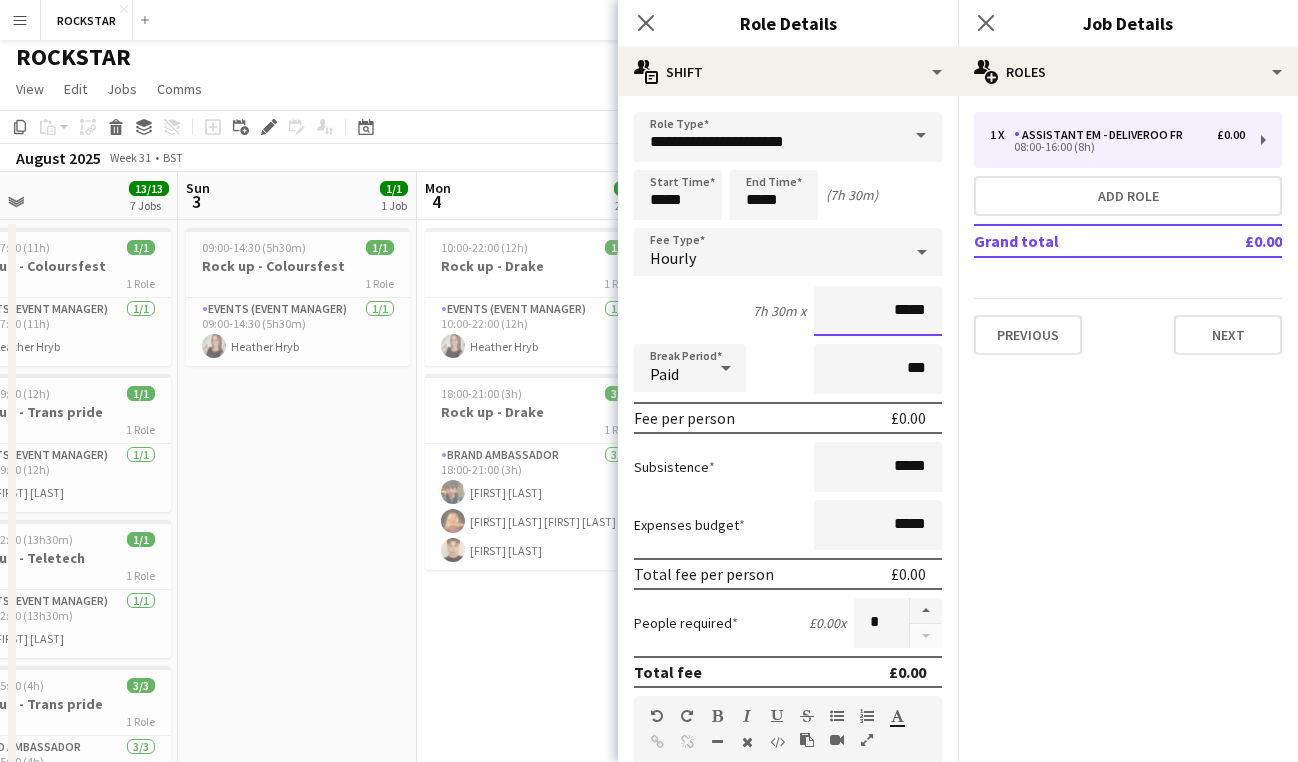 drag, startPoint x: 935, startPoint y: 300, endPoint x: 774, endPoint y: 297, distance: 161.02795 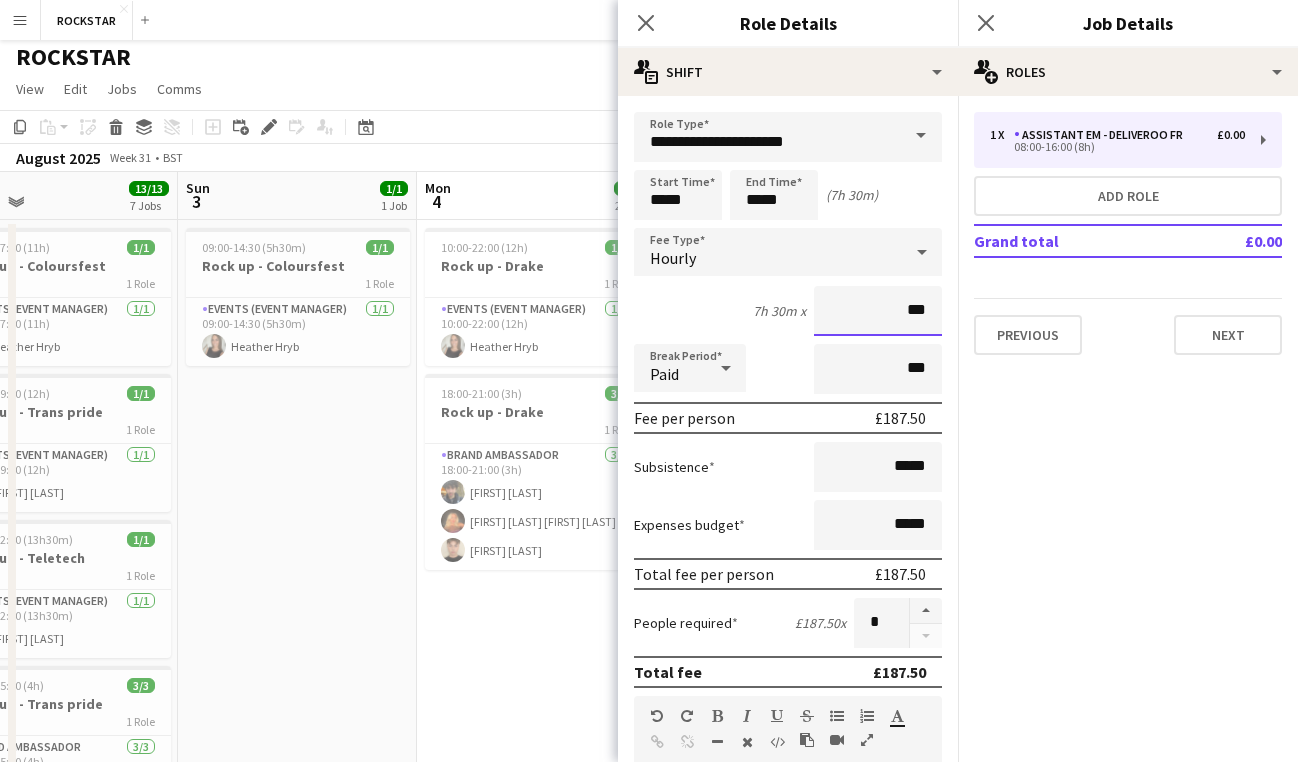 type on "******" 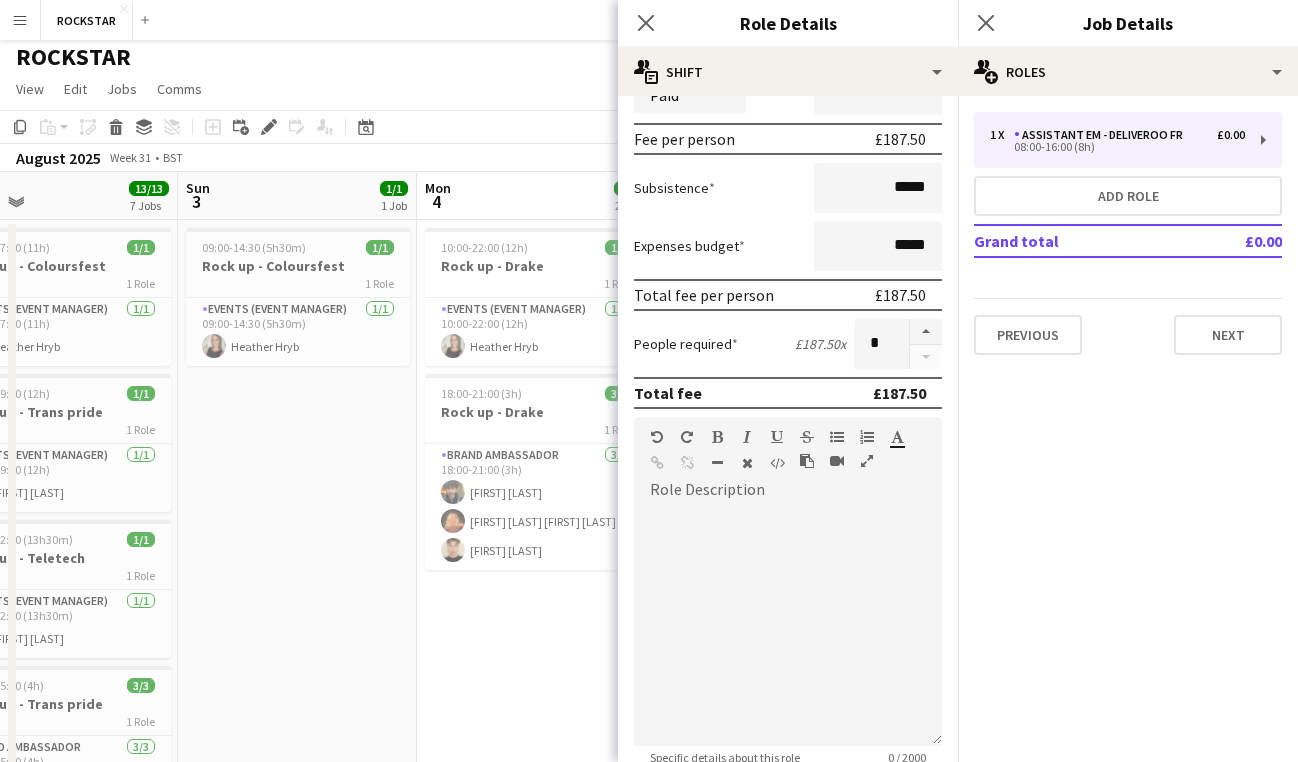 scroll, scrollTop: 283, scrollLeft: 0, axis: vertical 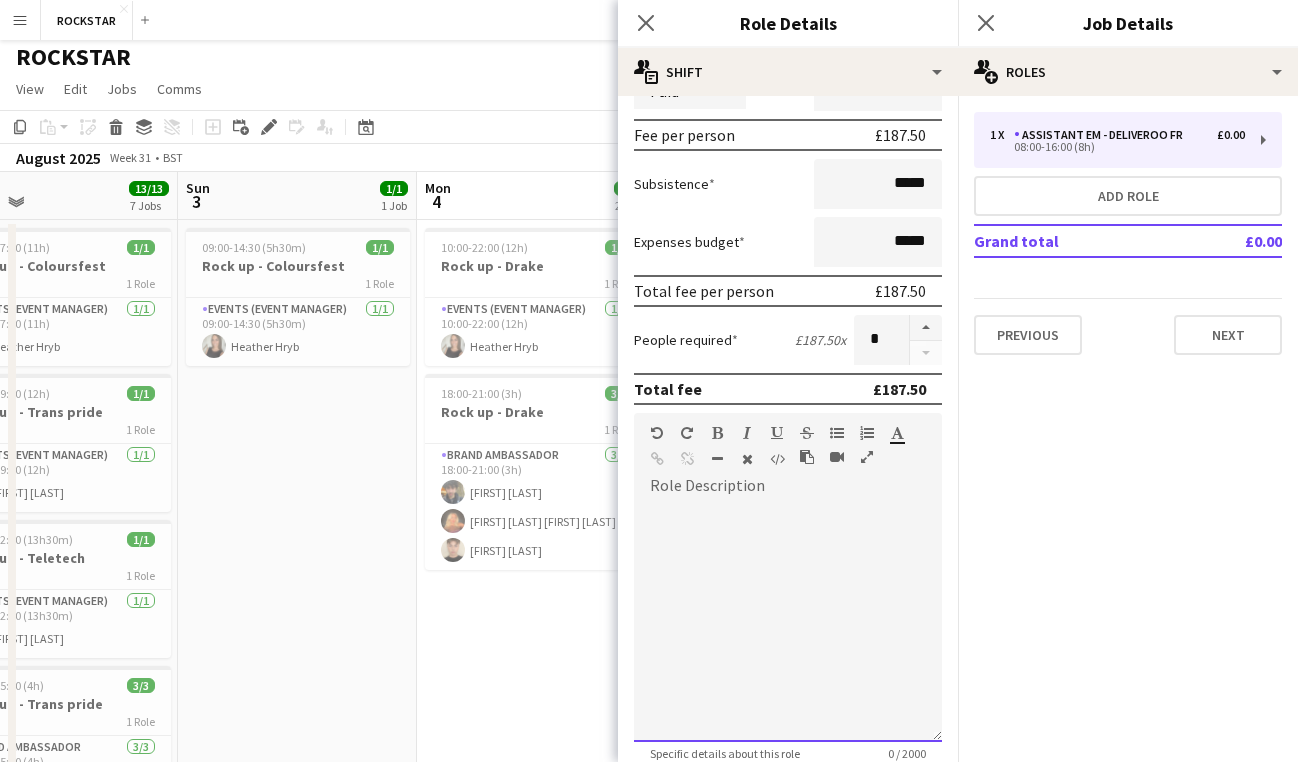 click at bounding box center (788, 622) 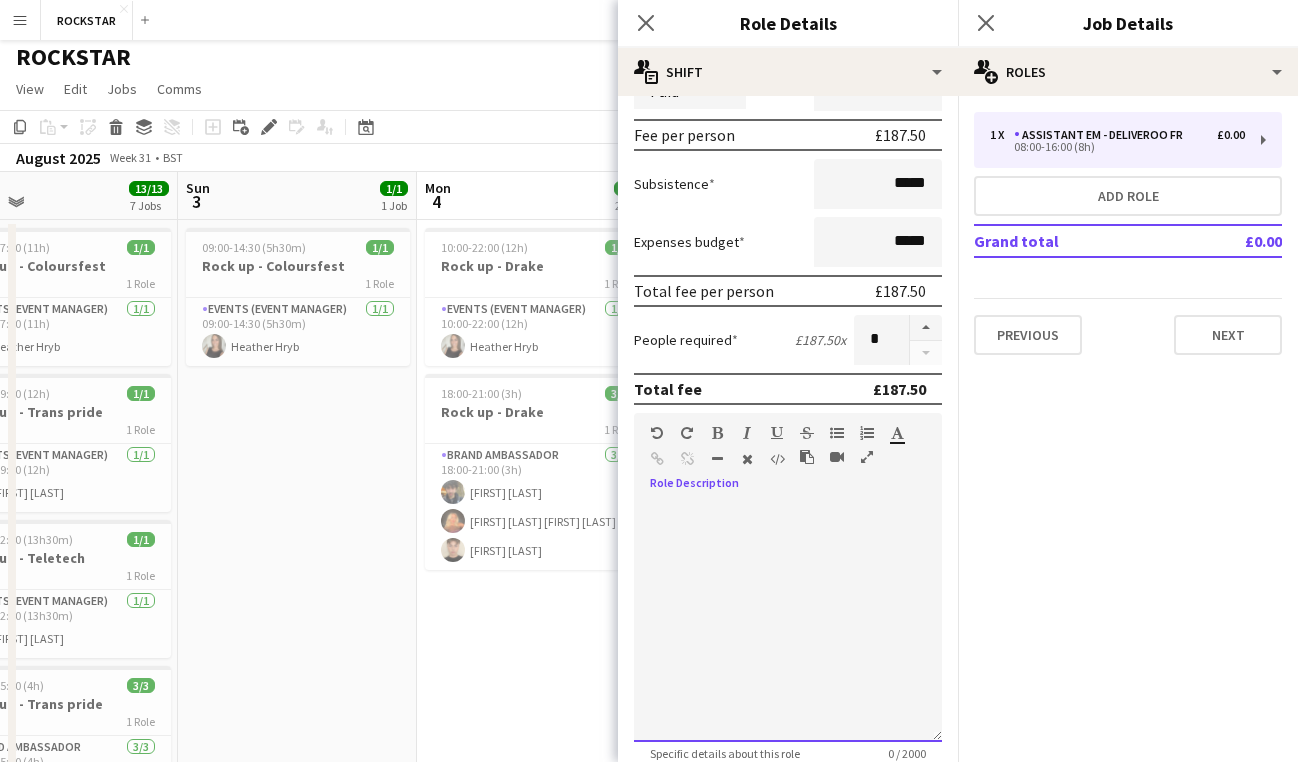 type 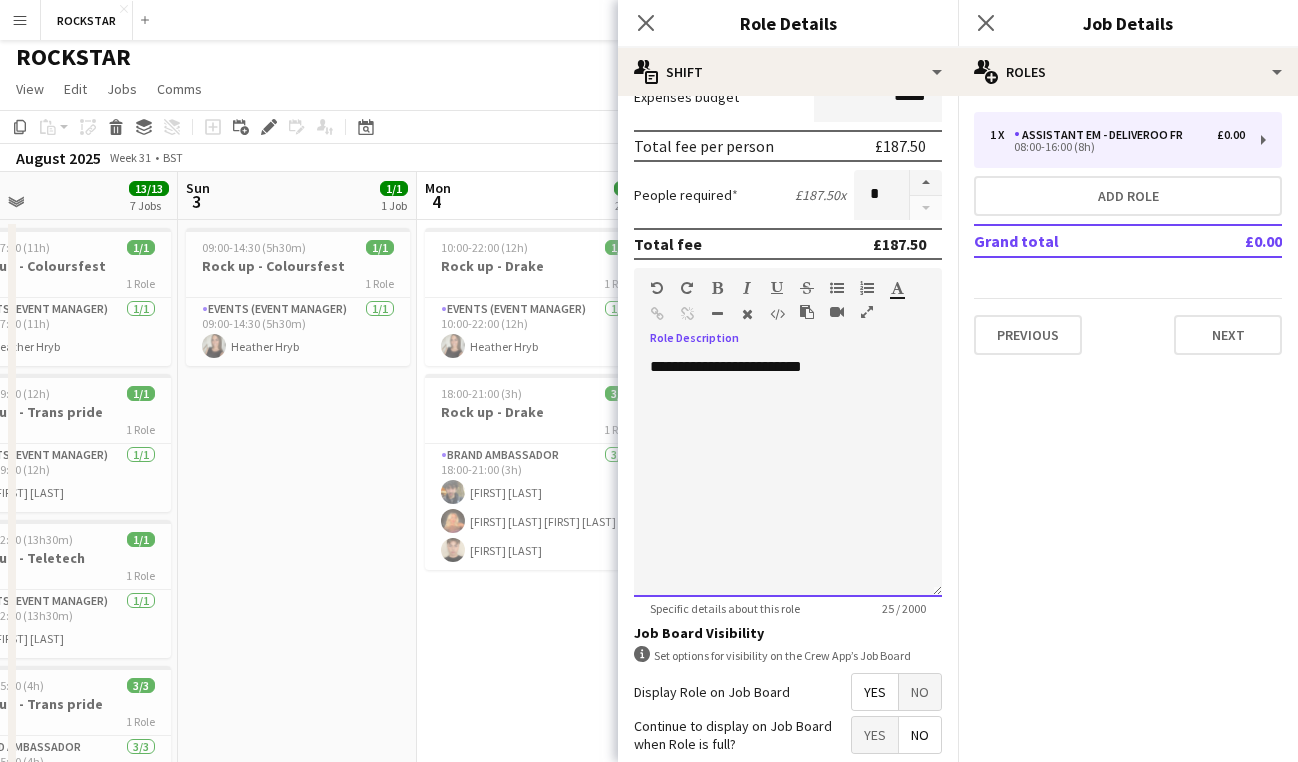 scroll, scrollTop: 451, scrollLeft: 0, axis: vertical 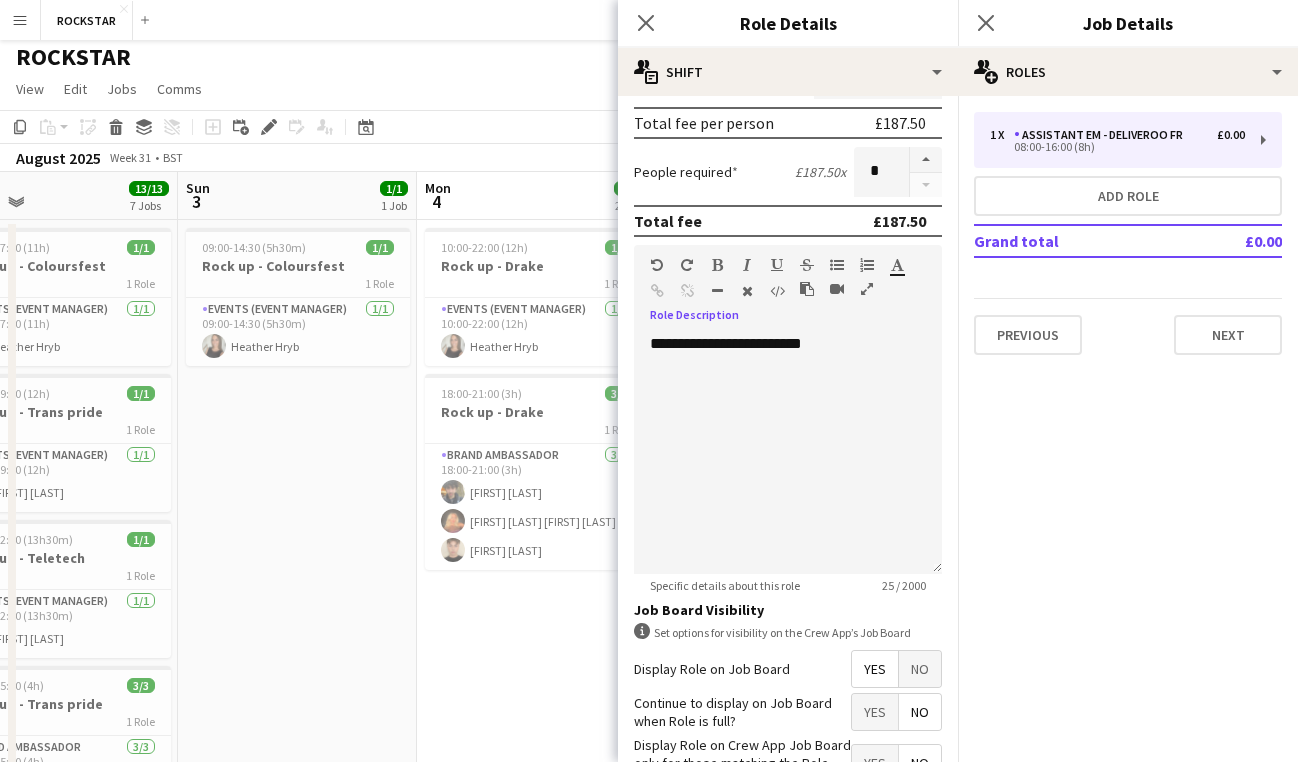 click on "1 x   Assistant EM - Deliveroo FR   £0.00   08:00-16:00 (8h)   Add role   Grand total   £0.00   Previous   Next" at bounding box center (1128, 233) 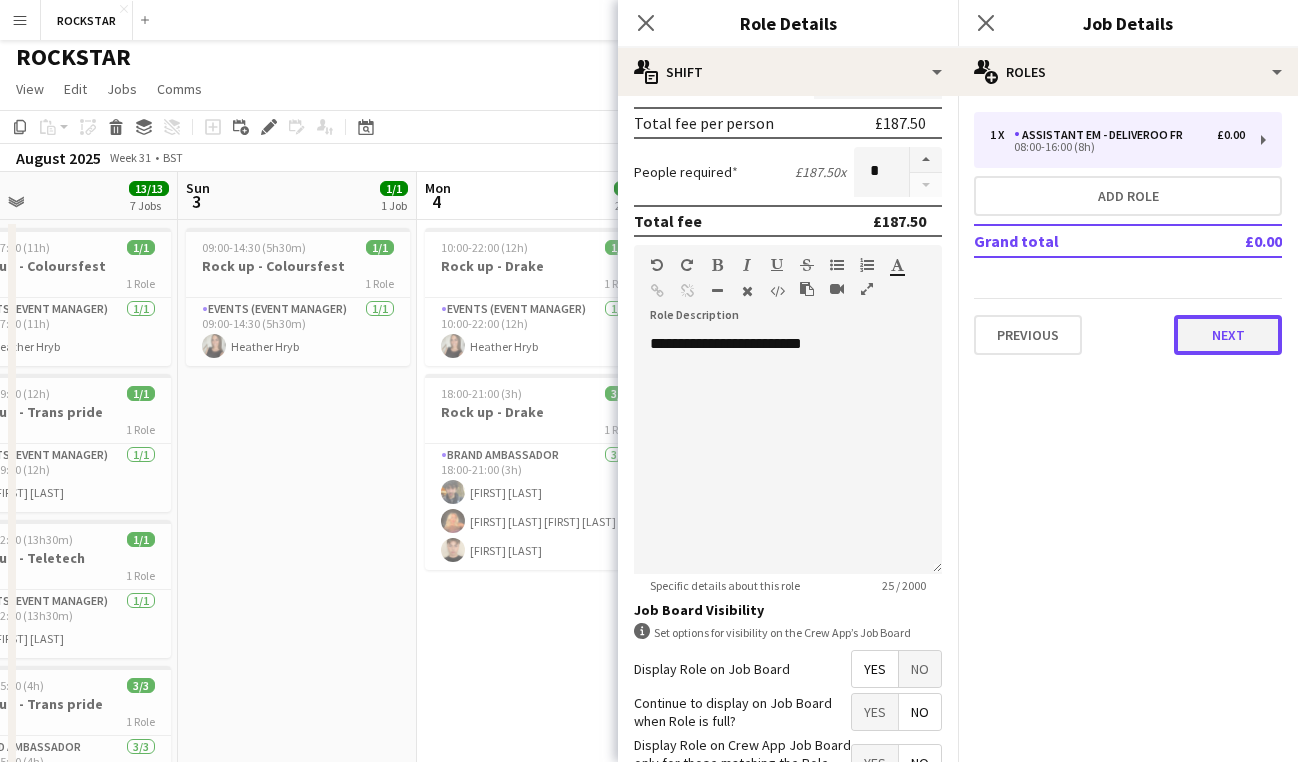 click on "Next" at bounding box center [1228, 335] 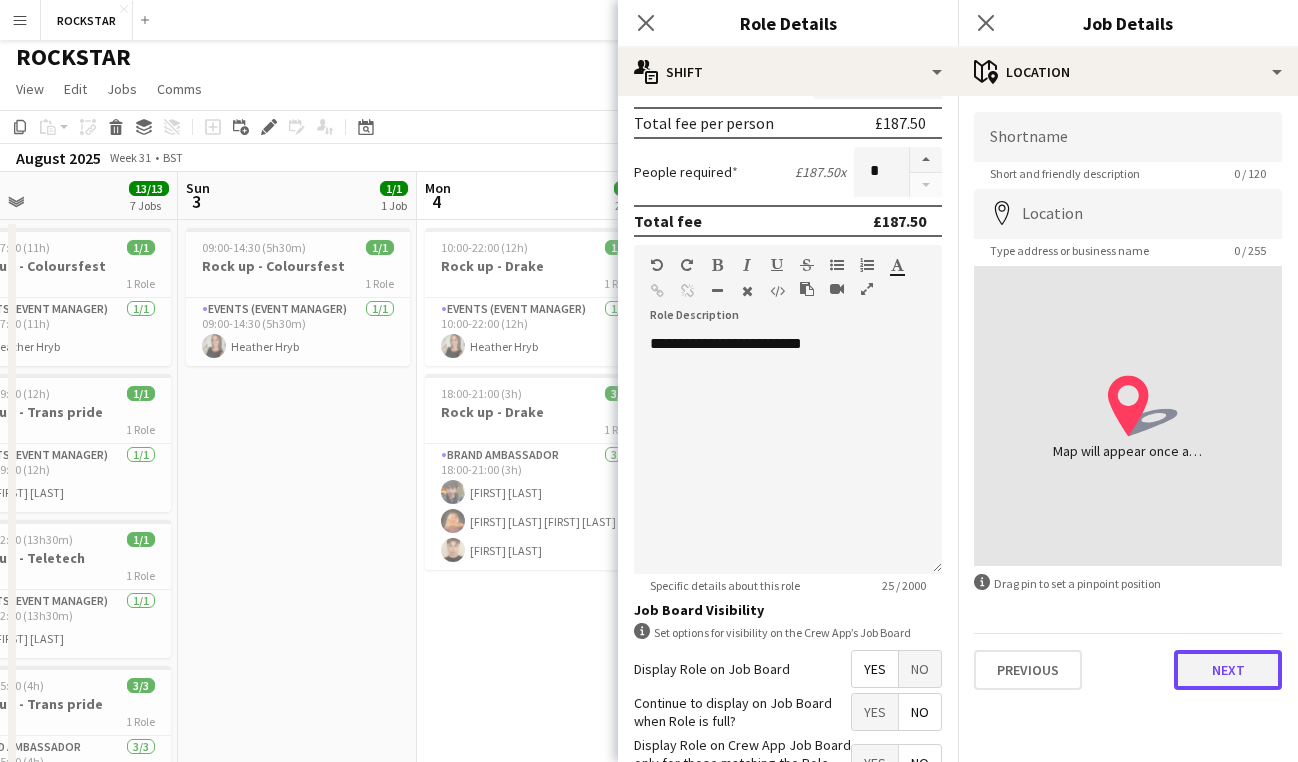click on "Next" at bounding box center (1228, 670) 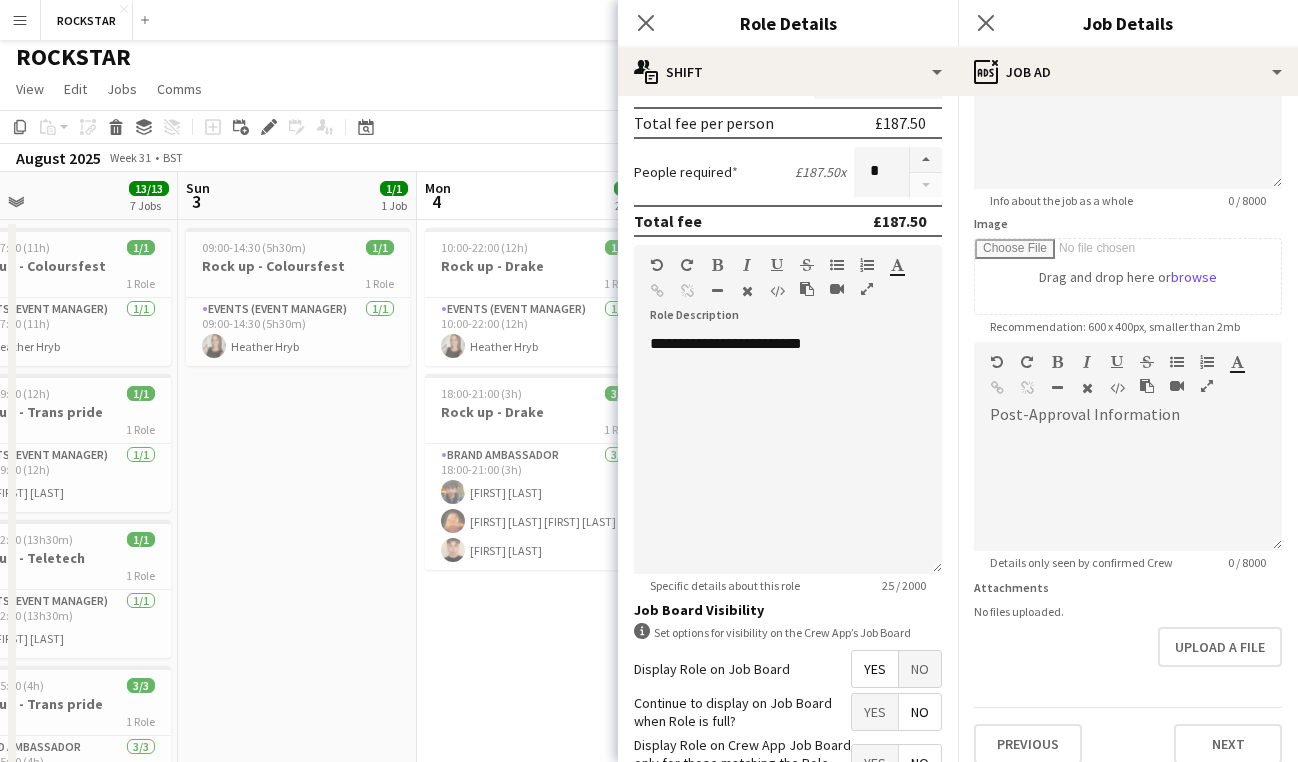 scroll, scrollTop: 227, scrollLeft: 0, axis: vertical 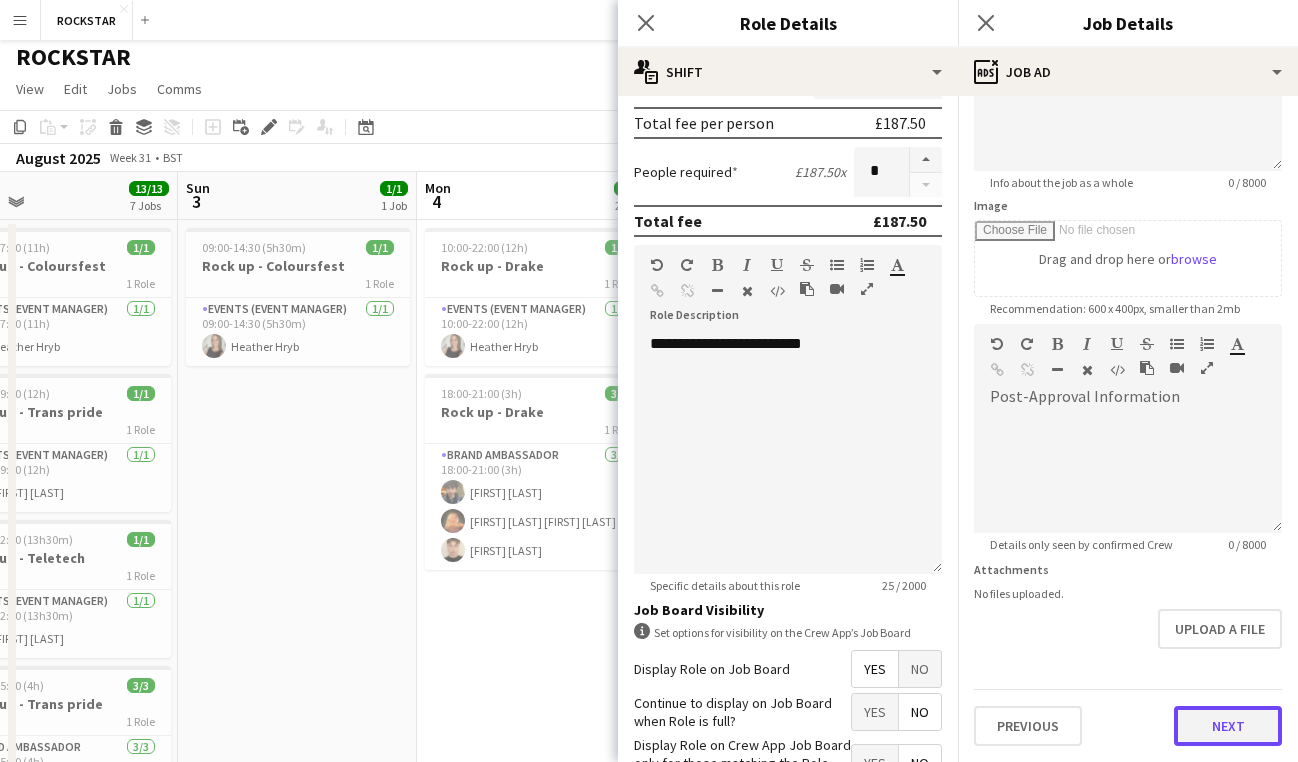 click on "Next" at bounding box center (1228, 726) 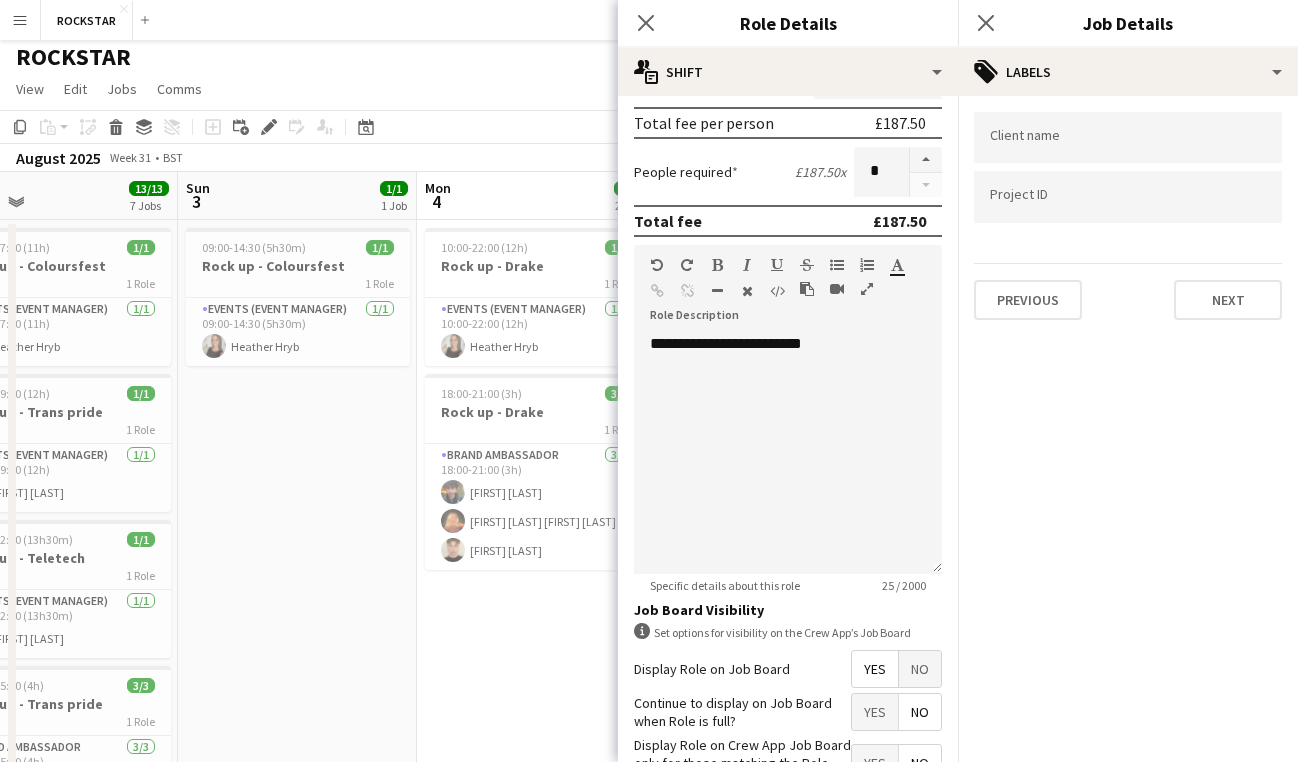 scroll, scrollTop: 0, scrollLeft: 0, axis: both 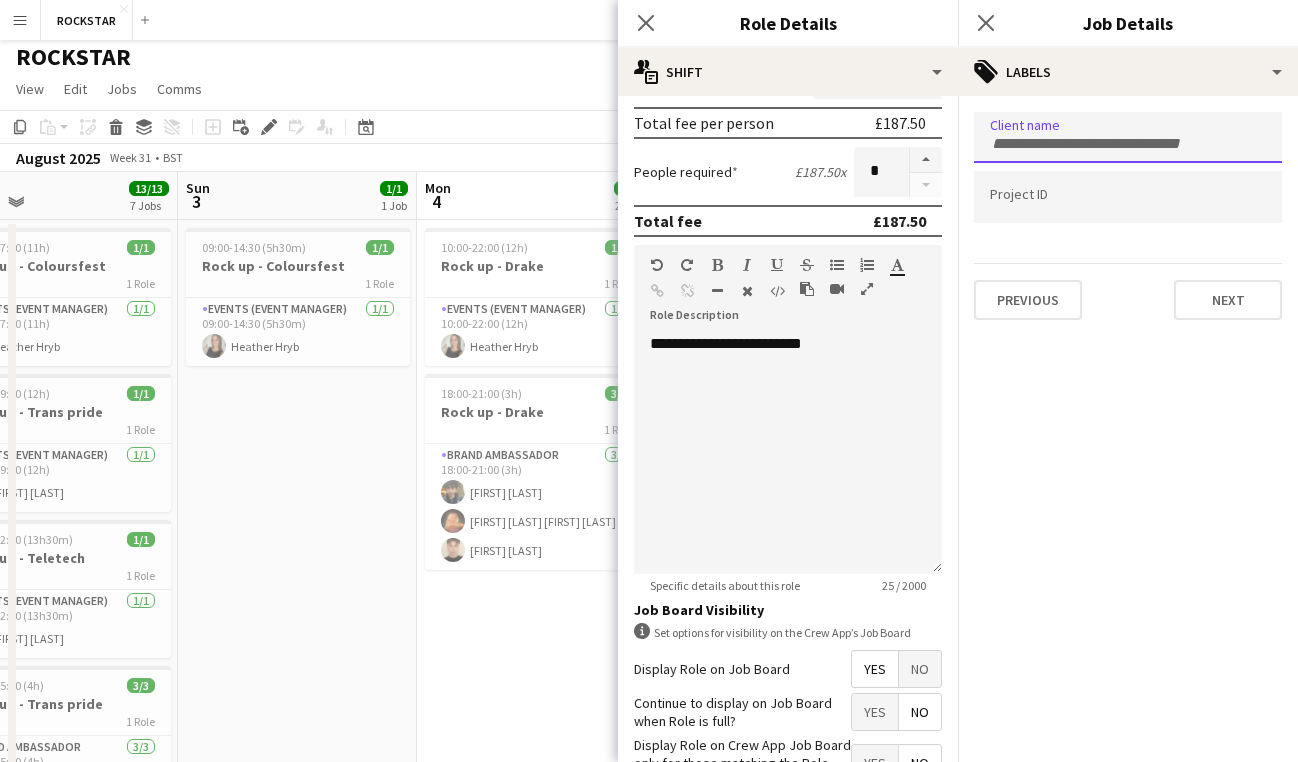 click at bounding box center (1128, 137) 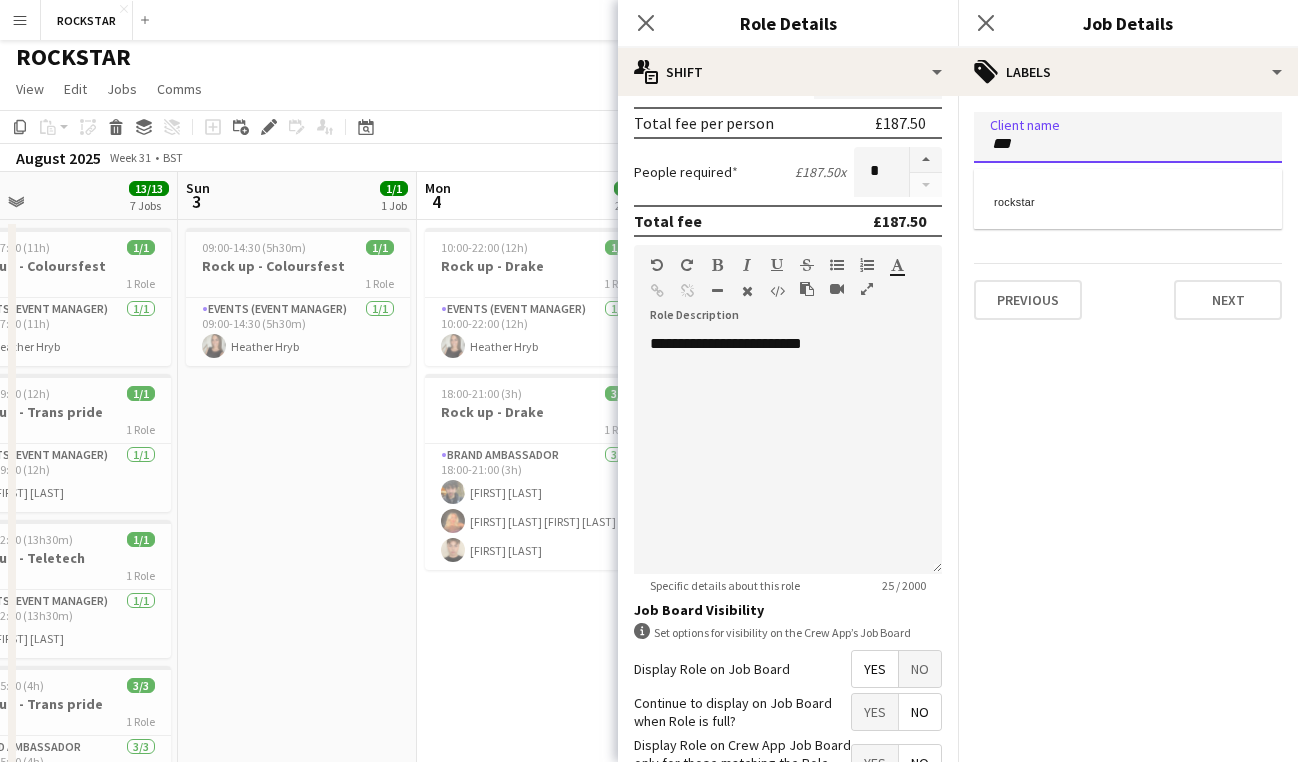 type on "***" 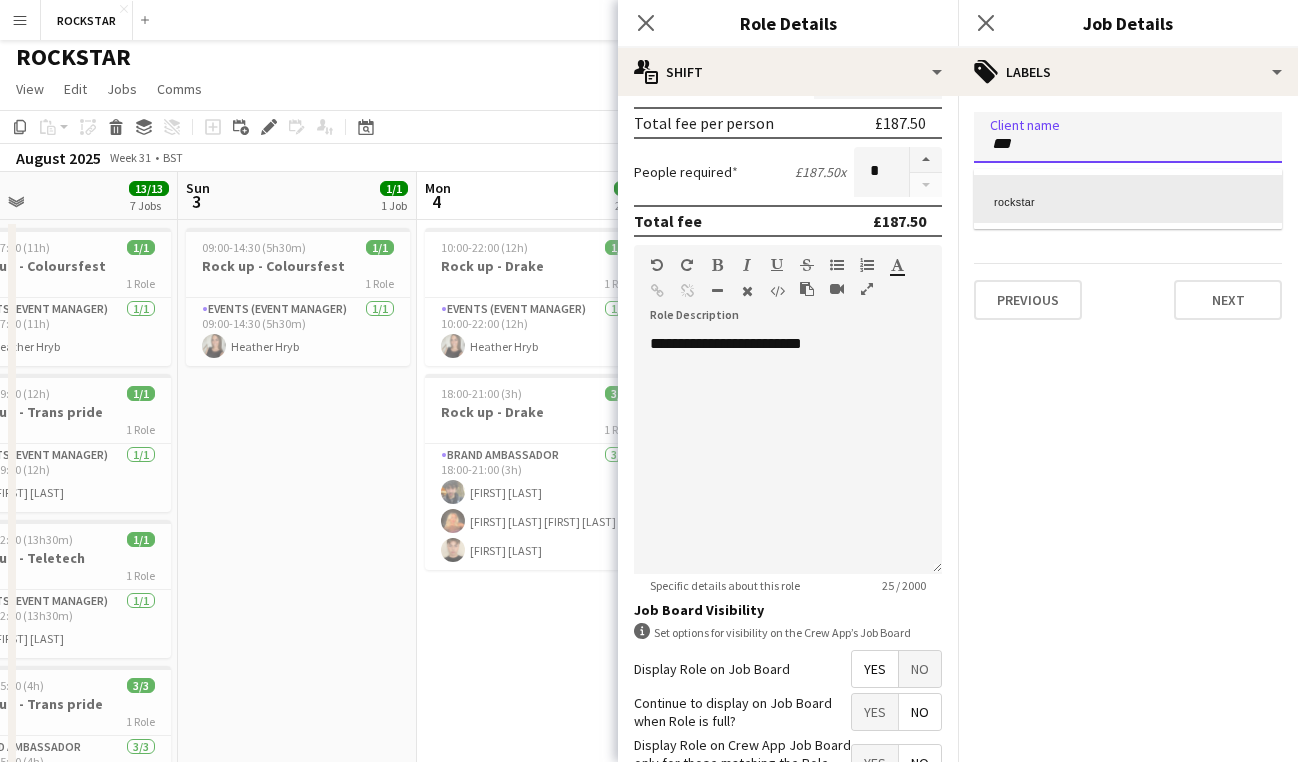 click on "rockstar" at bounding box center (1128, 199) 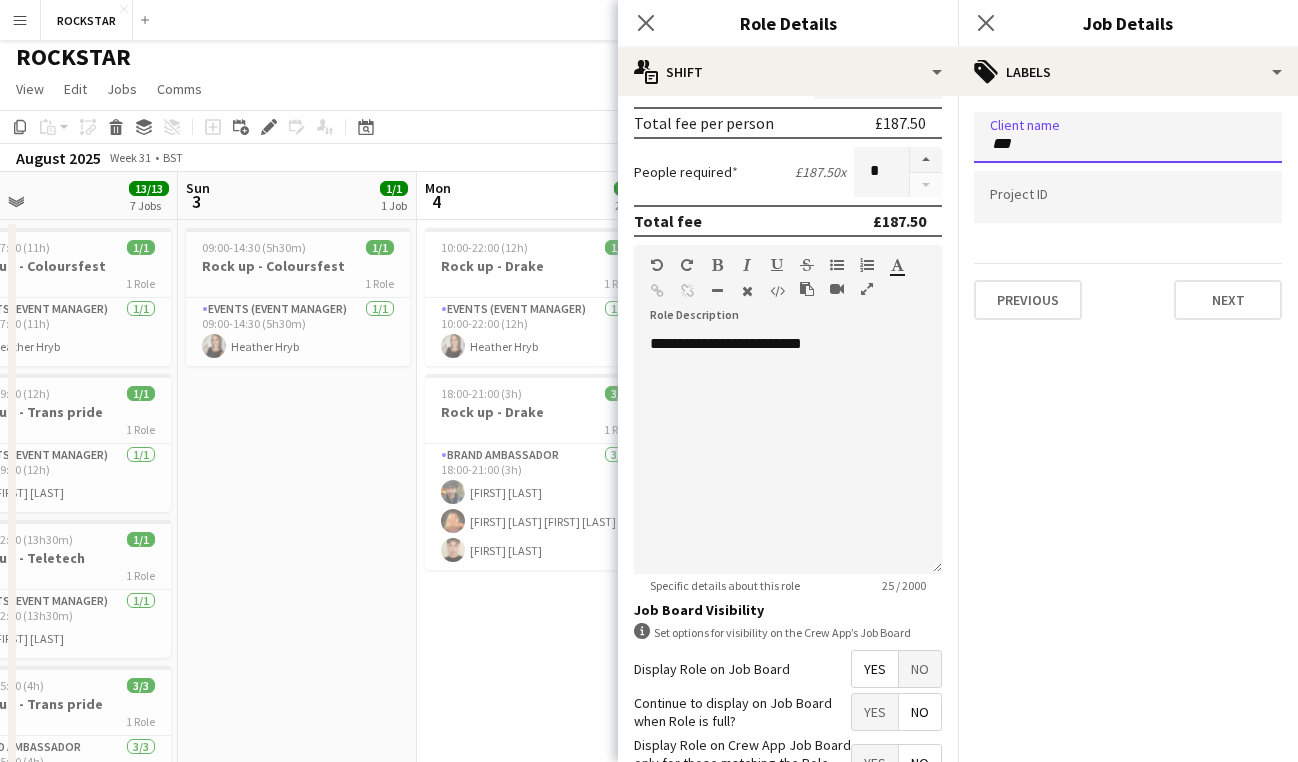 type 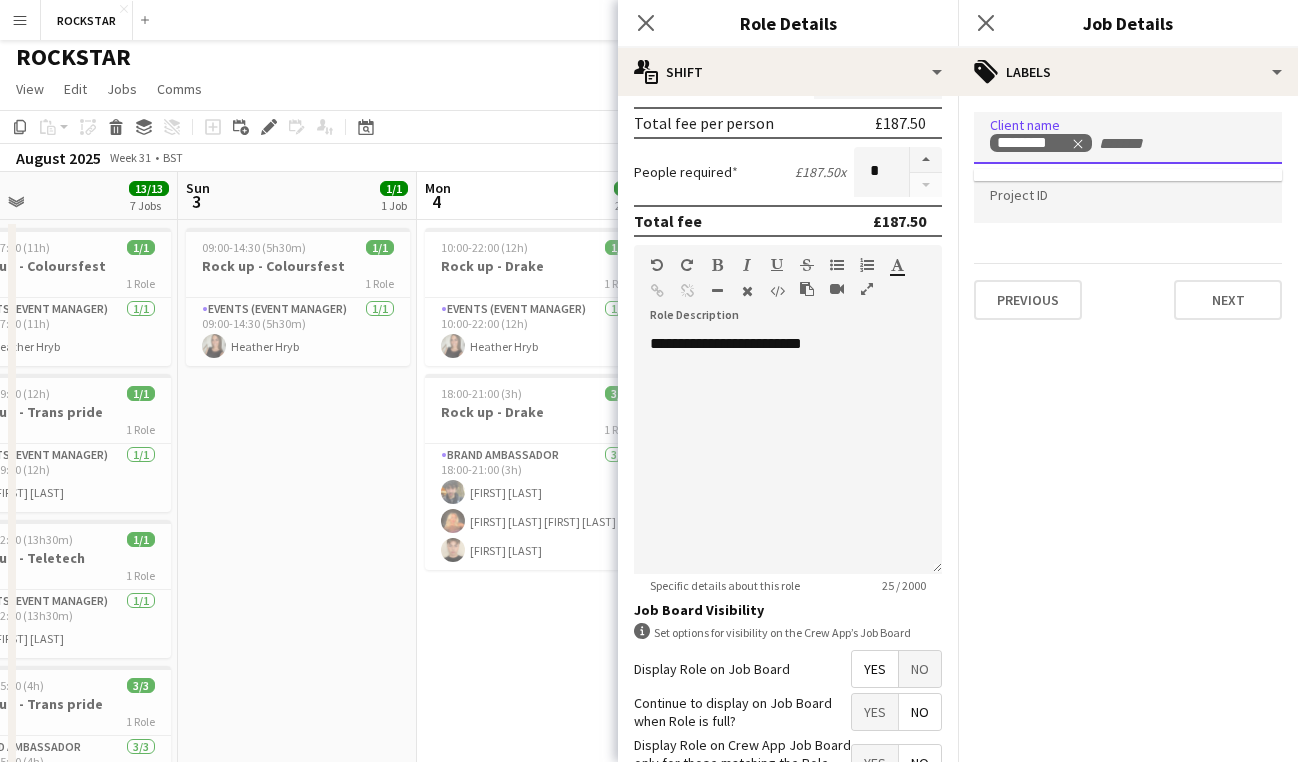 click at bounding box center [1128, 198] 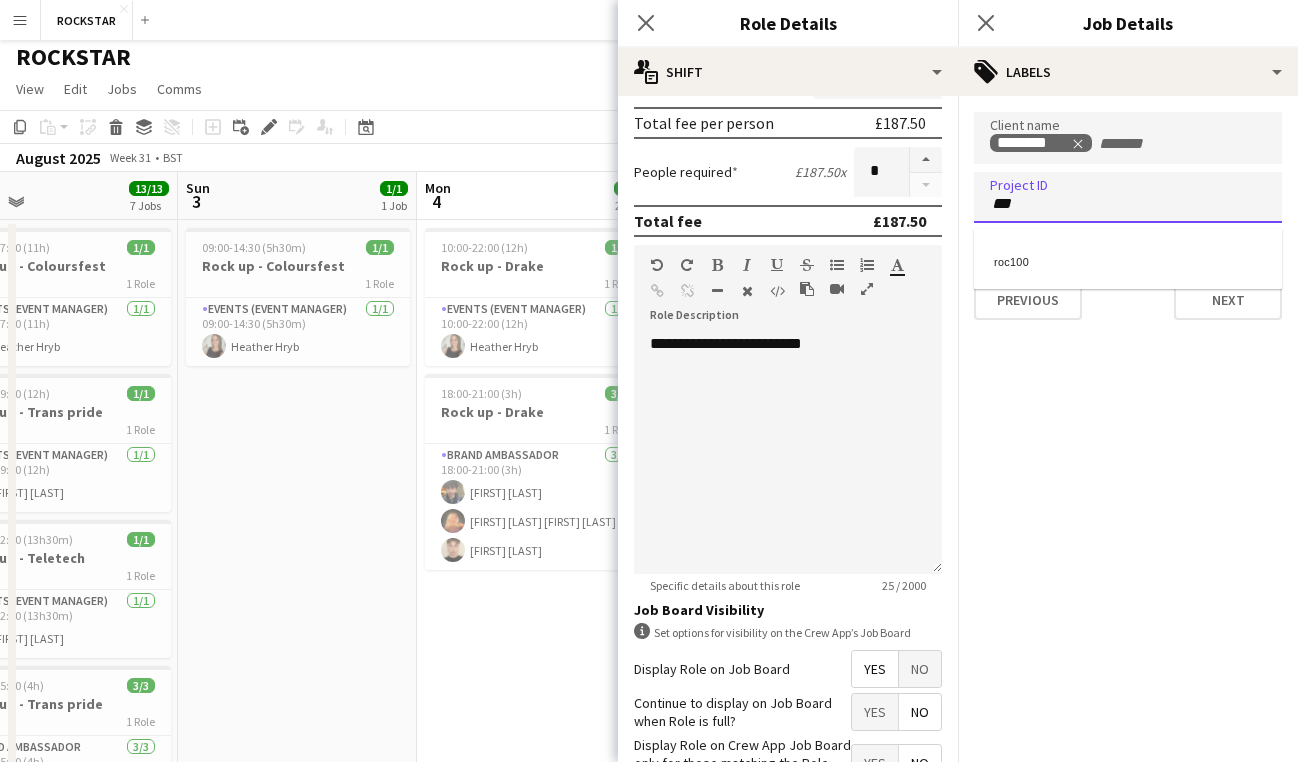 type on "***" 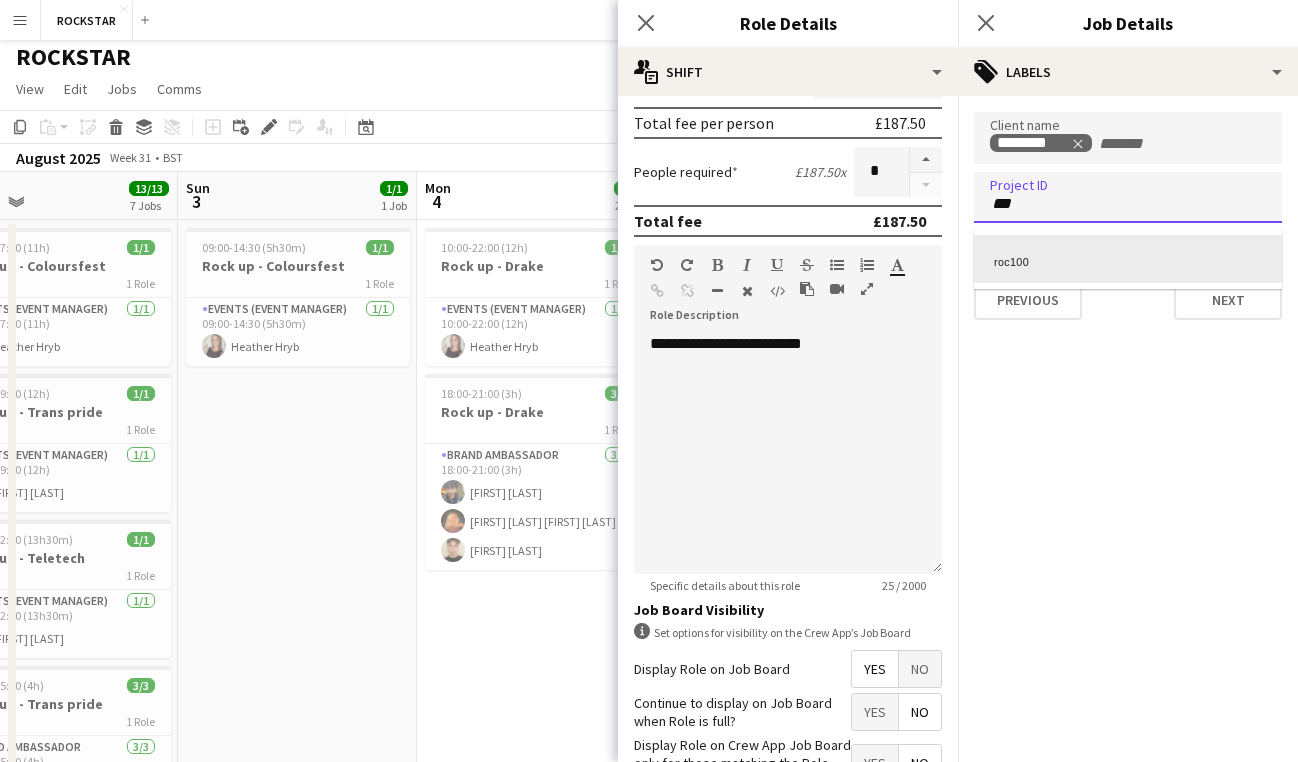 scroll, scrollTop: 0, scrollLeft: 0, axis: both 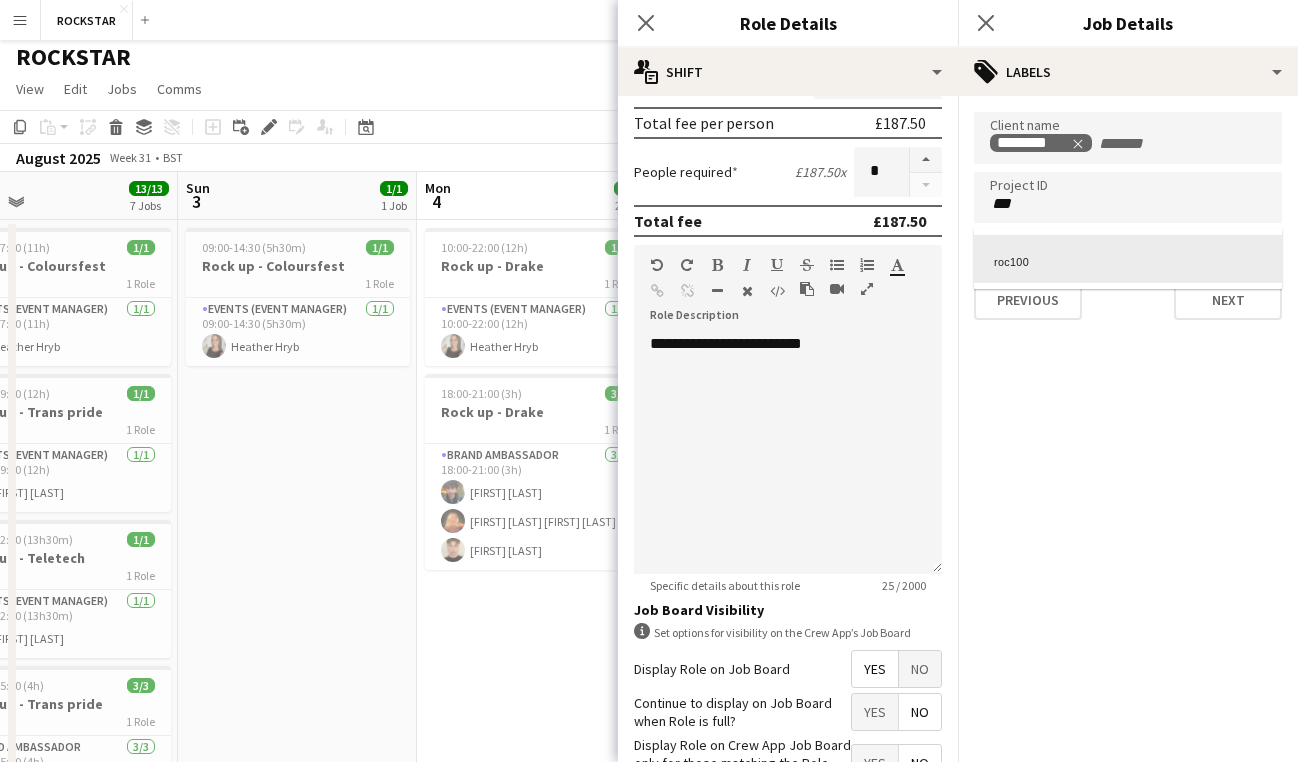 click on "roc100" at bounding box center (1128, 259) 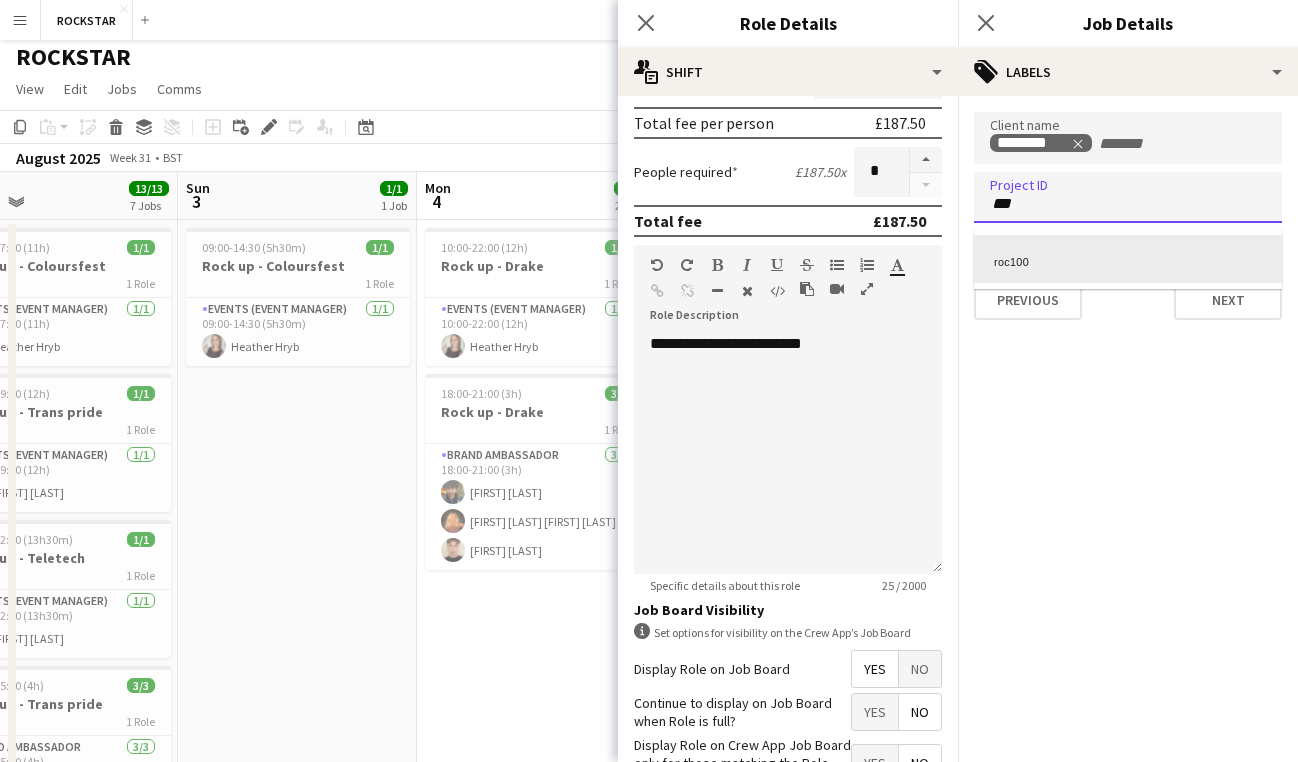 click on "roc100" at bounding box center [1128, 259] 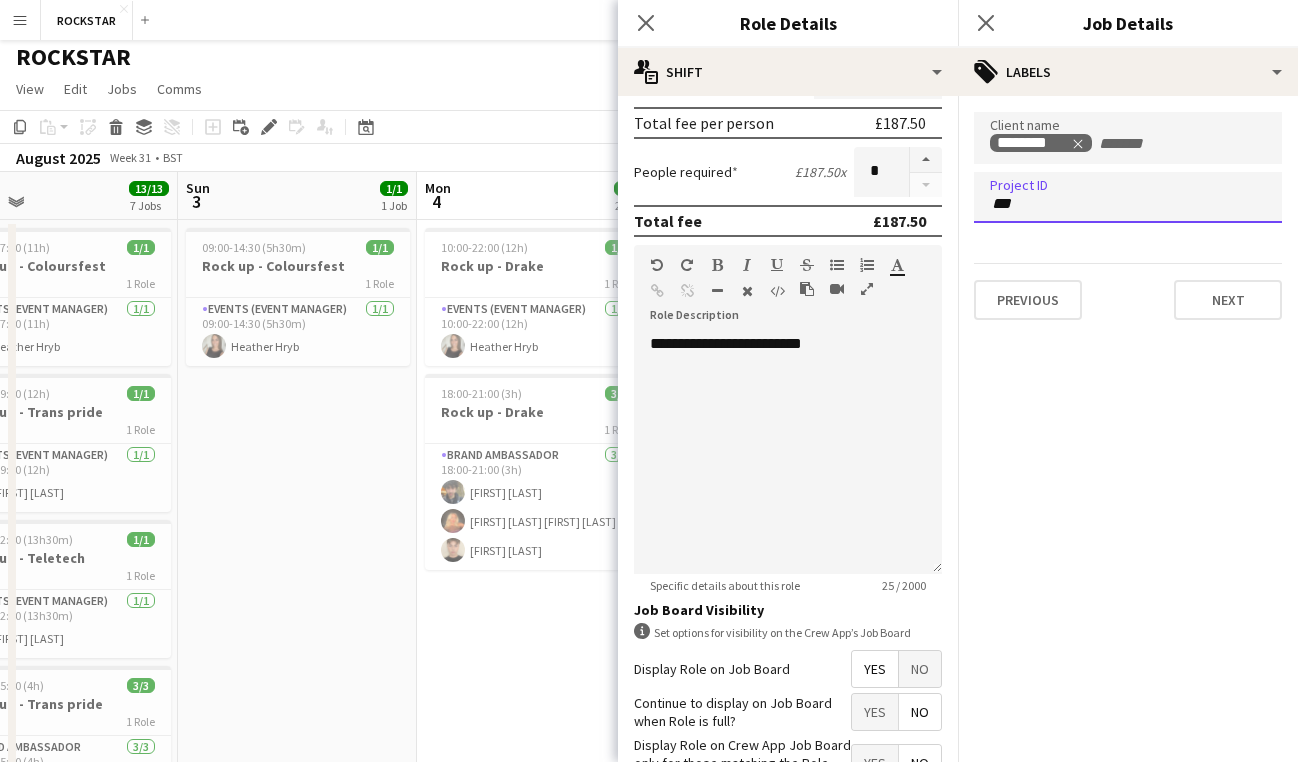 type 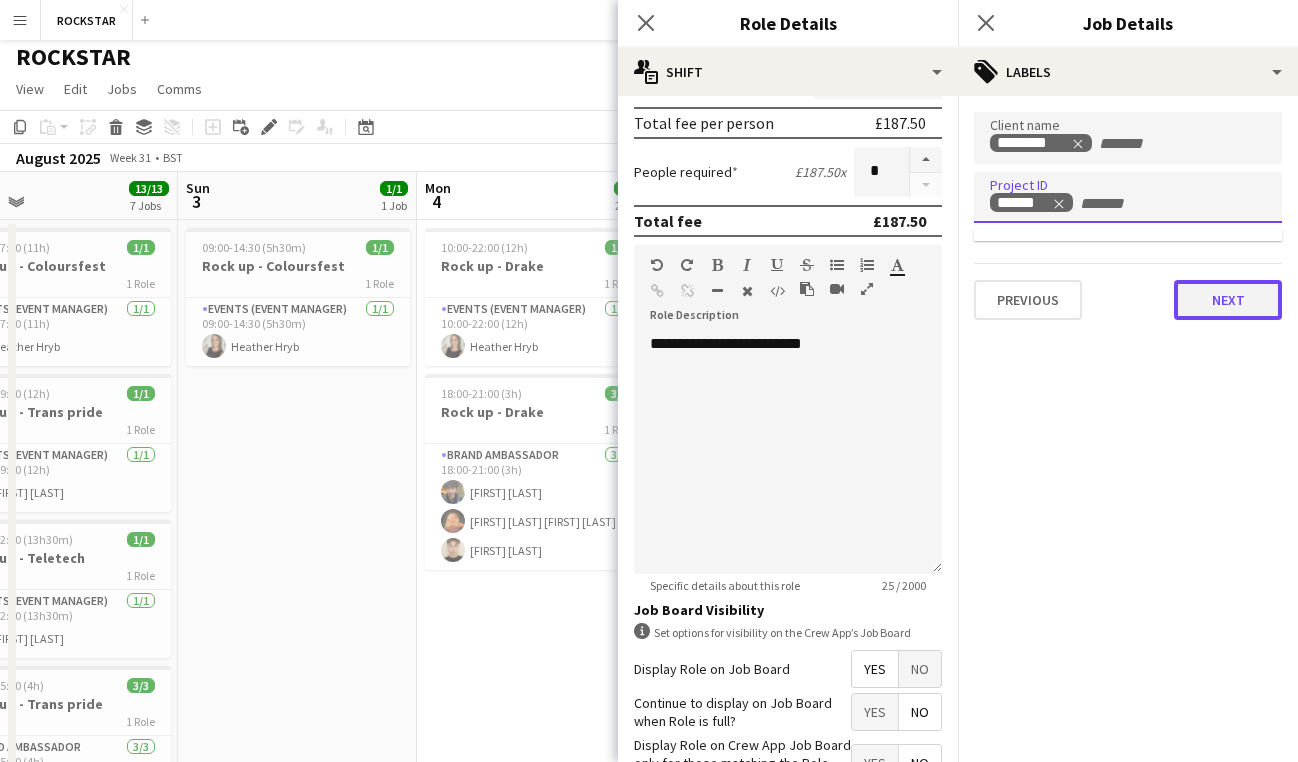 click on "Next" at bounding box center [1228, 300] 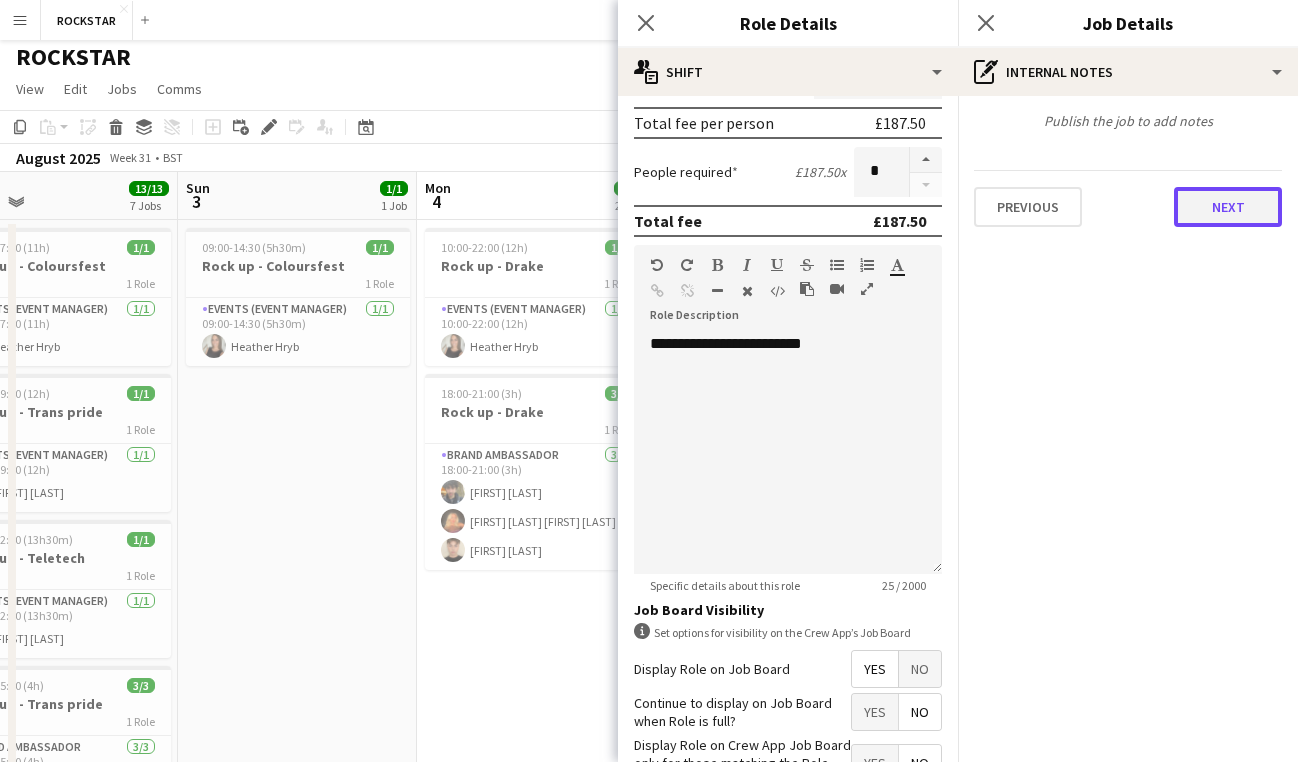click on "Next" at bounding box center (1228, 207) 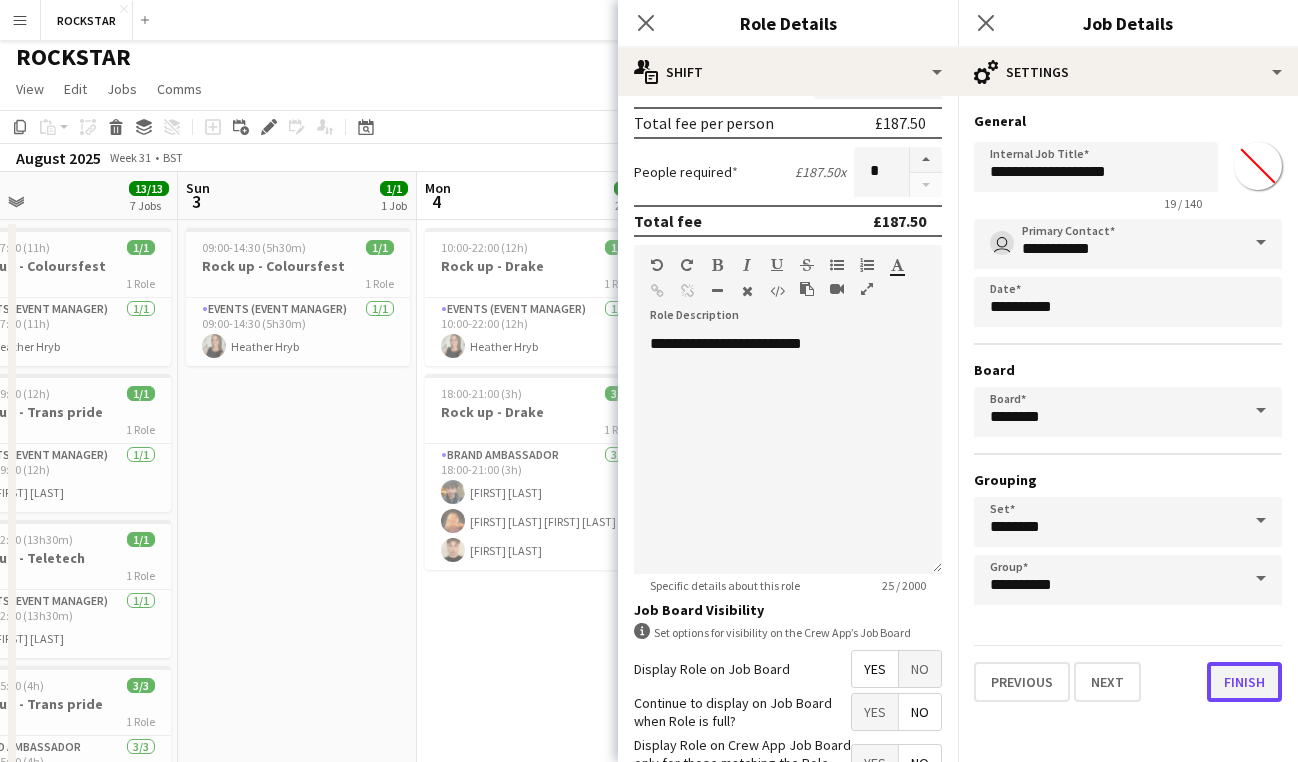 click on "Finish" at bounding box center (1244, 682) 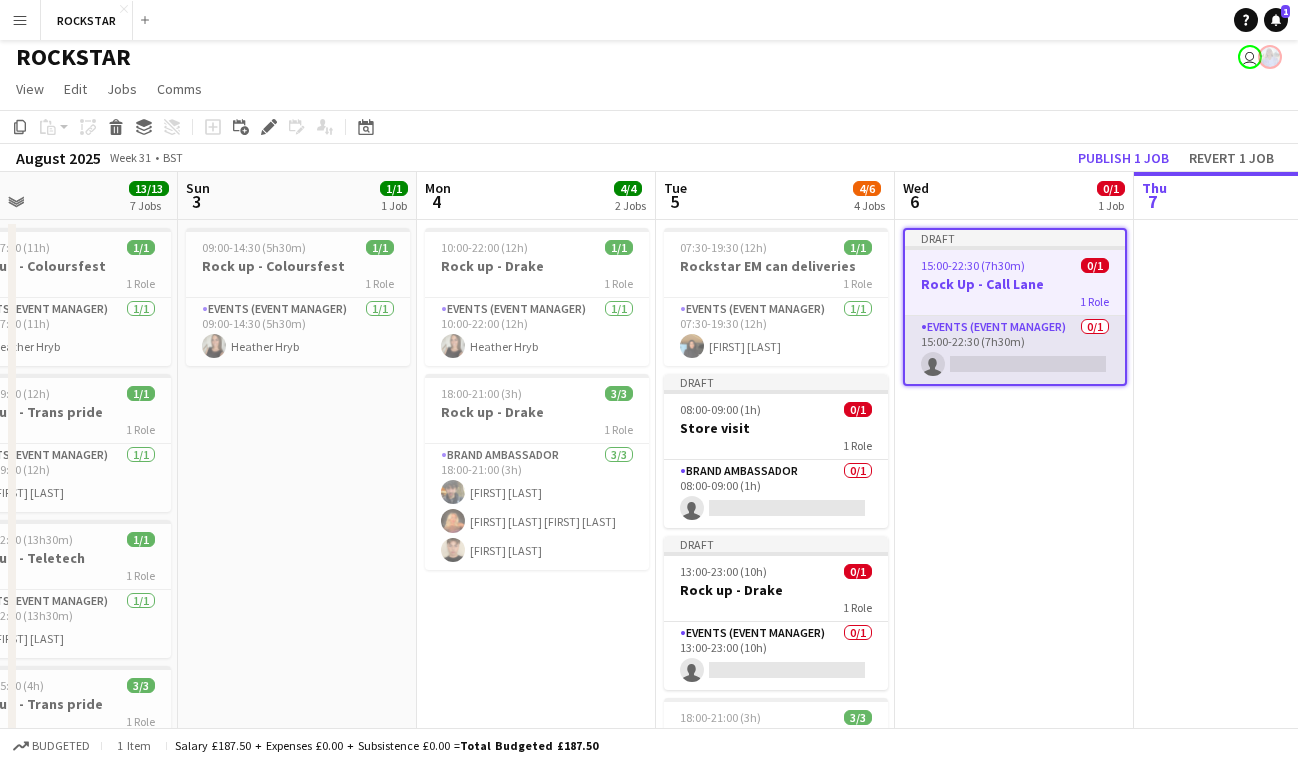 click on "Events (Event Manager)   0/1   15:00-22:30 (7h30m)
single-neutral-actions" at bounding box center (1015, 350) 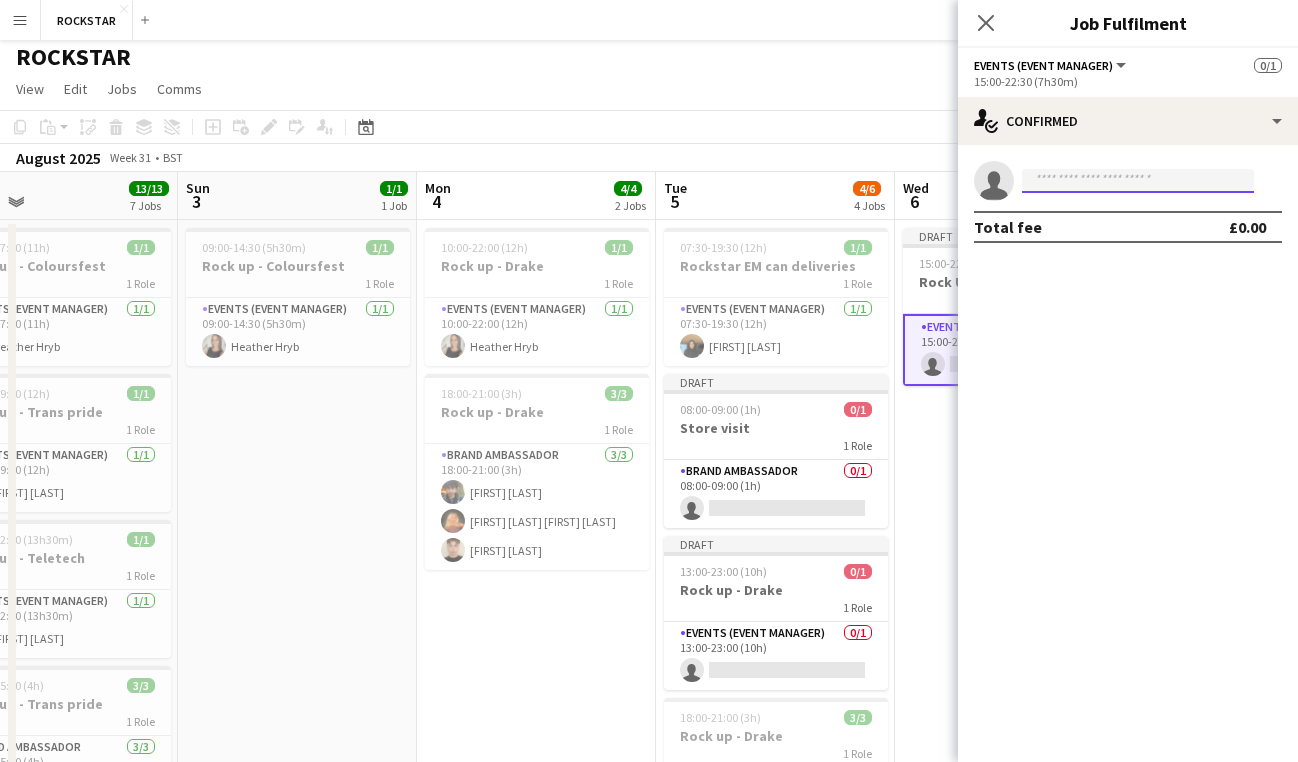 click at bounding box center [1138, 181] 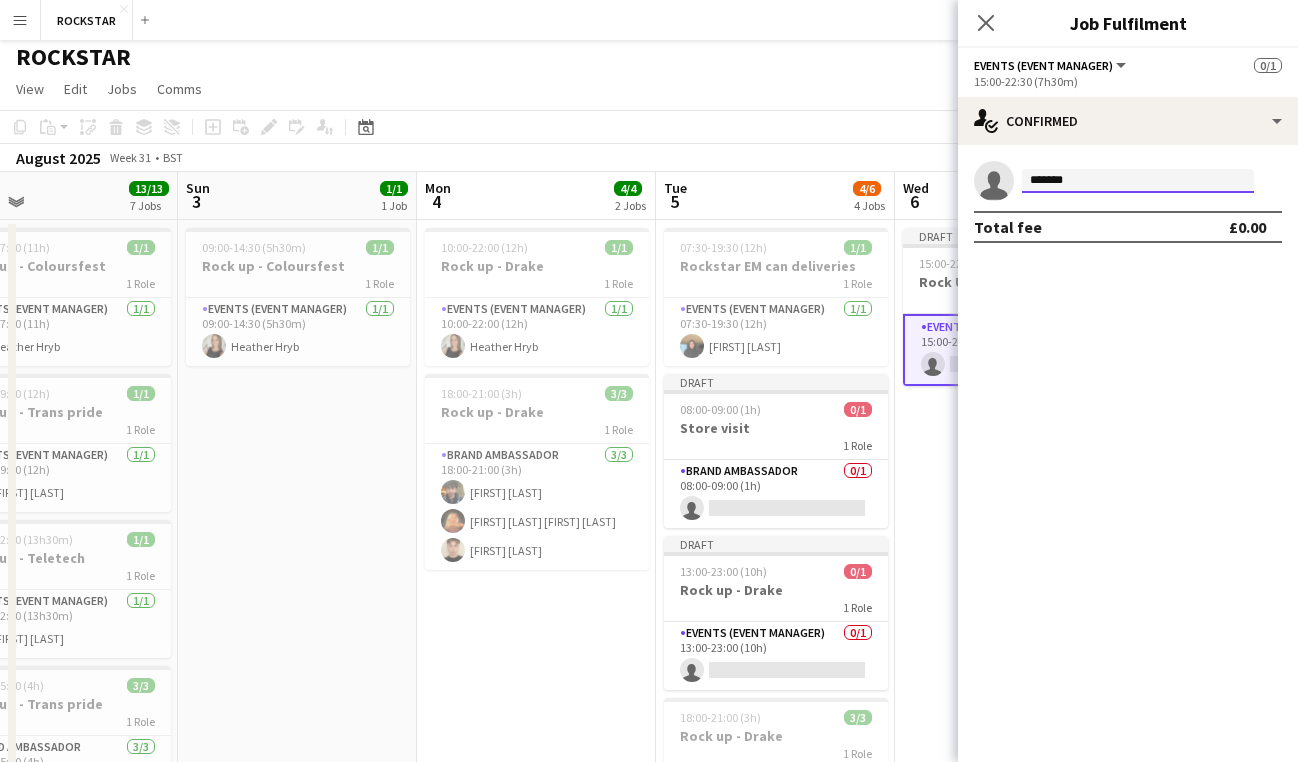click on "*******" at bounding box center [1138, 181] 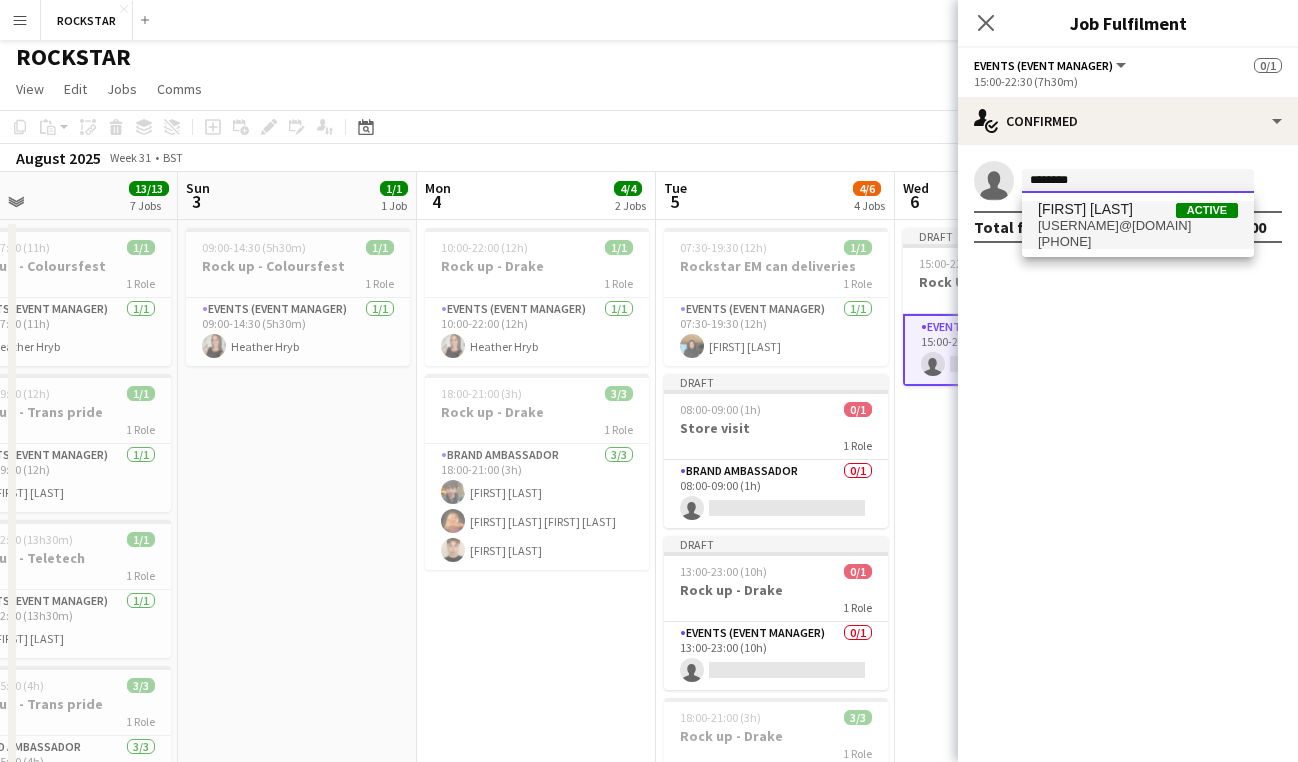 type on "********" 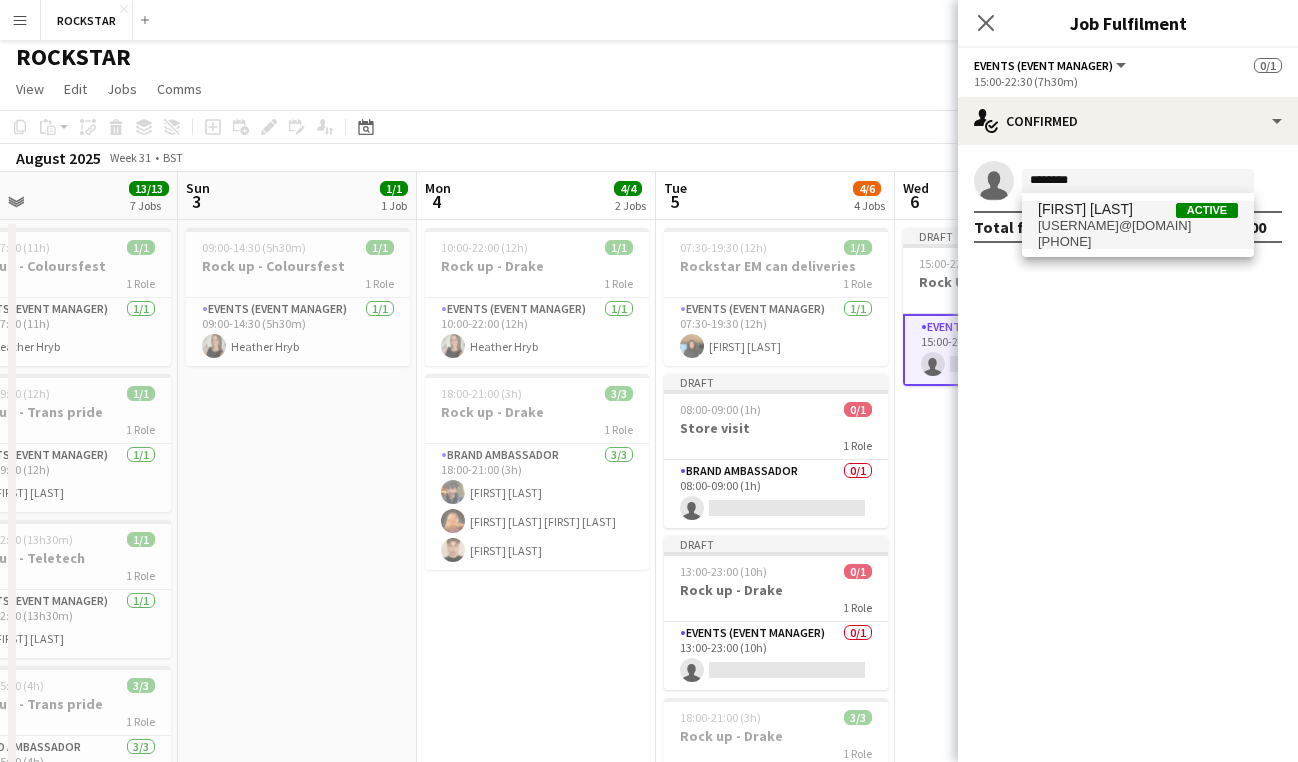 click on "[USERNAME]@[DOMAIN]" at bounding box center (1138, 226) 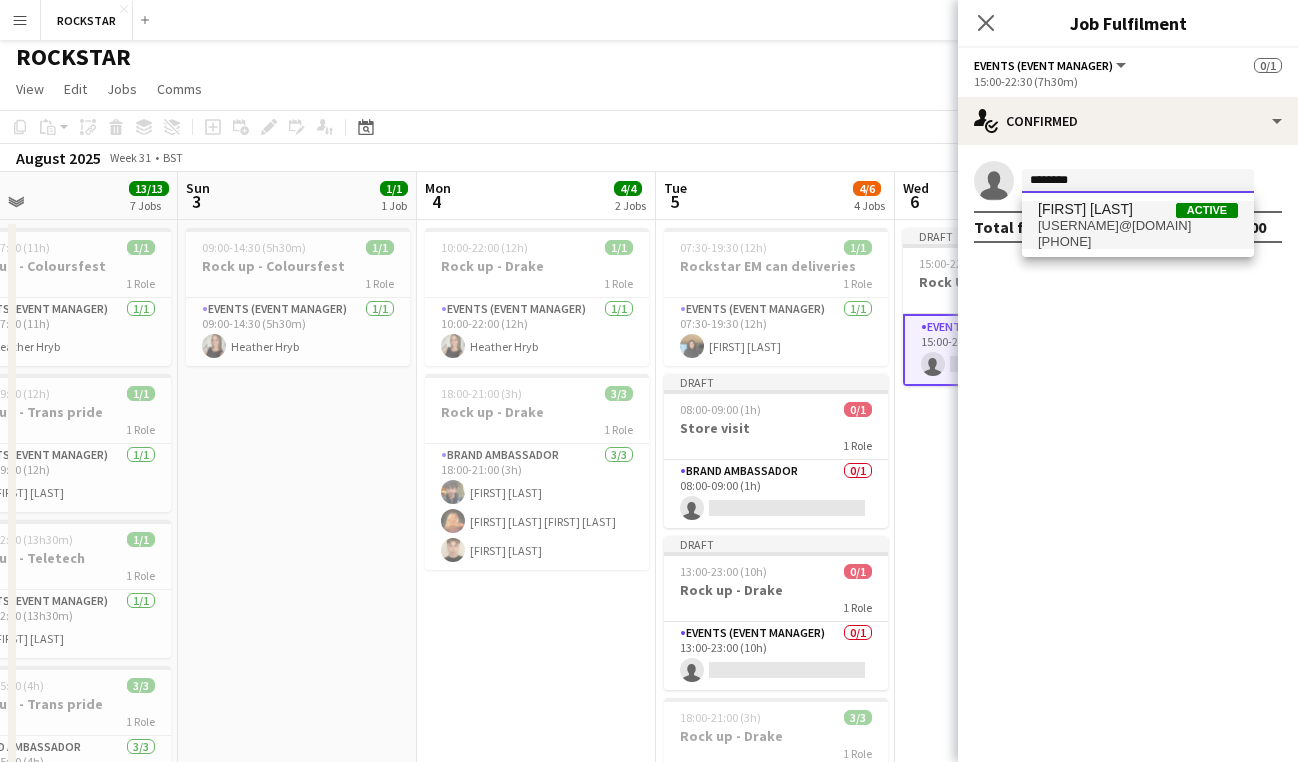 type 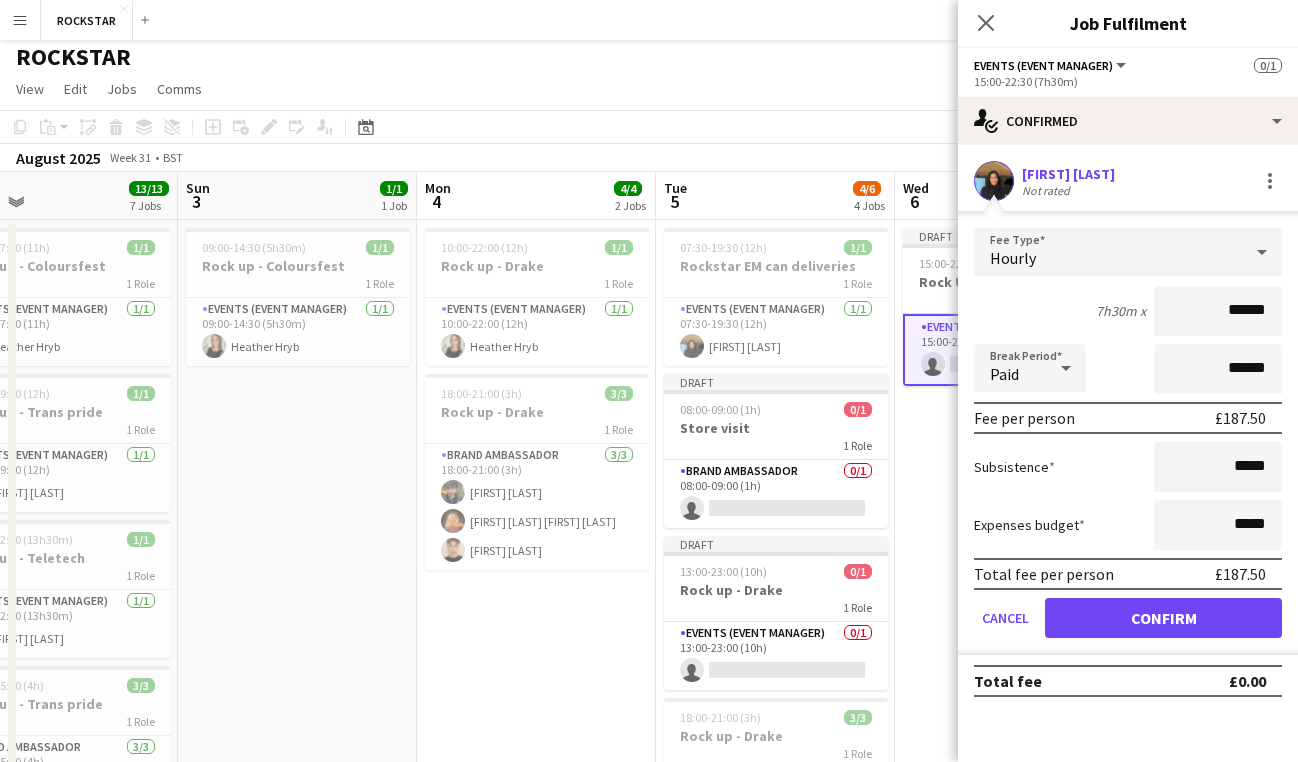 click on "Fee Type  Hourly  7h30m x  ******  Break Period  Paid ******  Fee per person   £187.50   Subsistence  *****  Expenses budget  *****  Total fee per person   £187.50   Cancel   Confirm" at bounding box center (1128, 441) 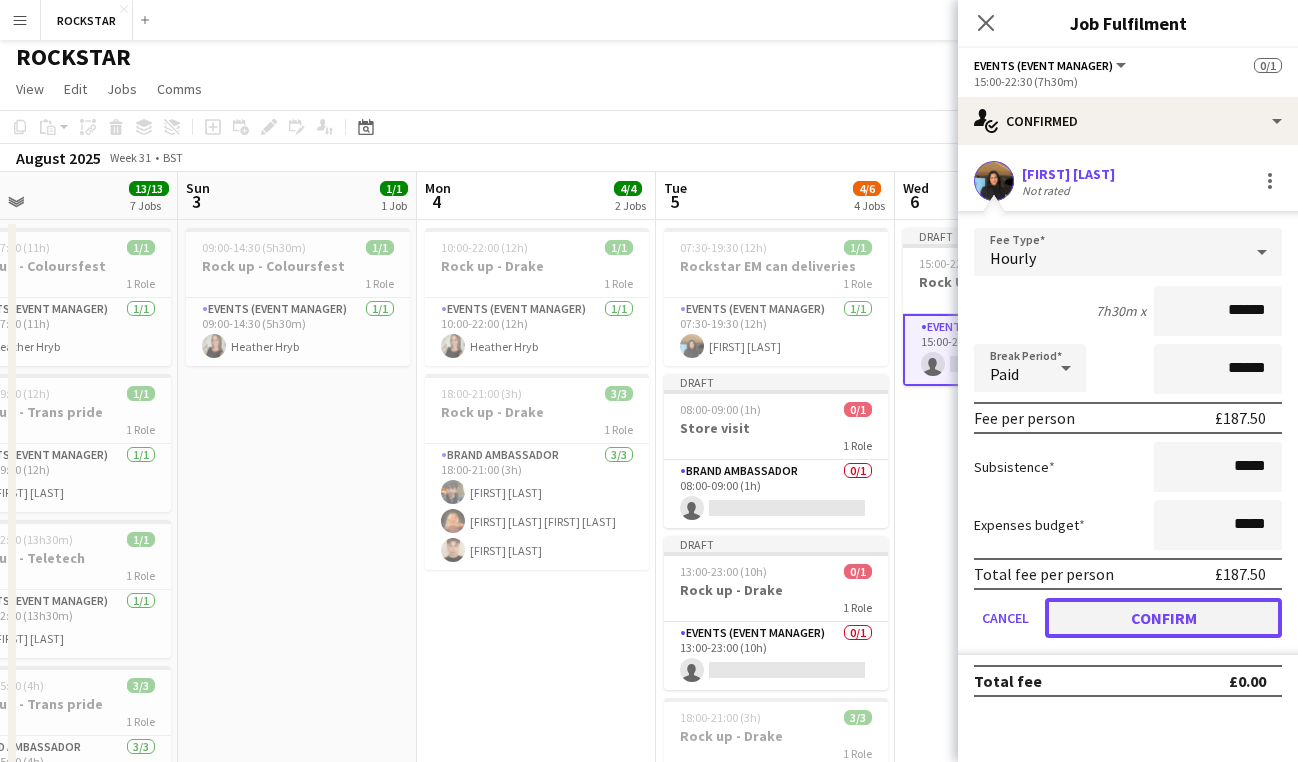 click on "Confirm" at bounding box center (1163, 618) 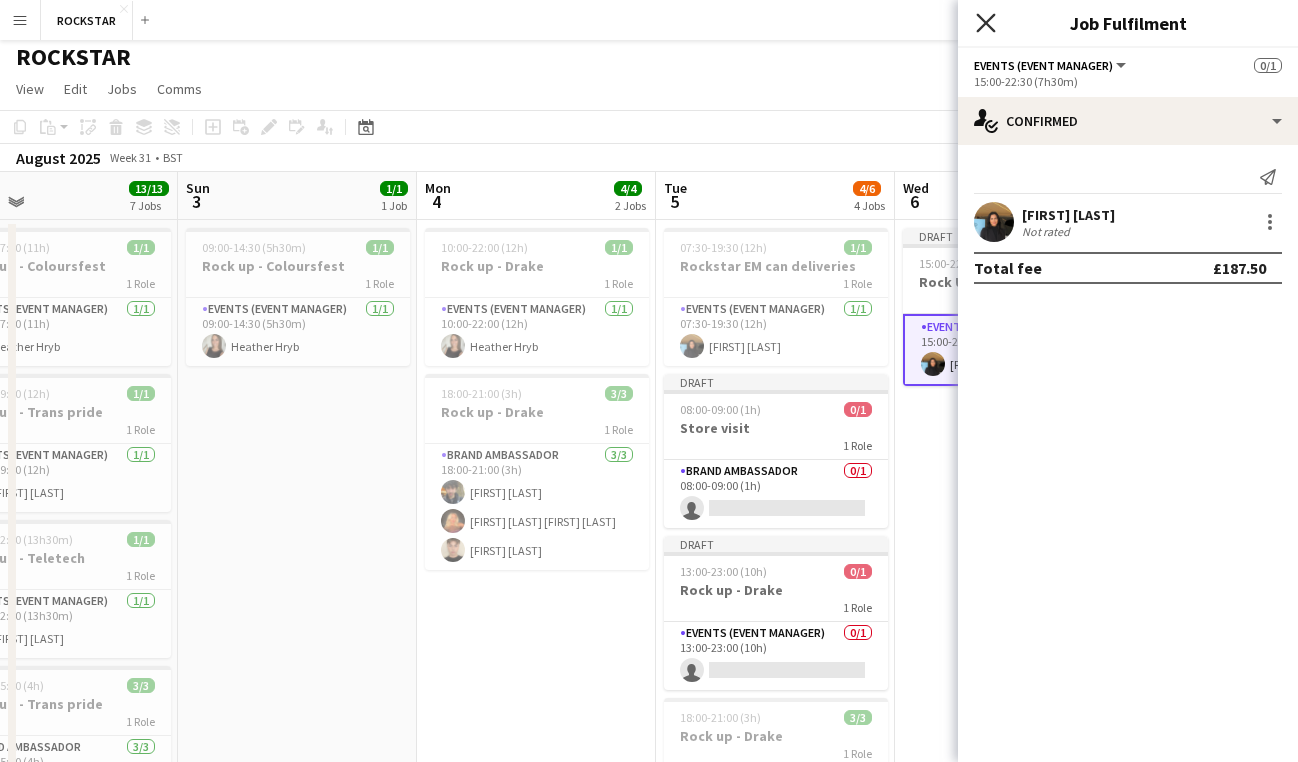 click 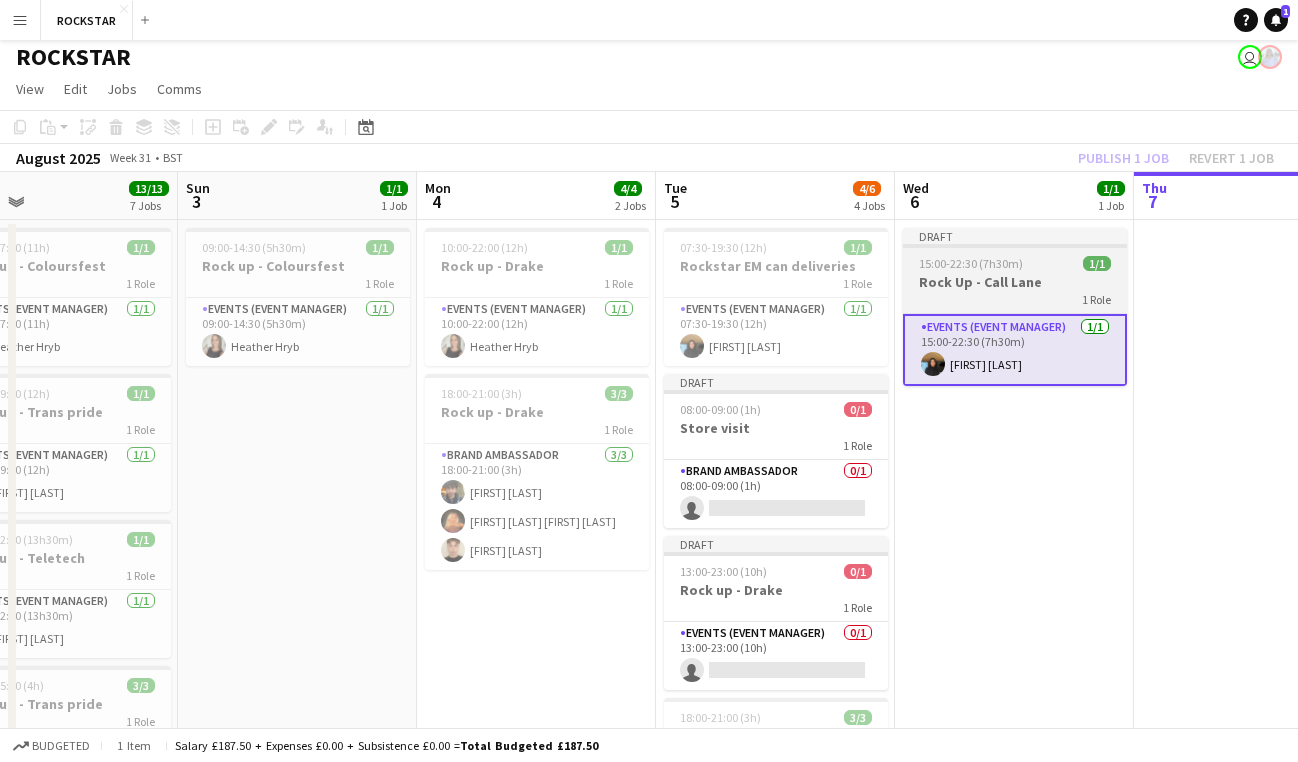 click on "Rock Up - Call Lane" at bounding box center (1015, 282) 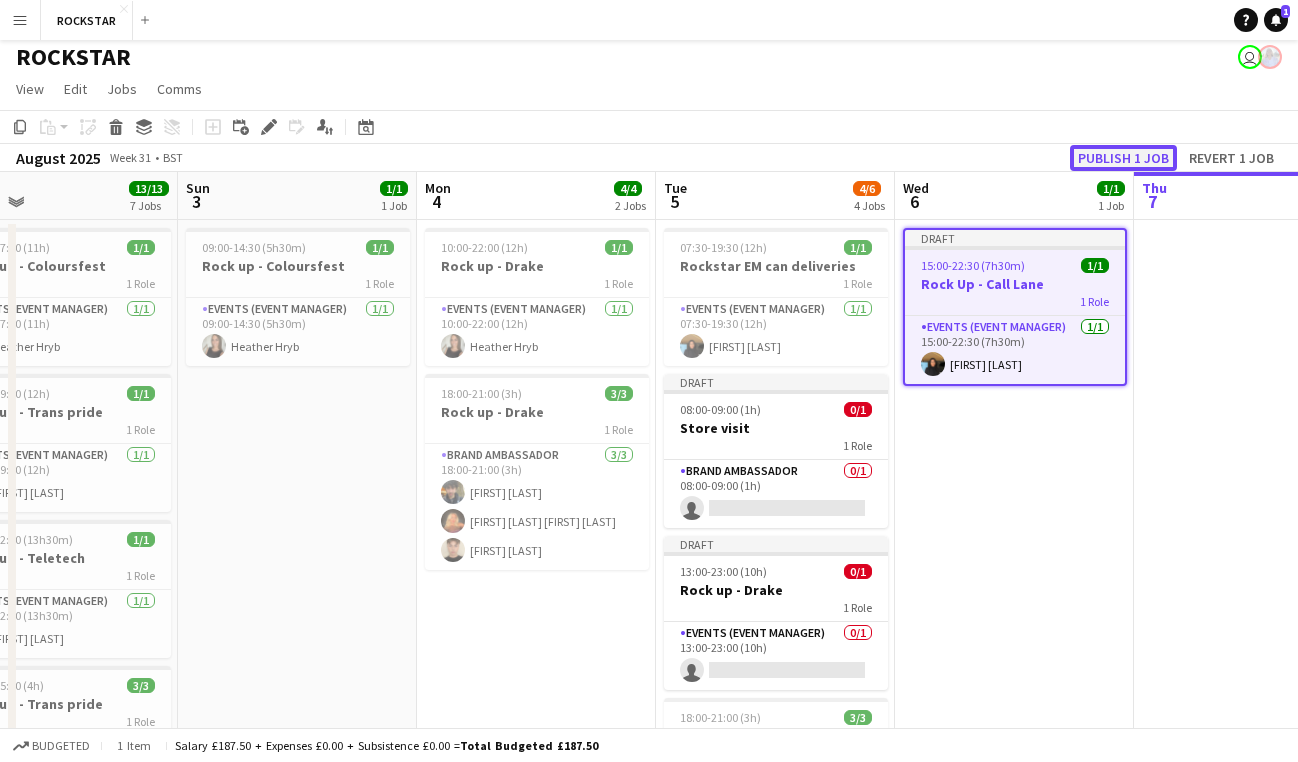 click on "Publish 1 job" 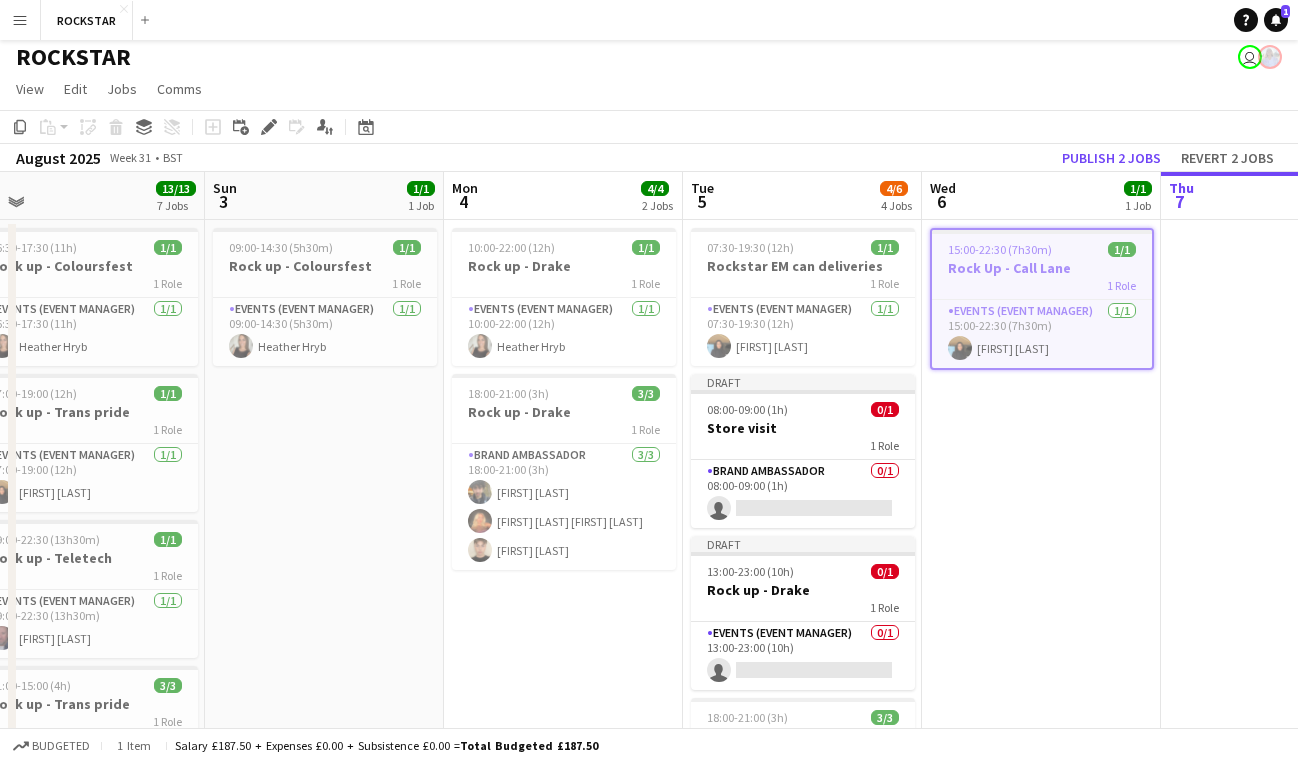 scroll, scrollTop: 0, scrollLeft: 516, axis: horizontal 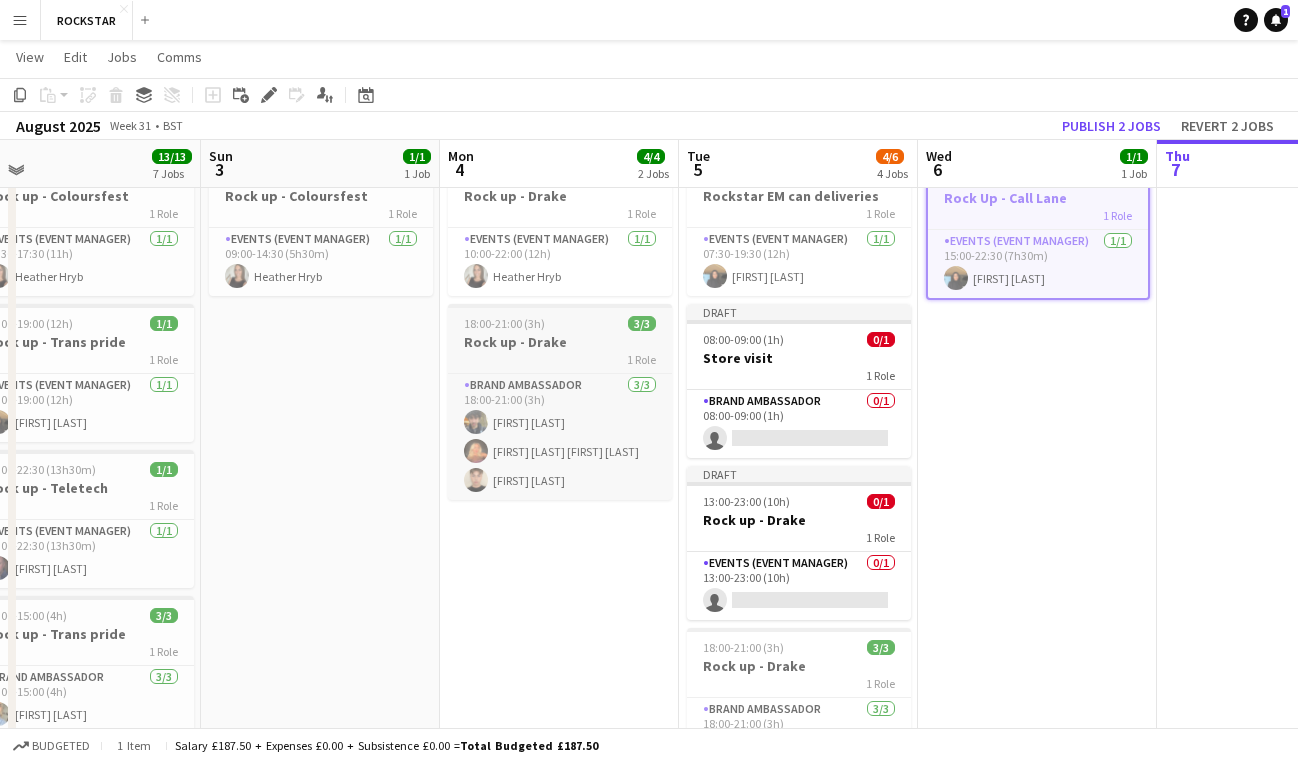 click on "Rock up - Drake" at bounding box center (560, 342) 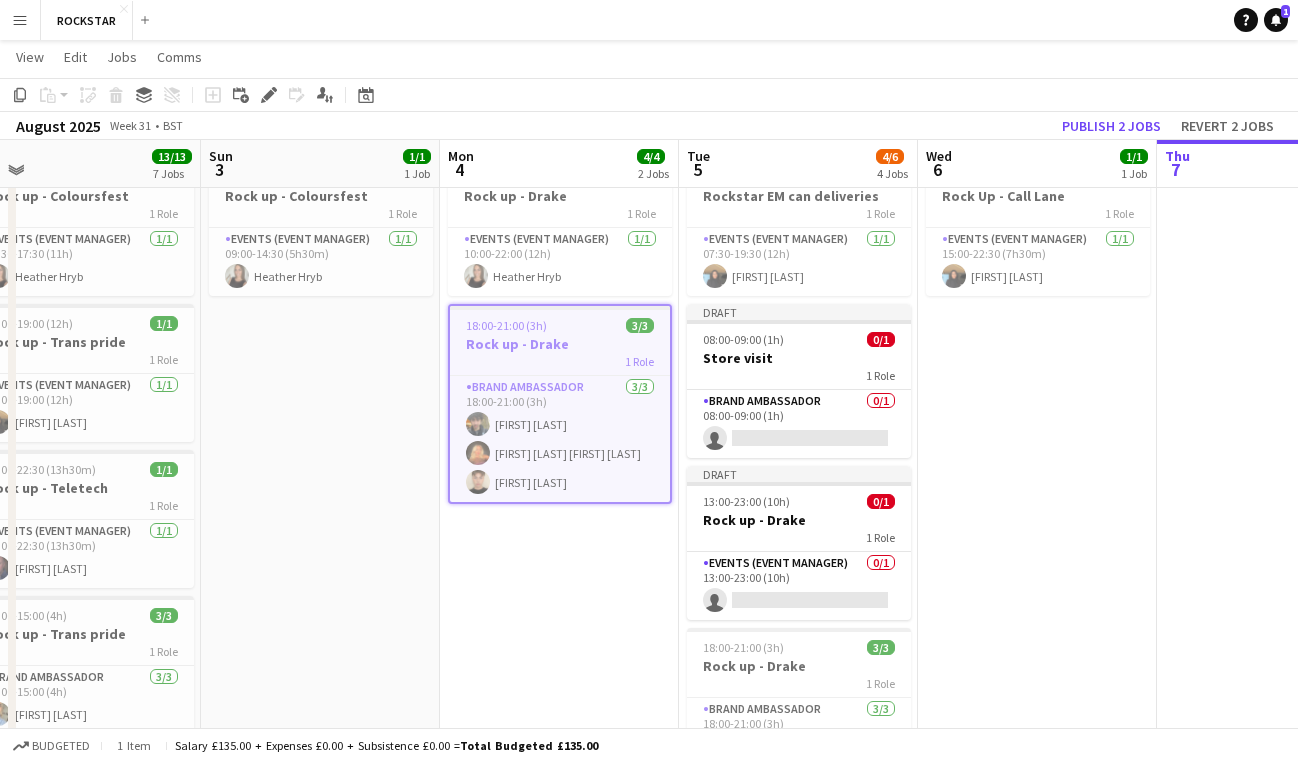 click on "[FIRST] [LAST]" at bounding box center [1037, 818] 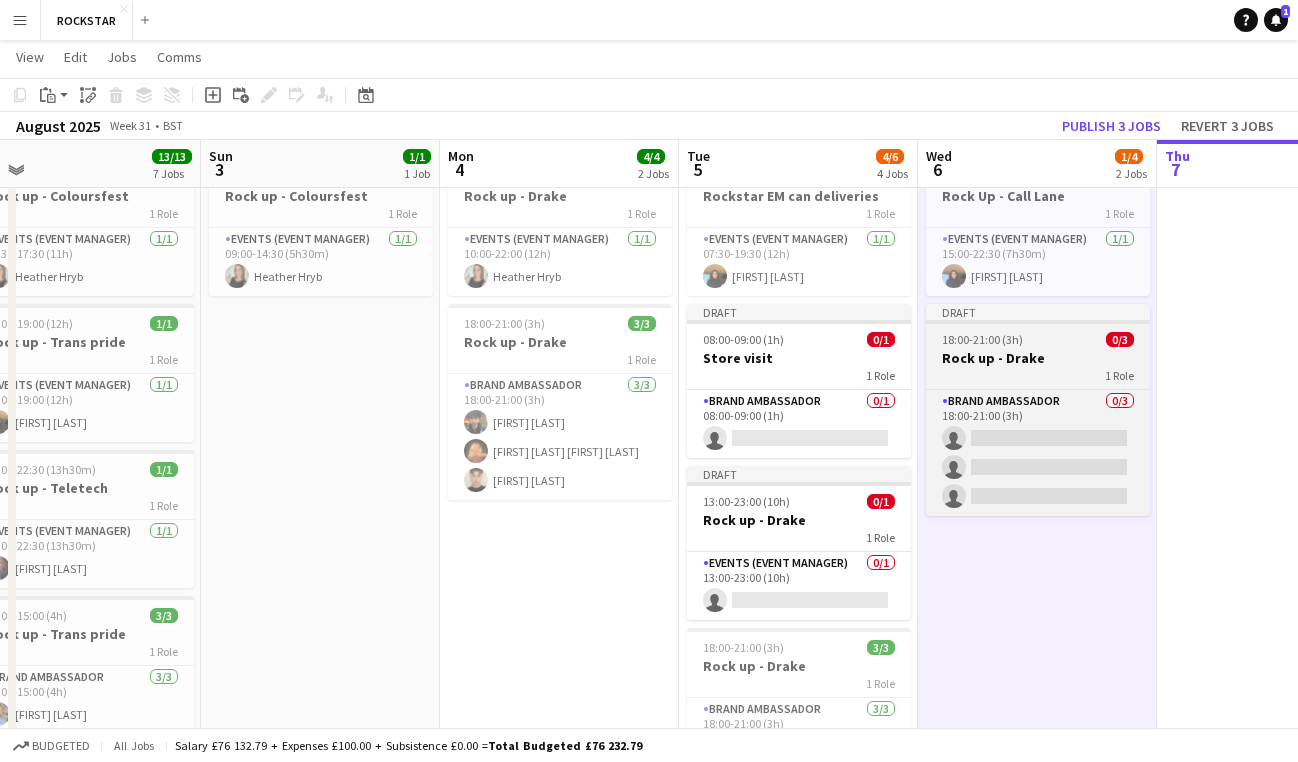 click on "Rock up - Drake" at bounding box center (1038, 358) 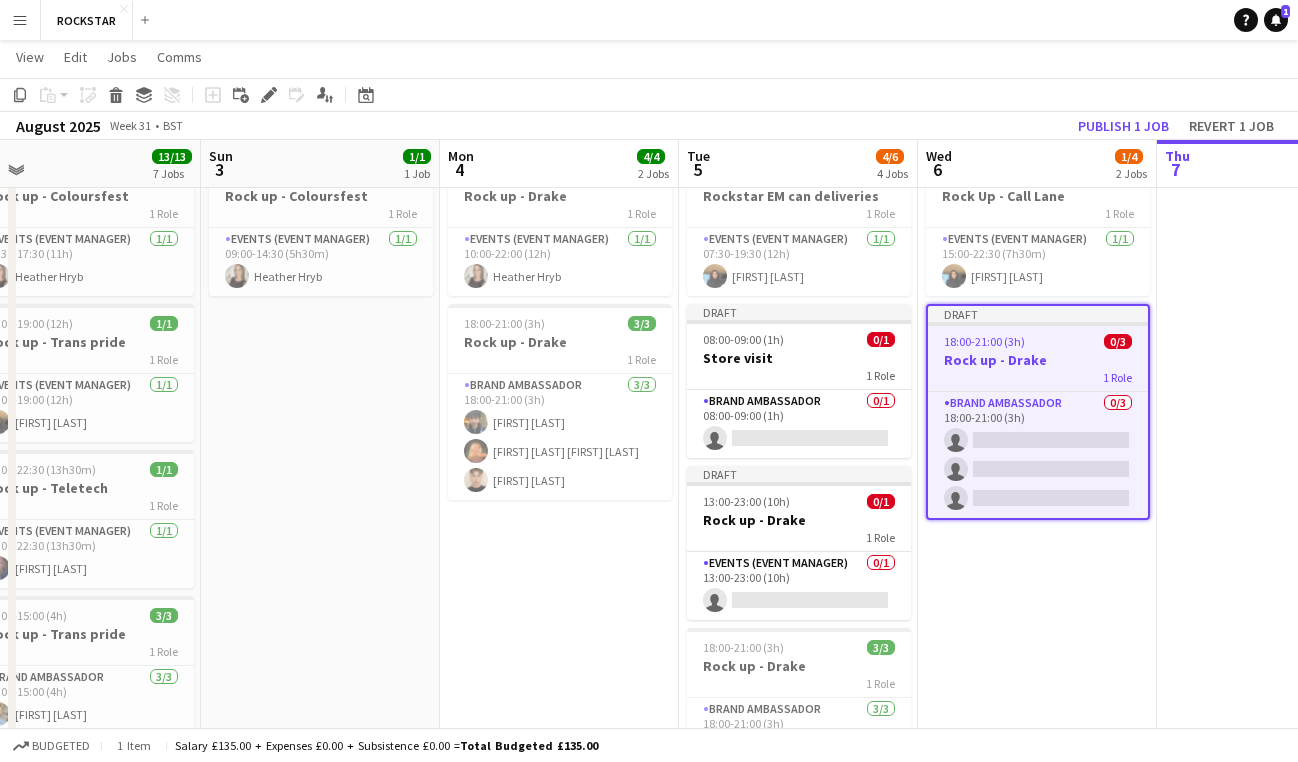 click on "Copy
Paste
Paste
Command
V Paste with crew
Command
Shift
V
Paste linked Job
Delete
Group
Ungroup
Add job
Add linked Job
Edit
Edit linked Job
Applicants
Date picker
AUG 2025 AUG 2025 Monday M Tuesday T Wednesday W Thursday T Friday F Saturday S Sunday S  AUG   1   2   3   4   5   6   7   8   9   10   11   12   13   14   15   16   17   18   19   20   21   22   23   24   25" 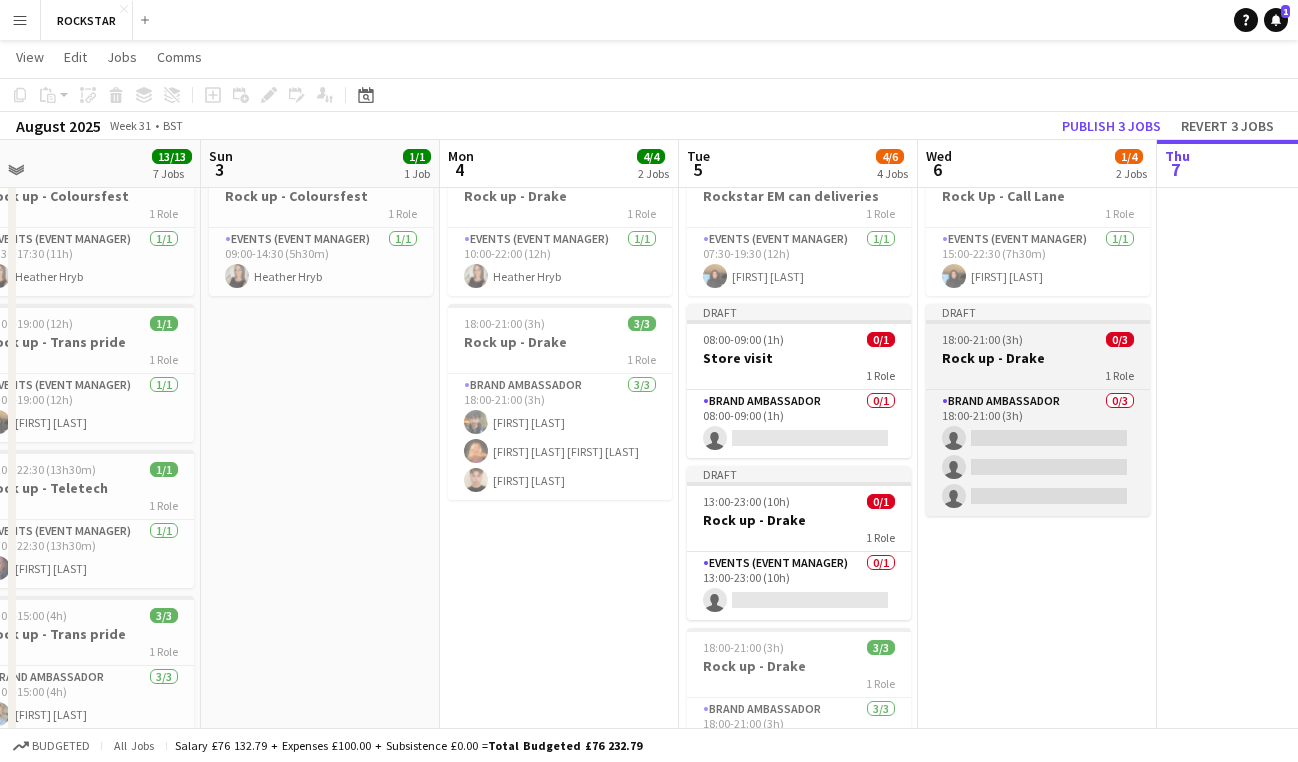 click on "Rock up - Drake" at bounding box center (1038, 358) 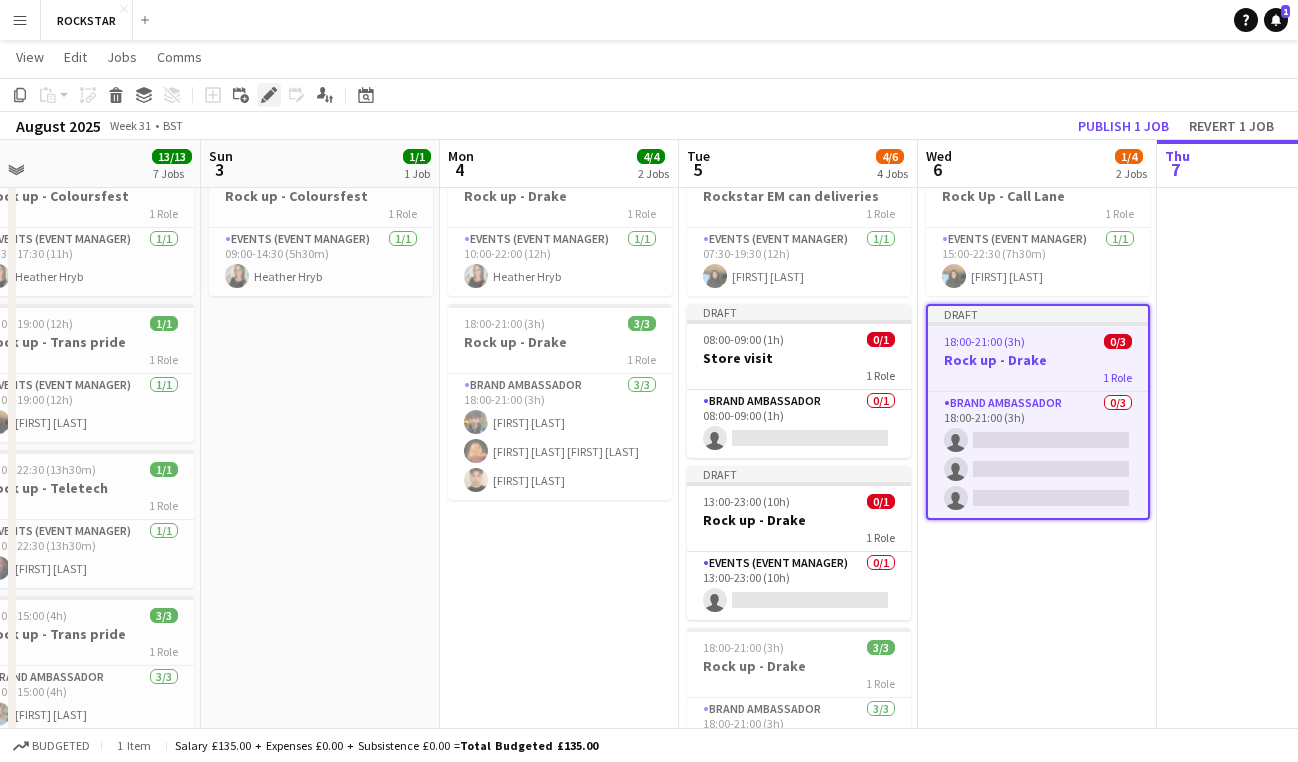 click 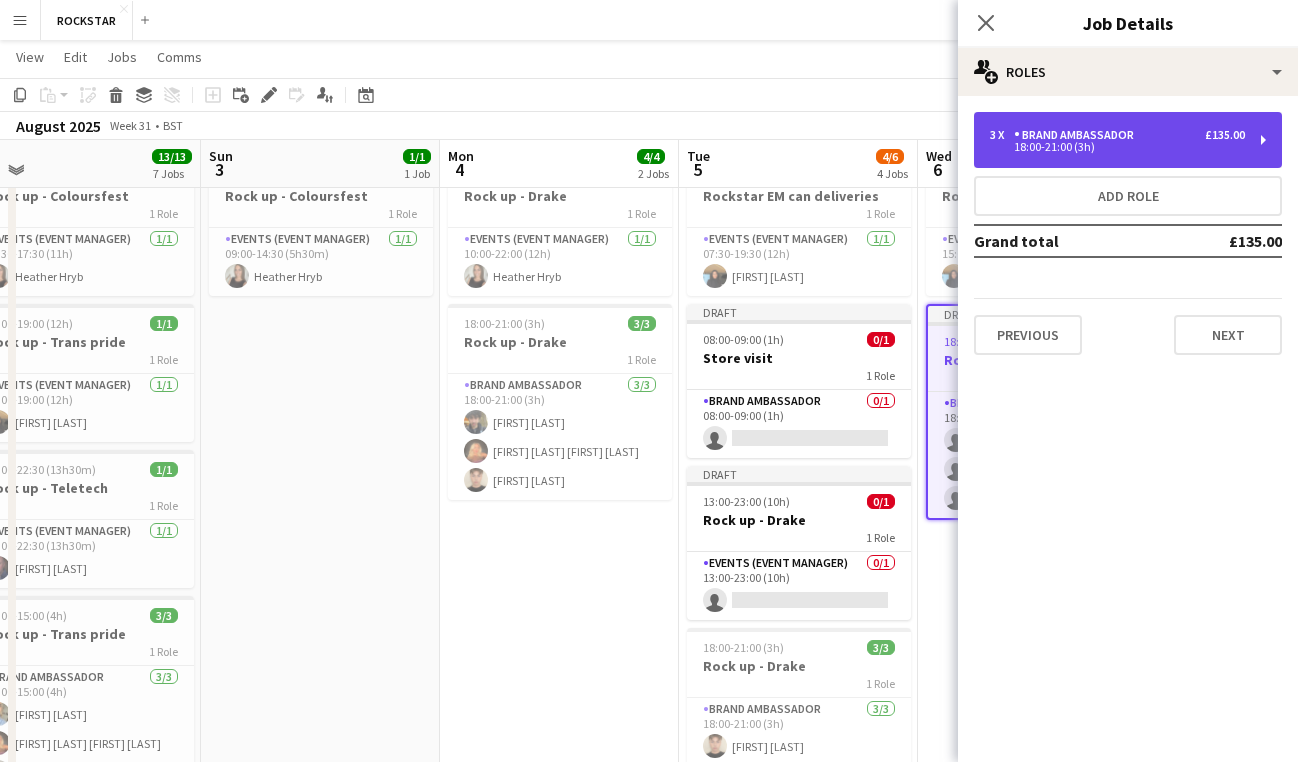 click on "3 x   Brand Ambassador   £135.00   18:00-21:00 (3h)" at bounding box center [1128, 140] 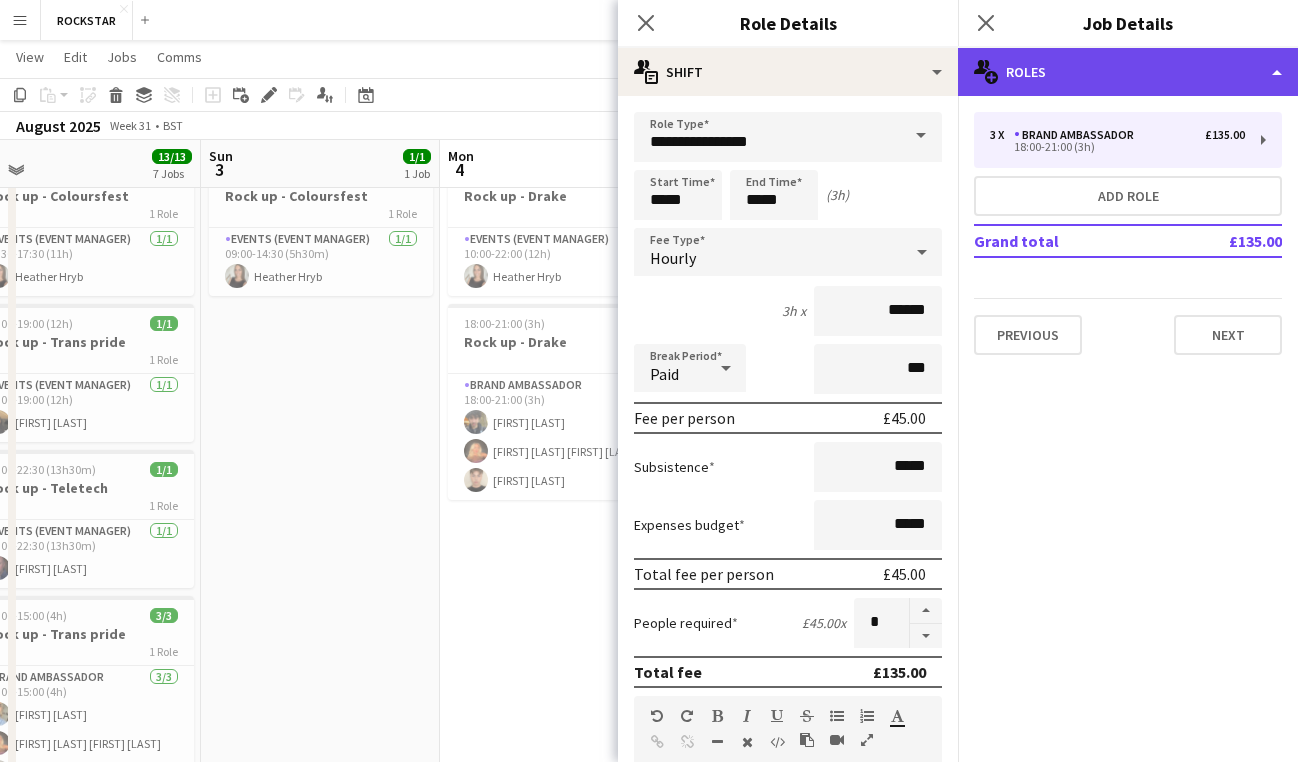 click on "multiple-users-add
Roles" 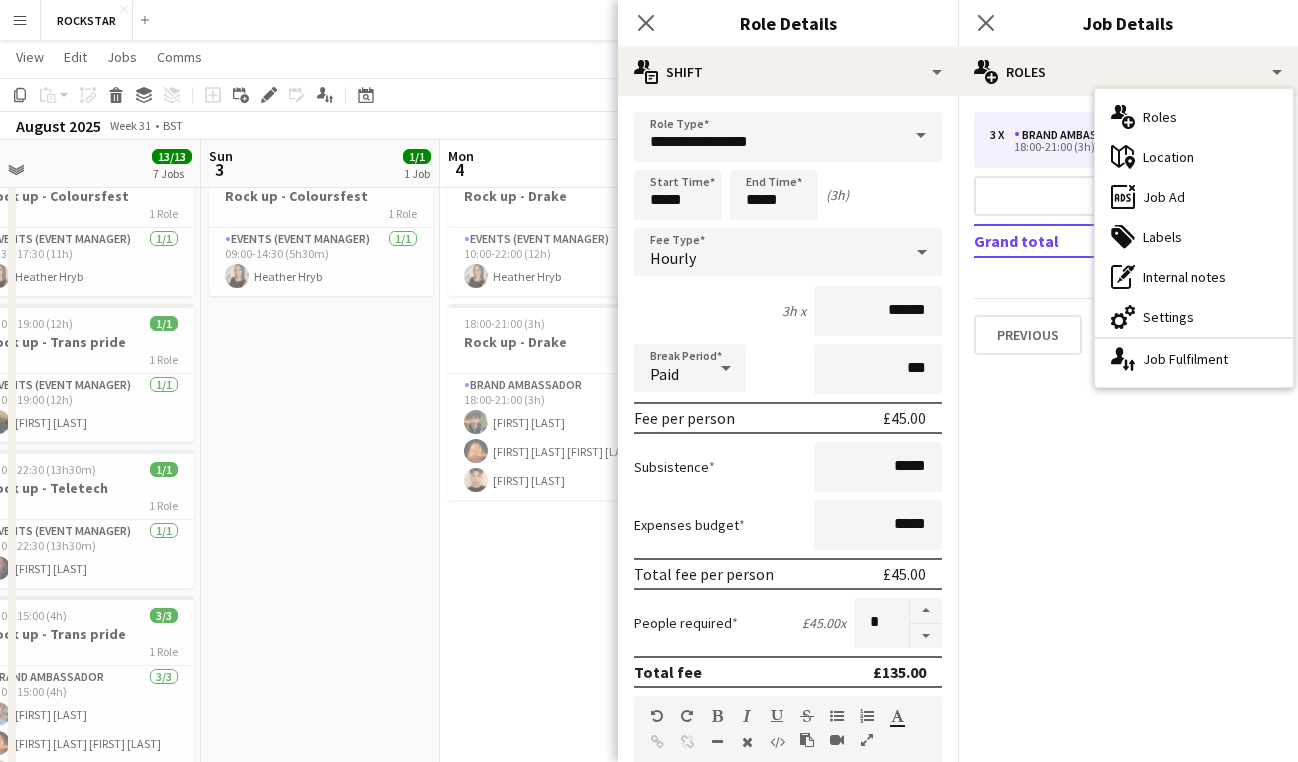 click on "[FIRST] [LAST]" 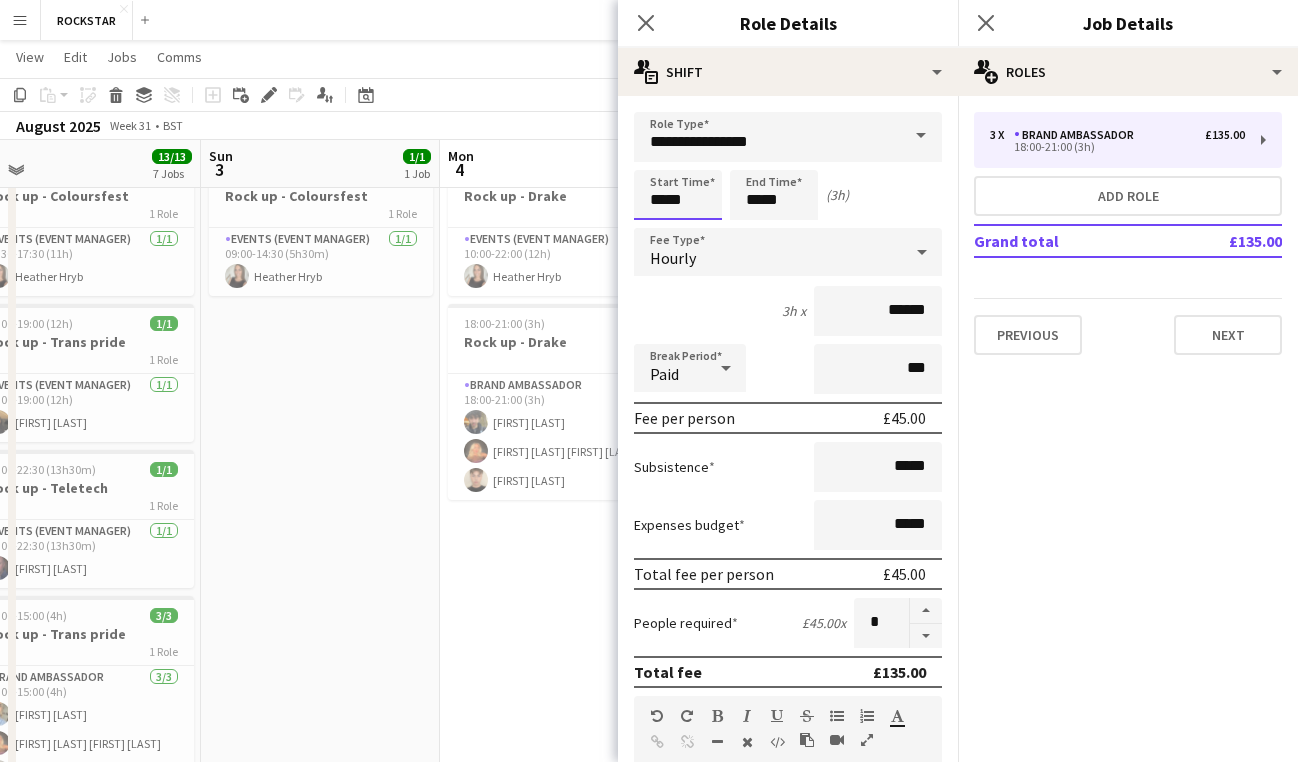 click on "*****" at bounding box center [678, 195] 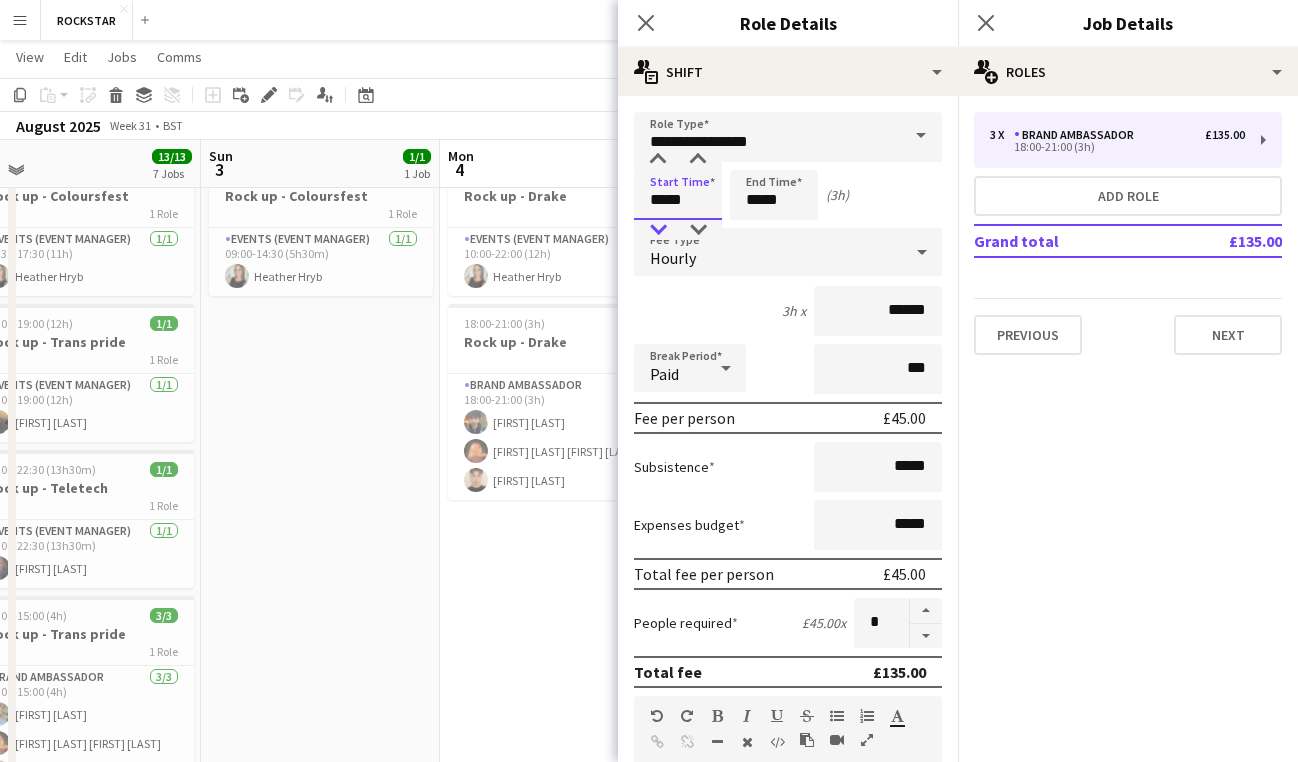 type on "*****" 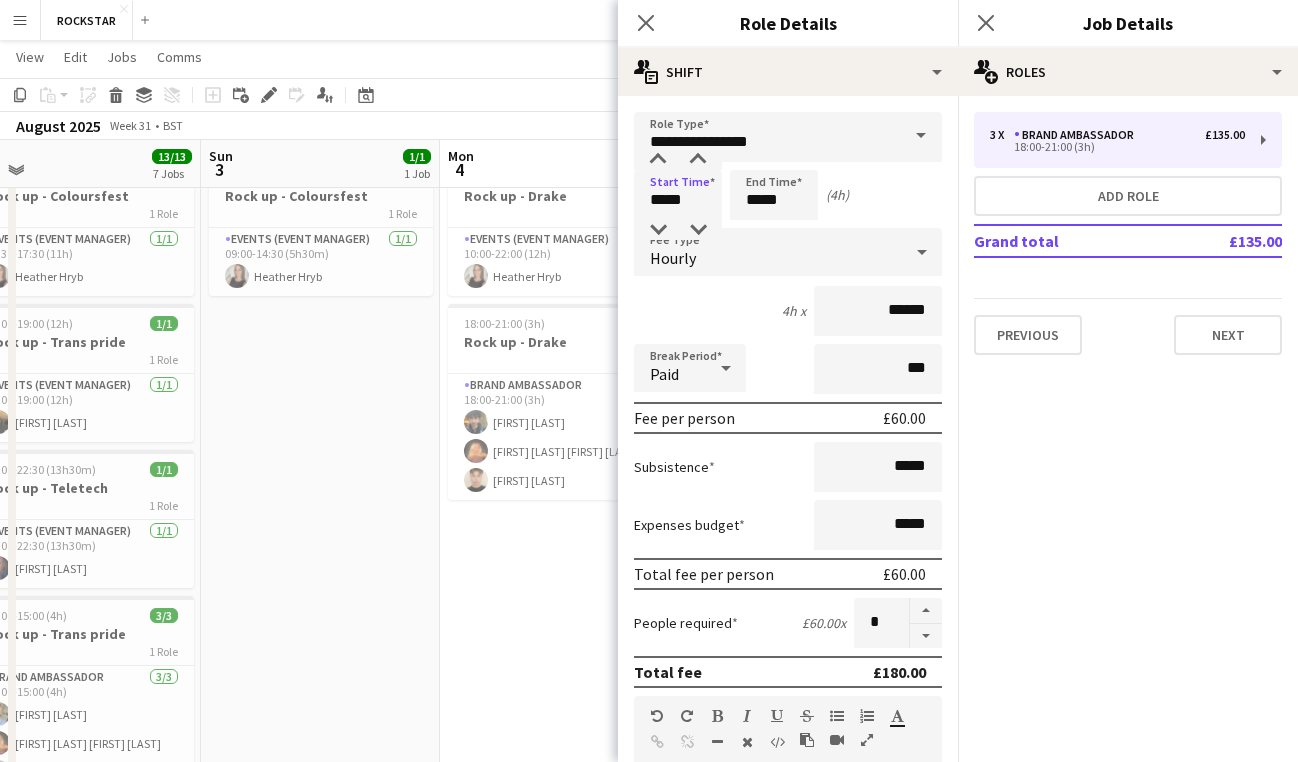 click on "**********" at bounding box center (788, 733) 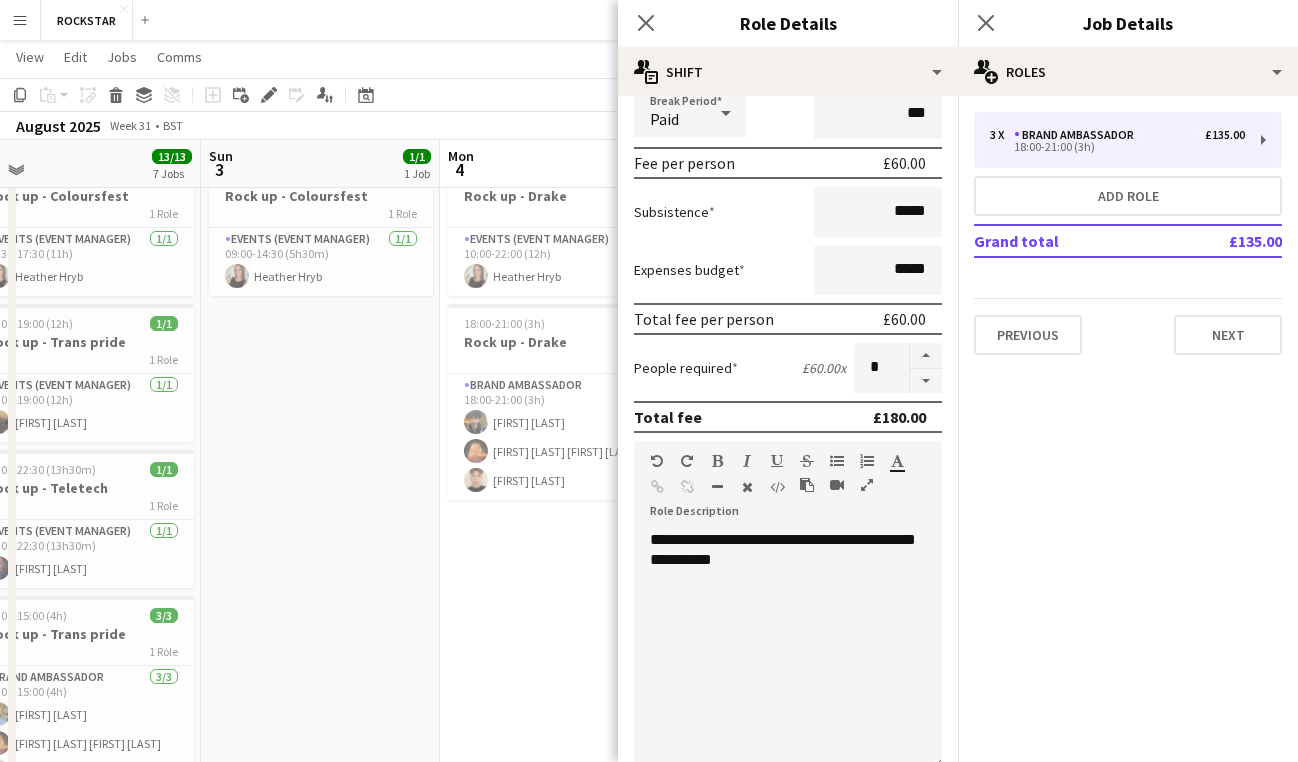 scroll, scrollTop: 256, scrollLeft: 0, axis: vertical 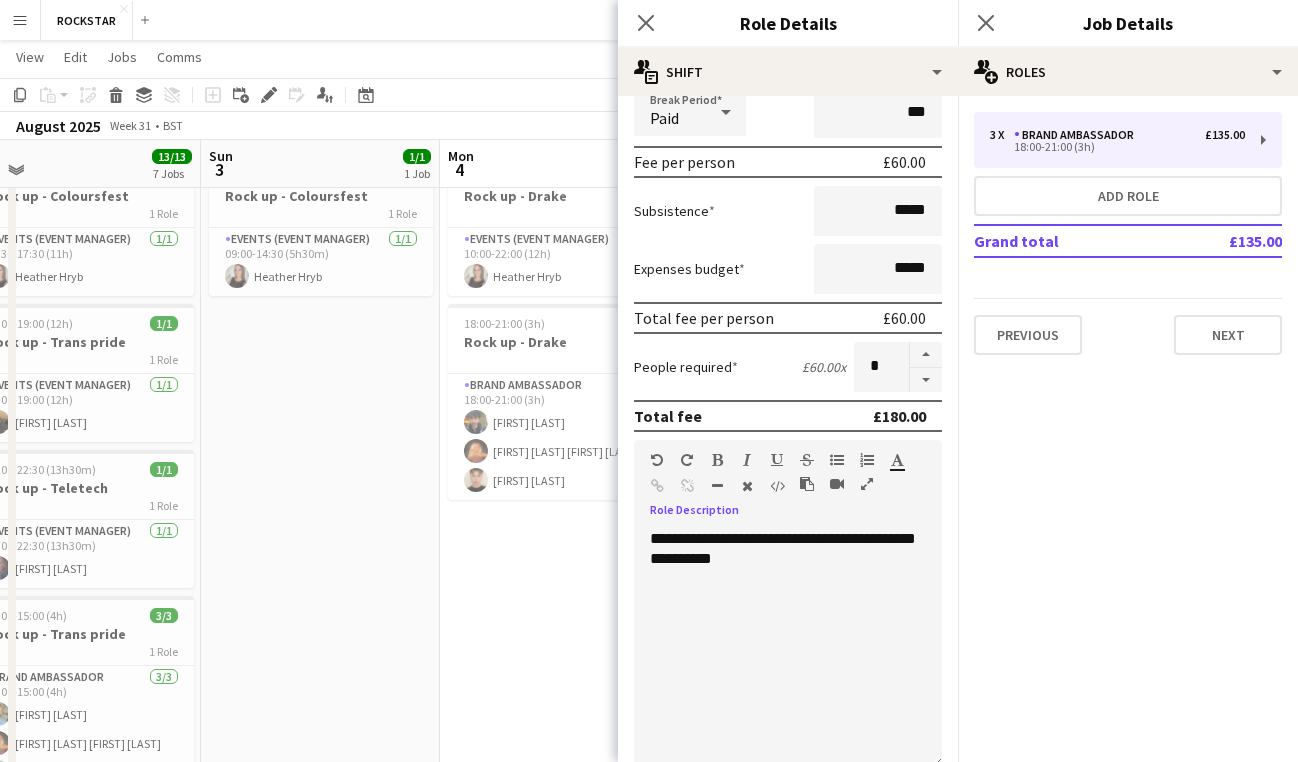 drag, startPoint x: 765, startPoint y: 564, endPoint x: 673, endPoint y: 564, distance: 92 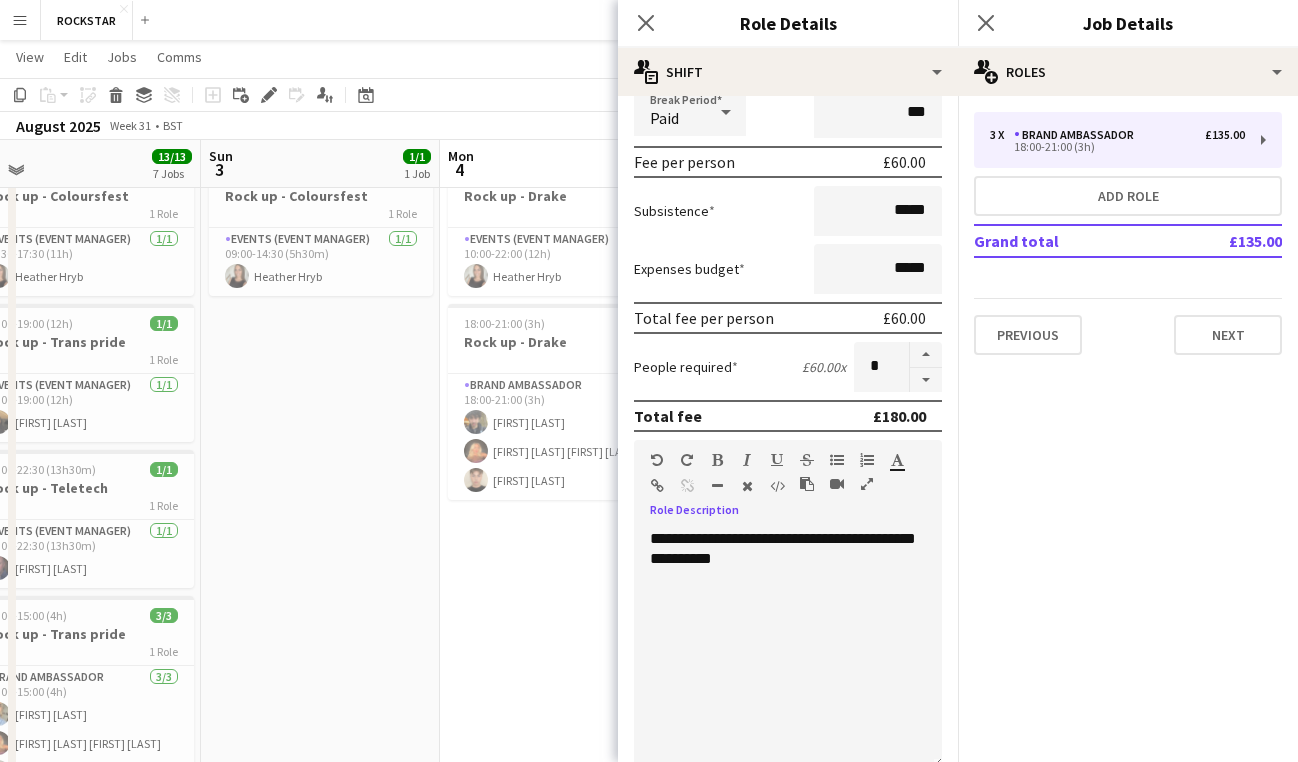 type 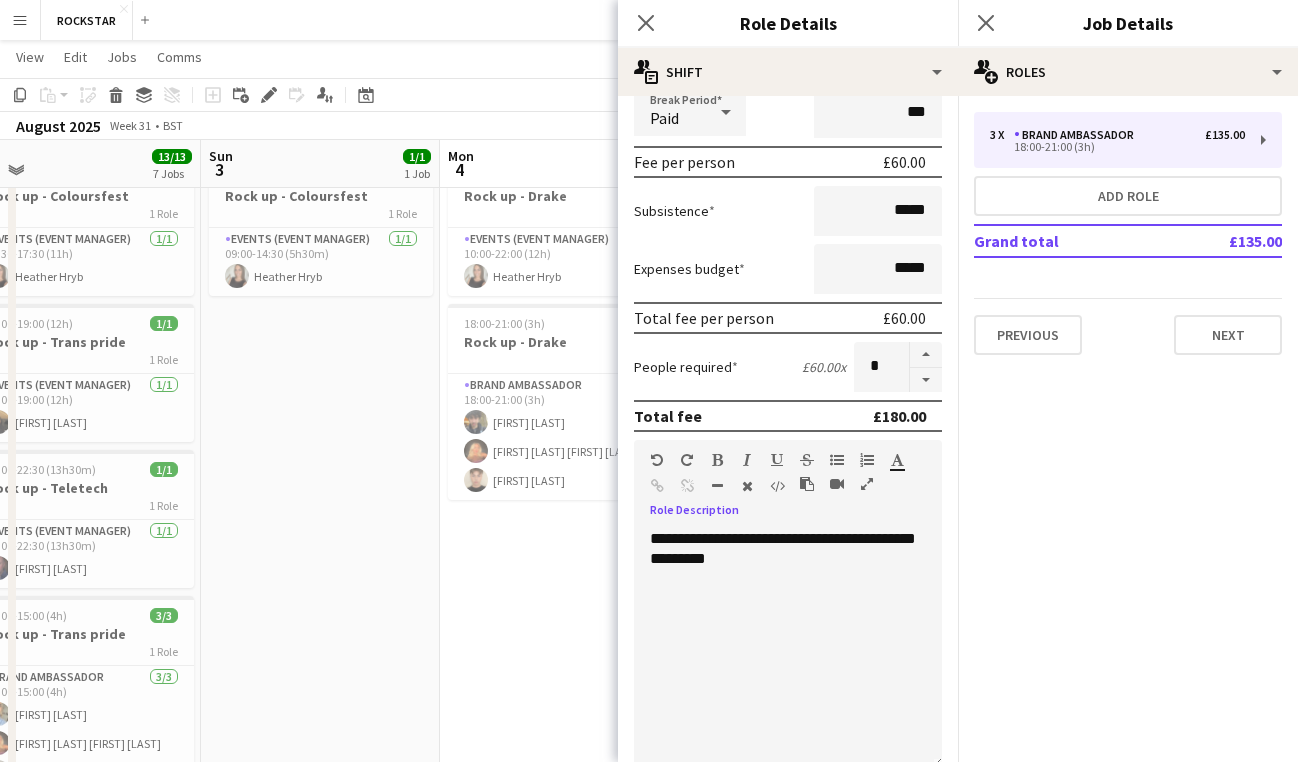 click on "**********" at bounding box center [788, 649] 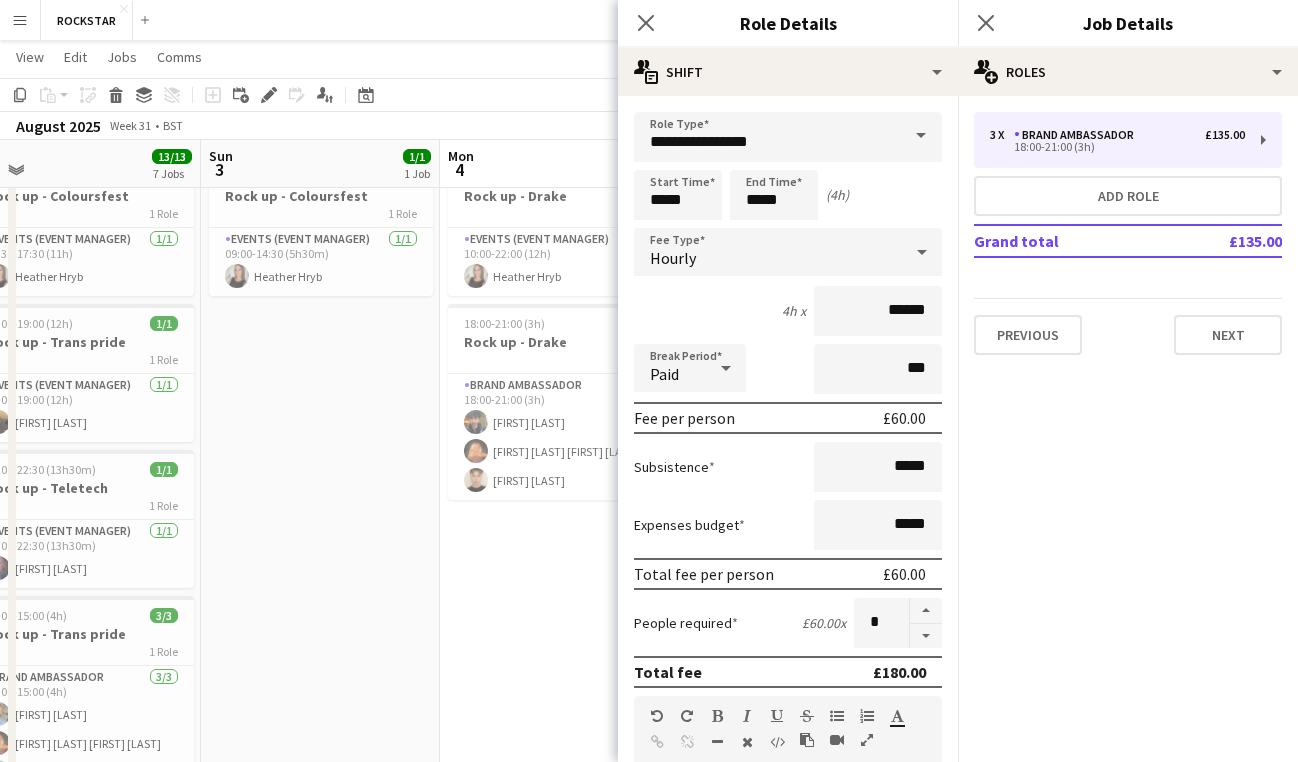 scroll, scrollTop: 1, scrollLeft: 0, axis: vertical 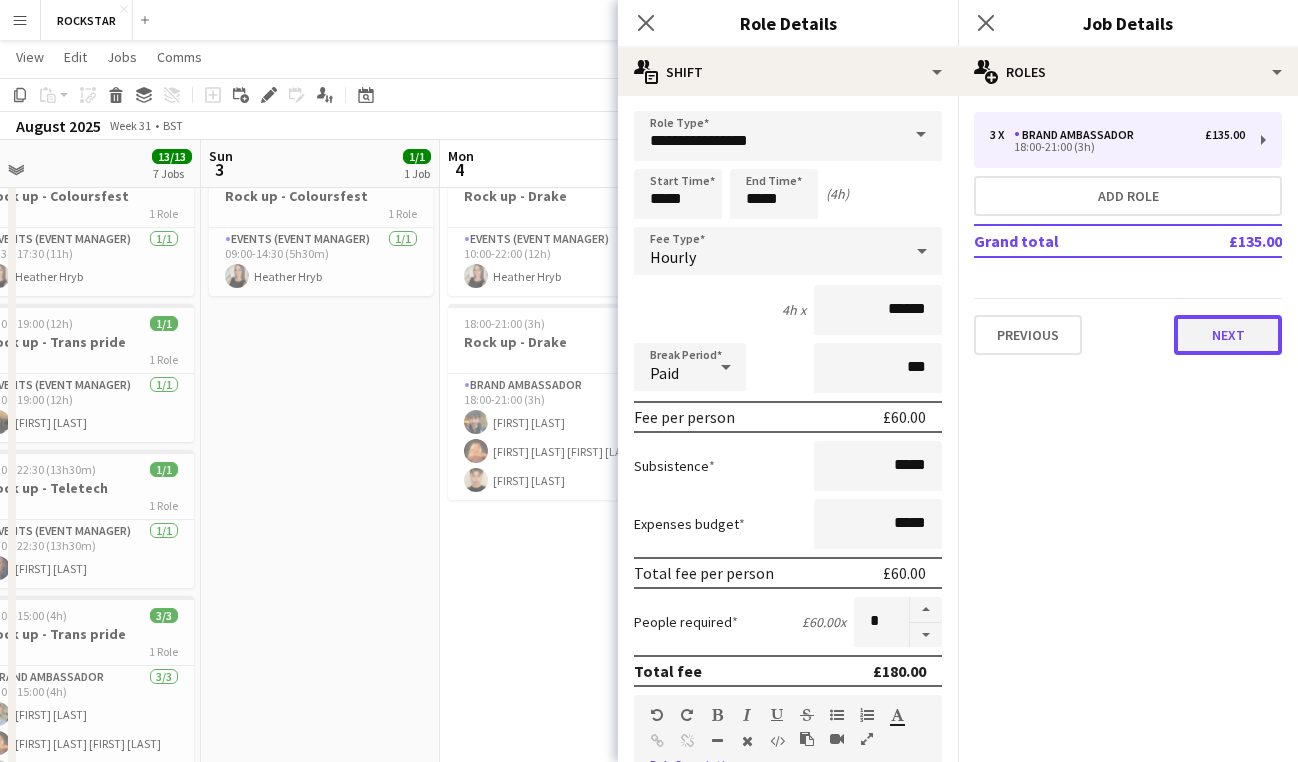 click on "Next" at bounding box center [1228, 335] 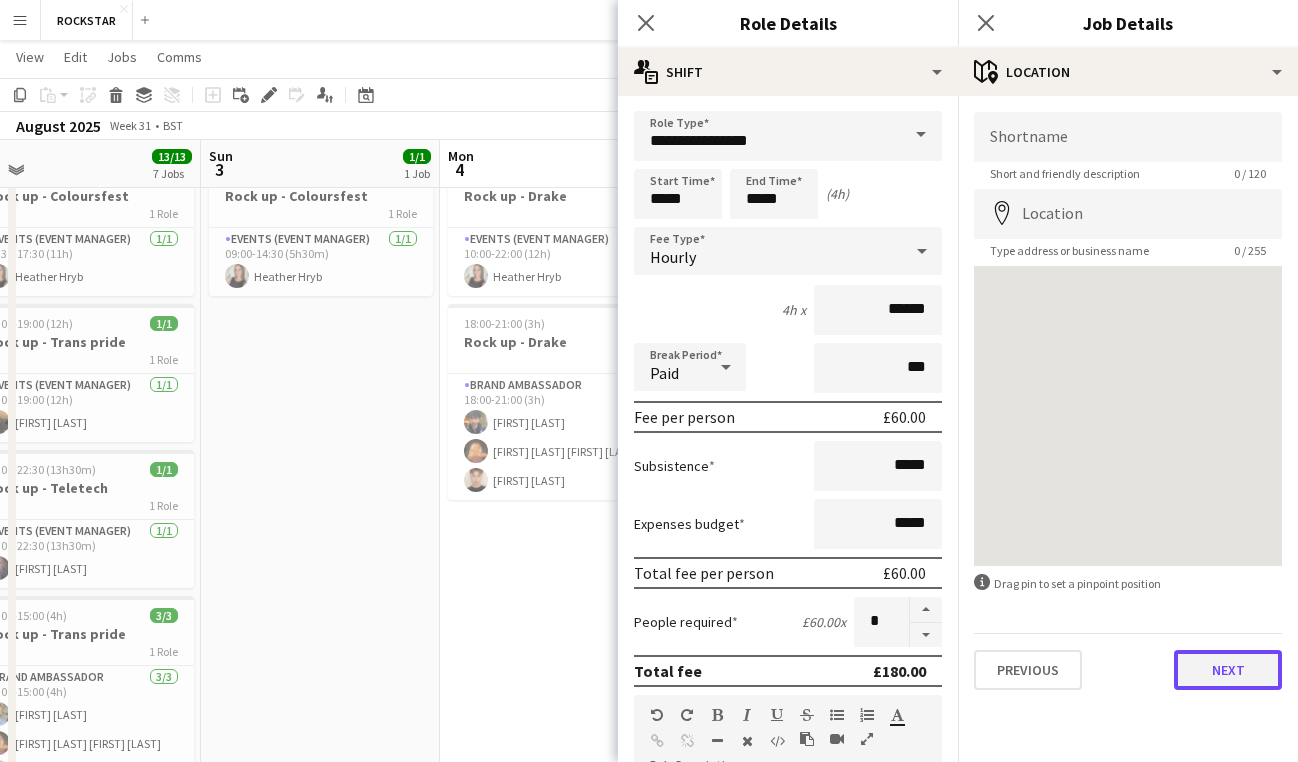 click on "Next" at bounding box center (1228, 670) 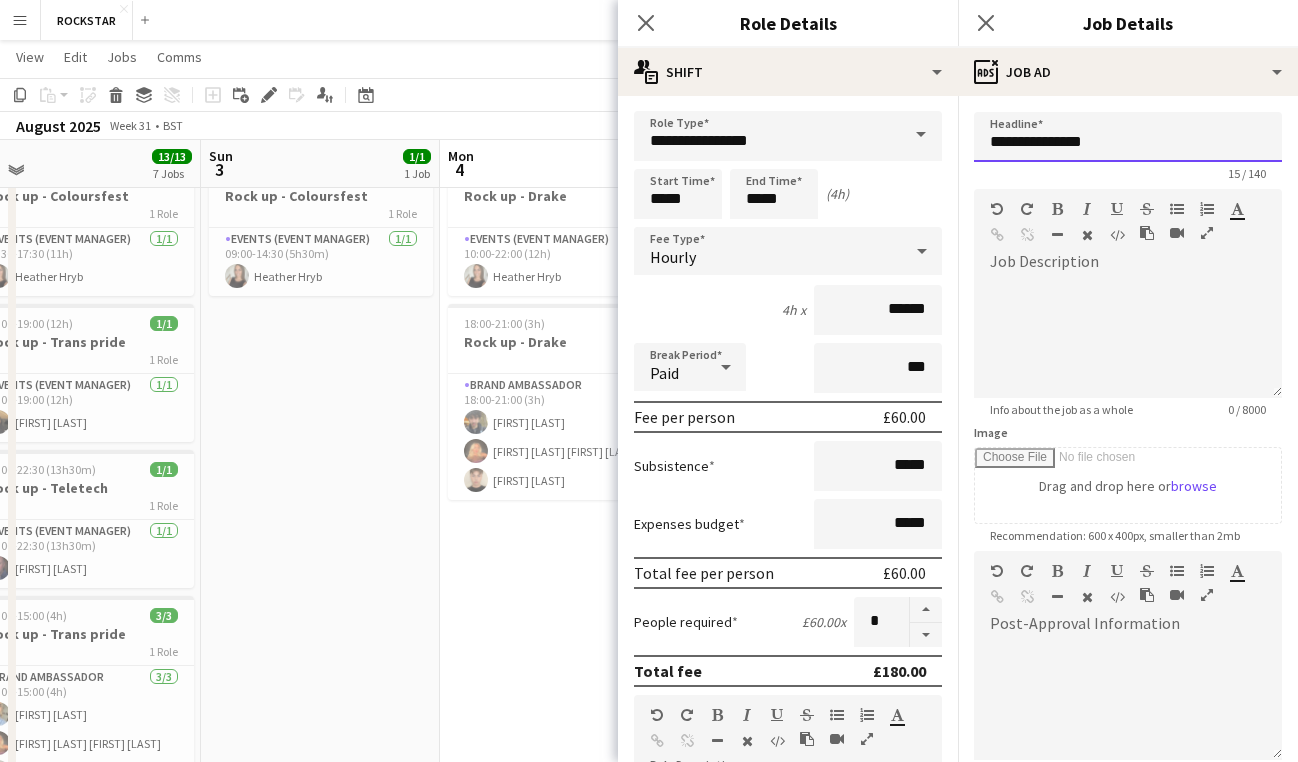 click on "**********" at bounding box center (1128, 137) 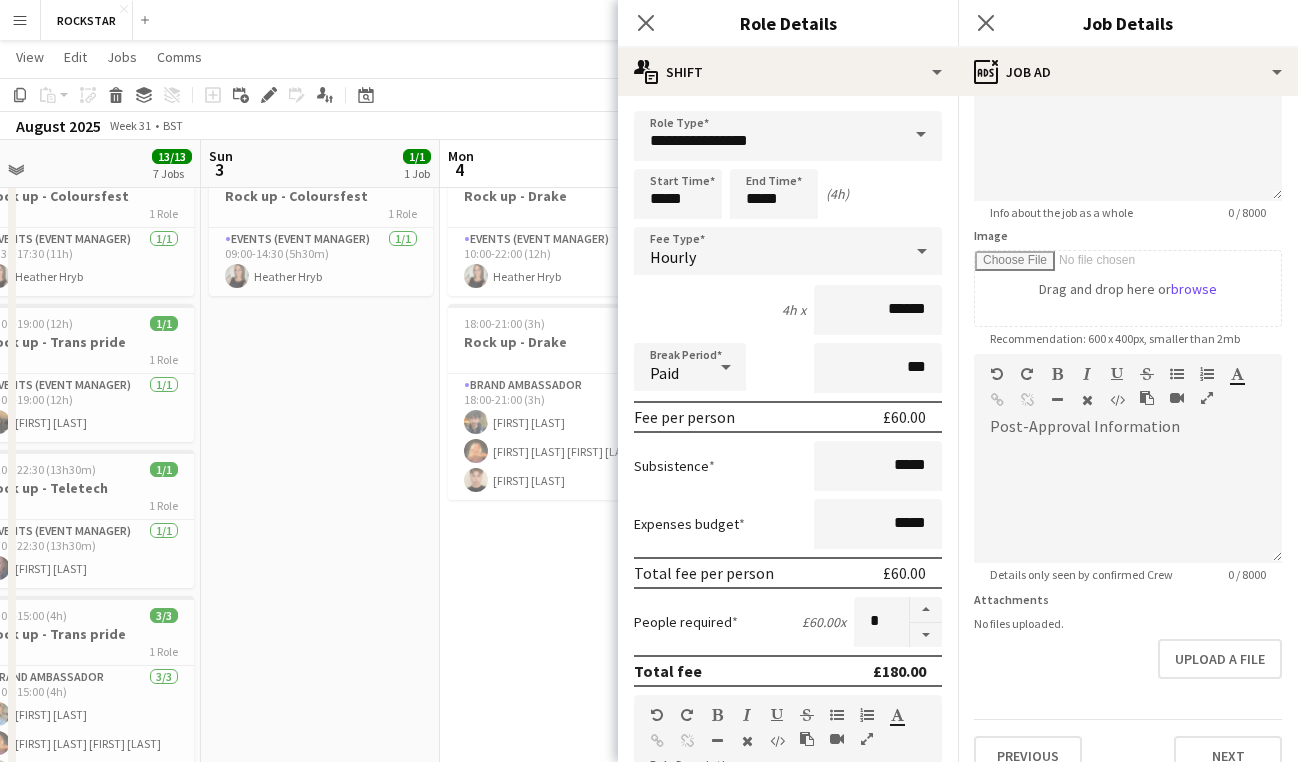 scroll, scrollTop: 227, scrollLeft: 0, axis: vertical 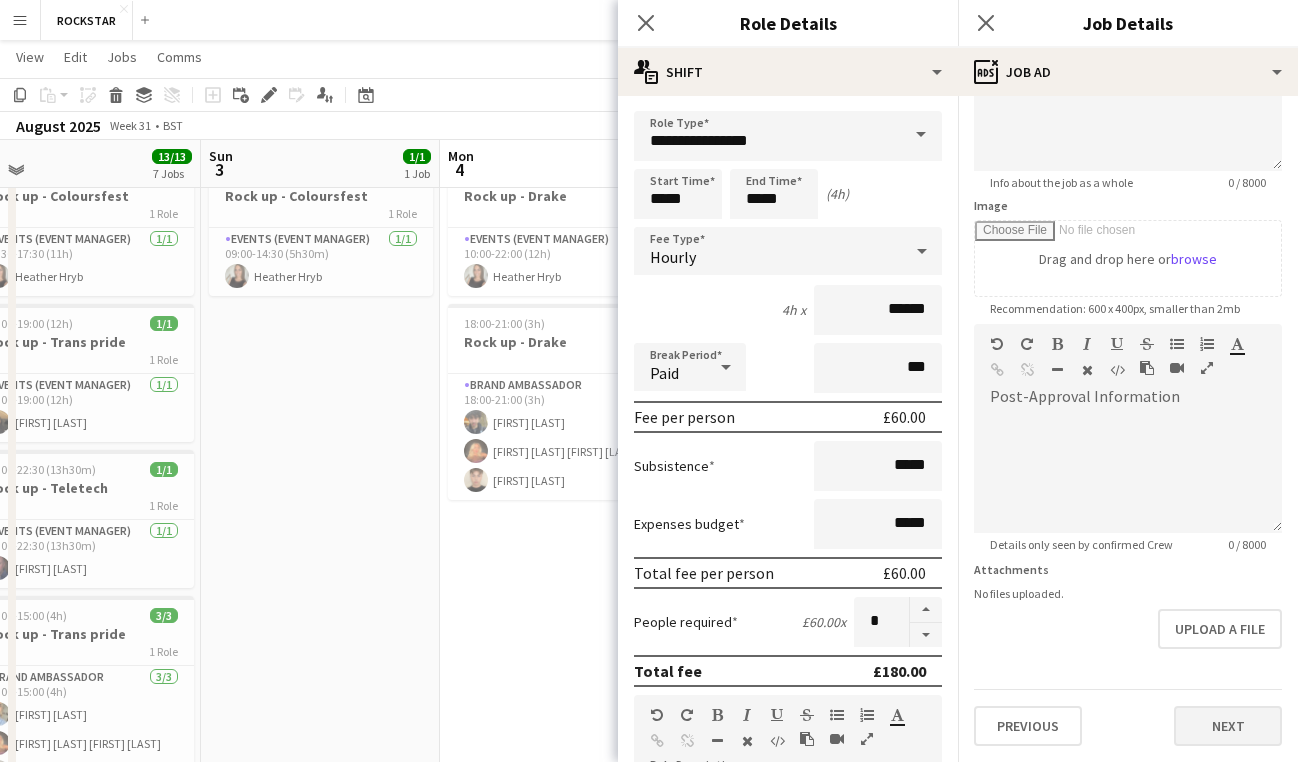 type on "**********" 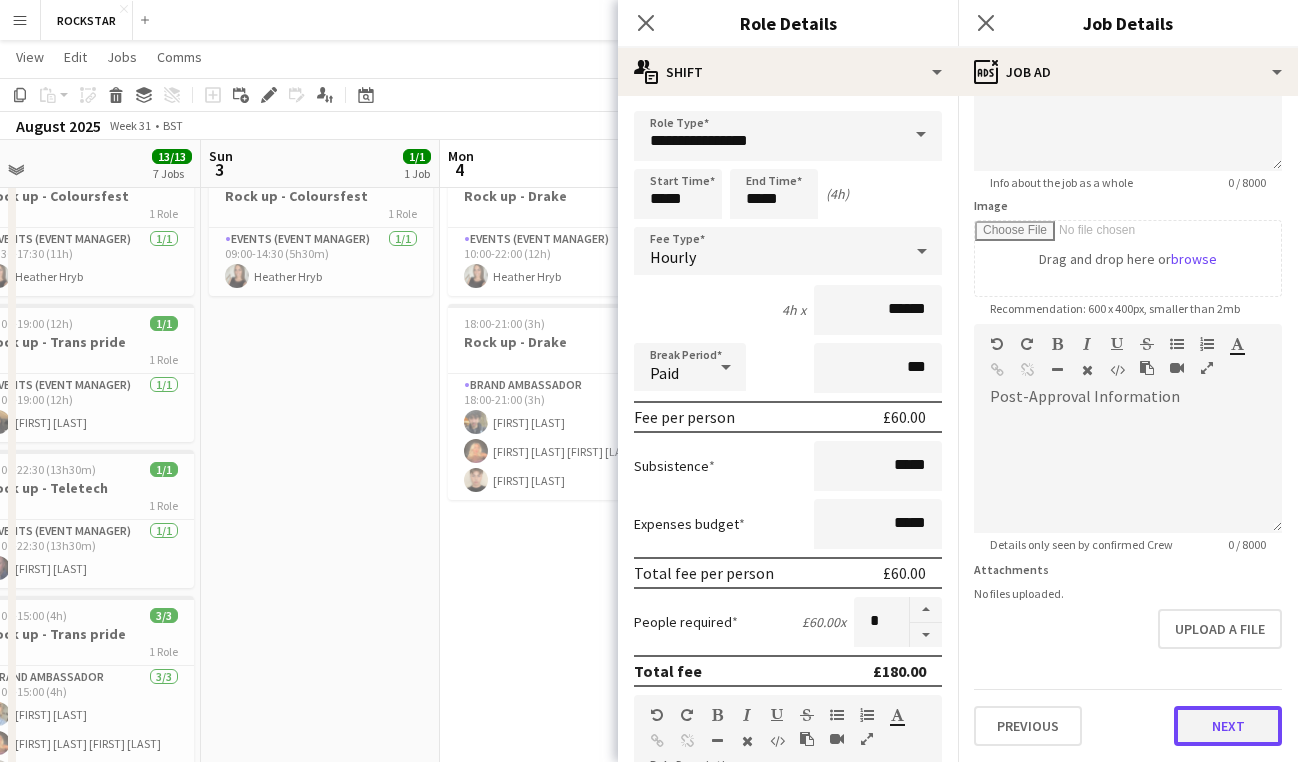 click on "Next" at bounding box center [1228, 726] 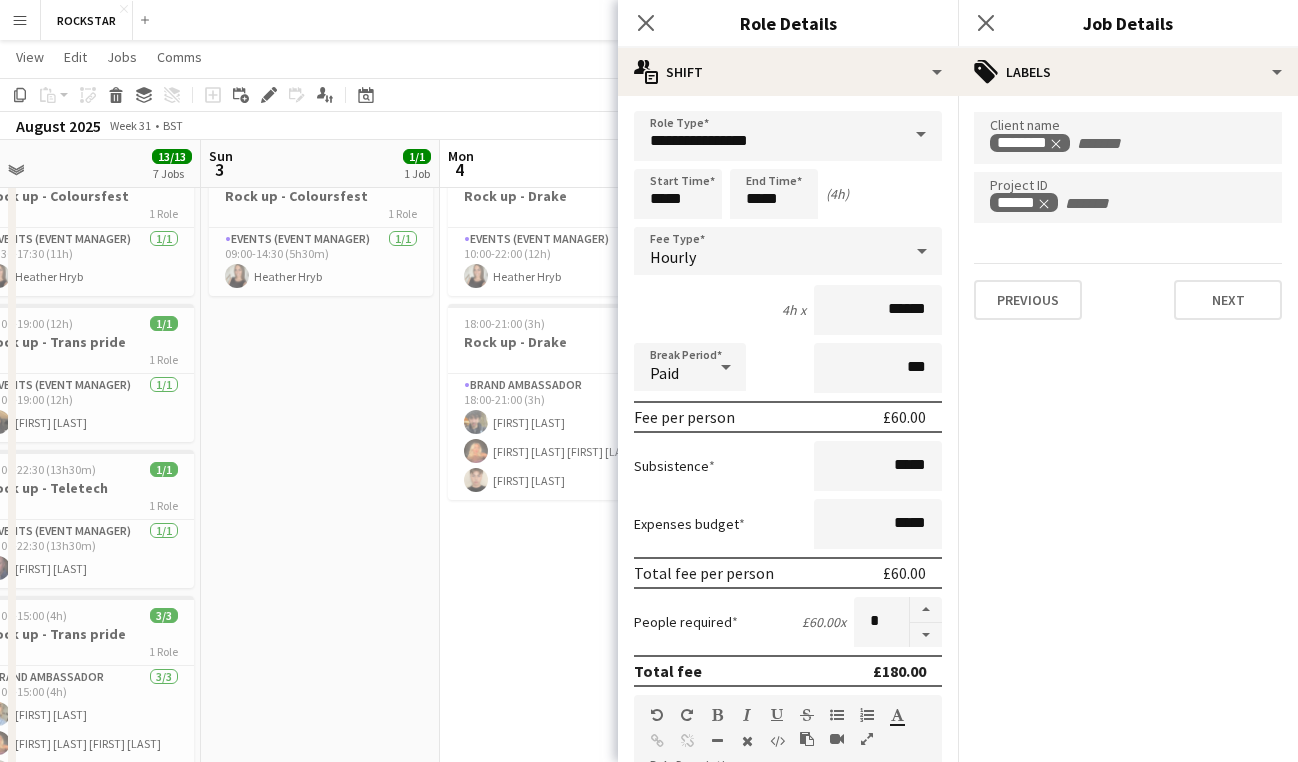 scroll, scrollTop: 0, scrollLeft: 0, axis: both 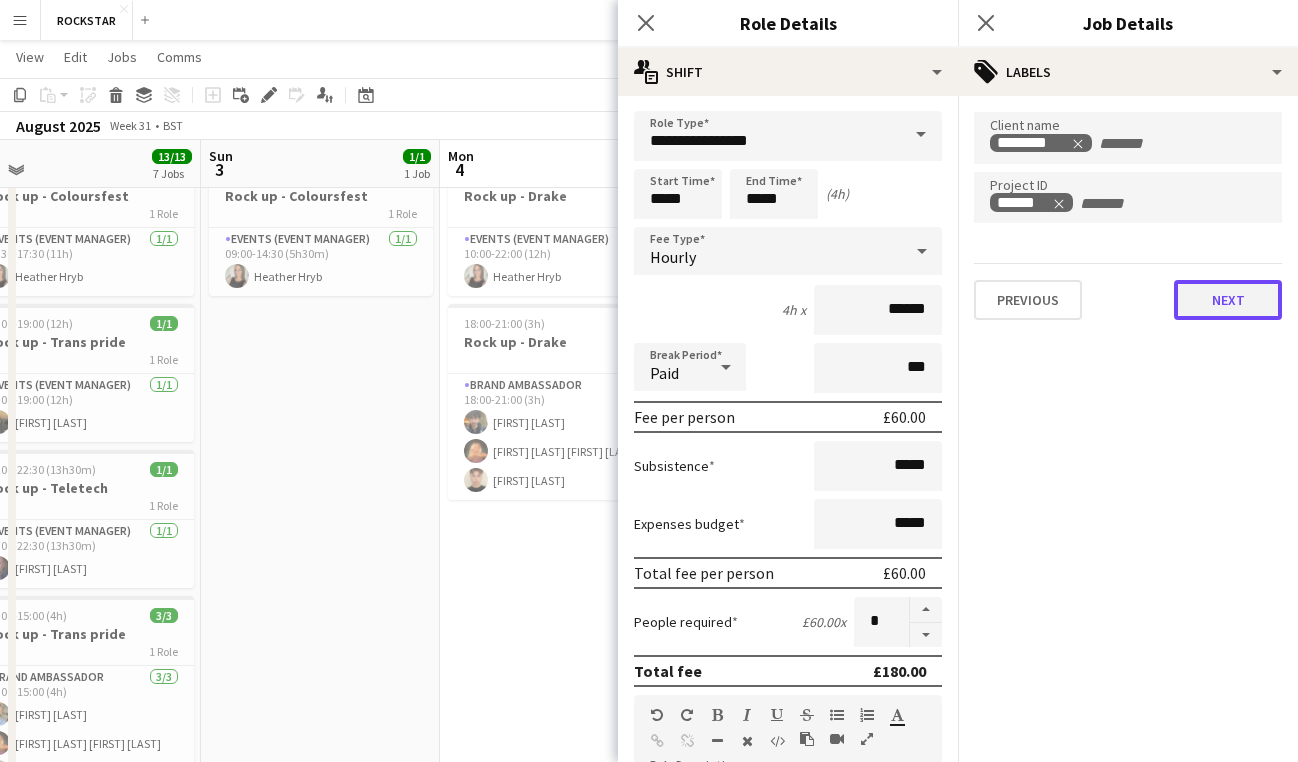 click on "Next" at bounding box center (1228, 300) 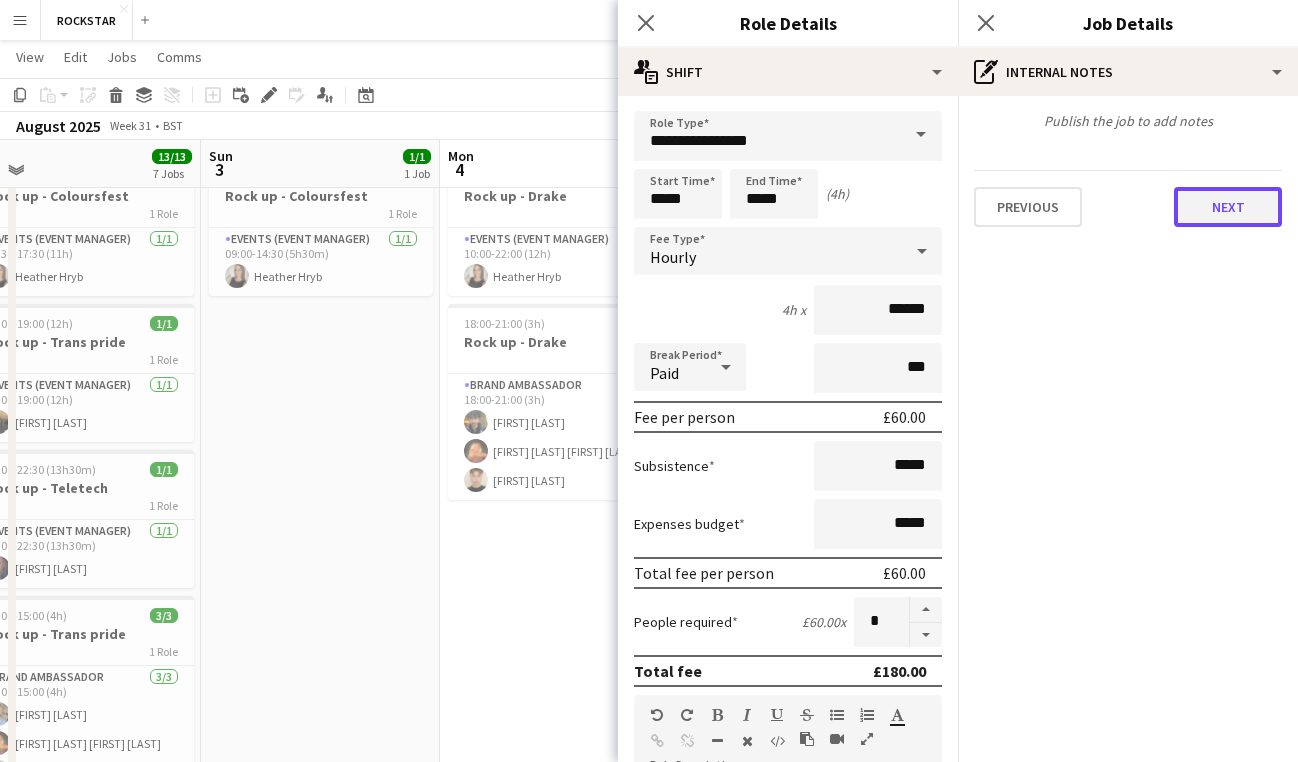 click on "Next" at bounding box center [1228, 207] 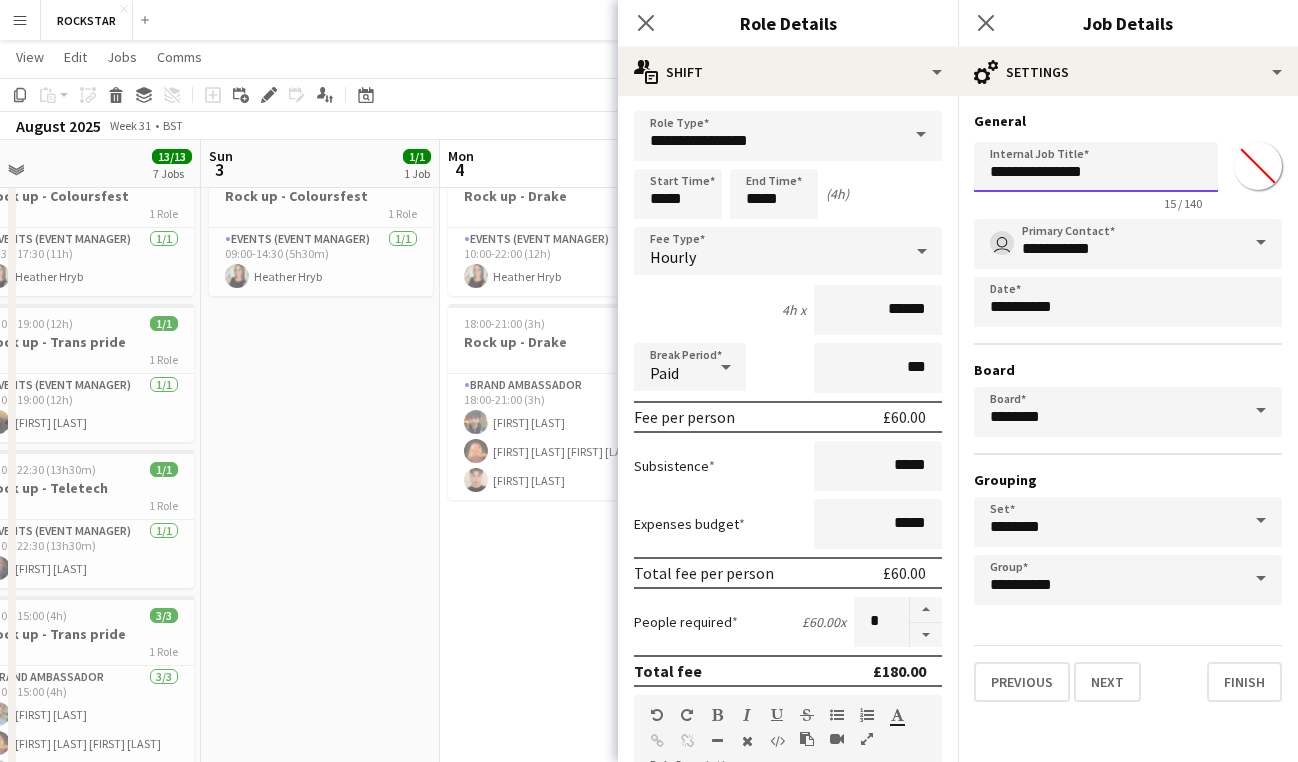 click on "**********" at bounding box center [1096, 167] 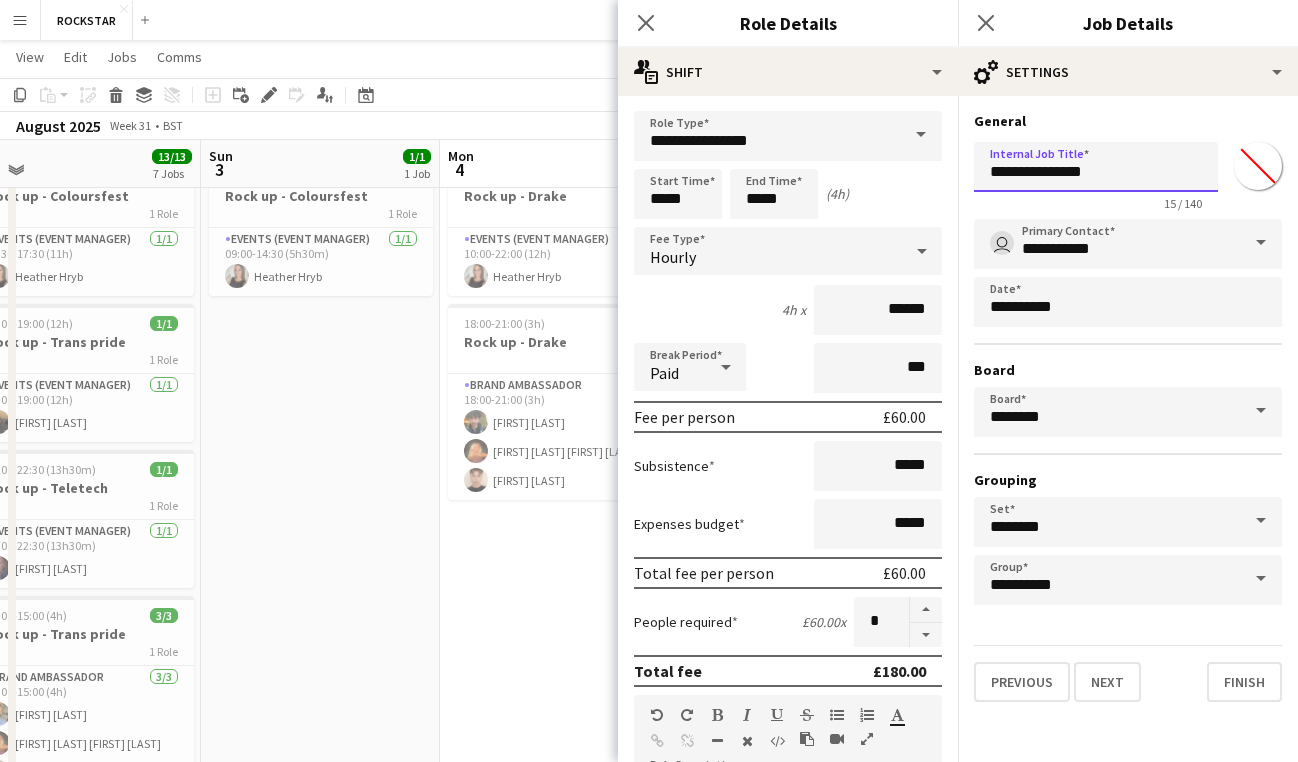 click on "**********" at bounding box center (1096, 167) 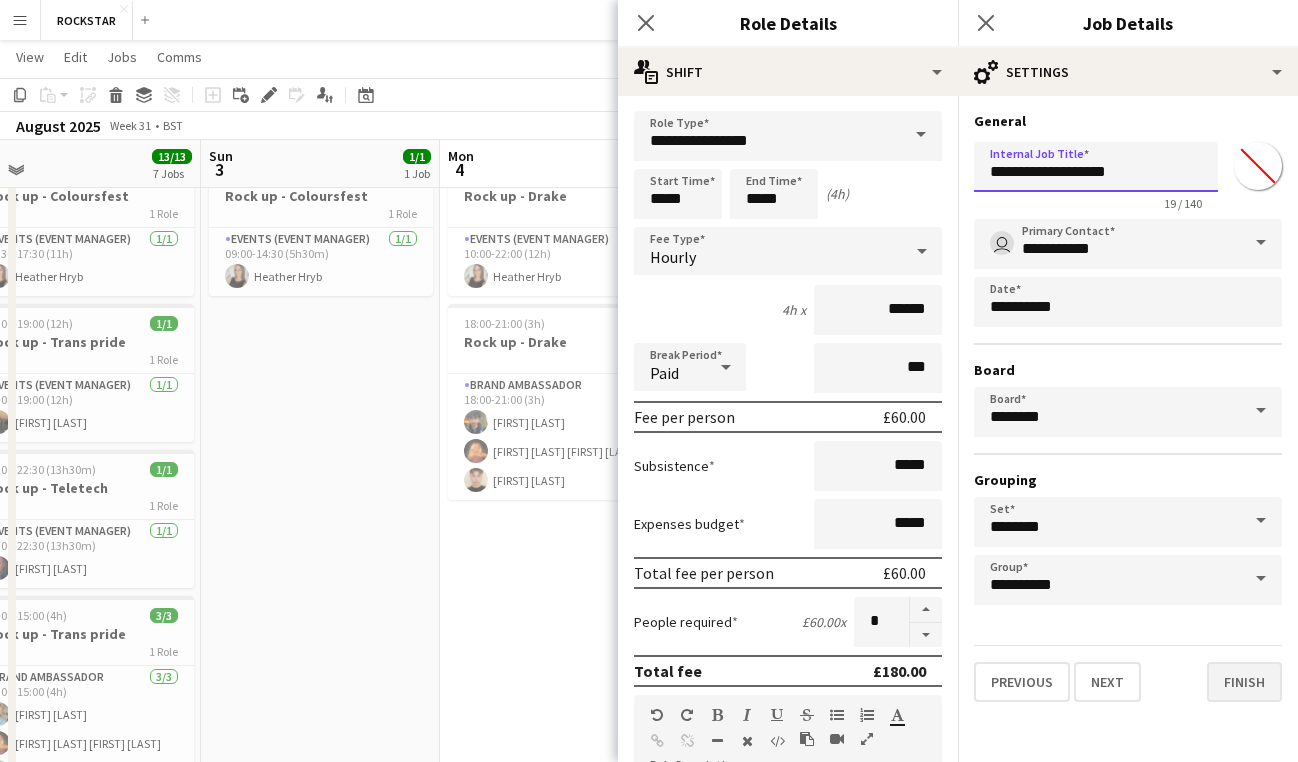 type on "**********" 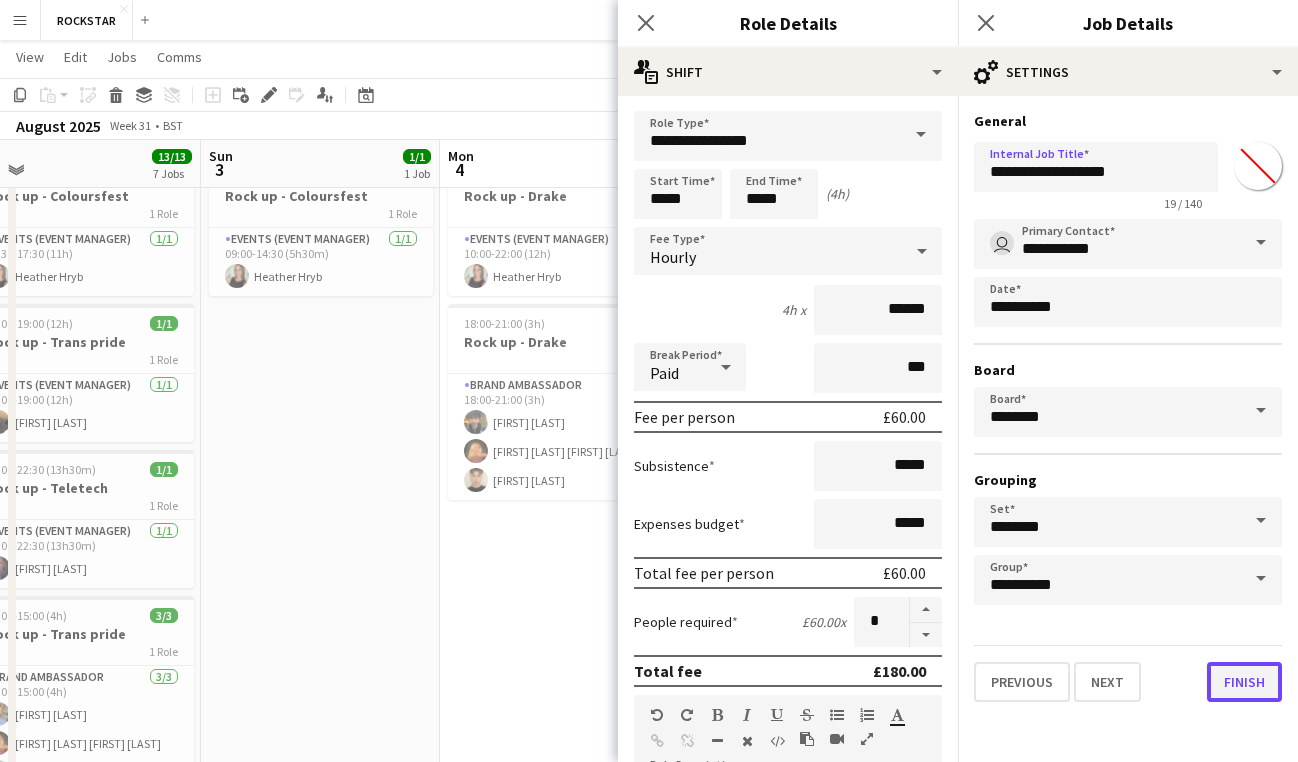 click on "Finish" at bounding box center (1244, 682) 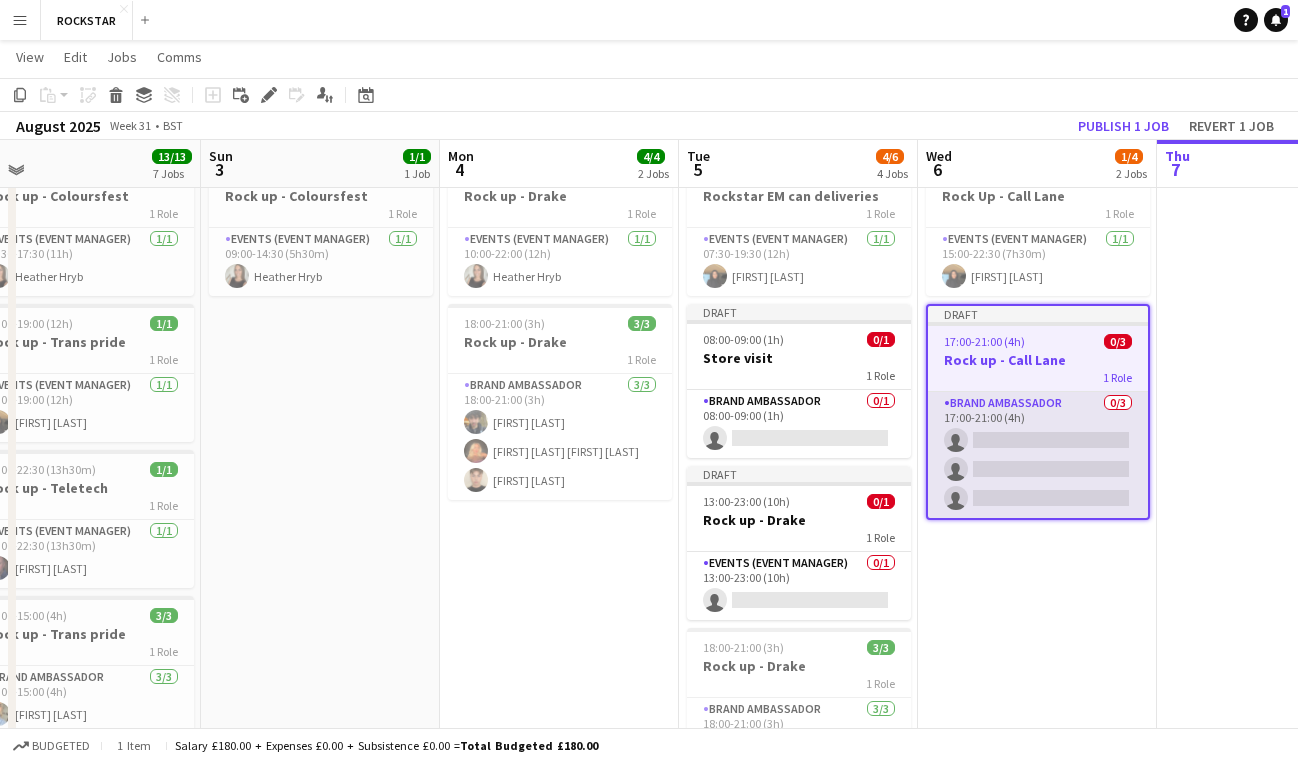 click on "[FIRST] [LAST]" at bounding box center [1038, 455] 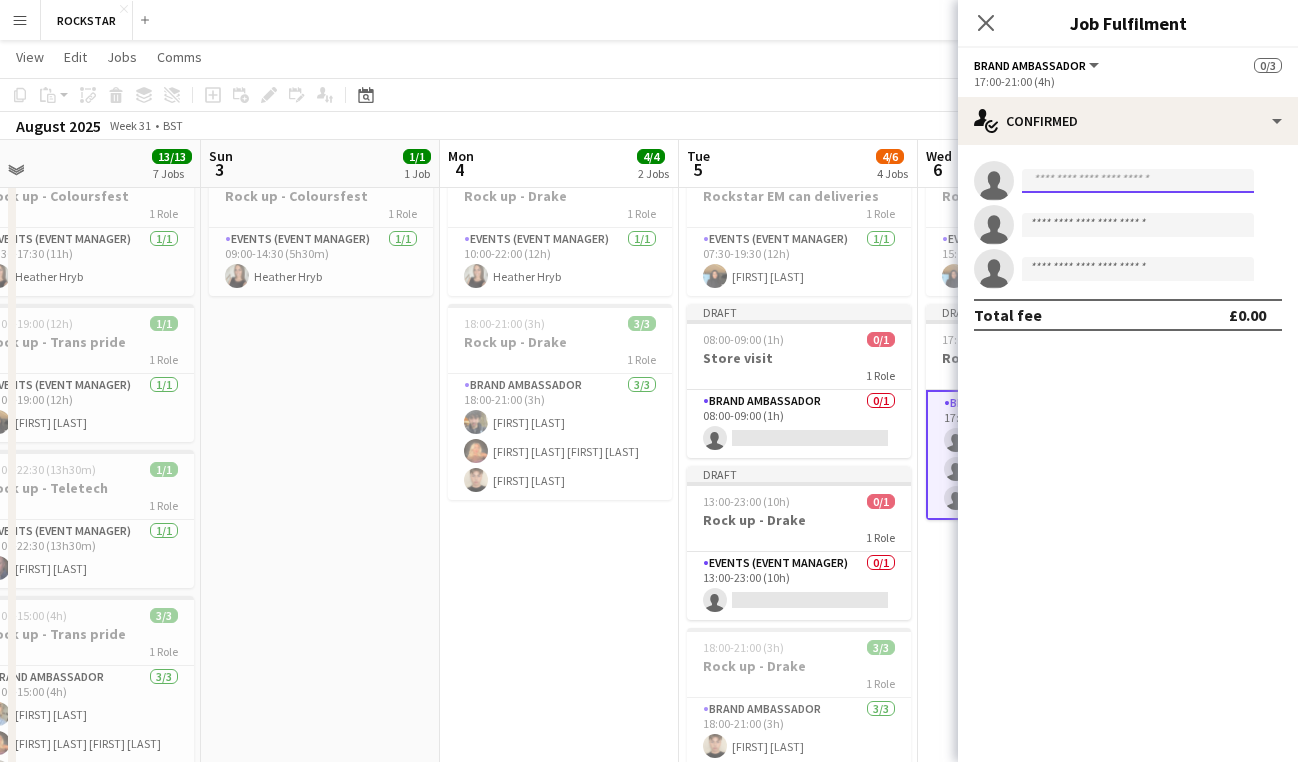 click at bounding box center [1138, 181] 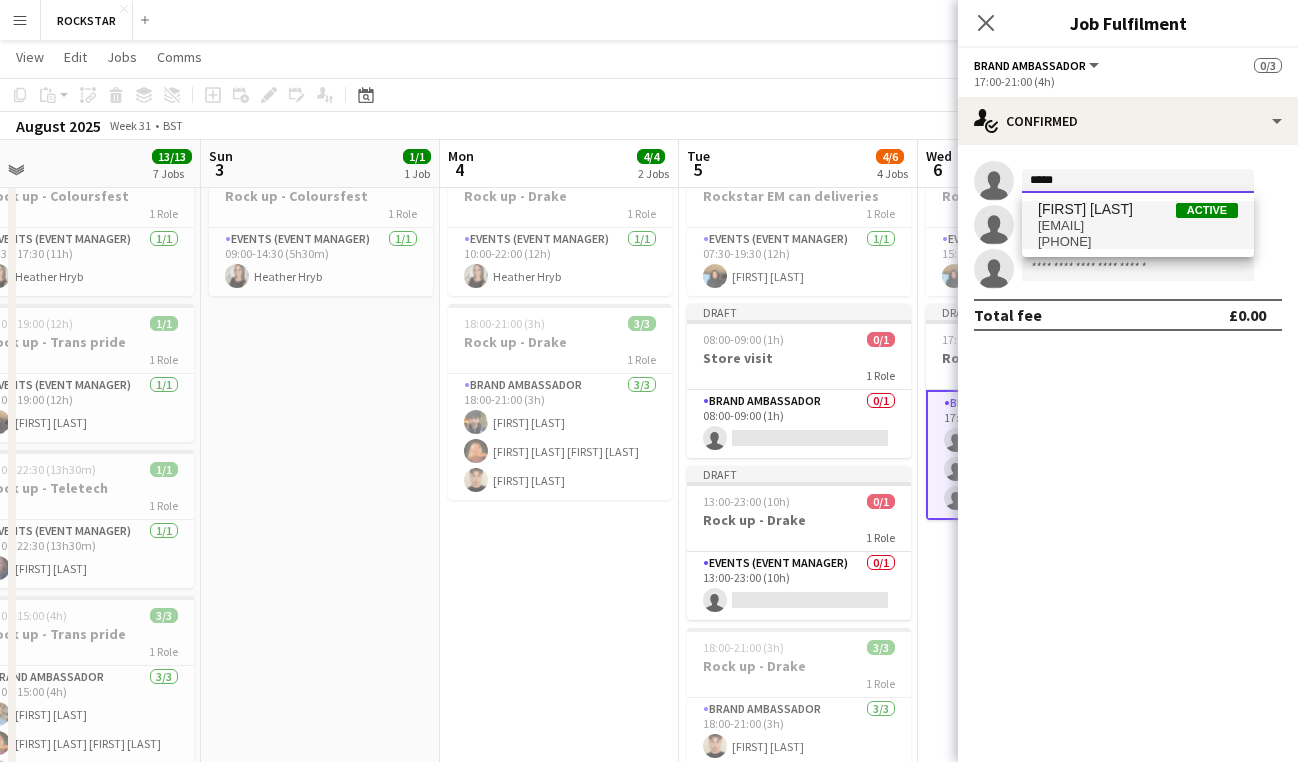 type on "*****" 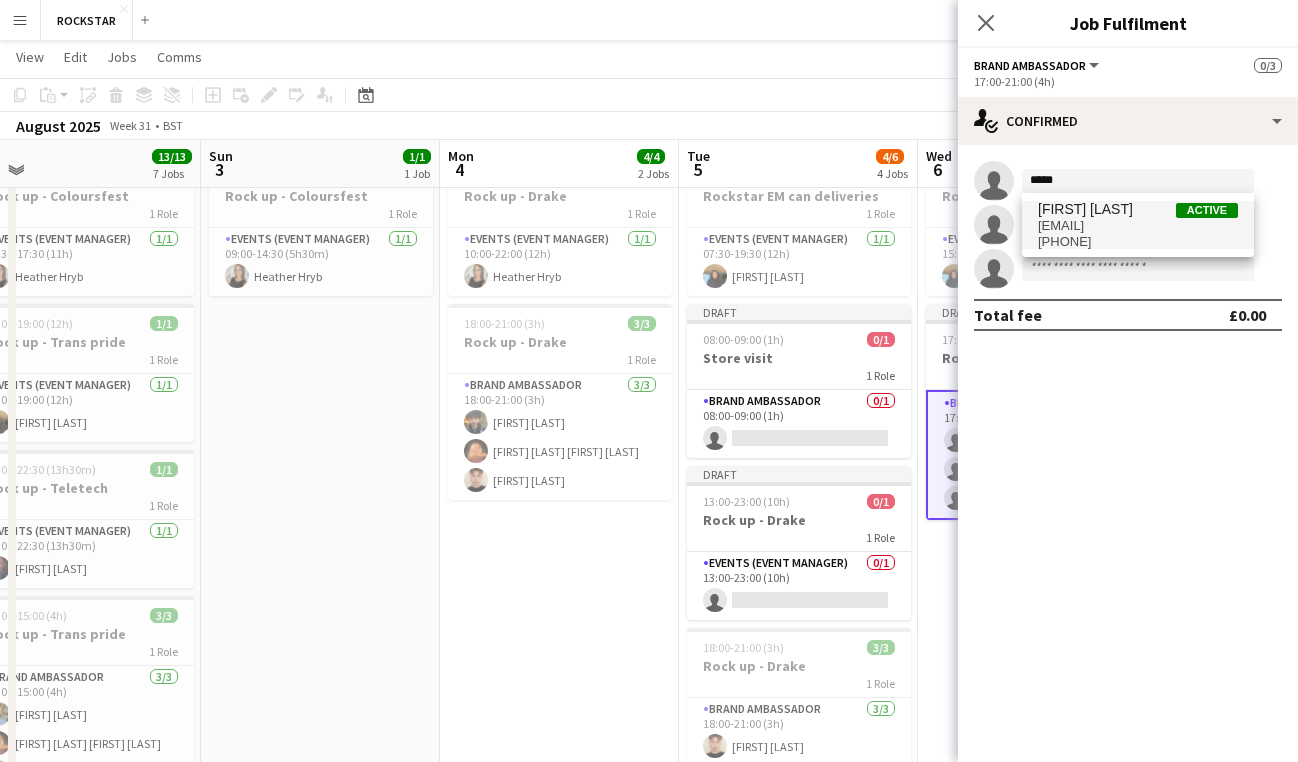 click on "[FIRST] [LAST]" at bounding box center (1085, 209) 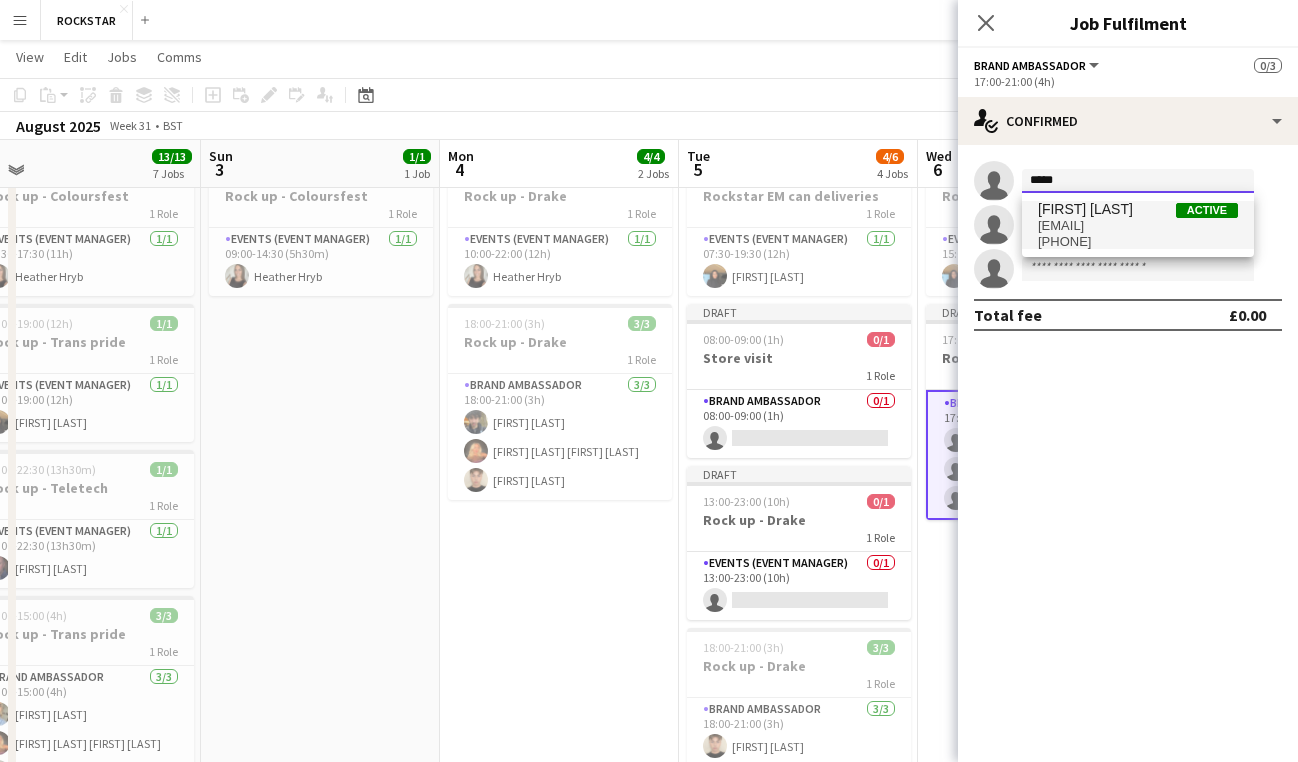 type 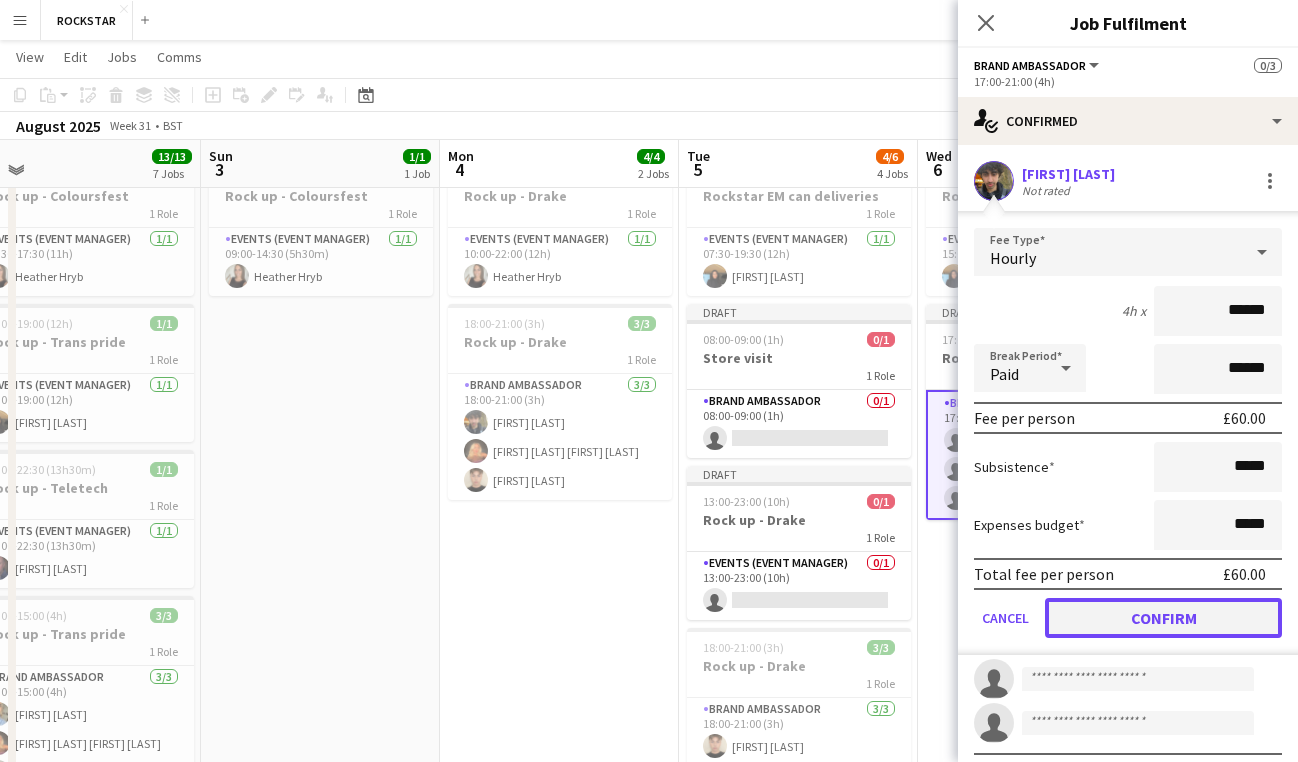 click on "Confirm" at bounding box center (1163, 618) 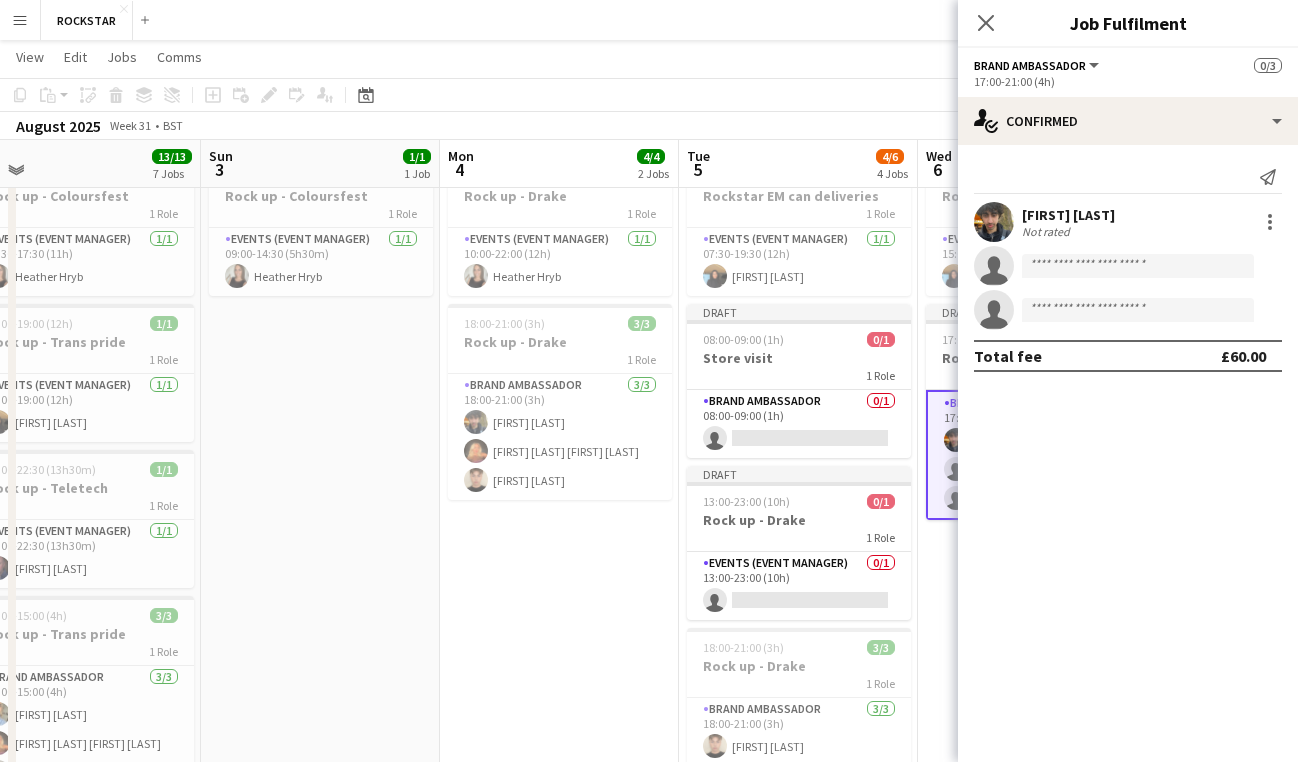 click on "single-neutral-actions" 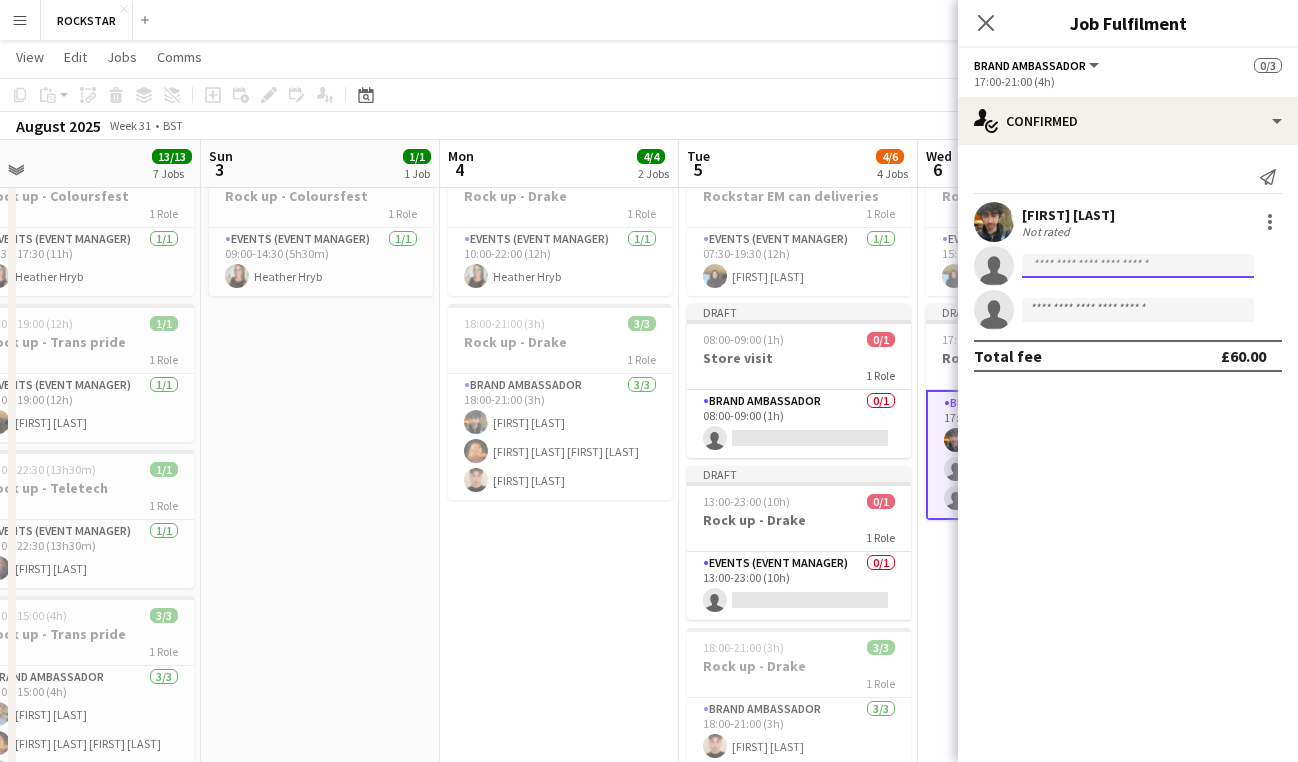 click at bounding box center (1138, 310) 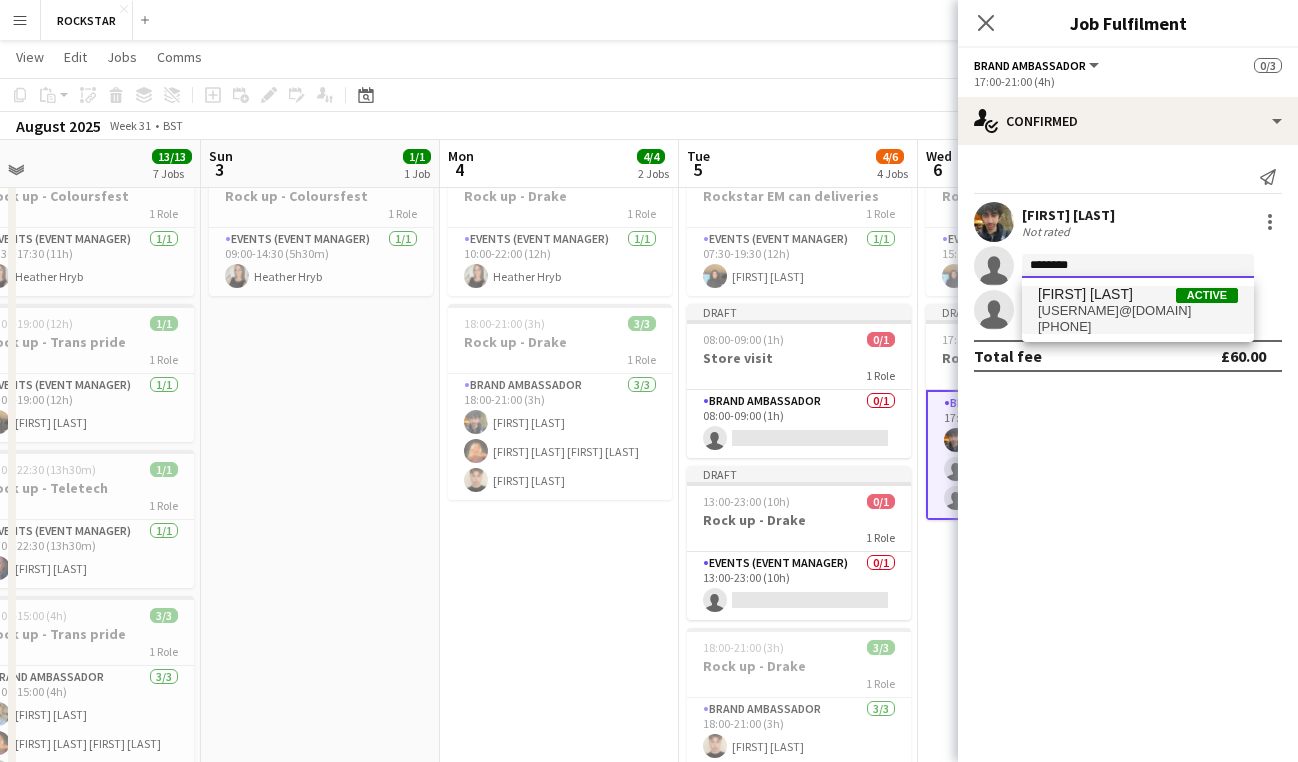 type on "********" 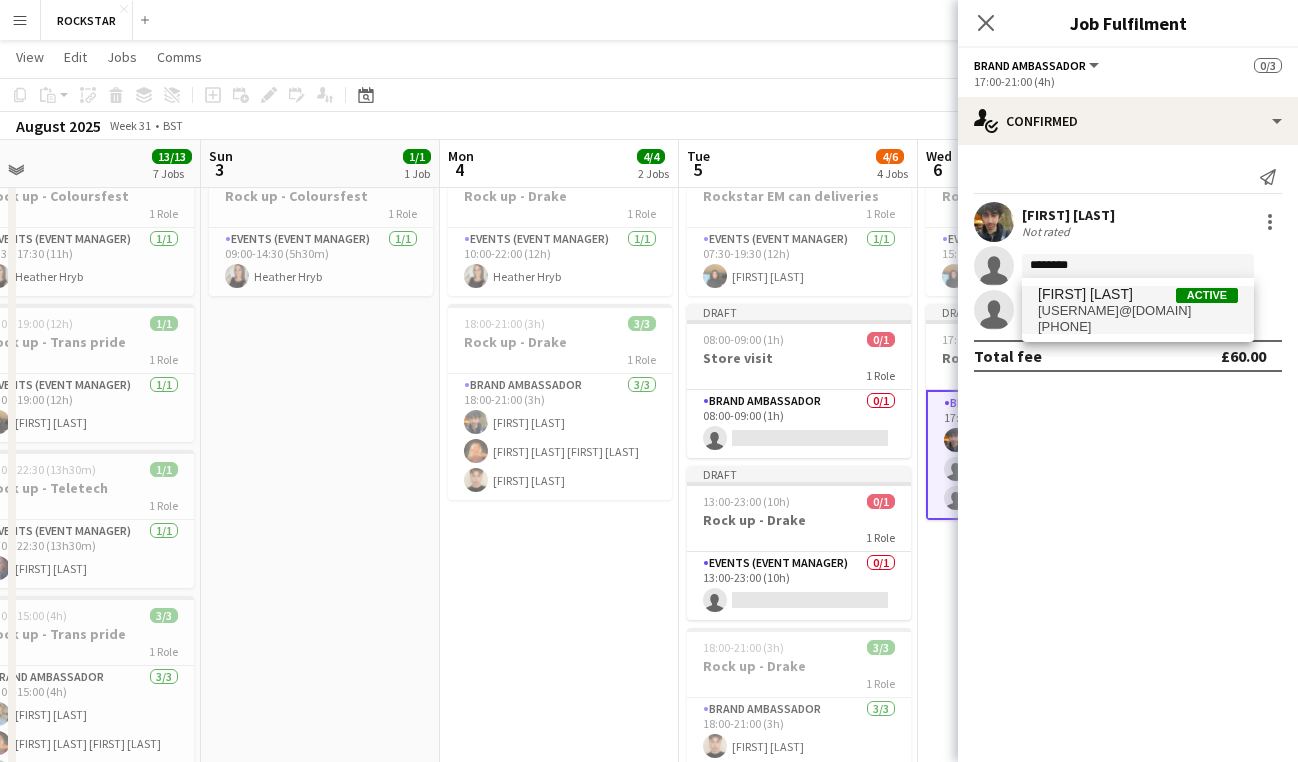 click on "[USERNAME]@[DOMAIN]" at bounding box center [1138, 311] 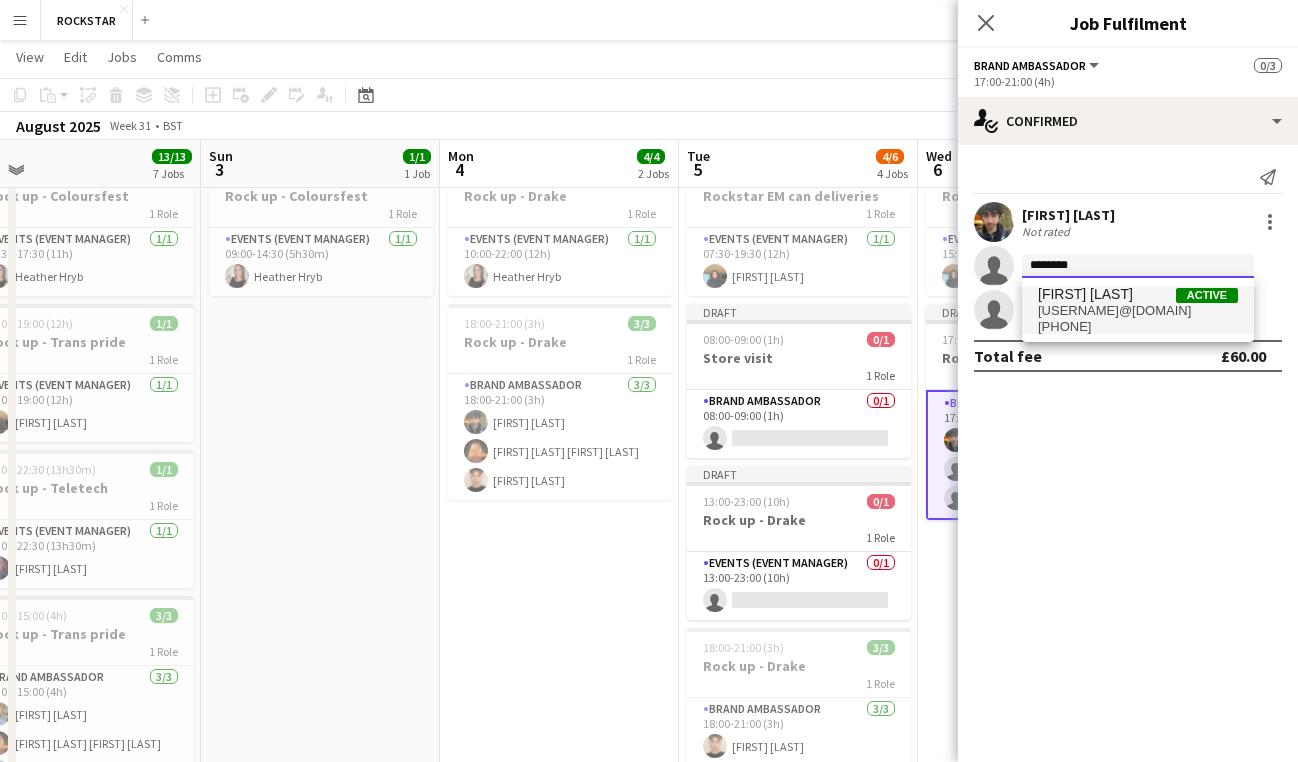 type 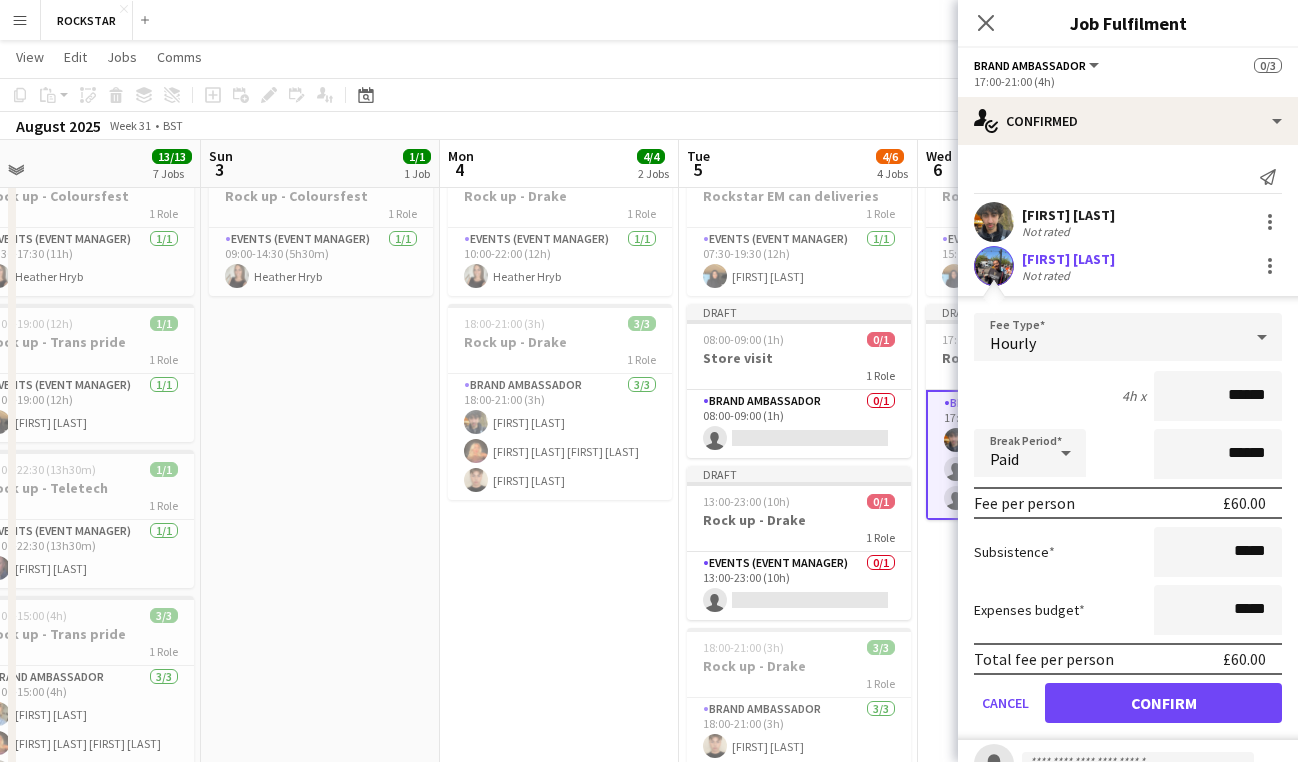click on "Fee Type  Hourly  4h x  ******  Break Period  Paid ******  Fee per person   £60.00   Subsistence  *****  Expenses budget  *****  Total fee per person   £60.00   Cancel   Confirm" at bounding box center [1128, 526] 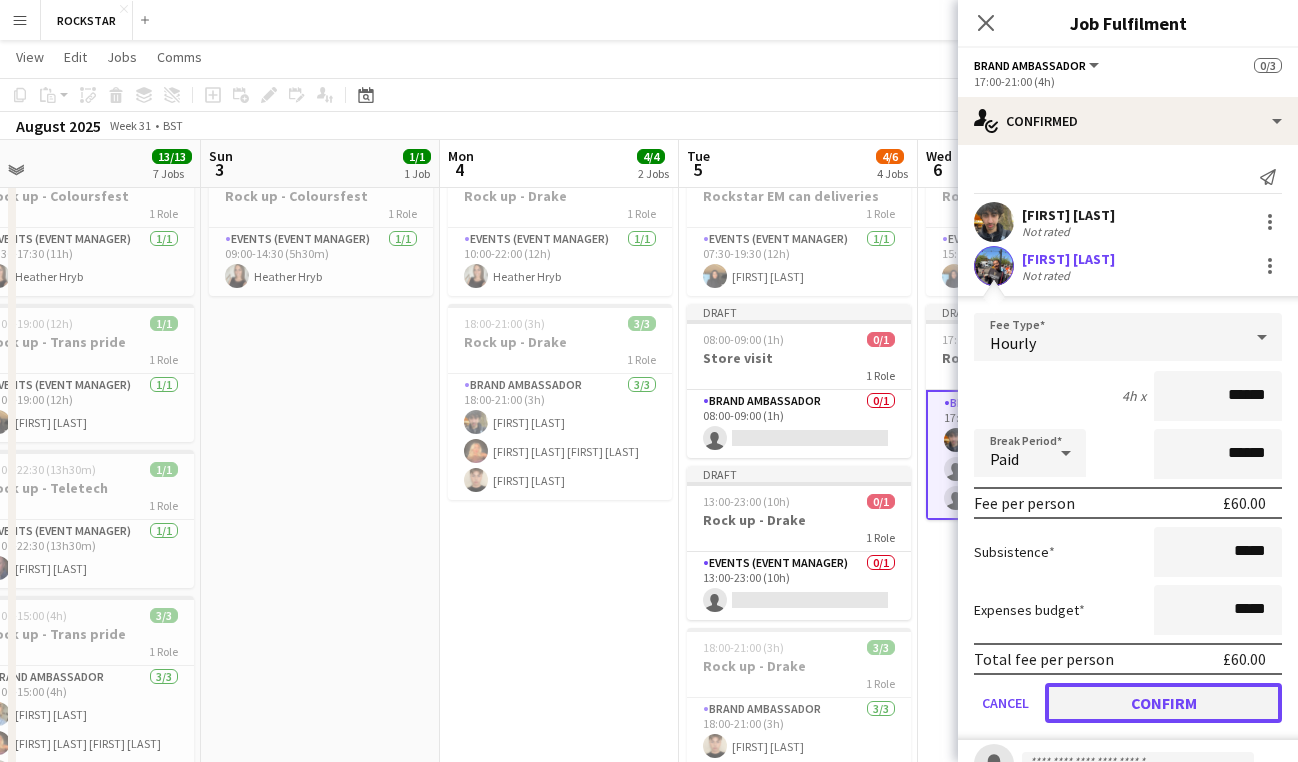 click on "Confirm" at bounding box center [1163, 703] 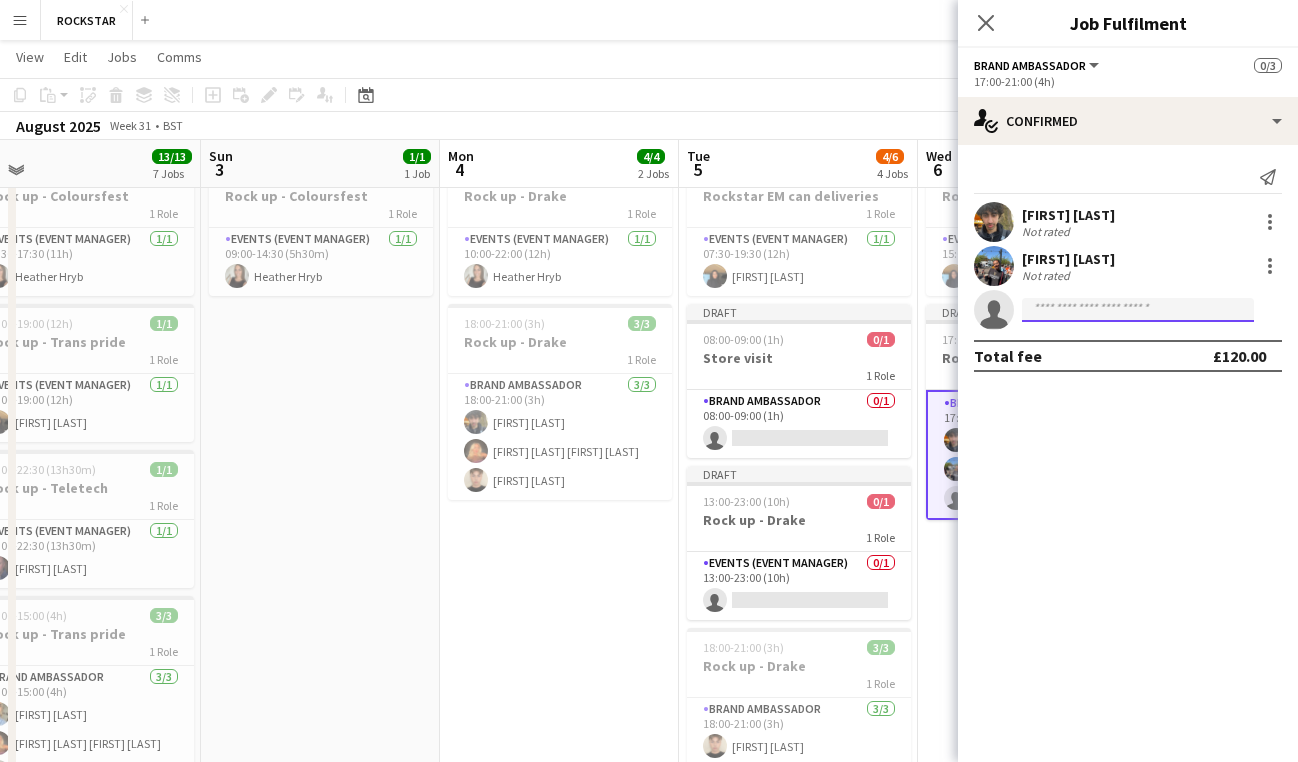 click 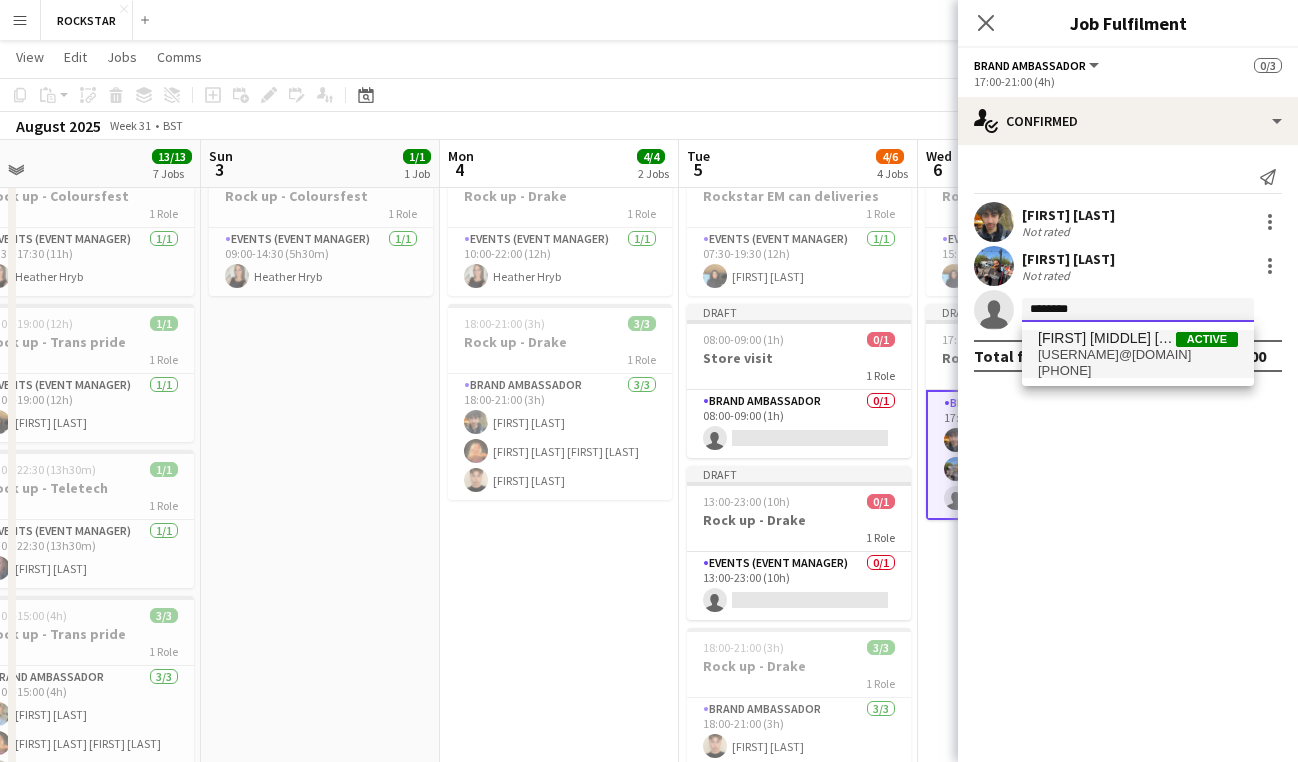 type on "********" 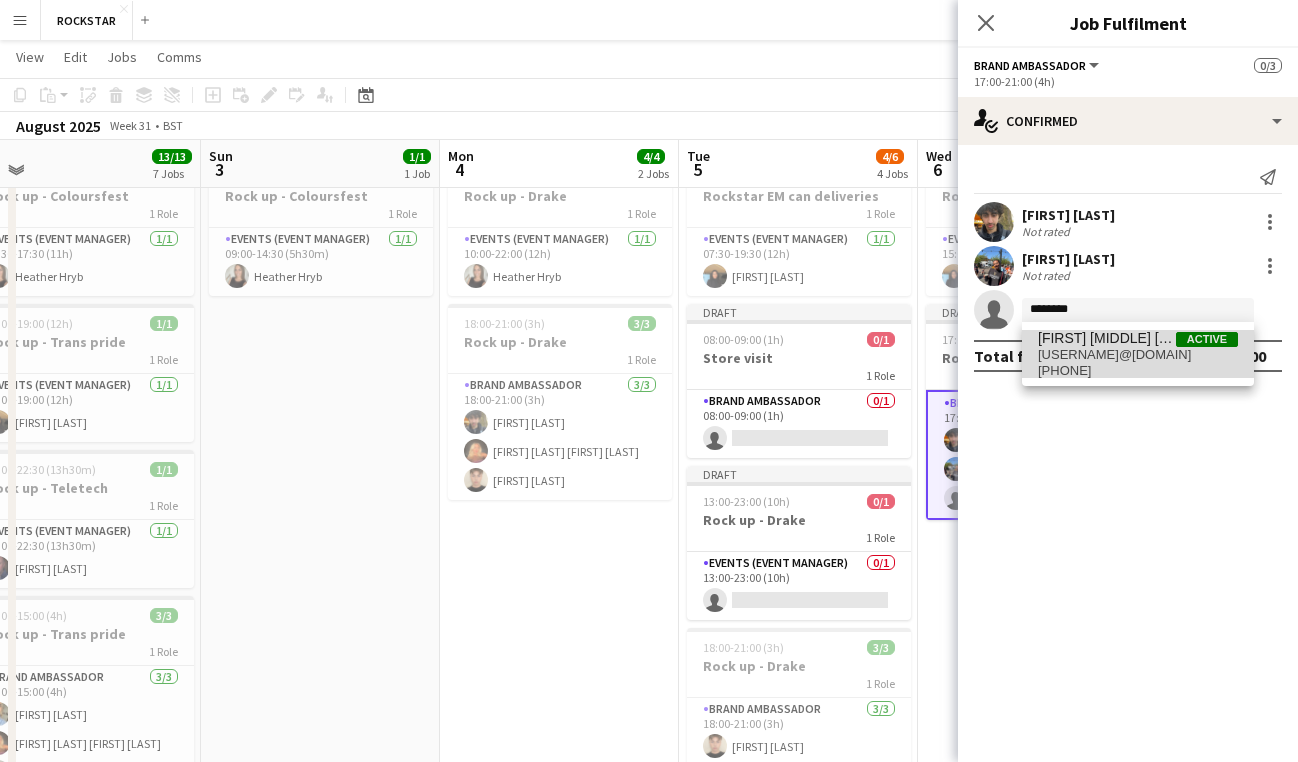 click on "[USERNAME]@[DOMAIN]" at bounding box center (1138, 355) 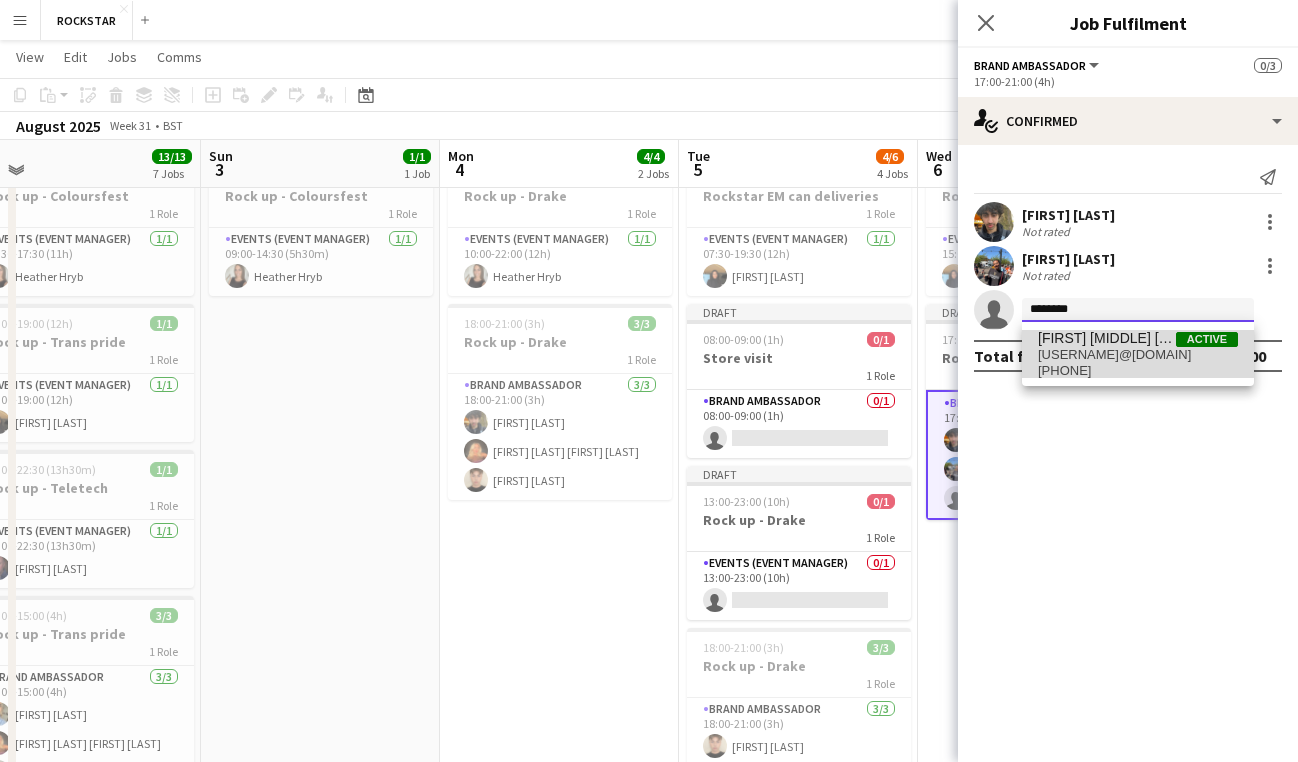 type 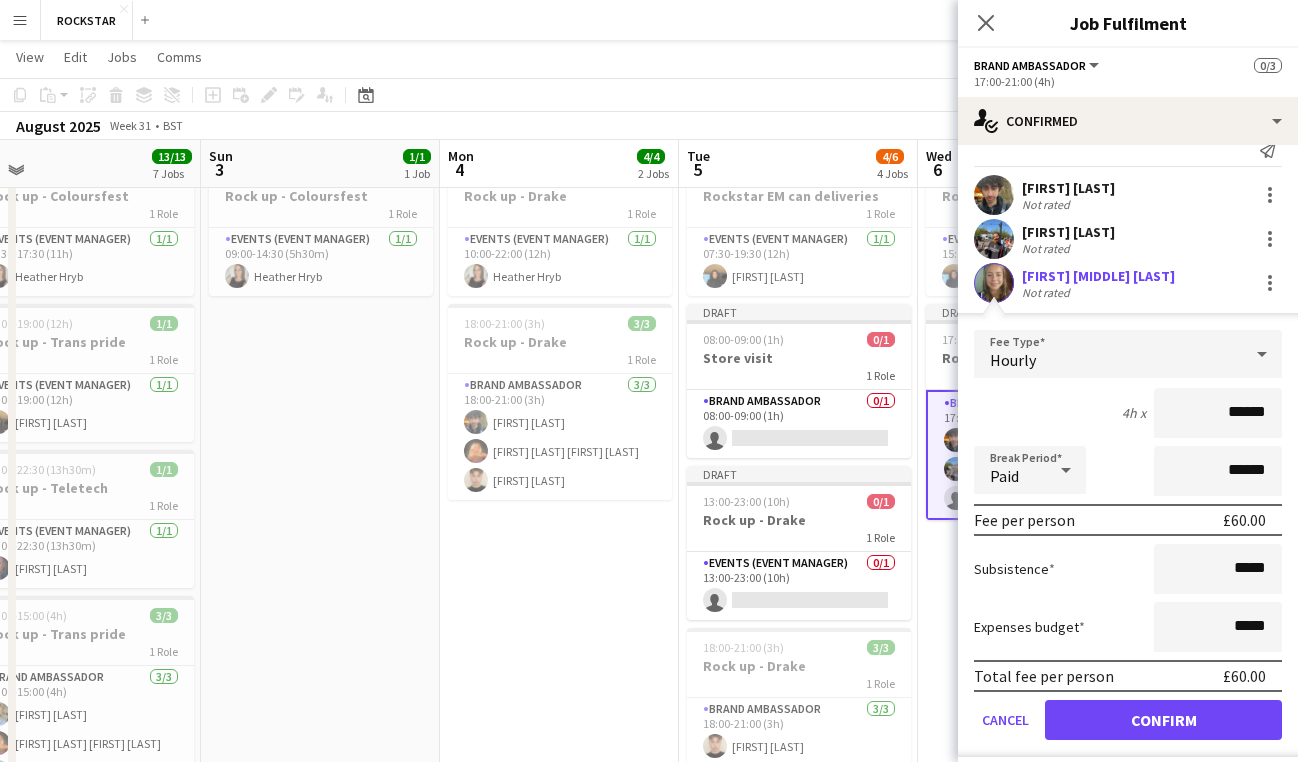 scroll, scrollTop: 24, scrollLeft: 0, axis: vertical 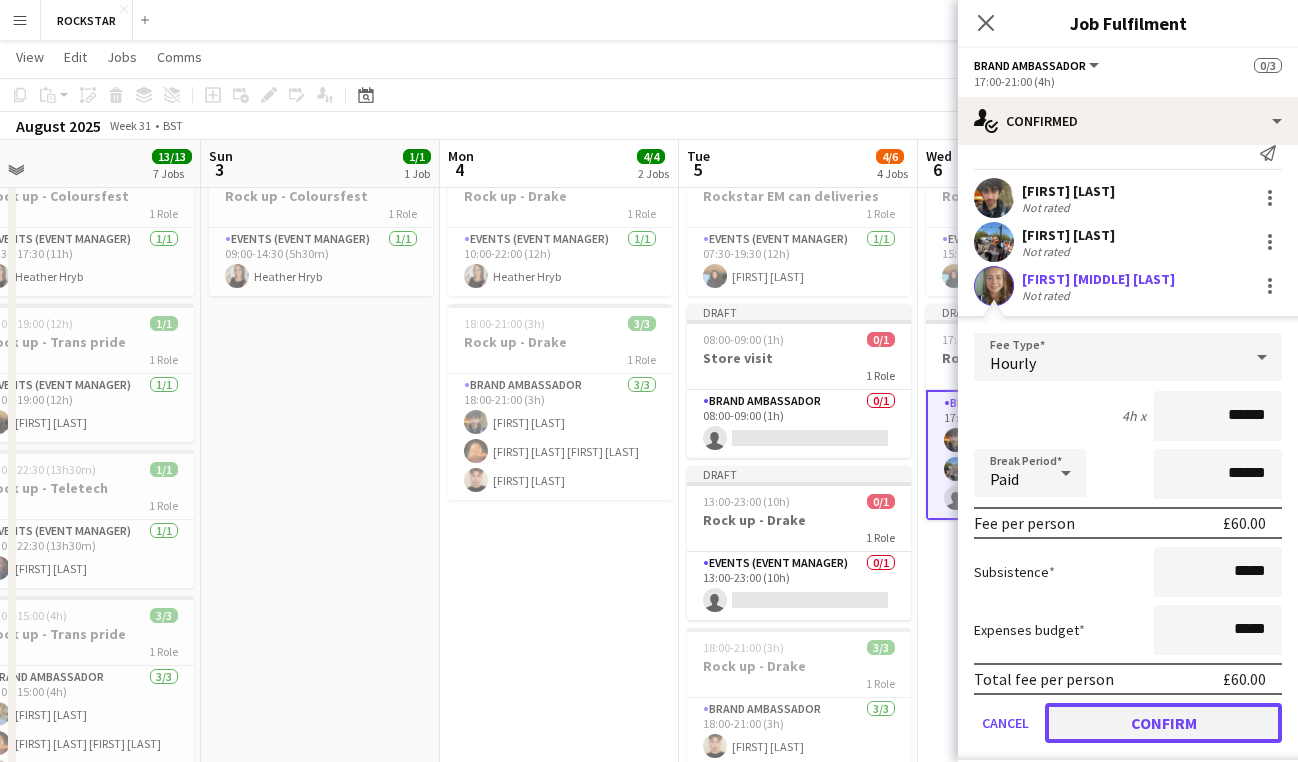 click on "Confirm" at bounding box center (1163, 723) 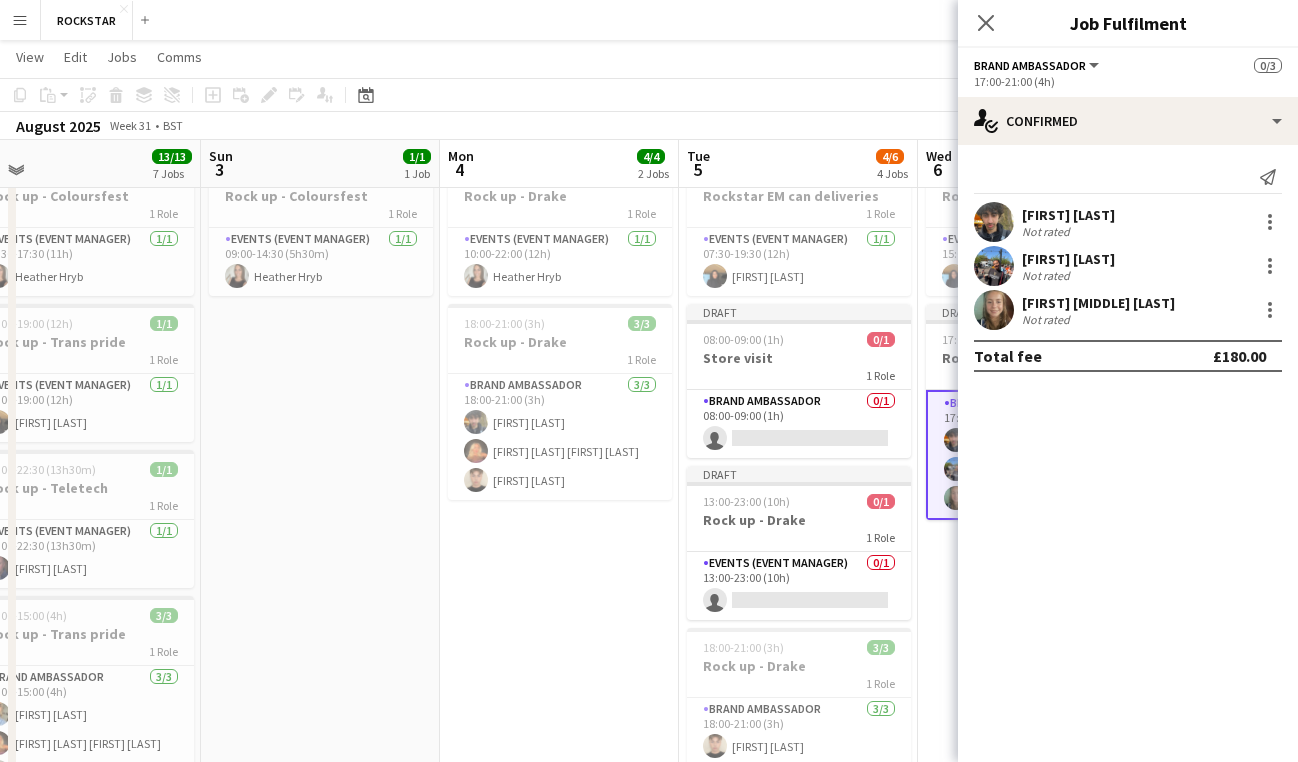 scroll, scrollTop: 0, scrollLeft: 0, axis: both 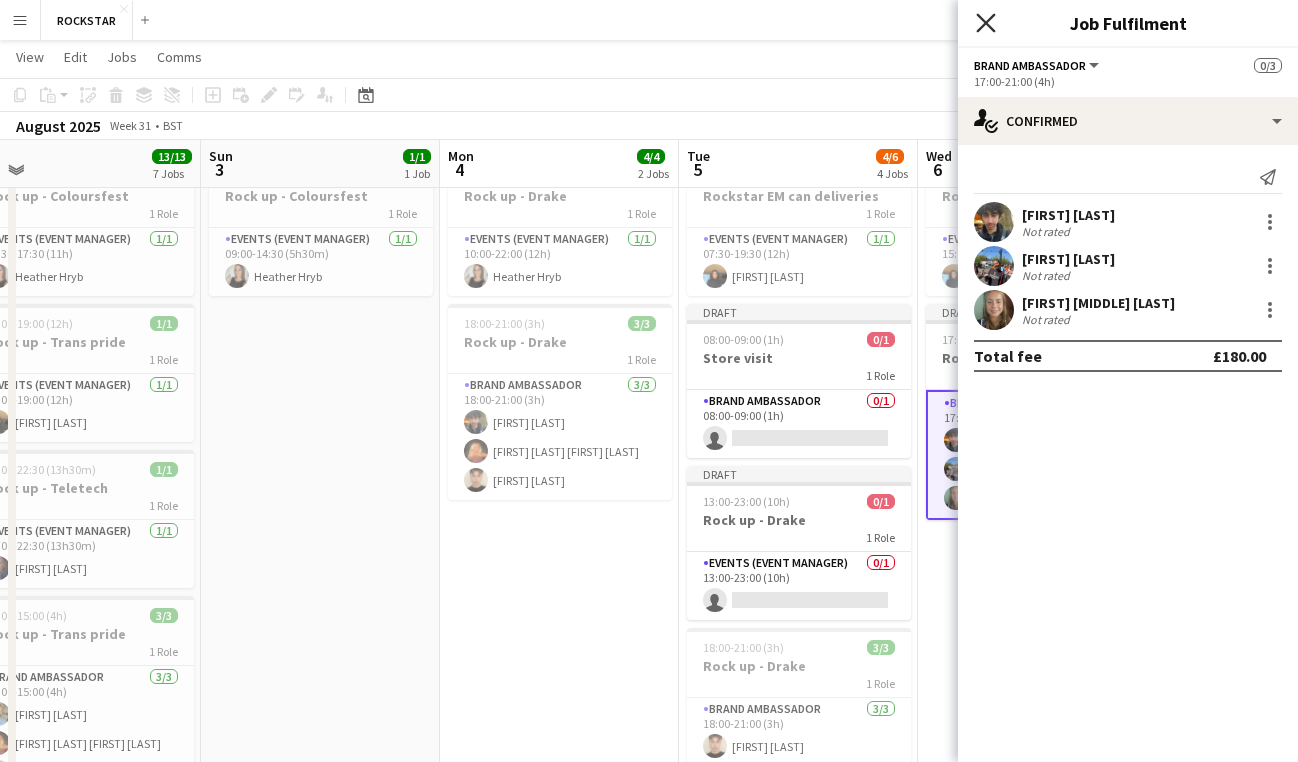 click on "Close pop-in" 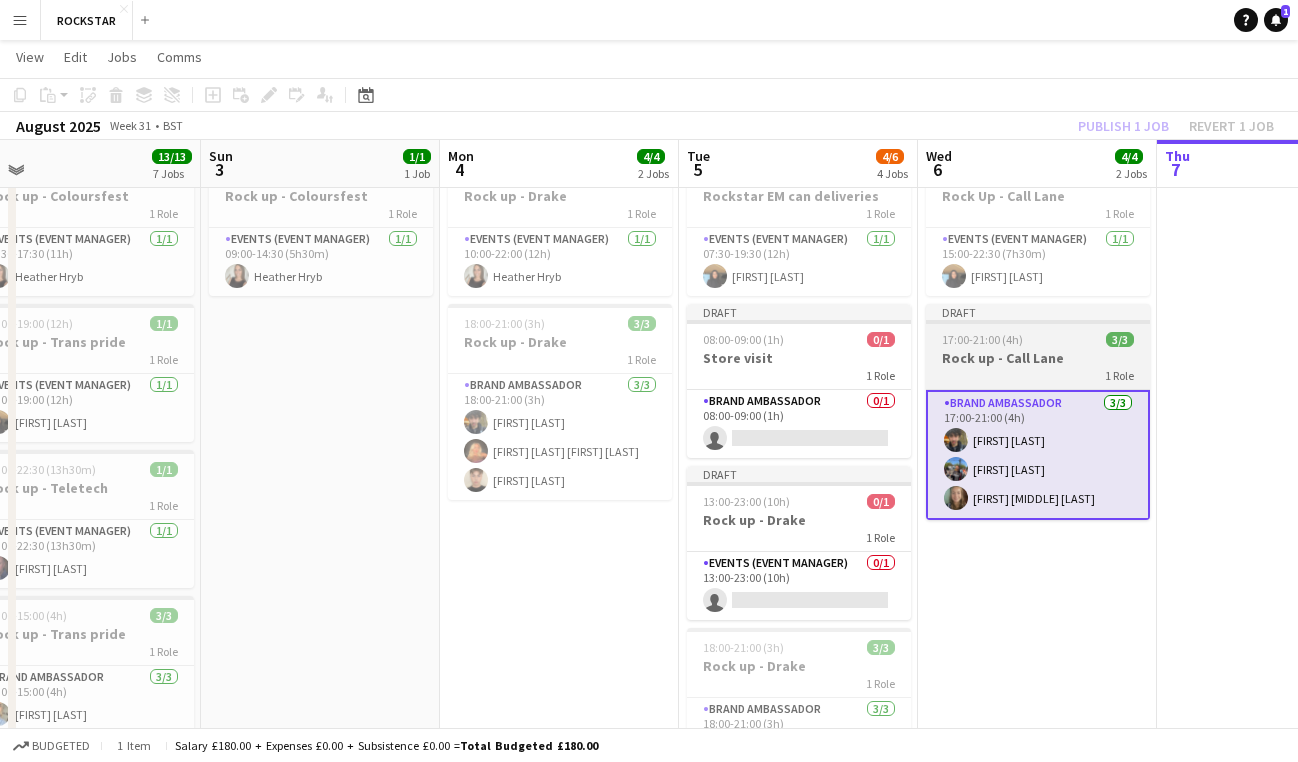 click on "1 Role" at bounding box center [1038, 375] 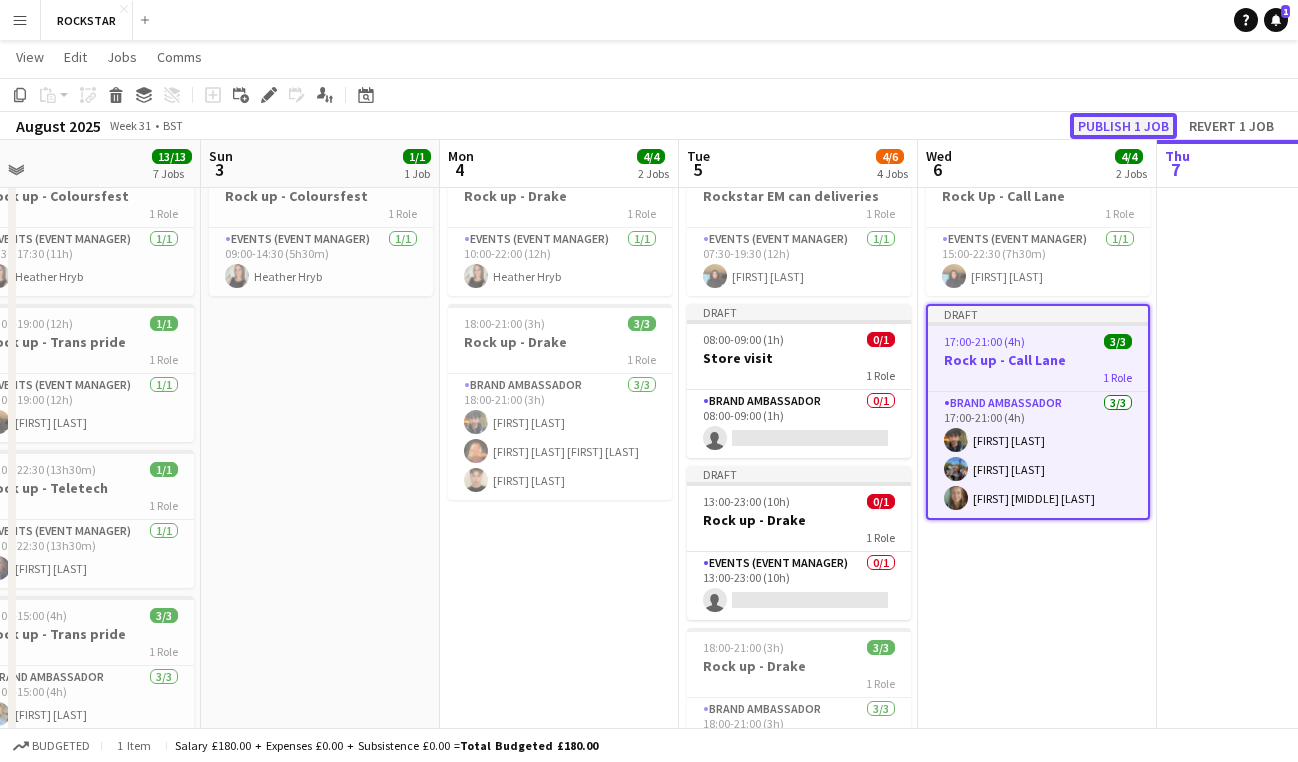 click on "Publish 1 job" 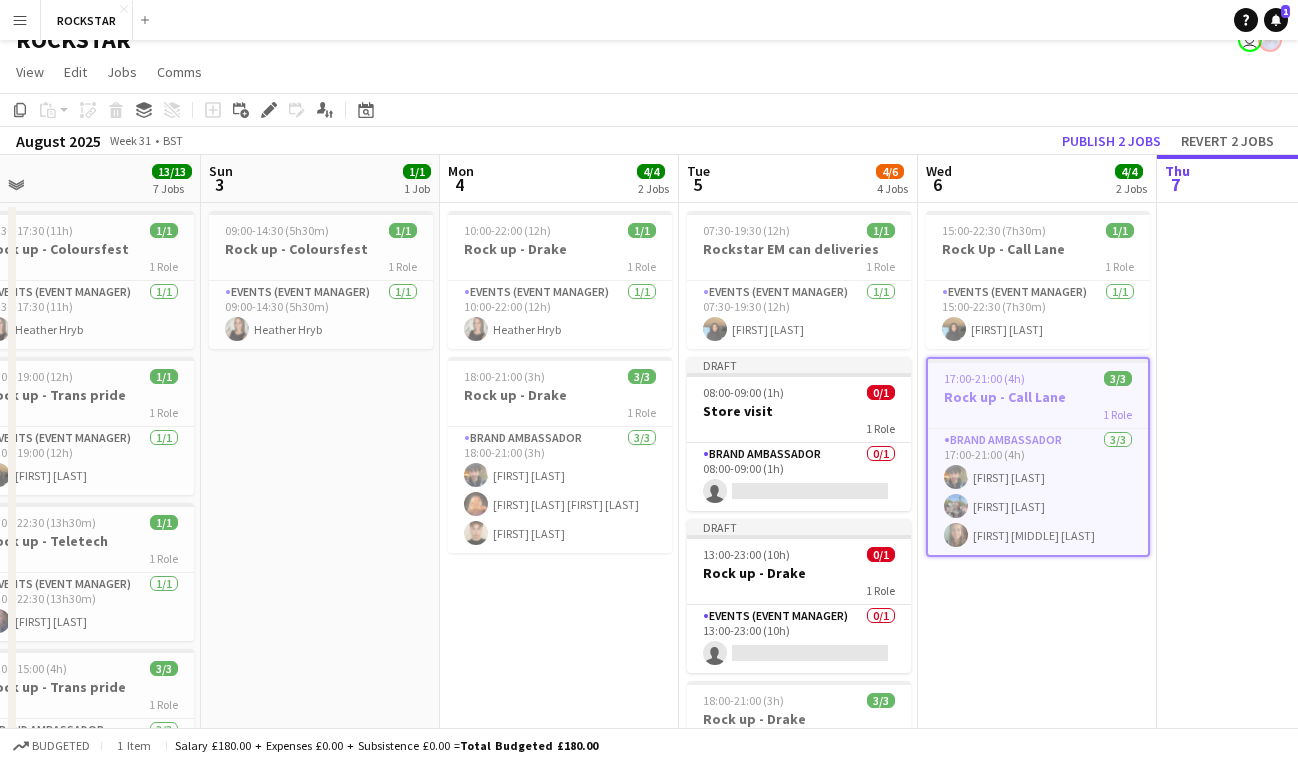 scroll, scrollTop: 0, scrollLeft: 0, axis: both 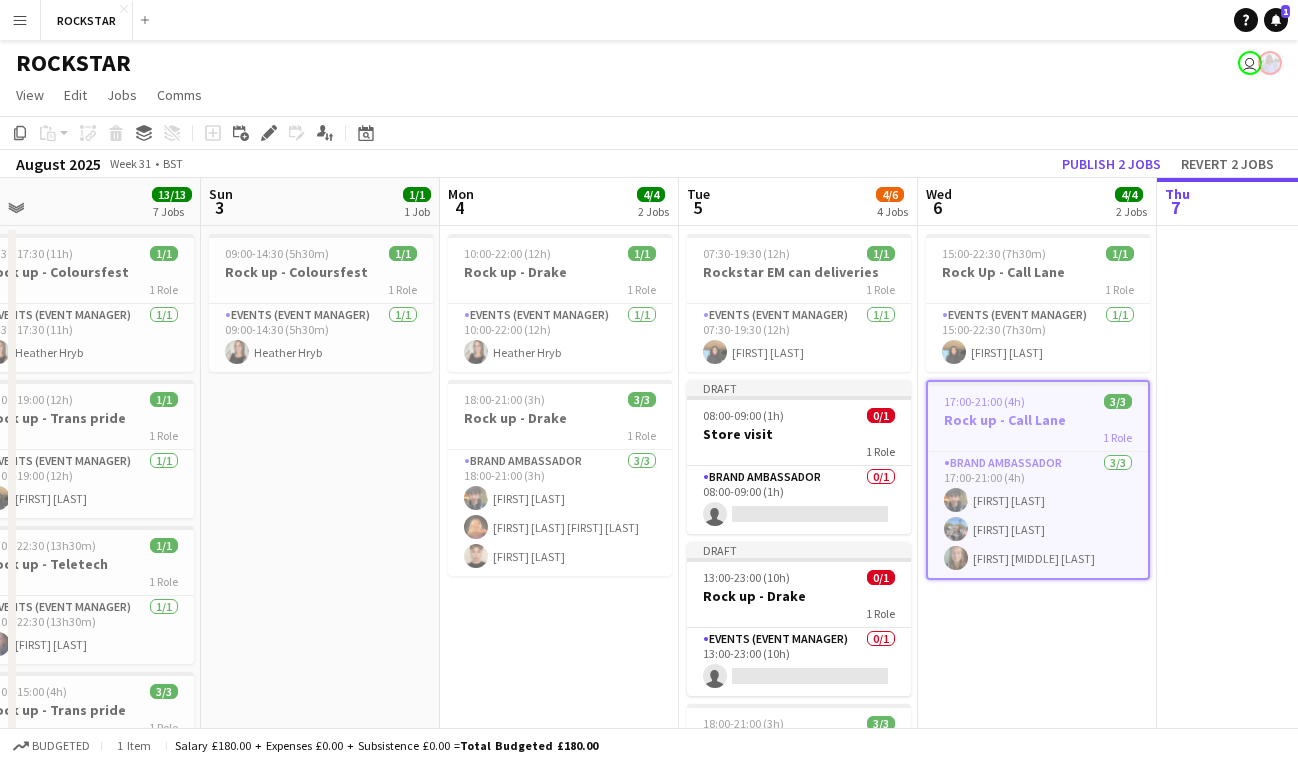 click on "10:00-22:00 (12h)    1/1   Rock up - Drake   1 Role   Events (Event Manager)   1/1   10:00-22:00 (12h)
Heather Hryb     18:00-21:00 (3h)    3/3   Rock up - Drake   1 Role   Brand Ambassador   3/3   18:00-21:00 (3h)
Owais Hussain Sara Jane Morgan Gabriel Bott" at bounding box center [559, 894] 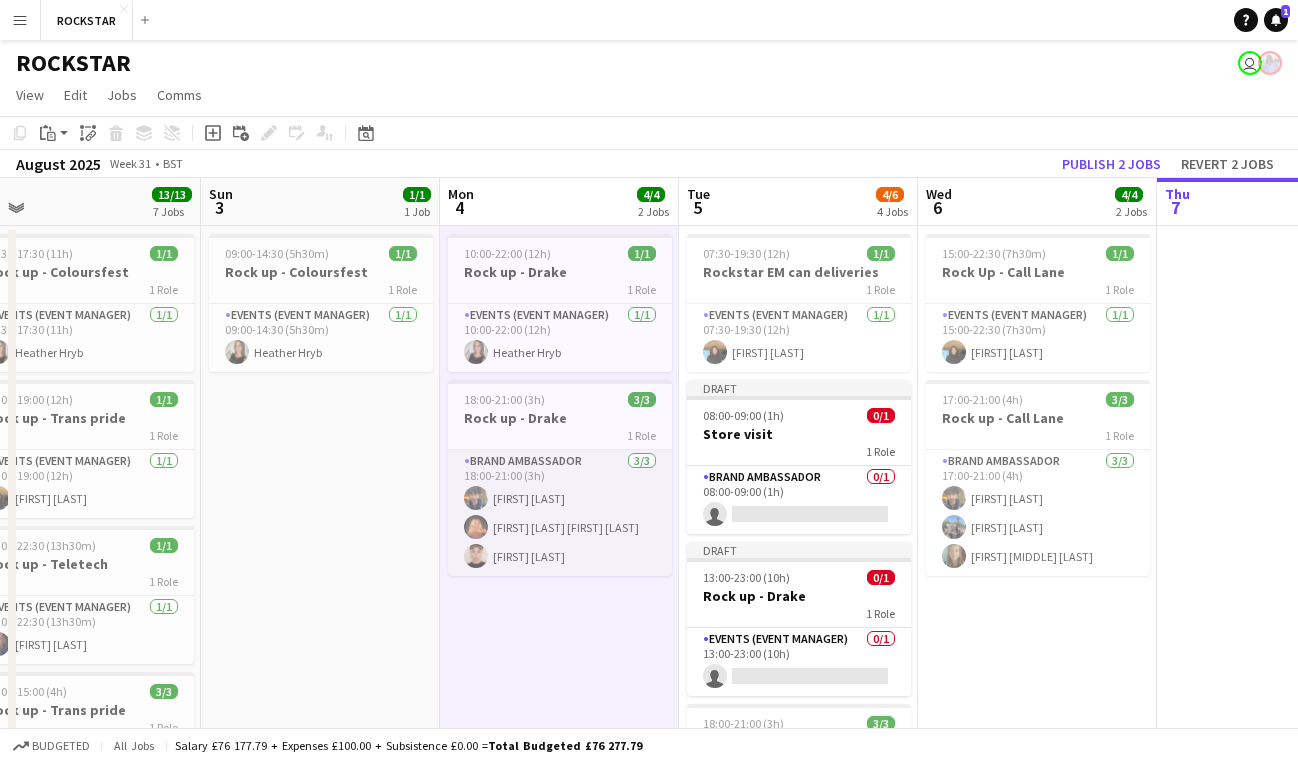 click on "[FIRST] [LAST] [FIRST] [LAST]" at bounding box center [560, 513] 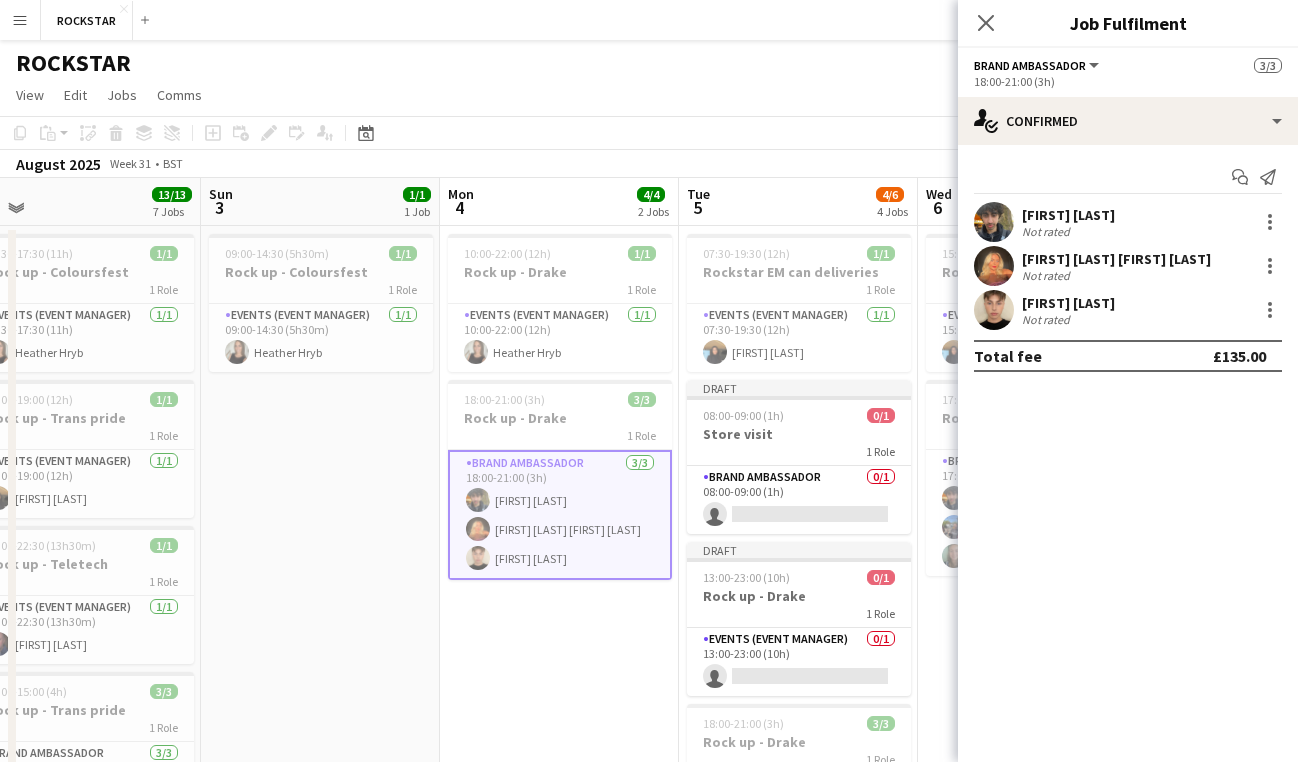 click on "Close pop-in" 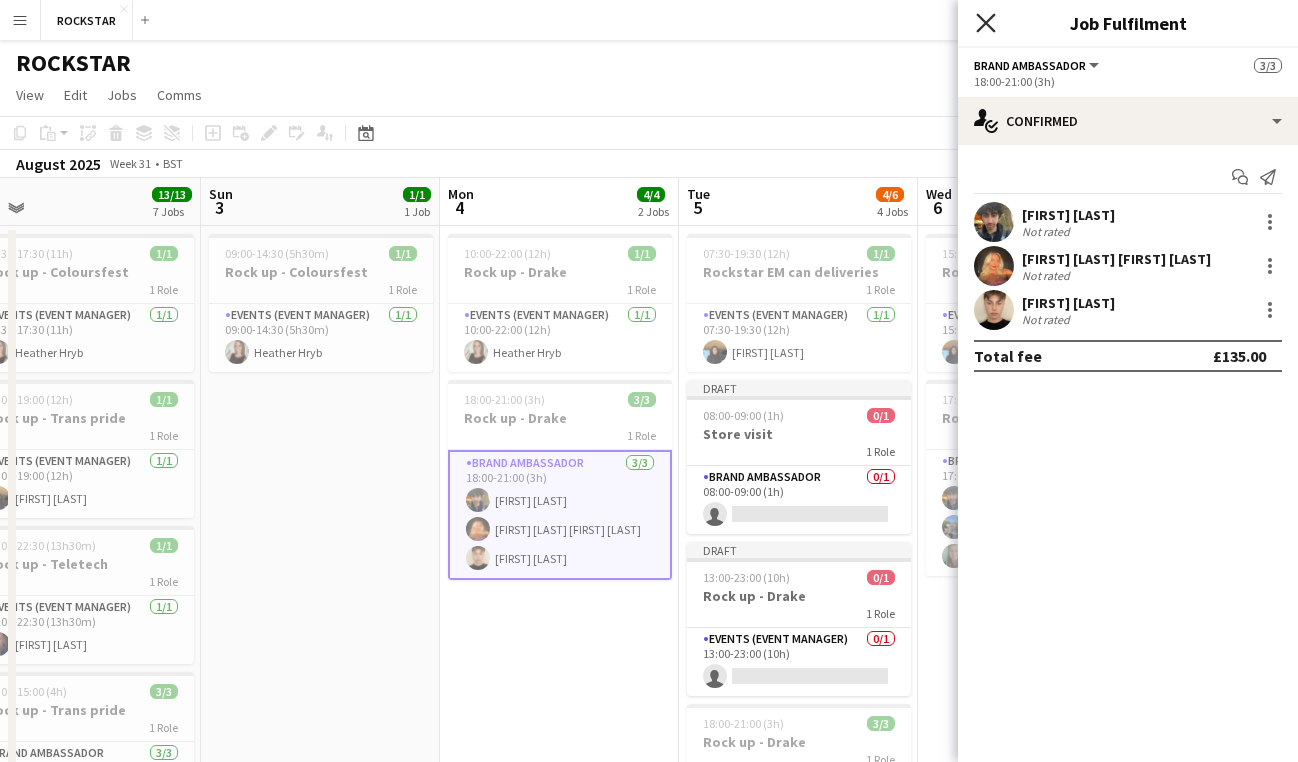 click on "Close pop-in" 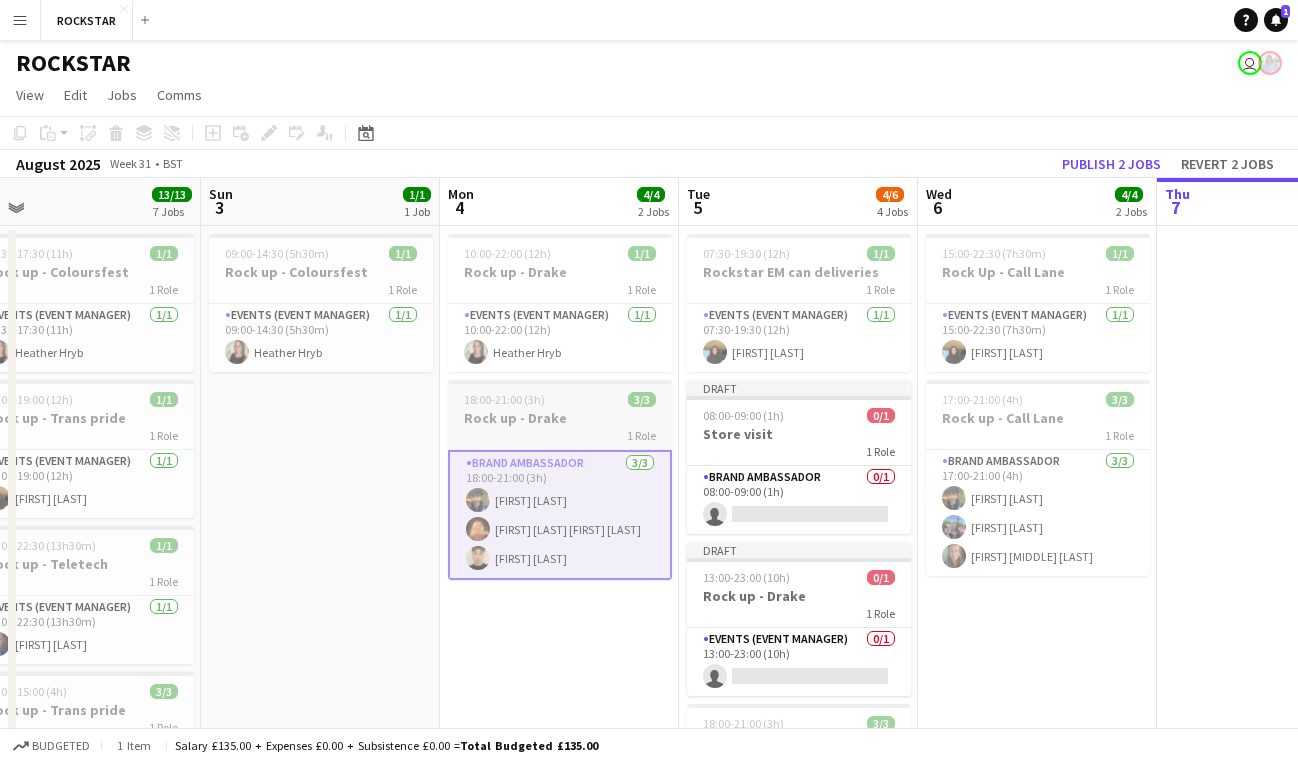 click on "18:00-21:00 (3h)    3/3" at bounding box center [560, 399] 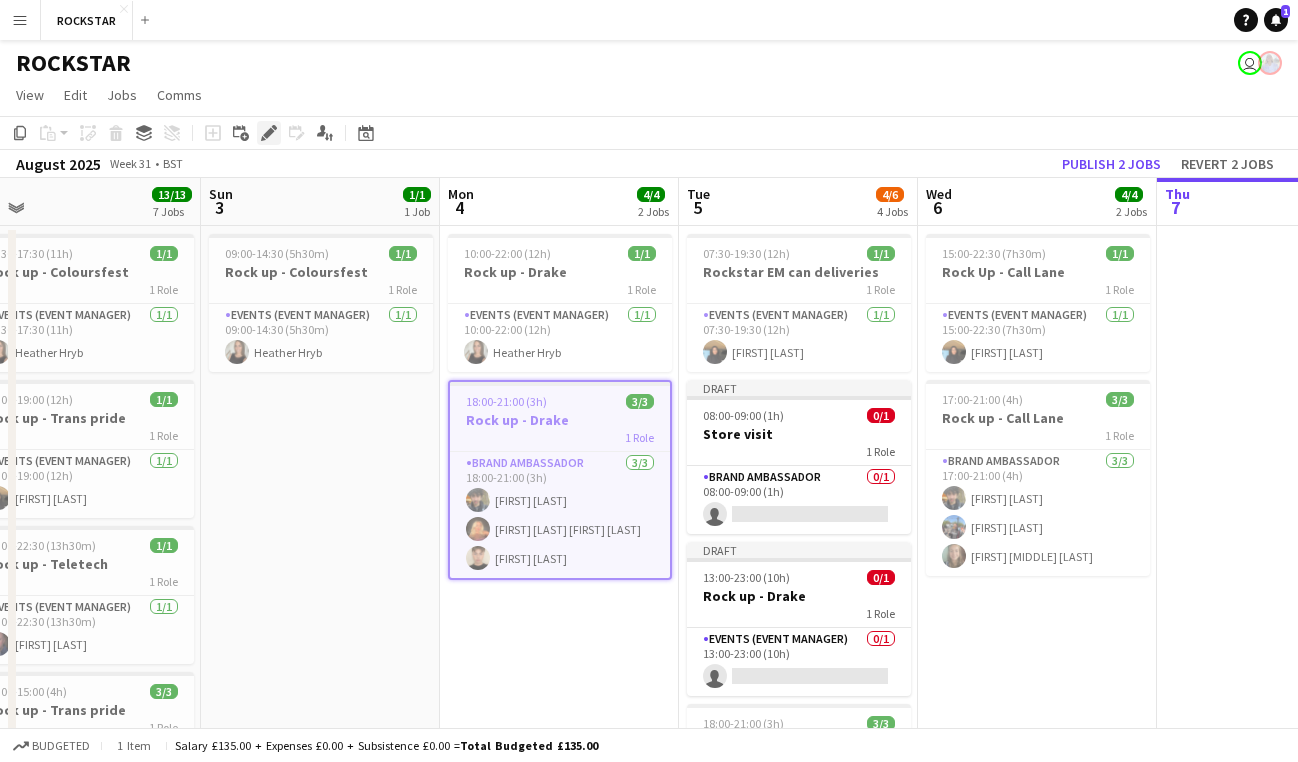 click 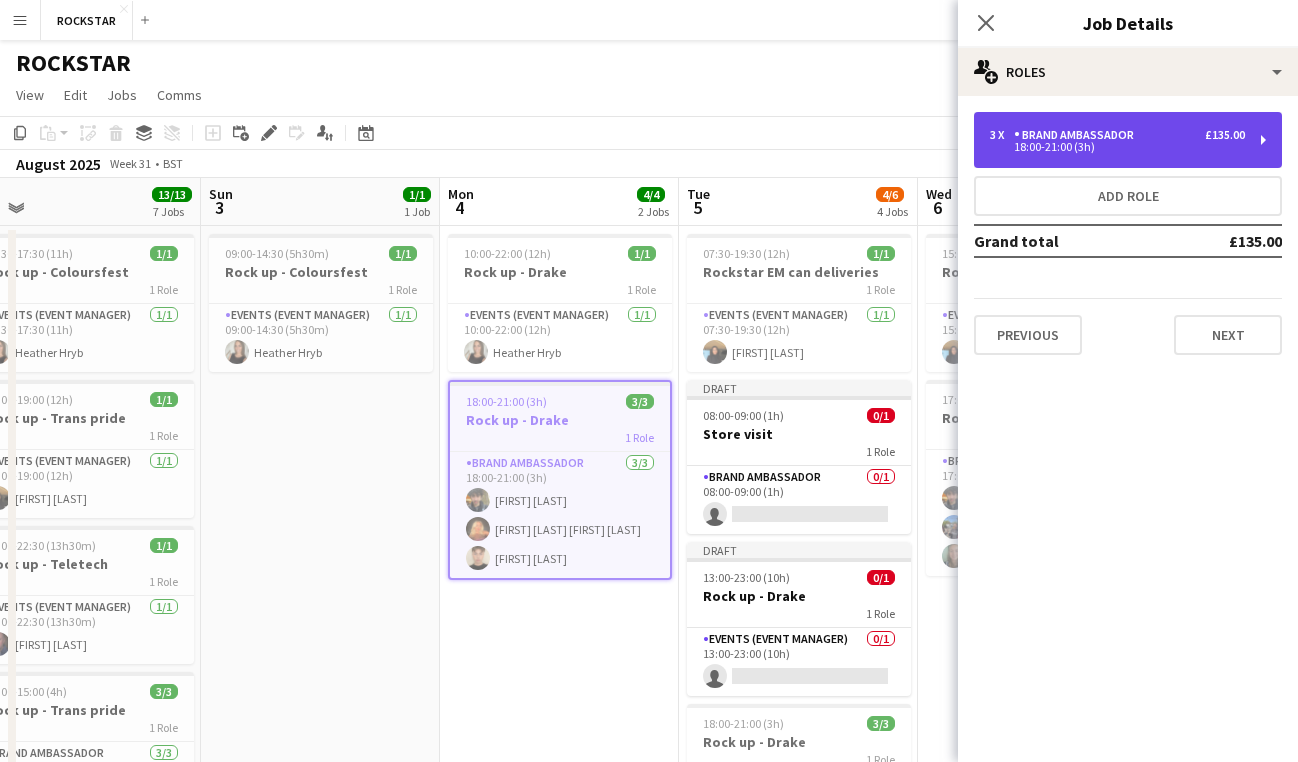 click on "18:00-21:00 (3h)" at bounding box center [1117, 147] 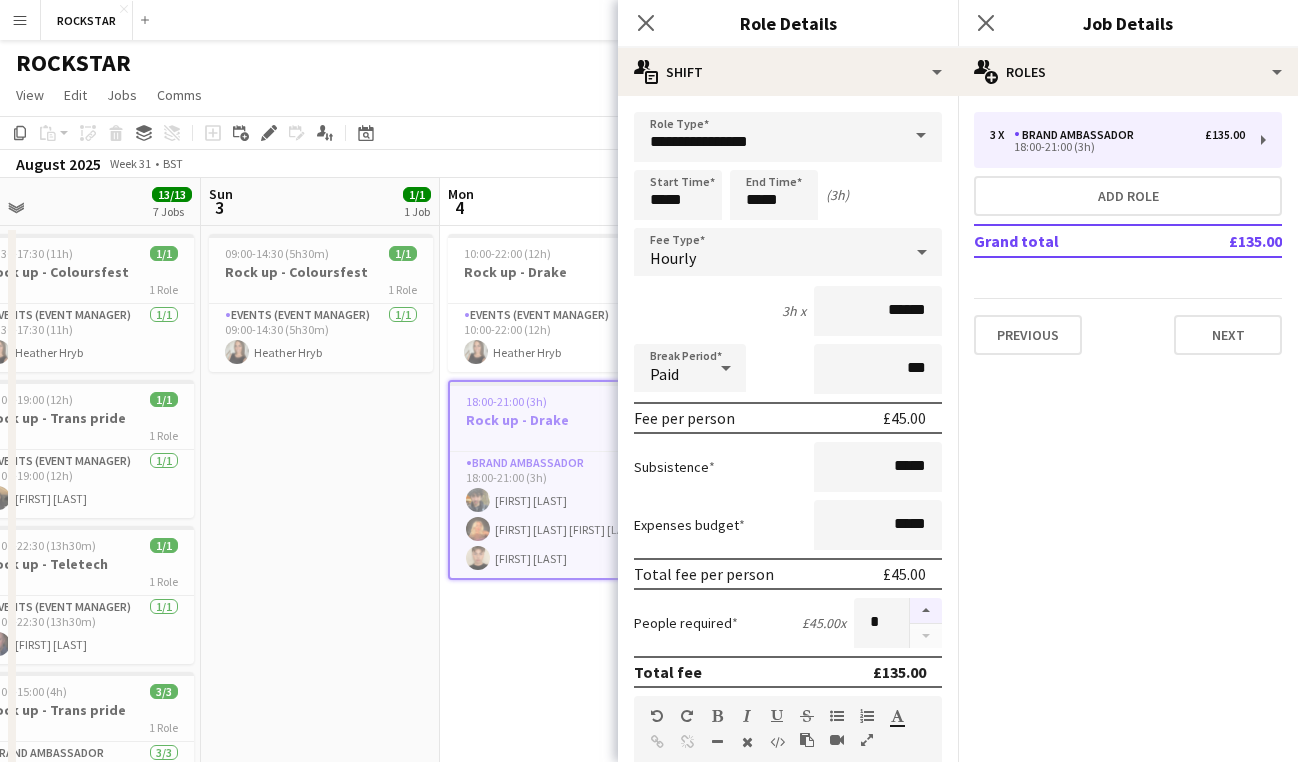 click at bounding box center (926, 611) 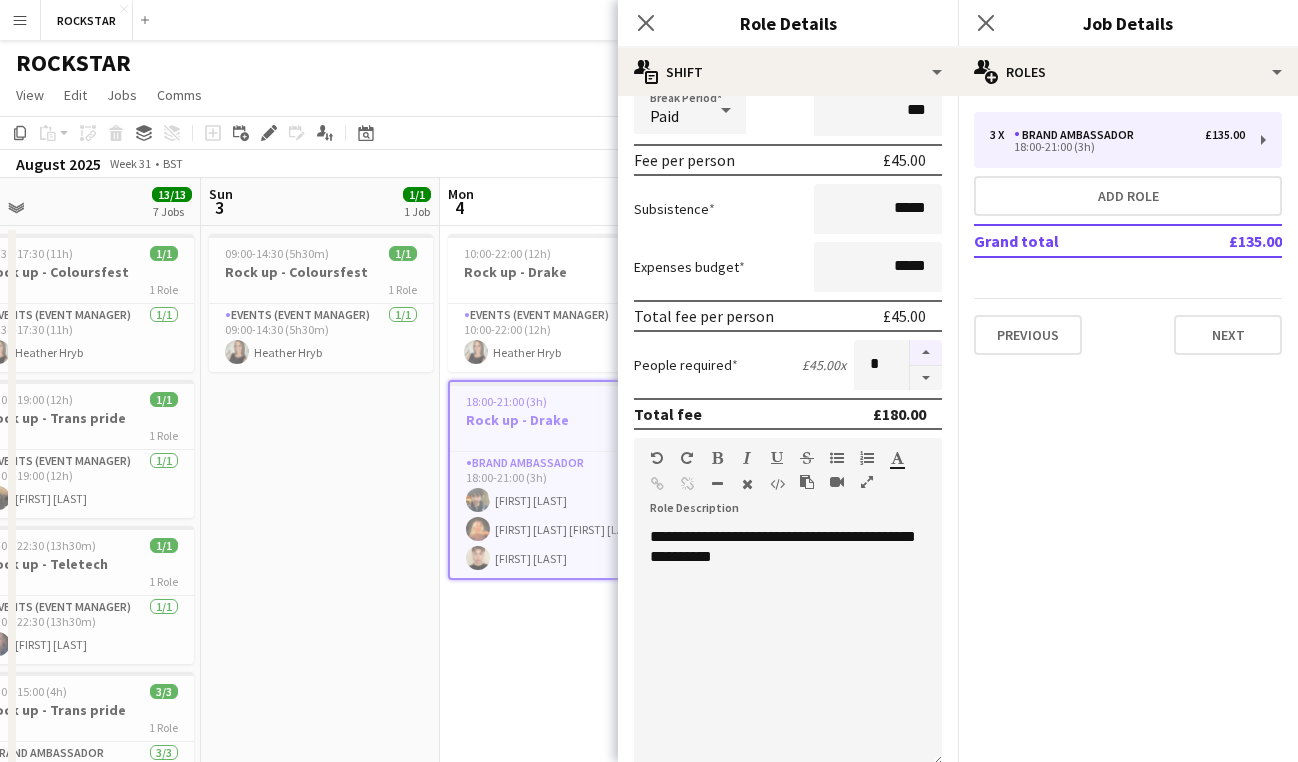 scroll, scrollTop: 337, scrollLeft: 0, axis: vertical 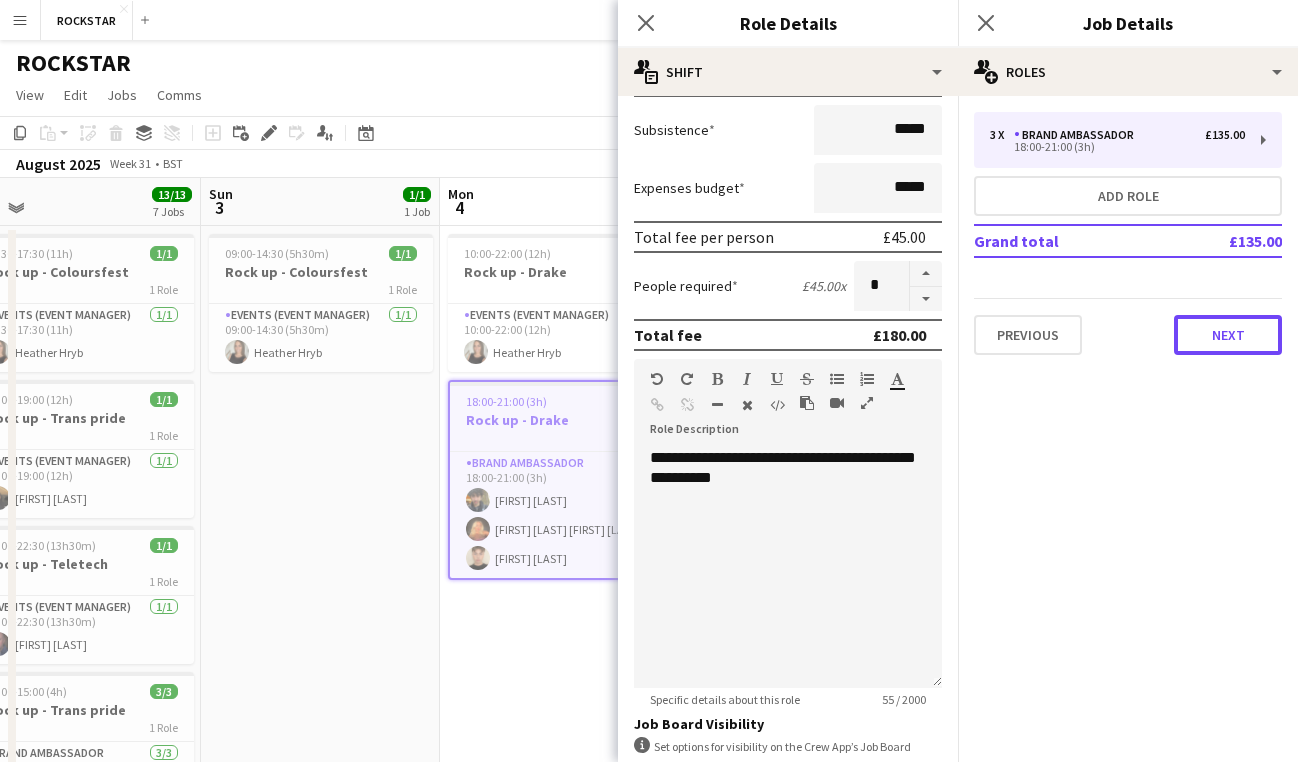 click on "Next" at bounding box center [1228, 335] 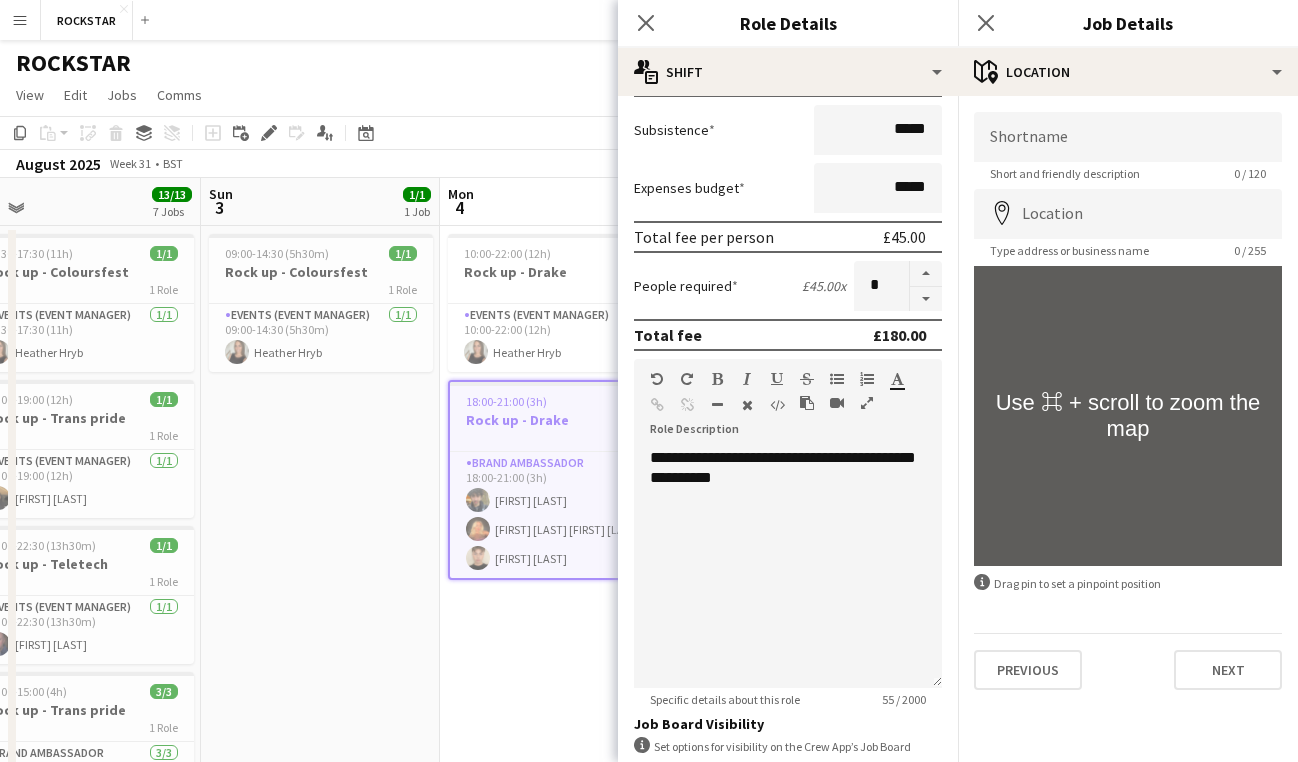 scroll, scrollTop: 833, scrollLeft: 0, axis: vertical 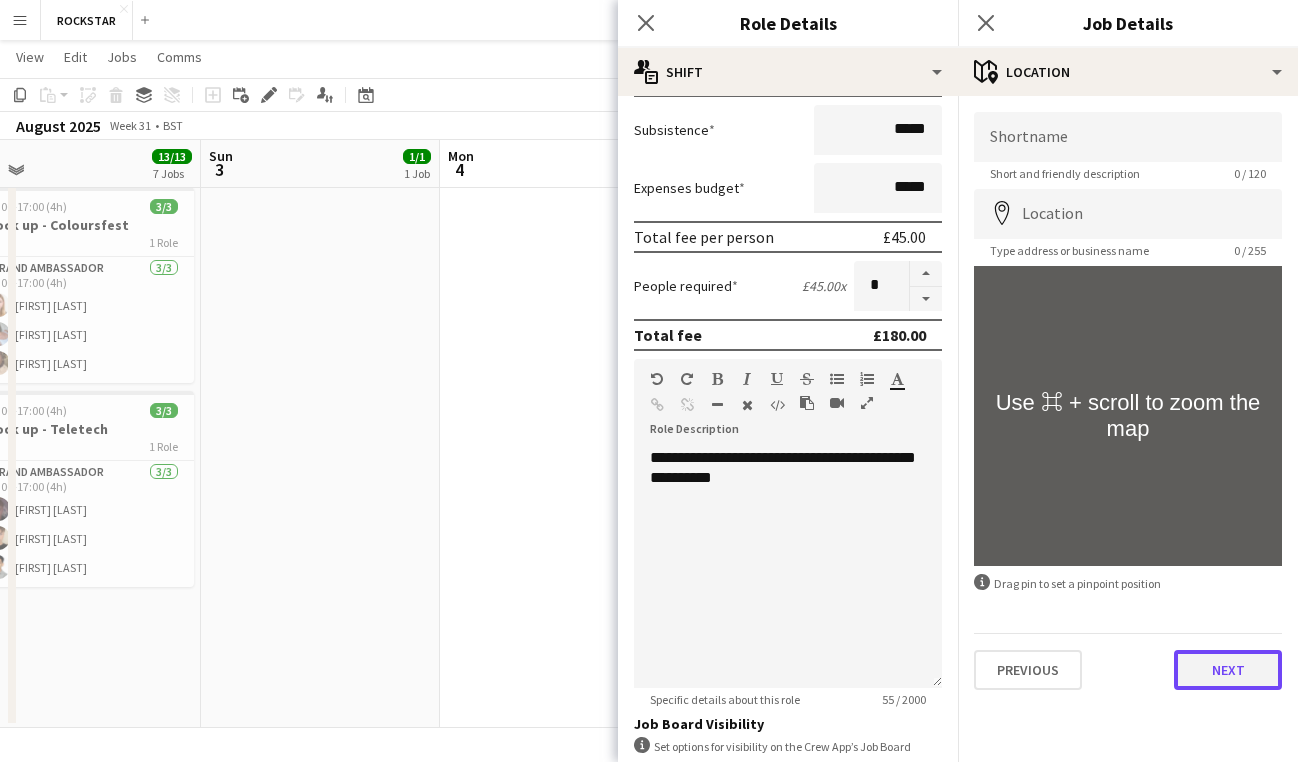click on "Next" at bounding box center (1228, 670) 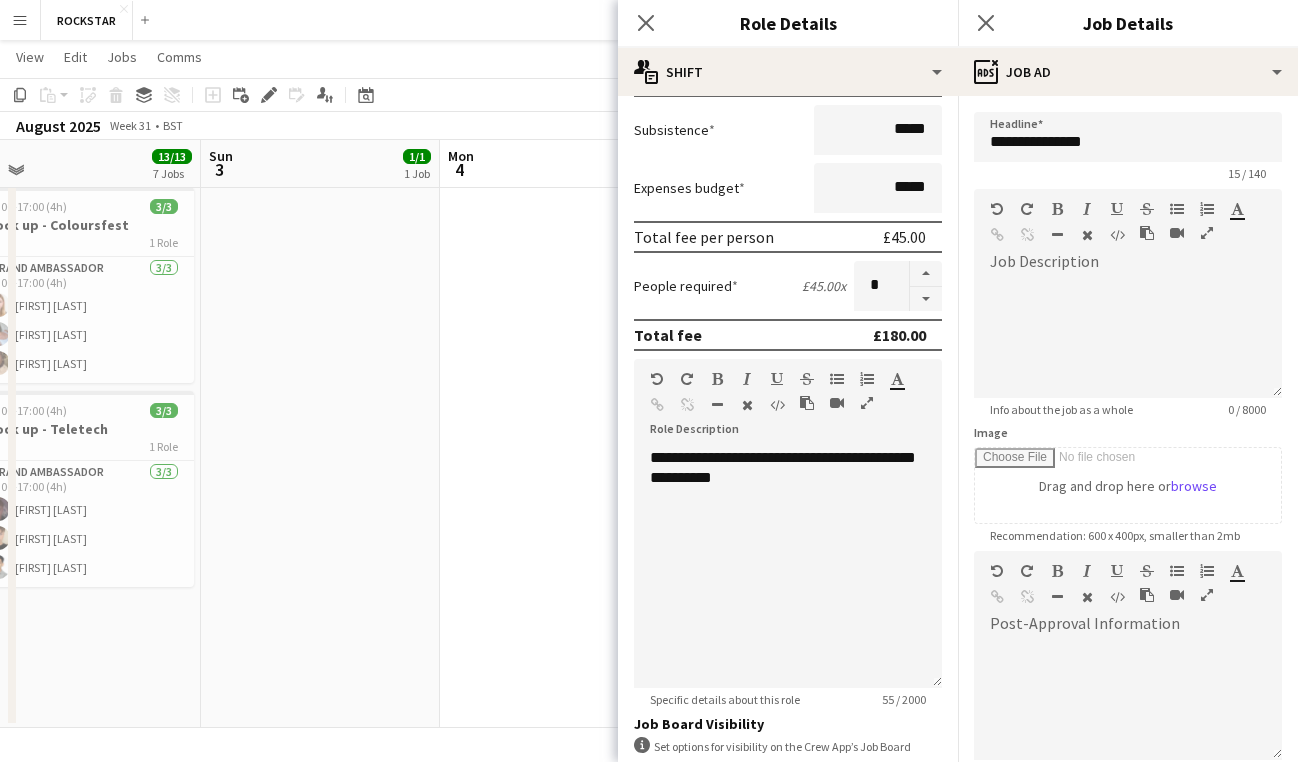 scroll, scrollTop: 227, scrollLeft: 0, axis: vertical 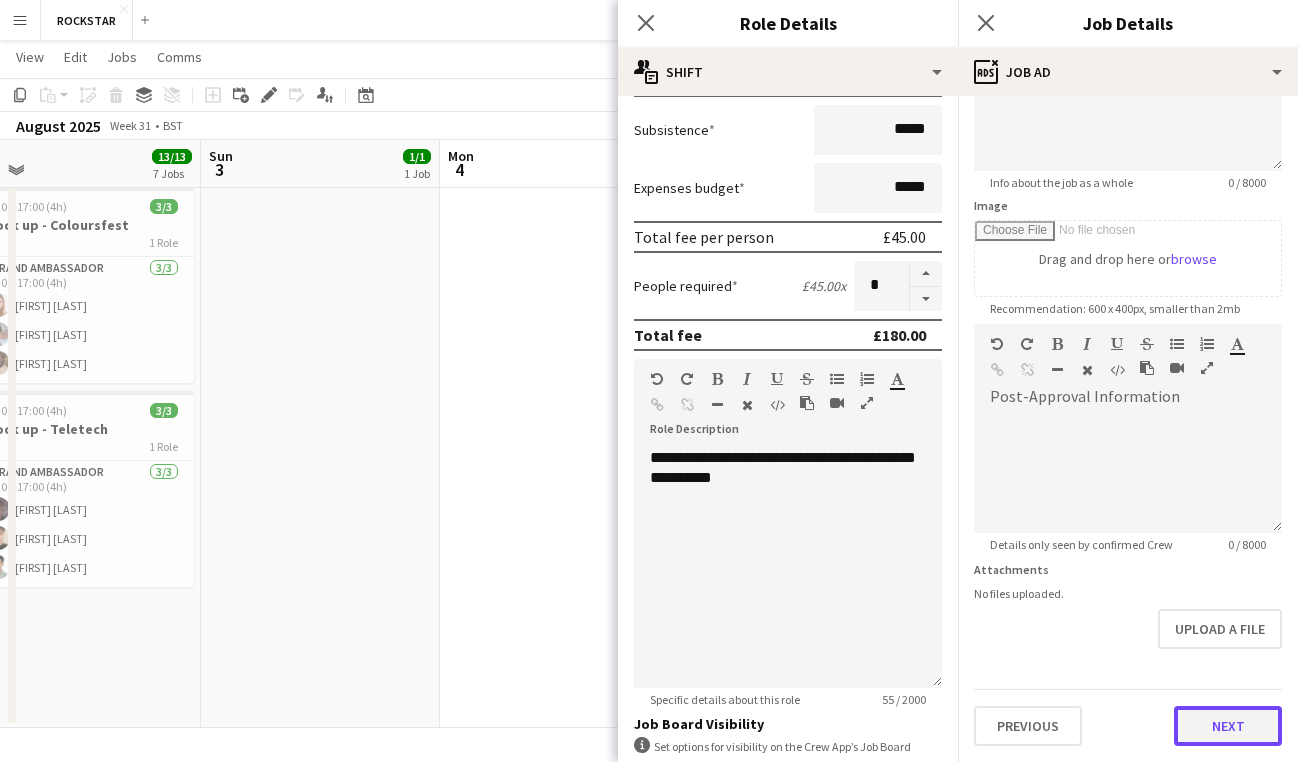 click on "Next" at bounding box center (1228, 726) 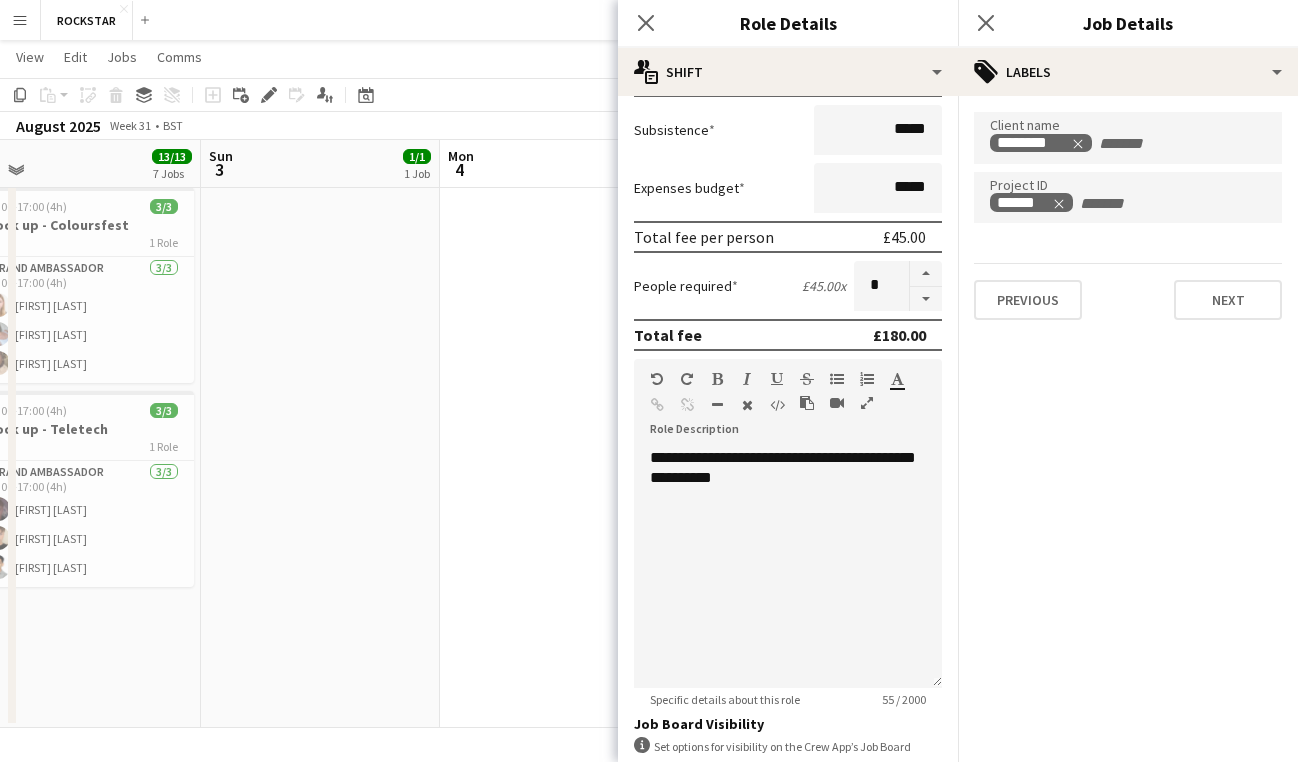 scroll, scrollTop: 0, scrollLeft: 0, axis: both 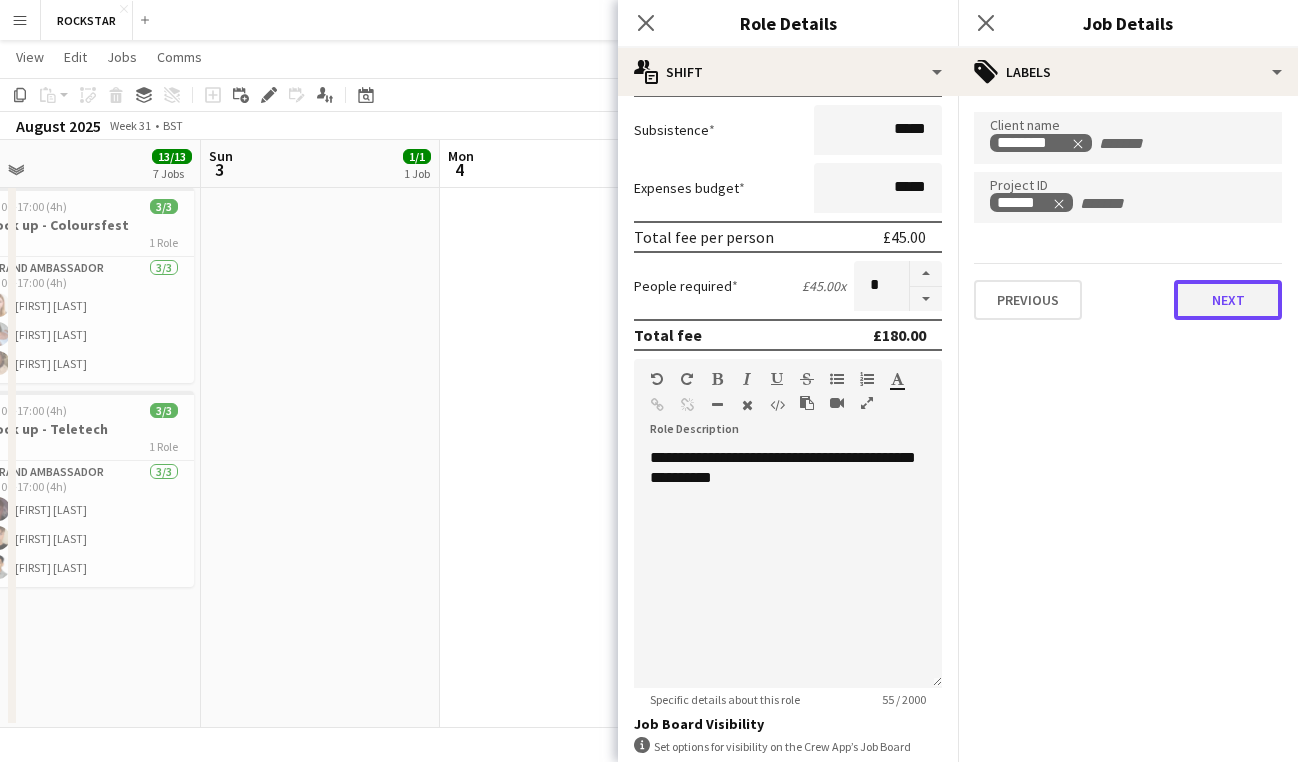 click on "Next" at bounding box center [1228, 300] 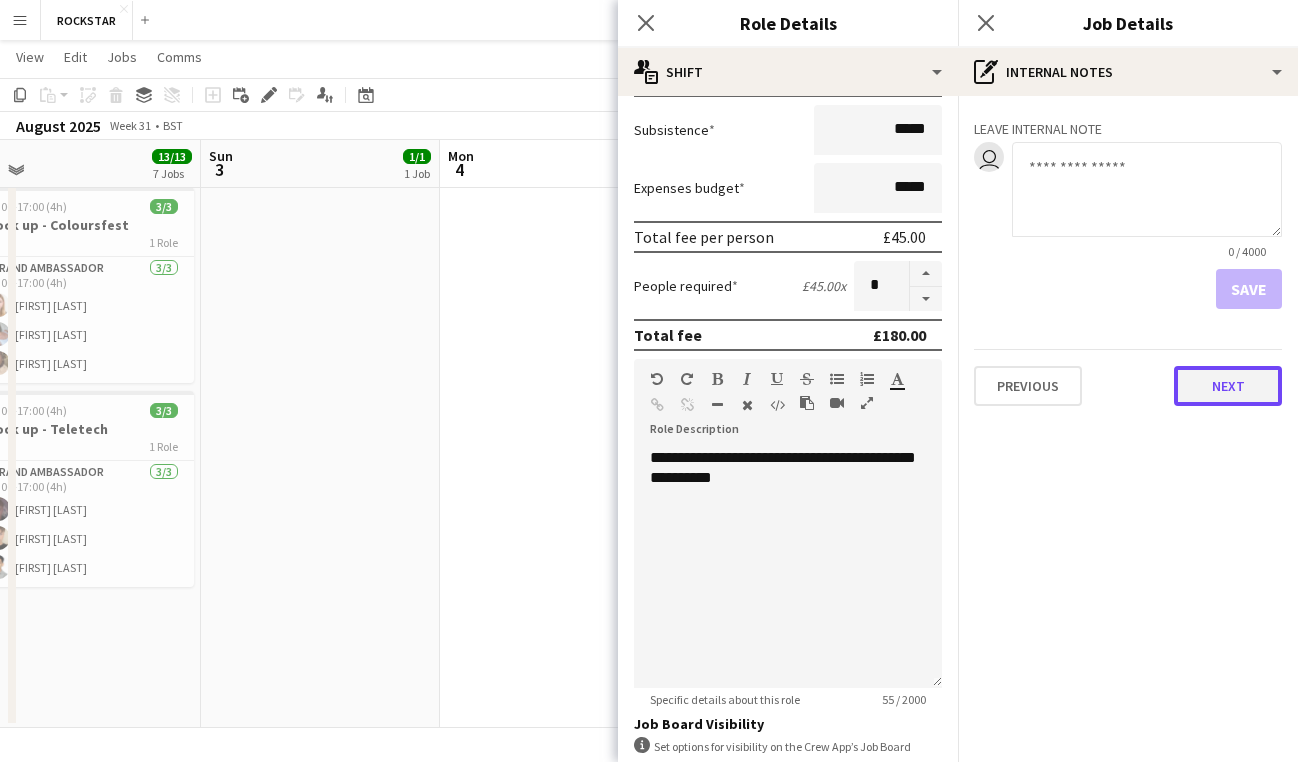 click on "Next" at bounding box center (1228, 386) 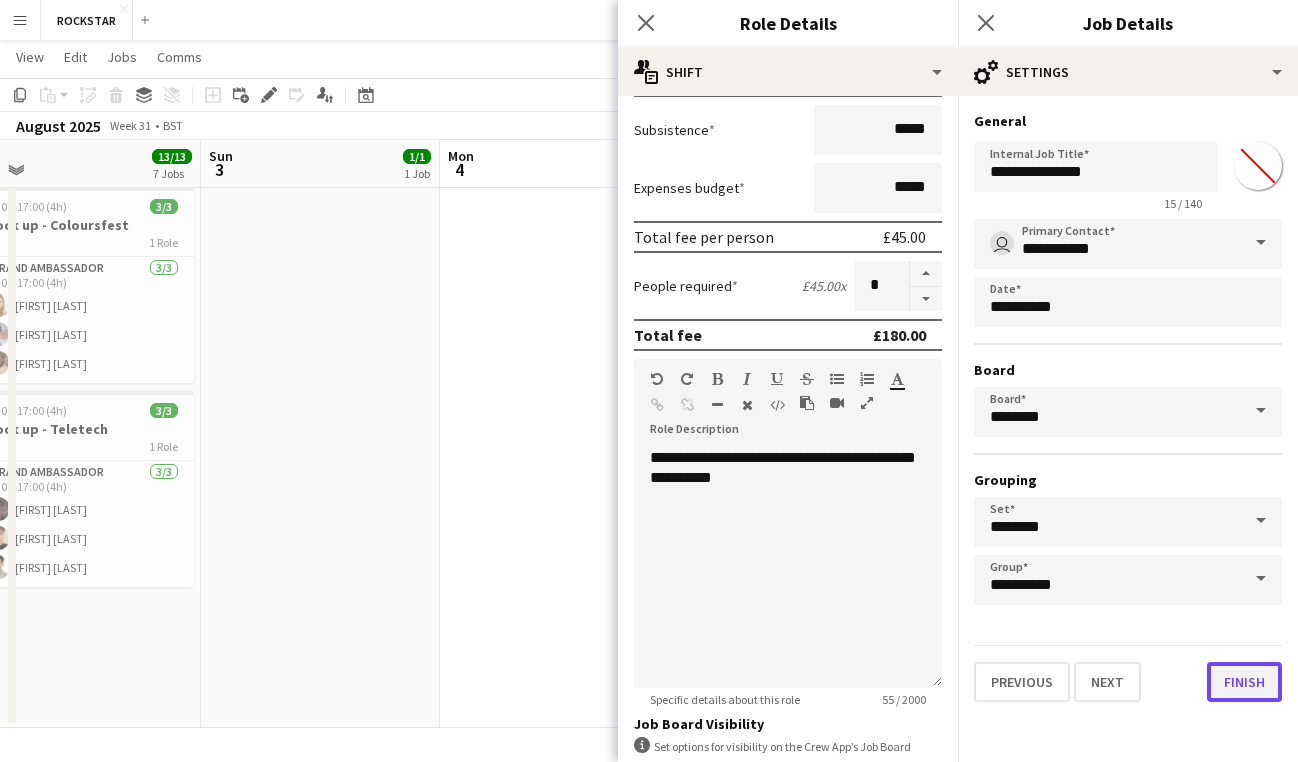 click on "Finish" at bounding box center [1244, 682] 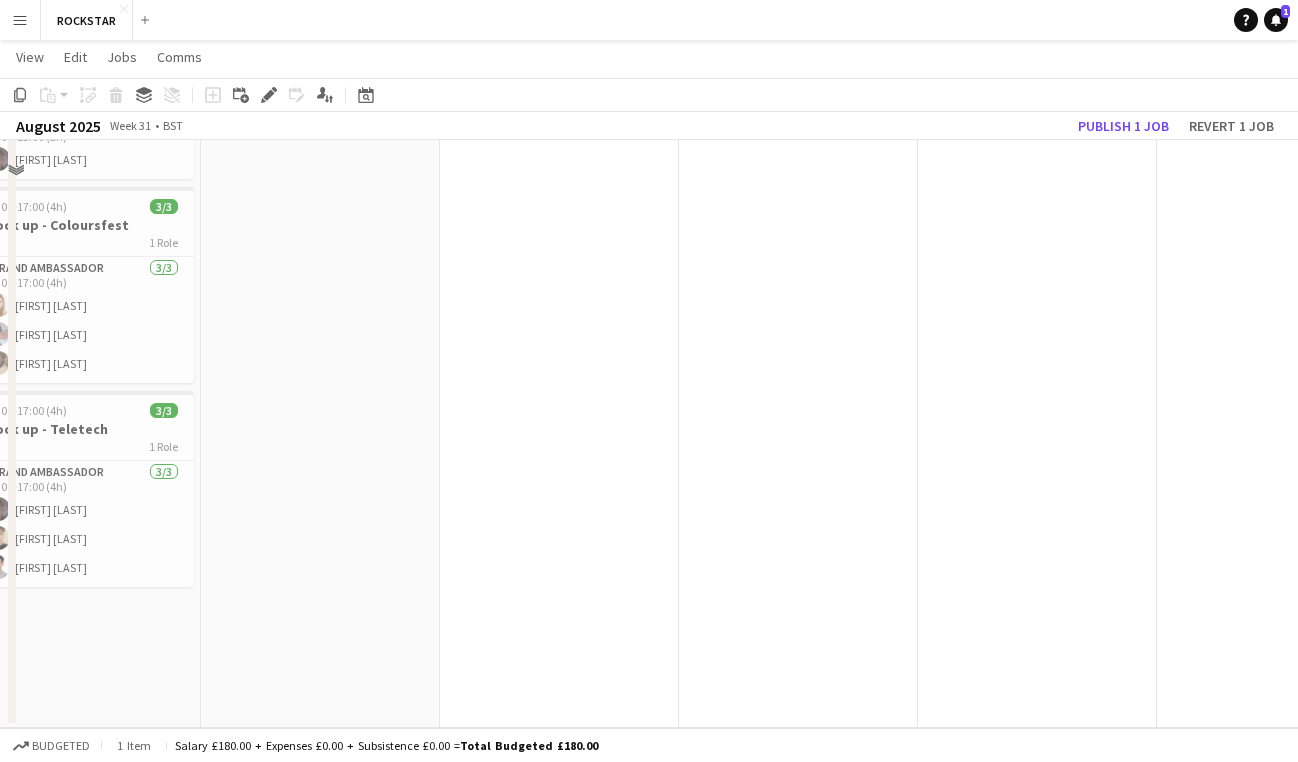 scroll, scrollTop: 0, scrollLeft: 0, axis: both 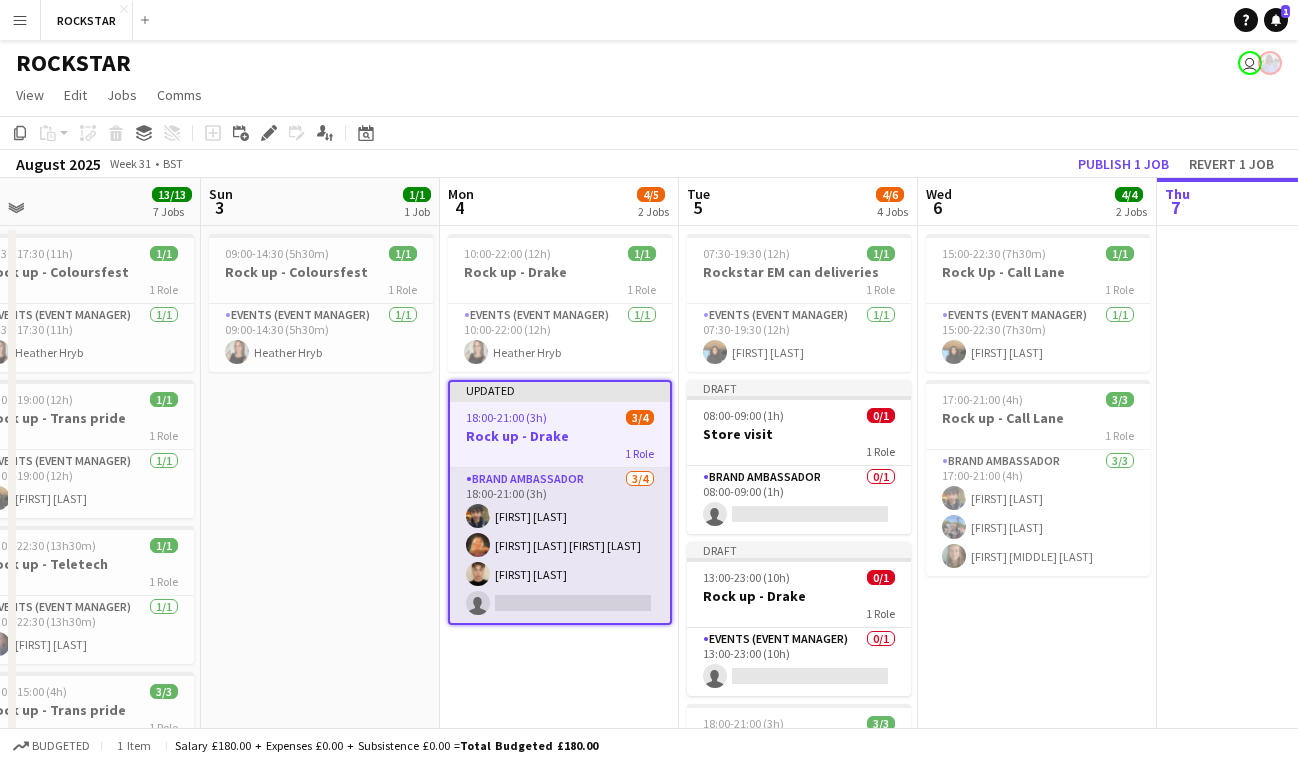 click on "Brand Ambassador   3/4   18:00-21:00 (3h)
Owais Hussain Sara Jane Morgan Gabriel Bott
single-neutral-actions" at bounding box center (560, 545) 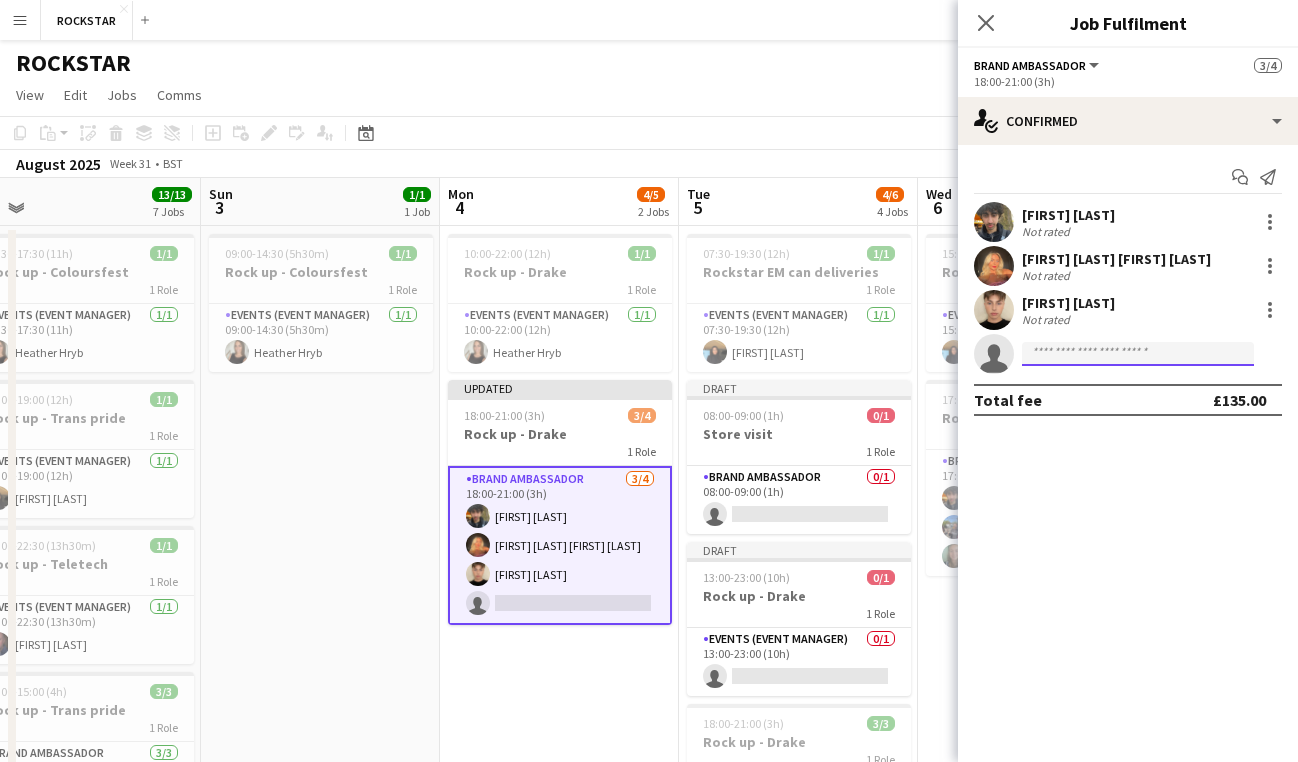 click 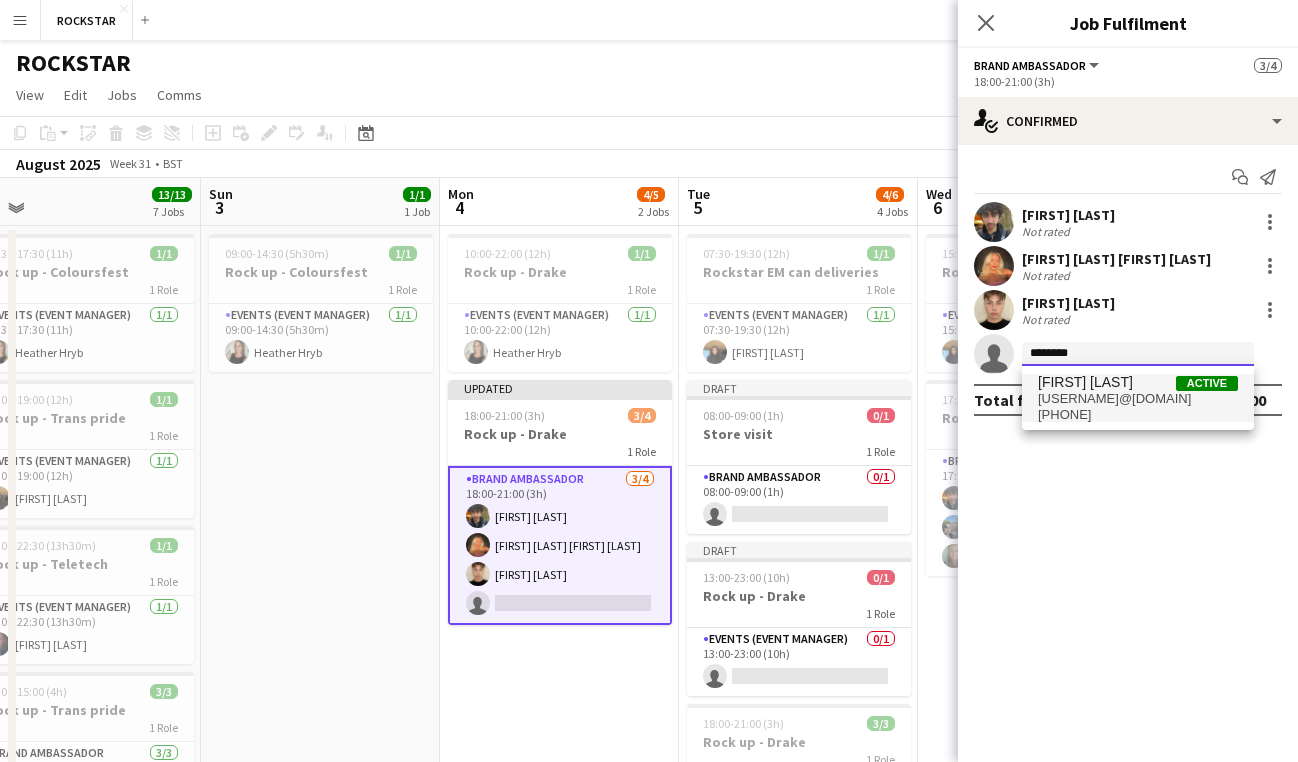 type on "********" 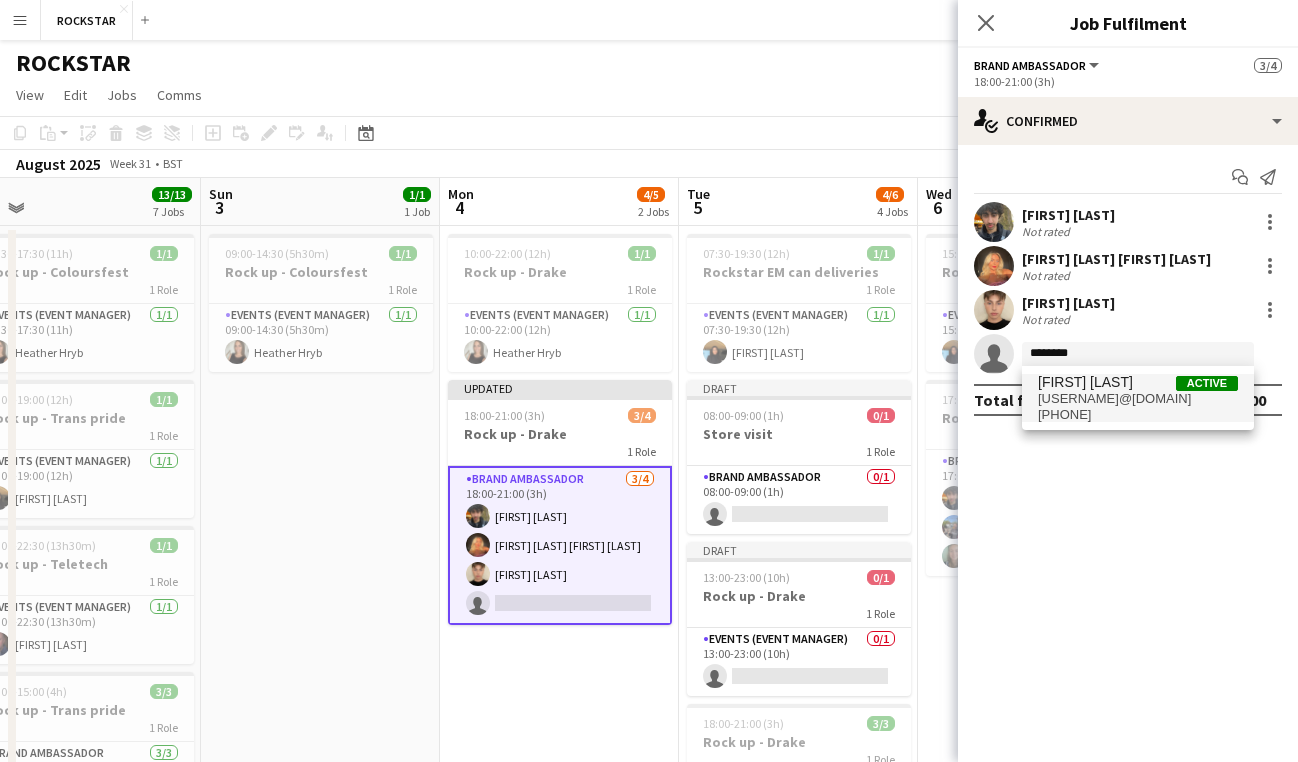 click on "[USERNAME]@[DOMAIN]" at bounding box center (1138, 399) 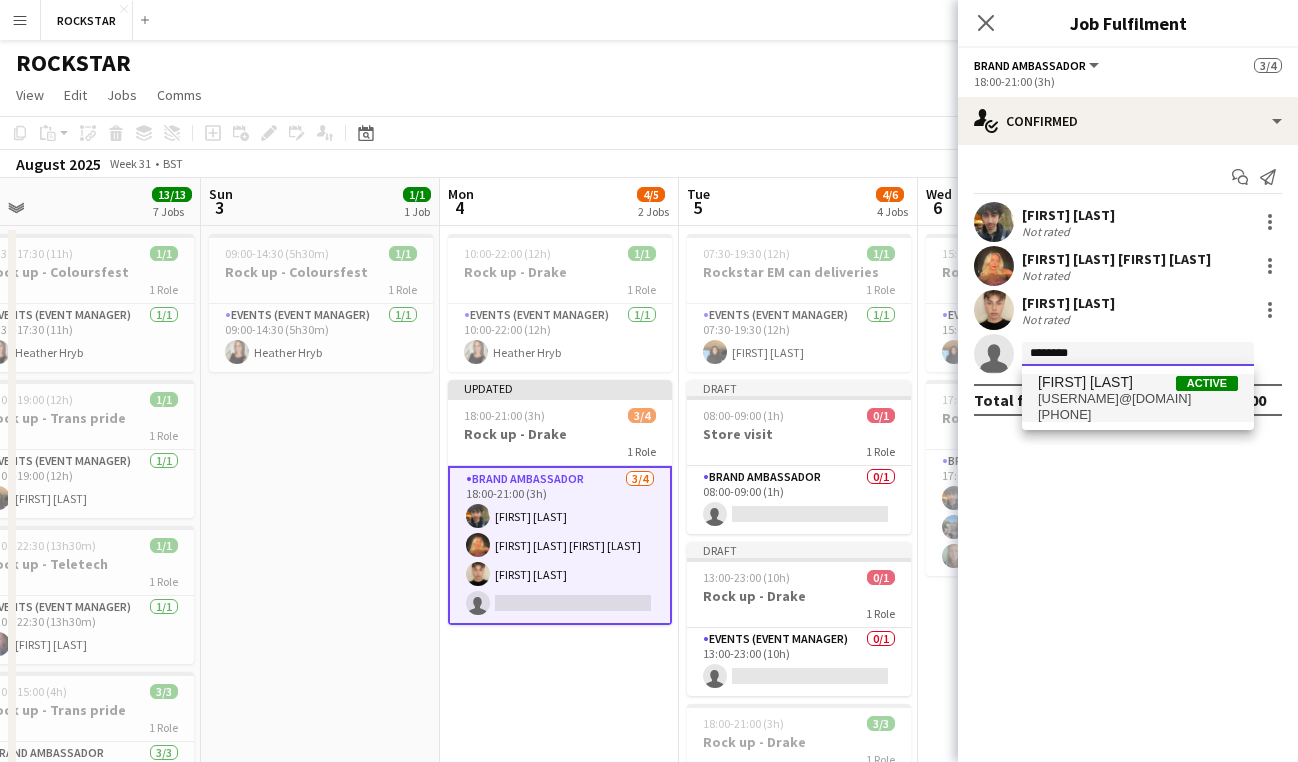 type 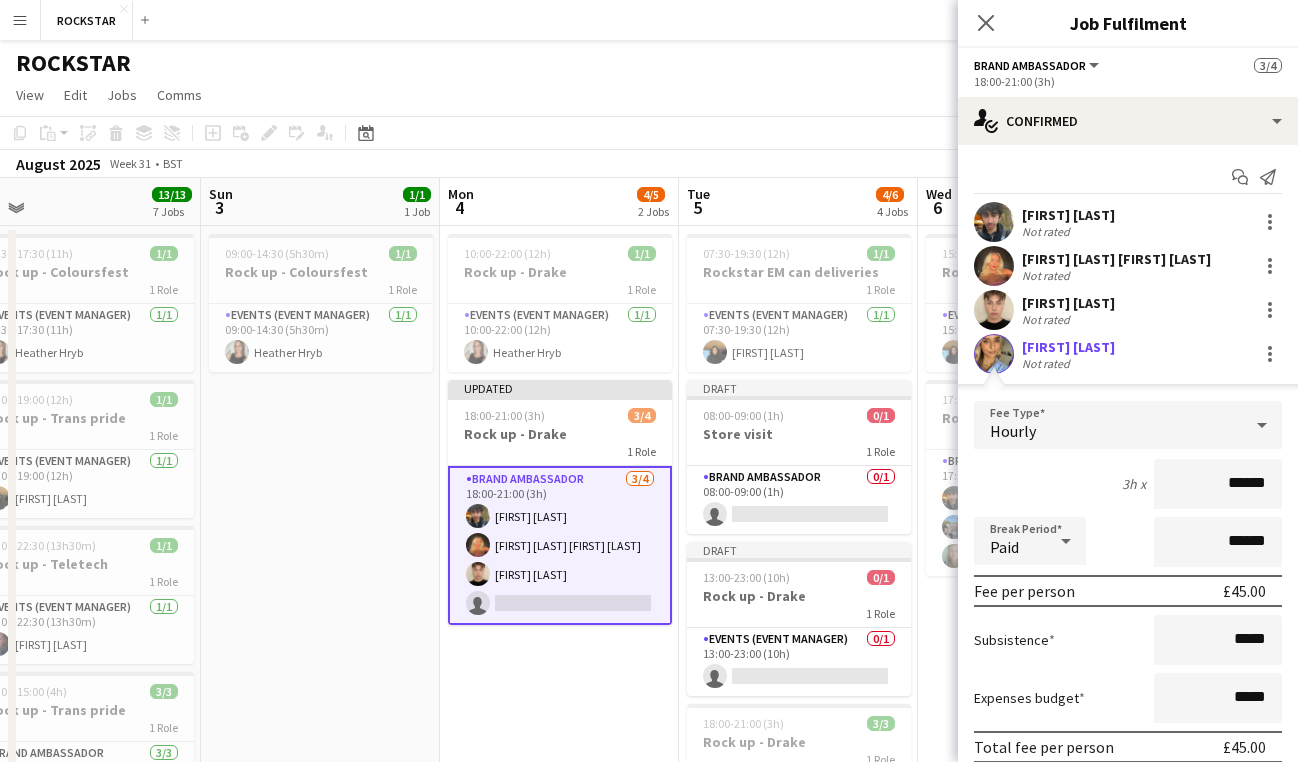 scroll, scrollTop: 124, scrollLeft: 0, axis: vertical 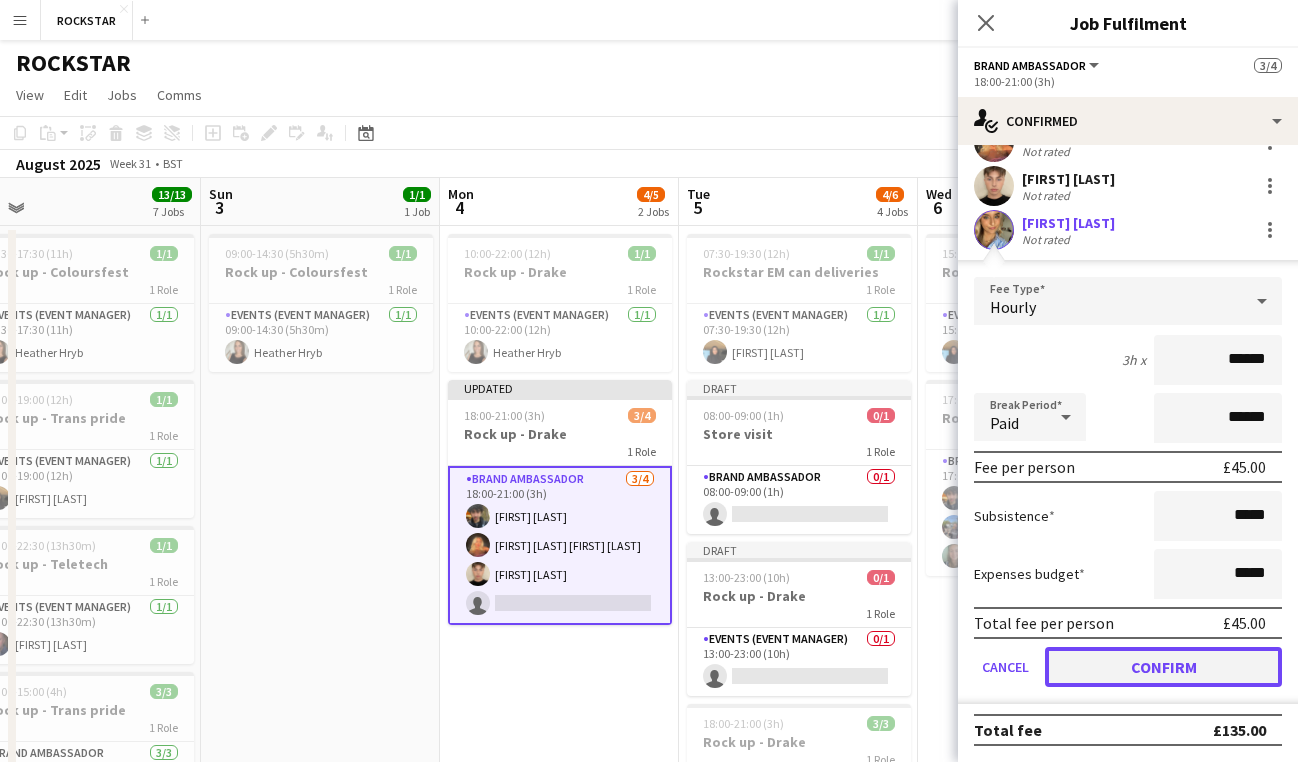 click on "Confirm" at bounding box center [1163, 667] 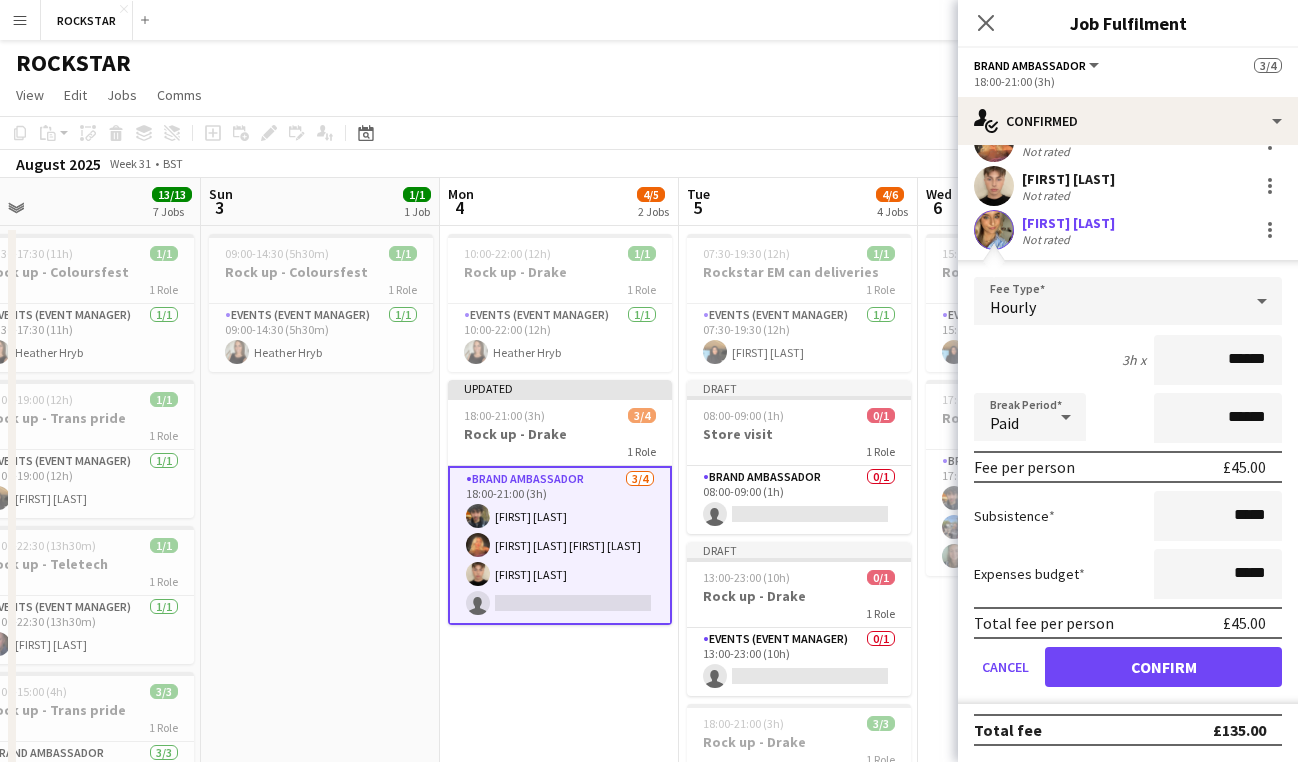 scroll, scrollTop: 0, scrollLeft: 0, axis: both 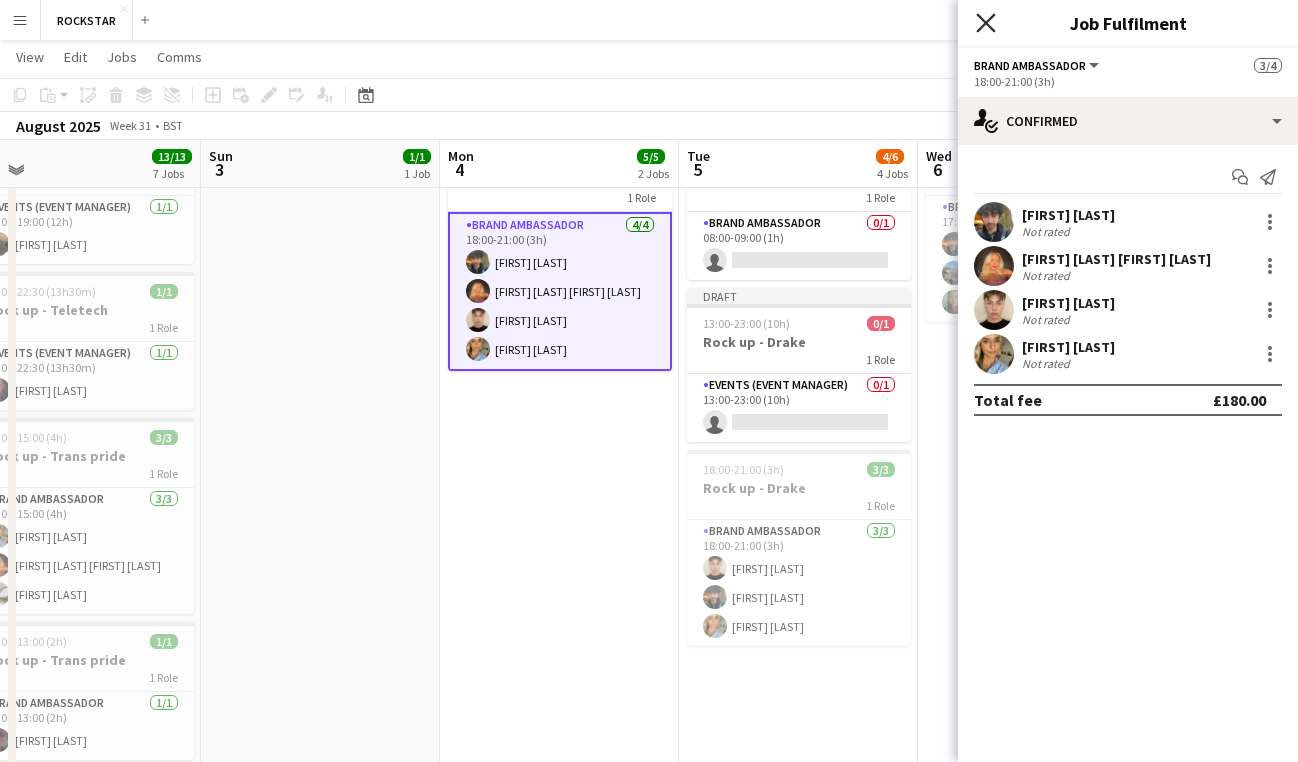click on "Close pop-in" 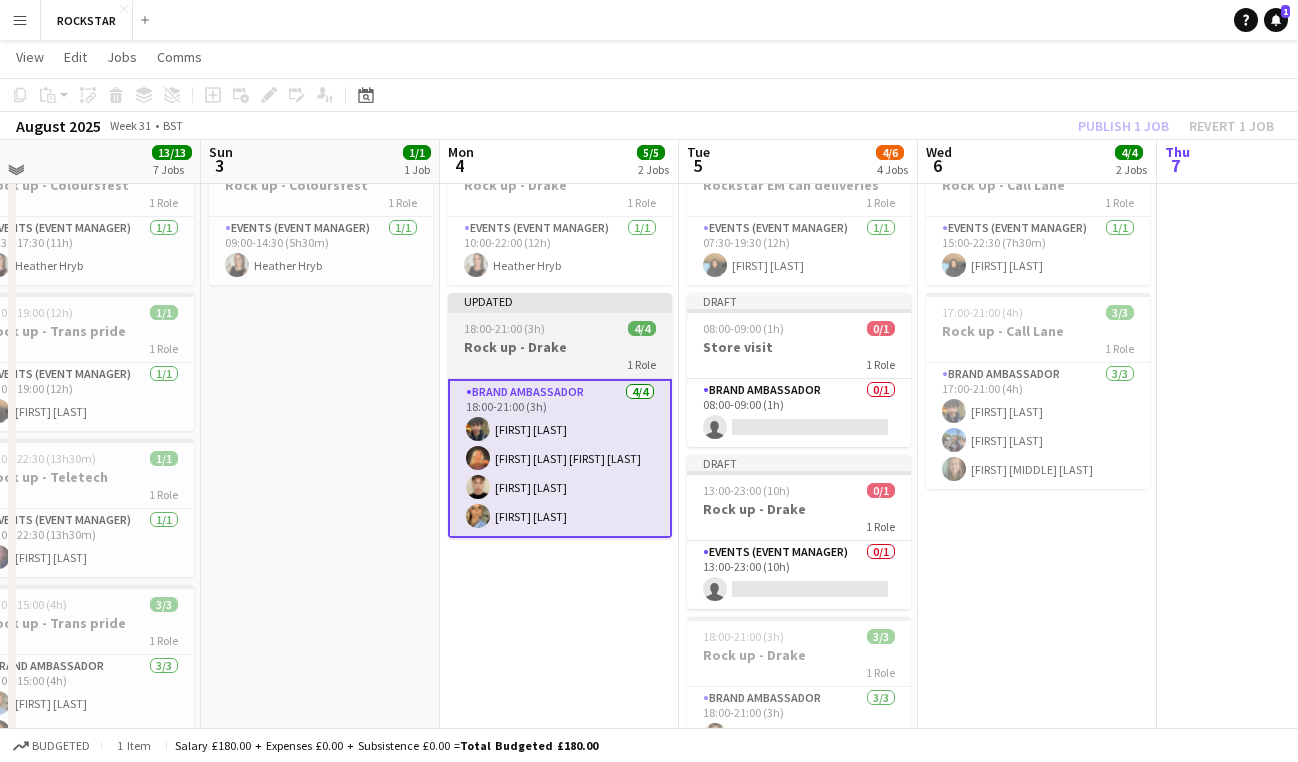 scroll, scrollTop: 81, scrollLeft: 0, axis: vertical 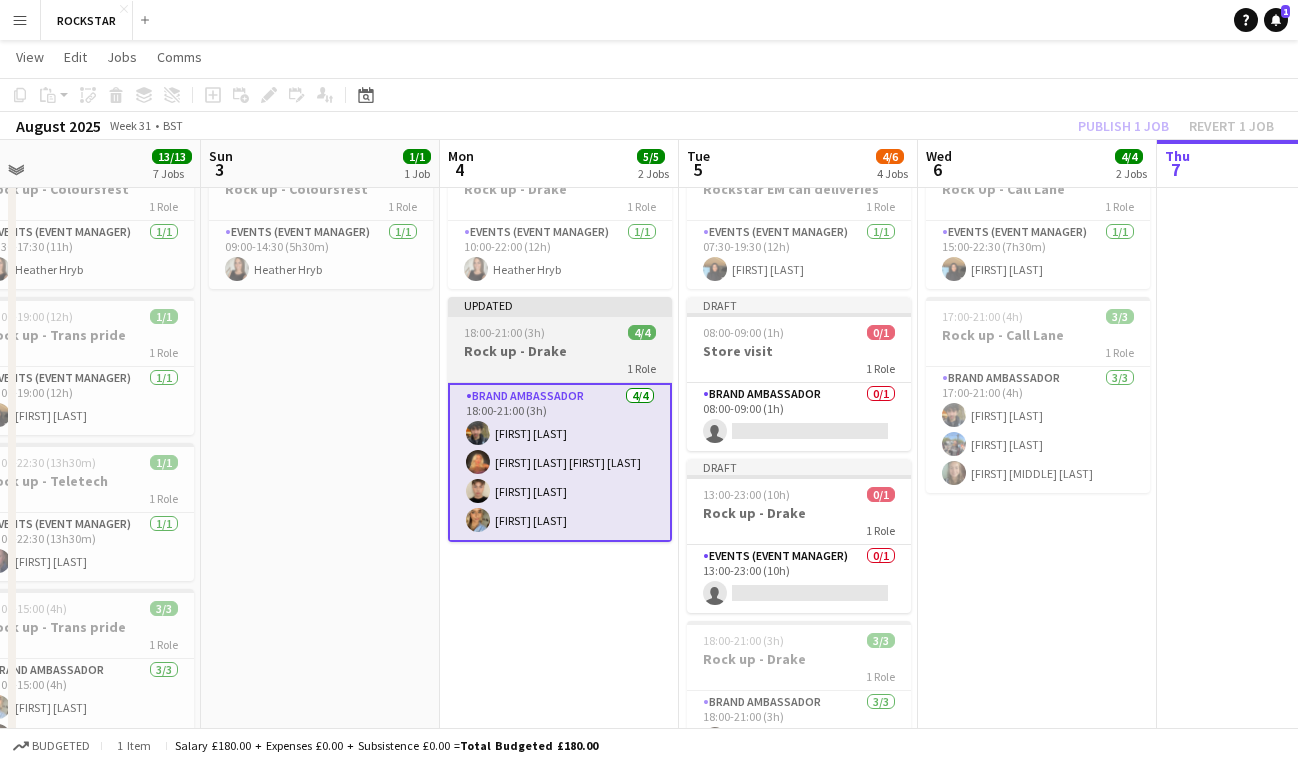 click on "Rock up - Drake" at bounding box center (560, 351) 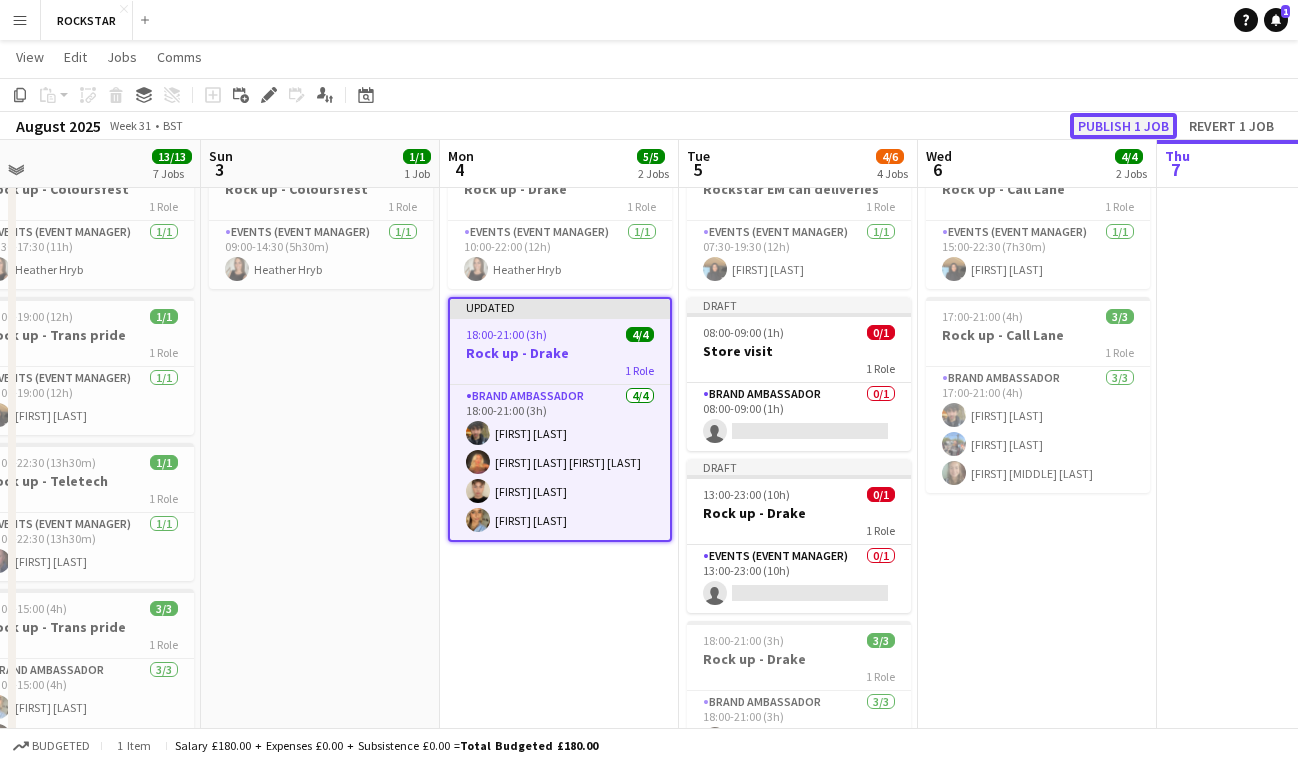 click on "Publish 1 job" 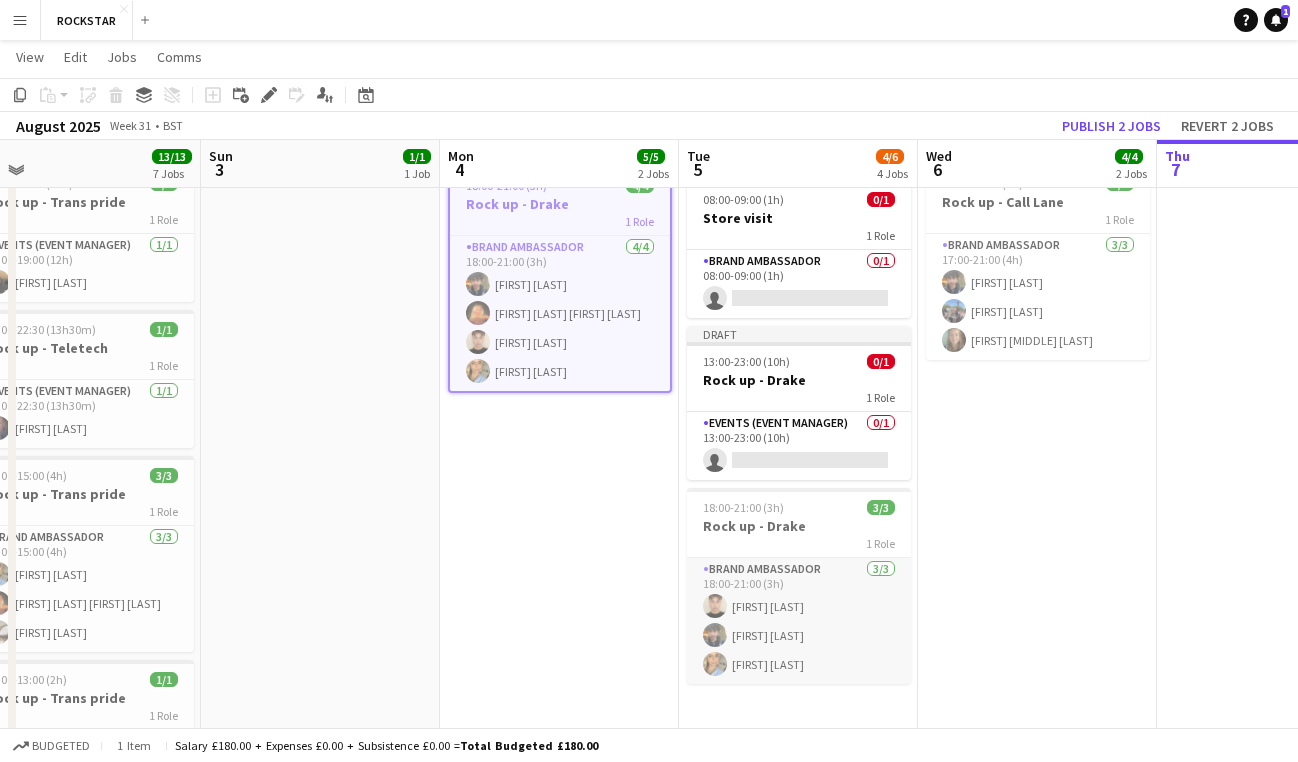 scroll, scrollTop: 213, scrollLeft: 0, axis: vertical 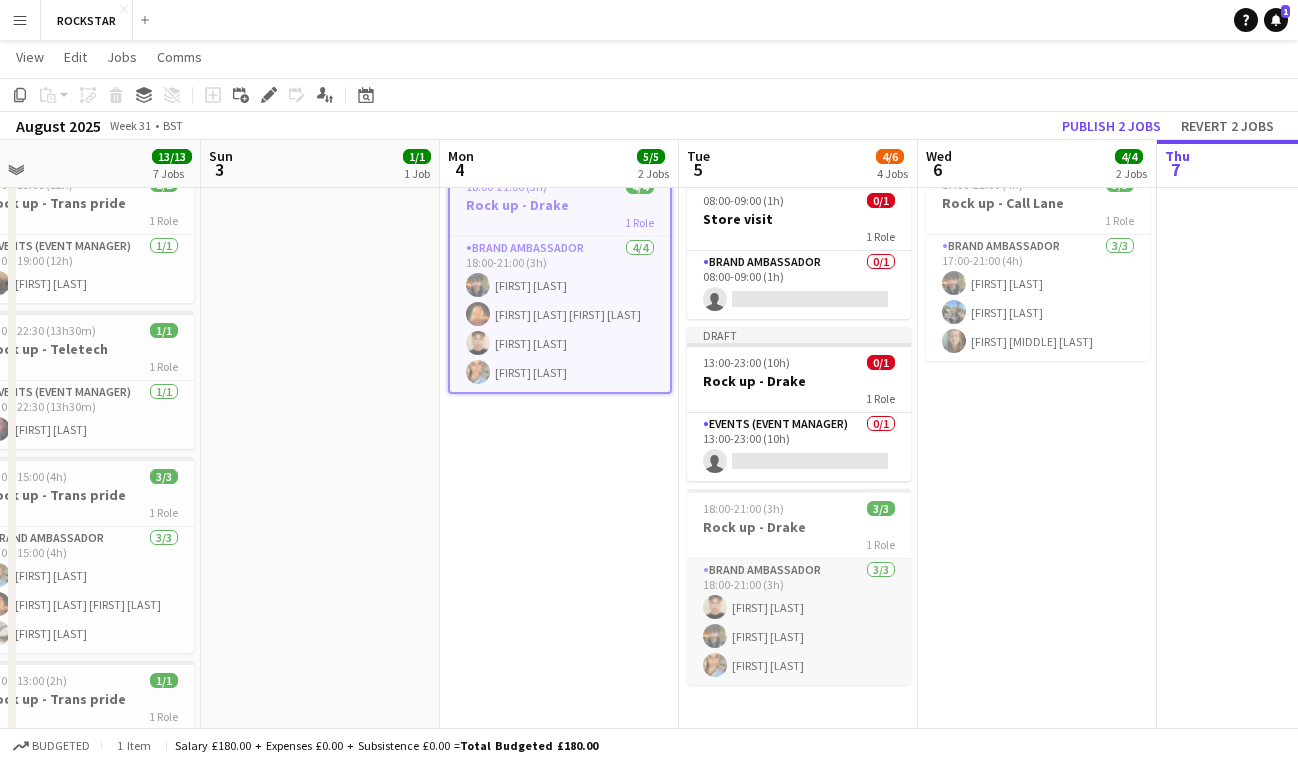click on "[FIRST] [LAST] [FIRST] [LAST] [FIRST] [LAST]" at bounding box center (799, 622) 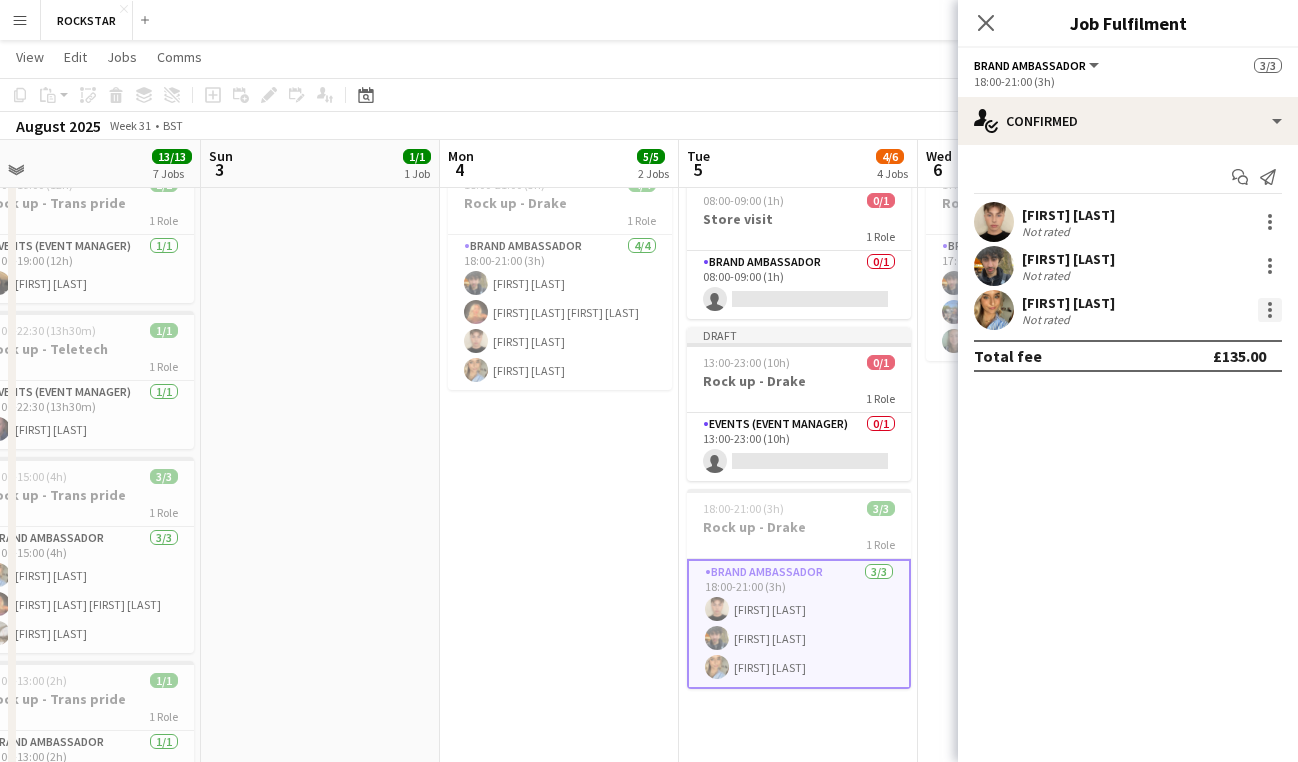 click at bounding box center (1270, 310) 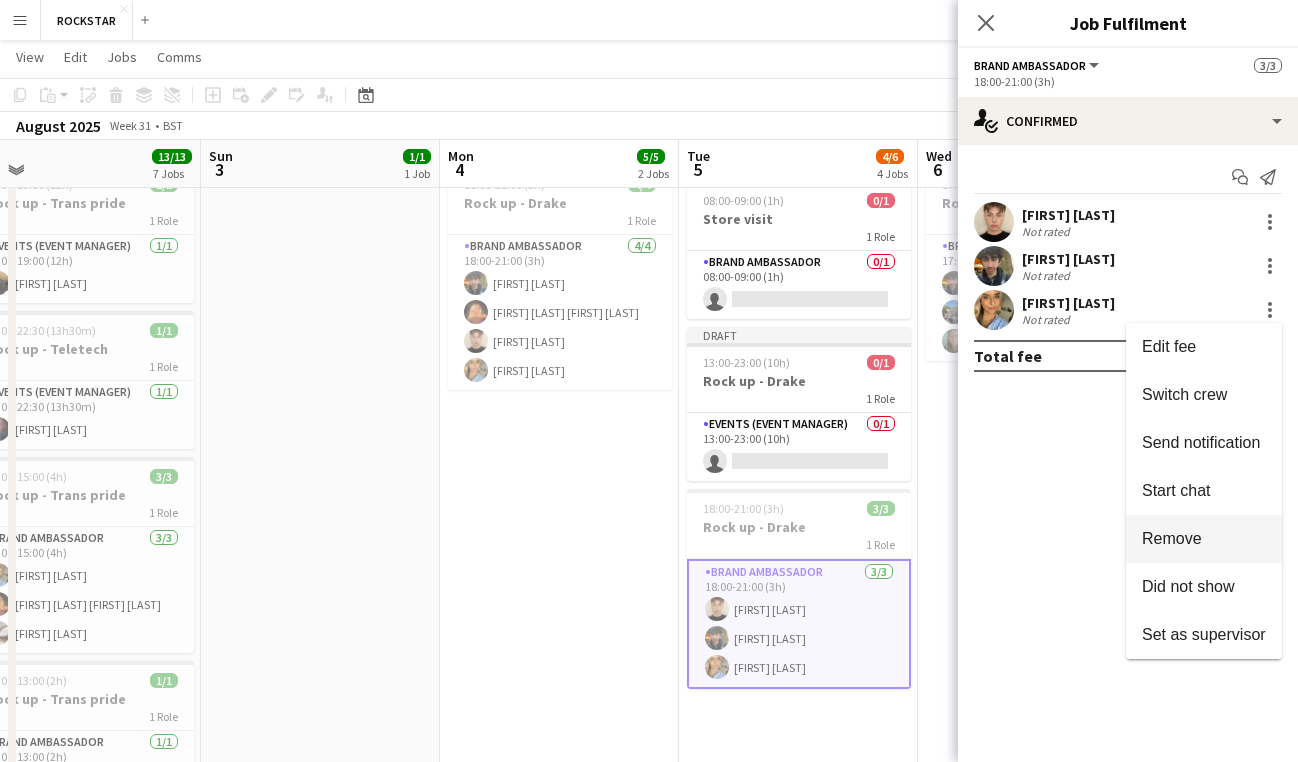 click on "Remove" at bounding box center [1204, 539] 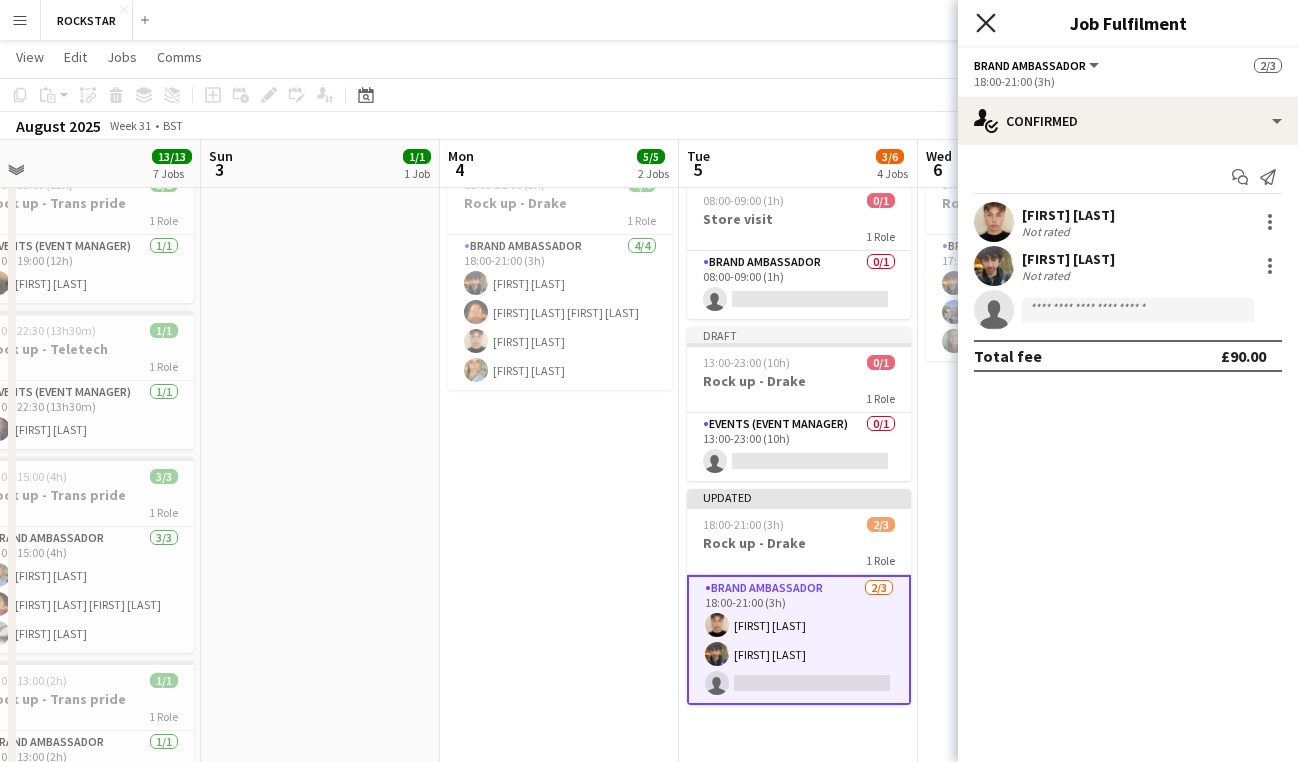 click 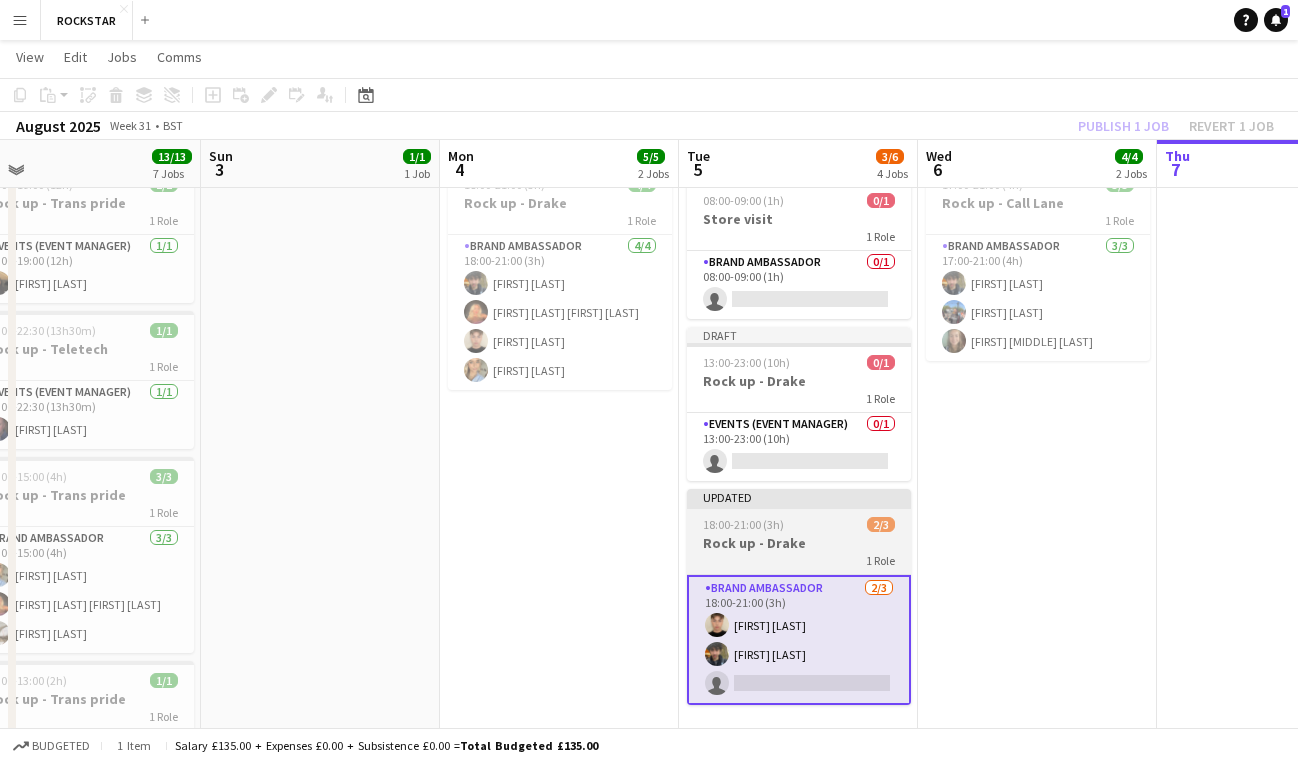 click on "Rock up - Drake" at bounding box center [799, 543] 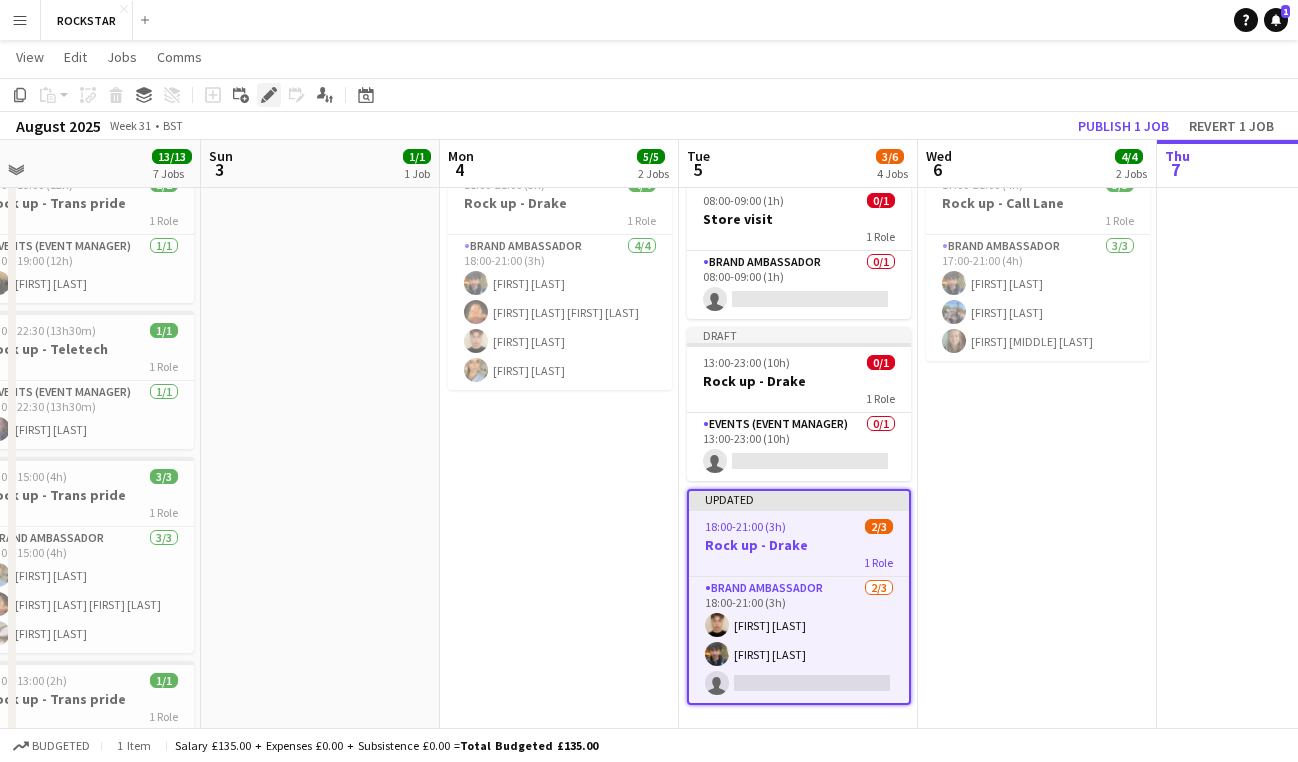 click on "Edit" 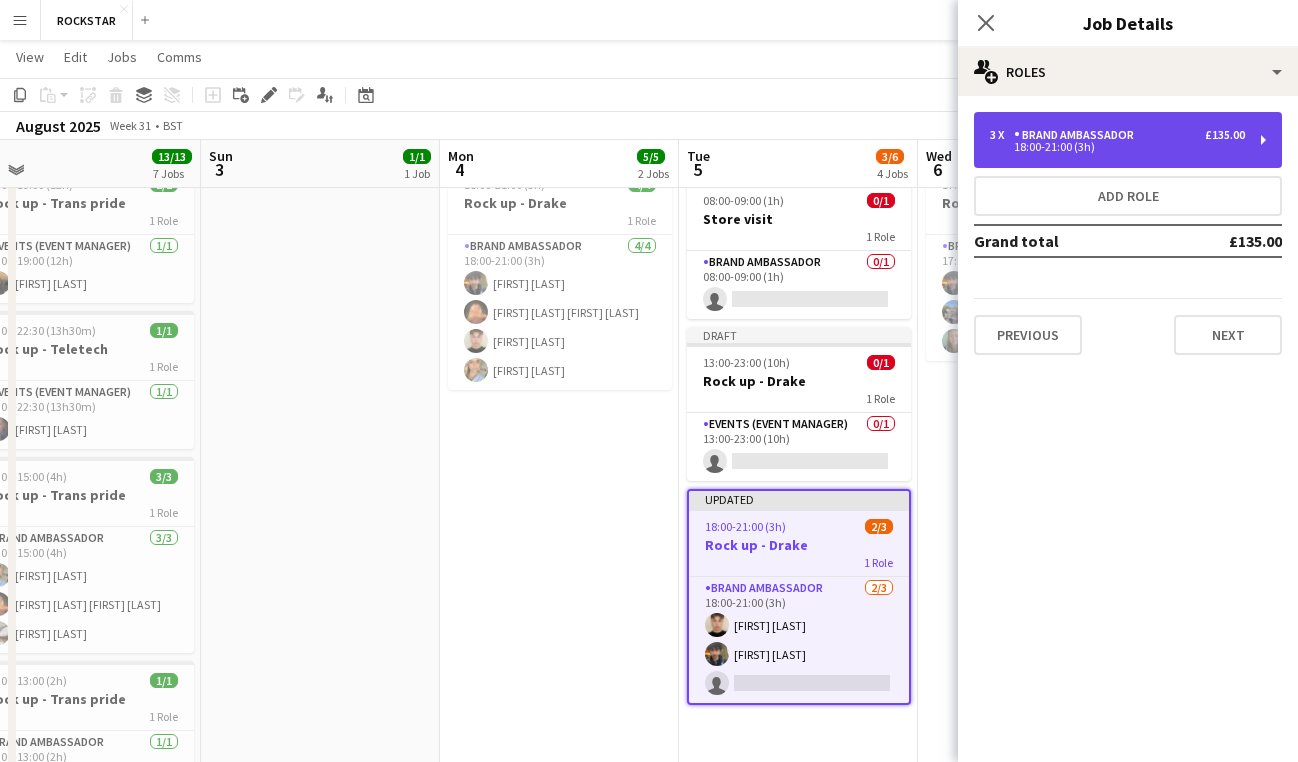 click on "18:00-21:00 (3h)" at bounding box center (1117, 147) 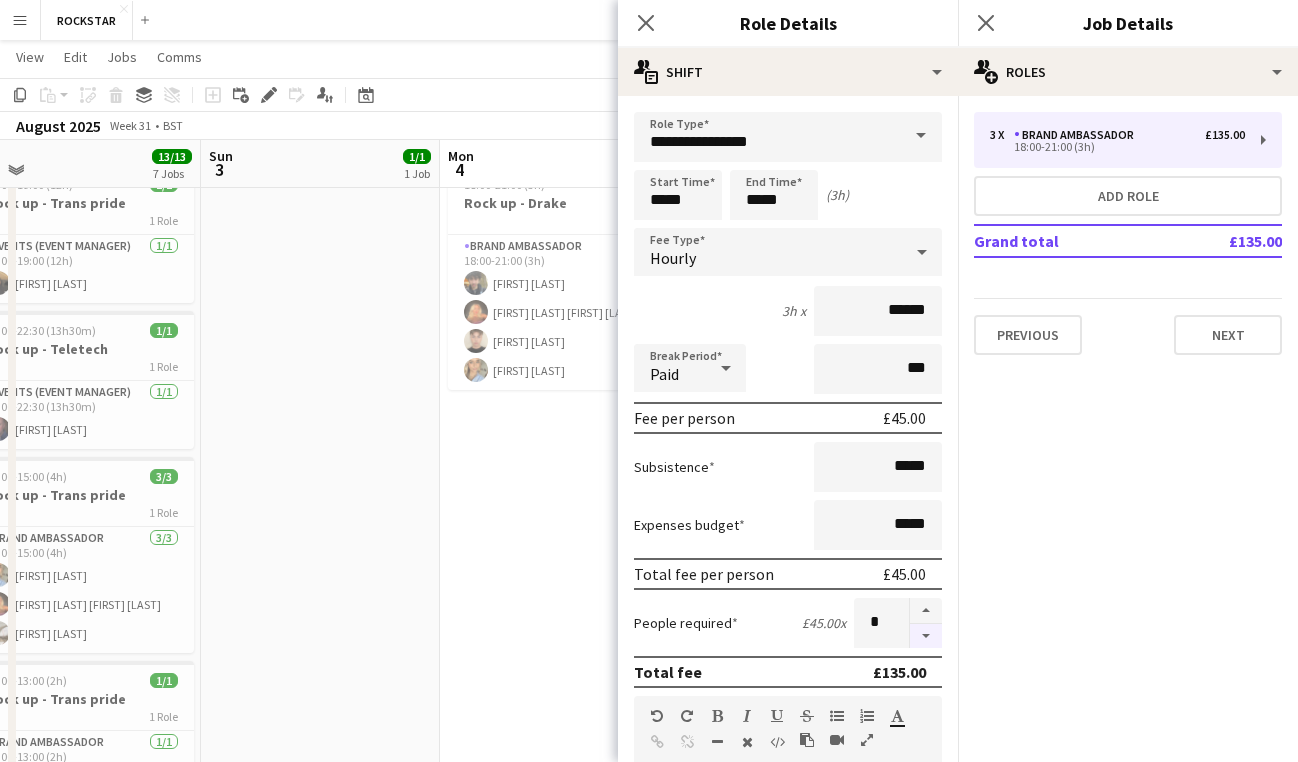 click at bounding box center (926, 636) 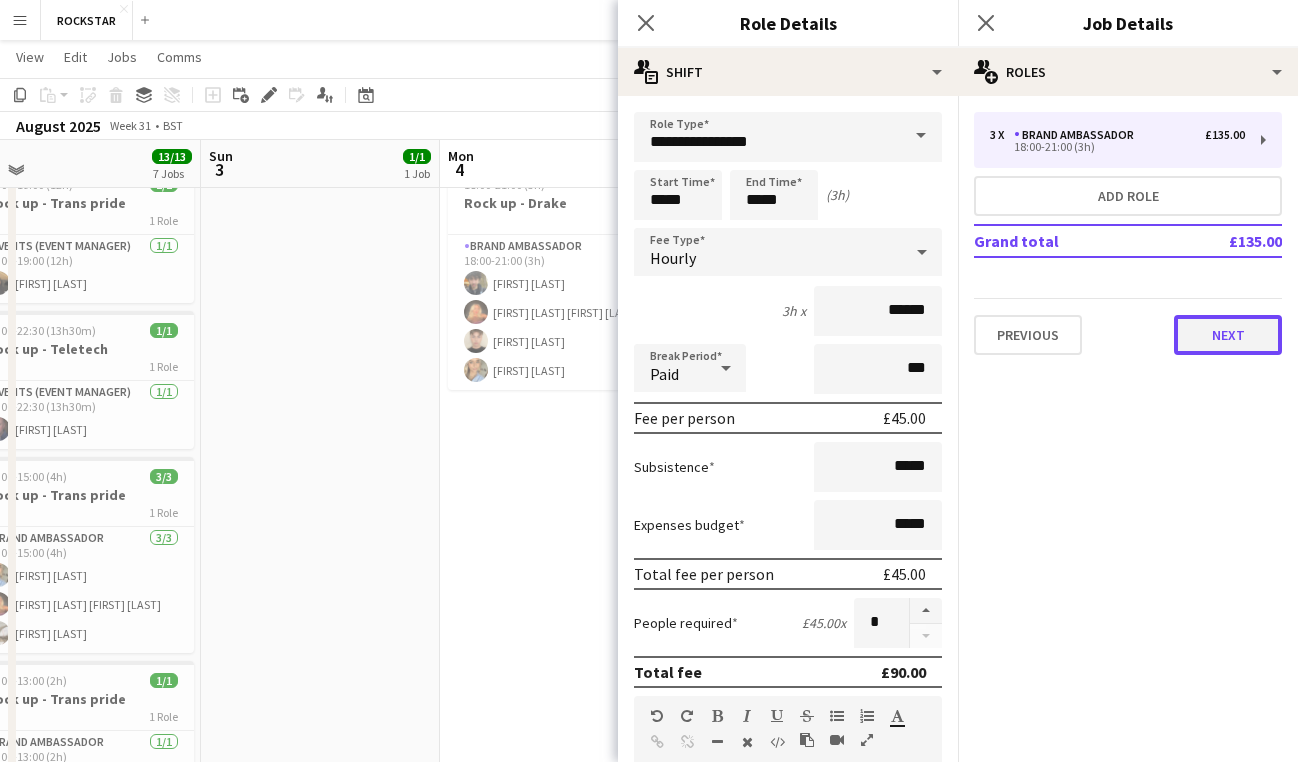 click on "Next" at bounding box center [1228, 335] 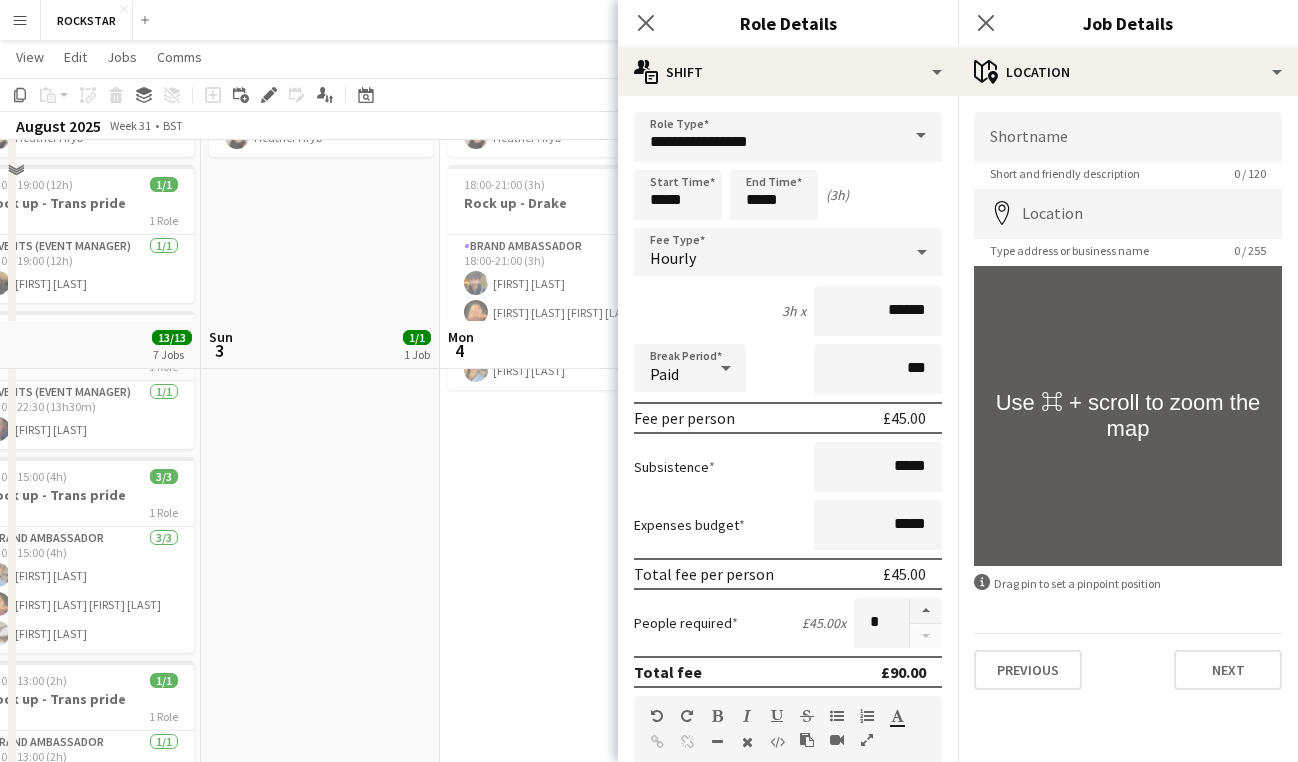 scroll, scrollTop: 833, scrollLeft: 0, axis: vertical 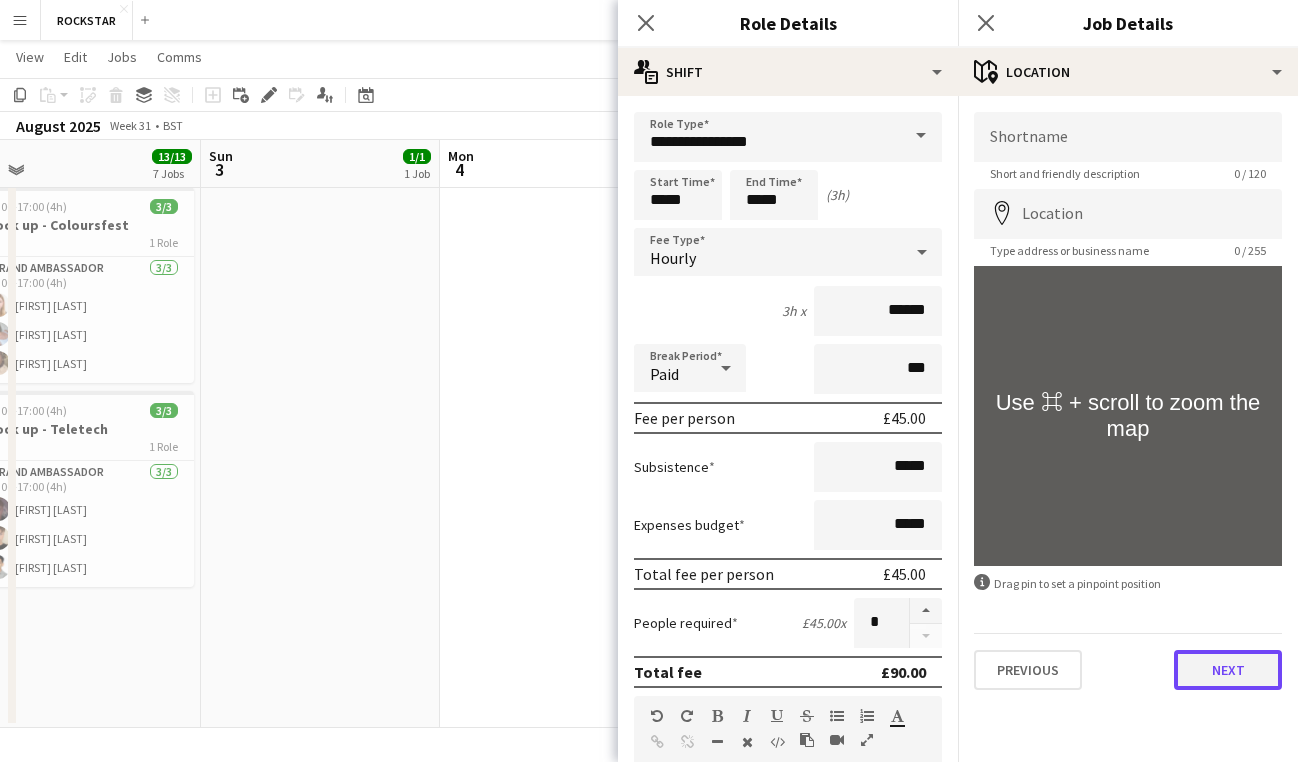 click on "Next" at bounding box center [1228, 670] 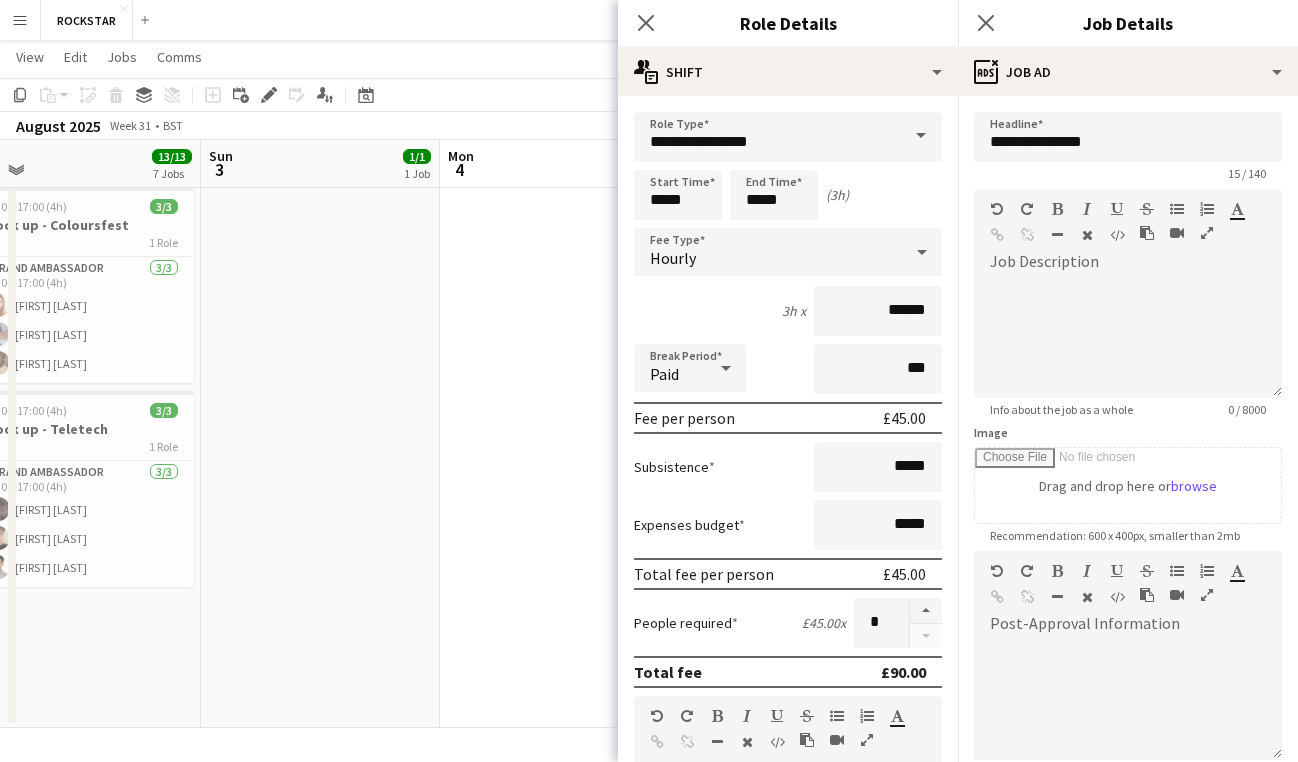 scroll, scrollTop: 227, scrollLeft: 0, axis: vertical 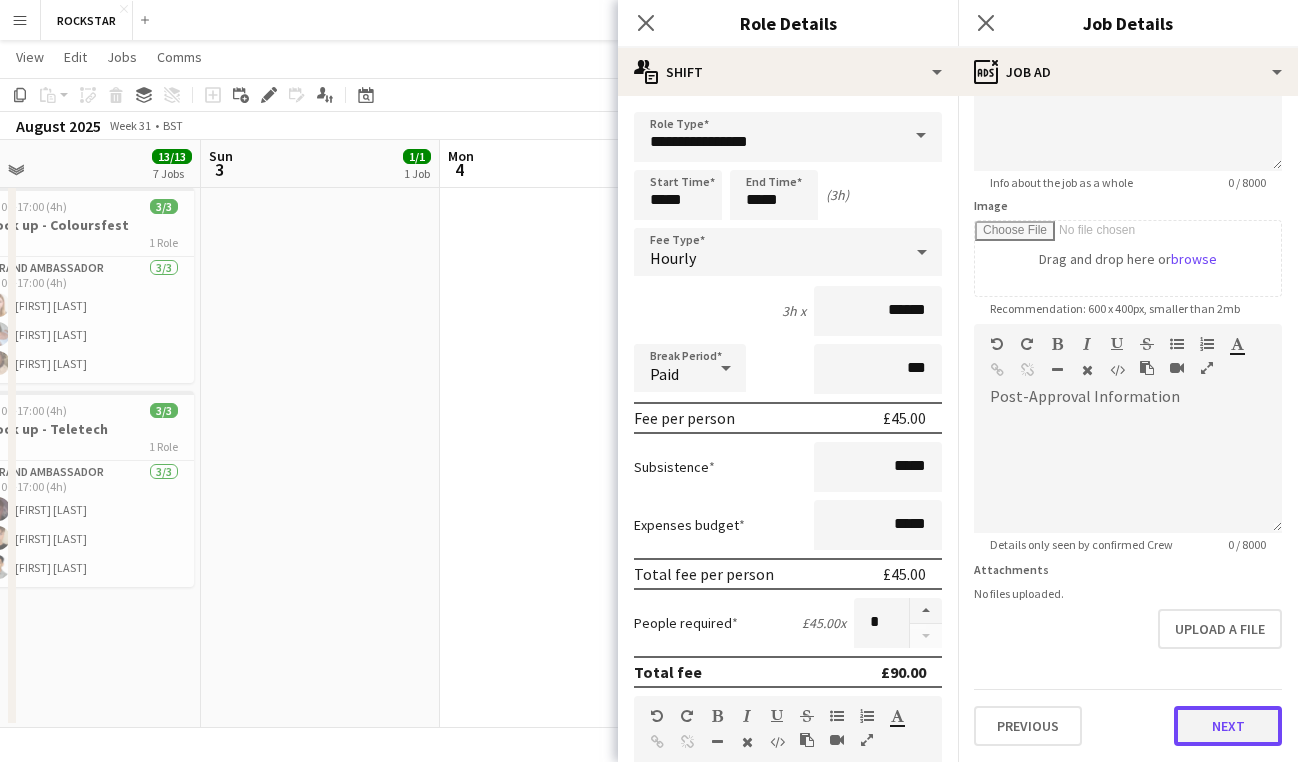 click on "Next" at bounding box center (1228, 726) 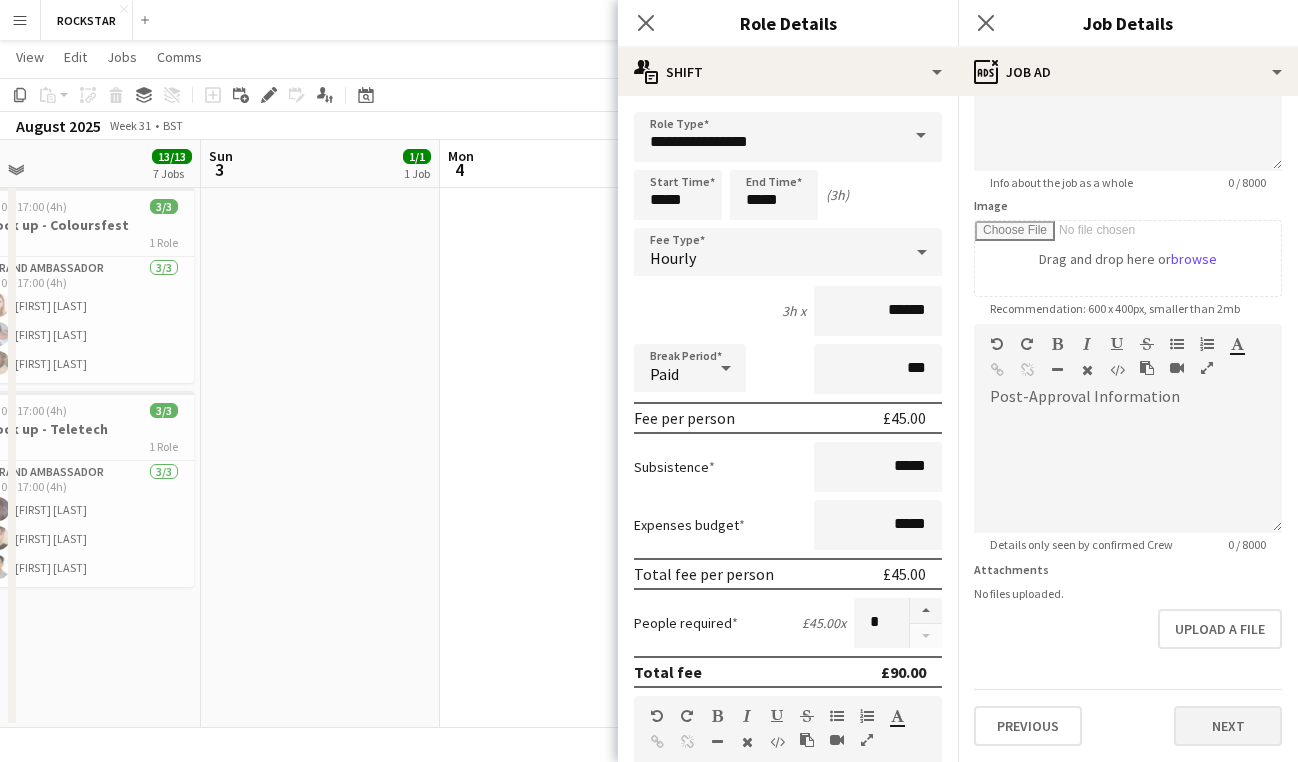 scroll, scrollTop: 0, scrollLeft: 0, axis: both 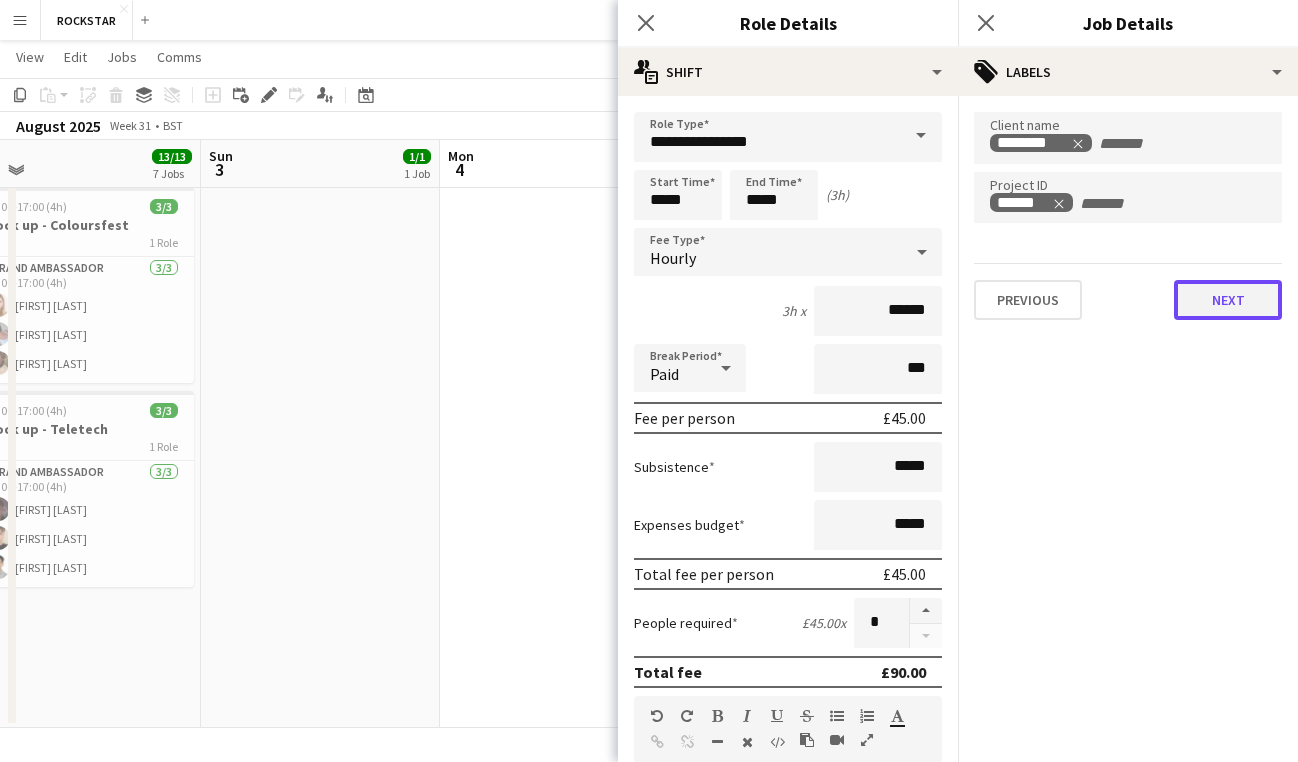click on "Next" at bounding box center [1228, 300] 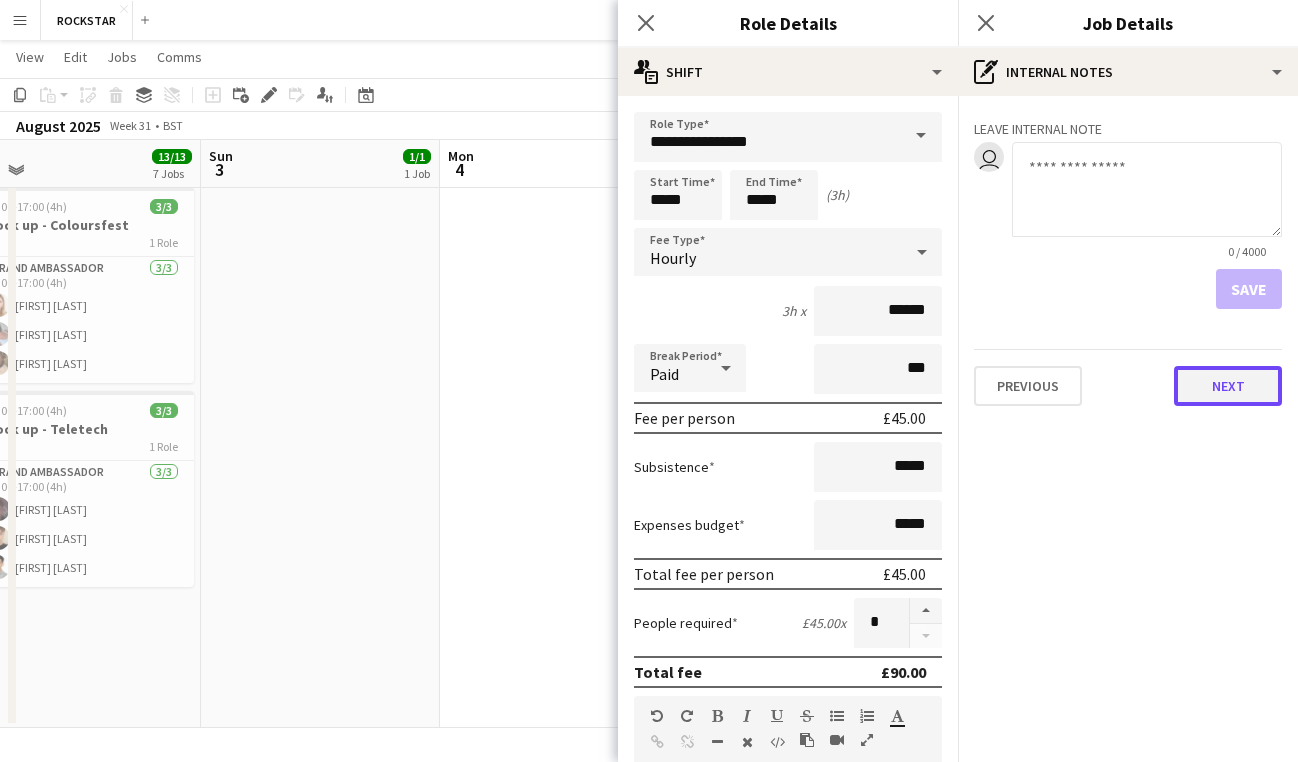 click on "Next" at bounding box center (1228, 386) 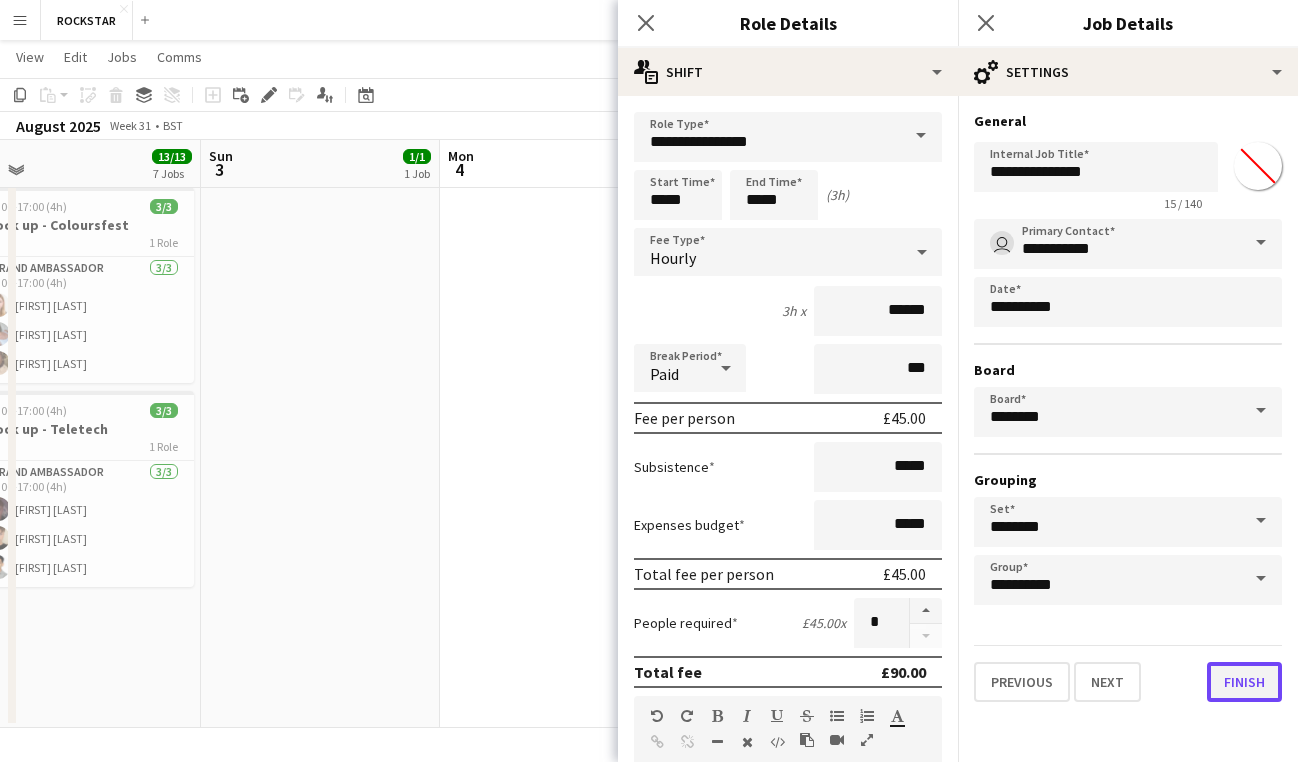 click on "Finish" at bounding box center (1244, 682) 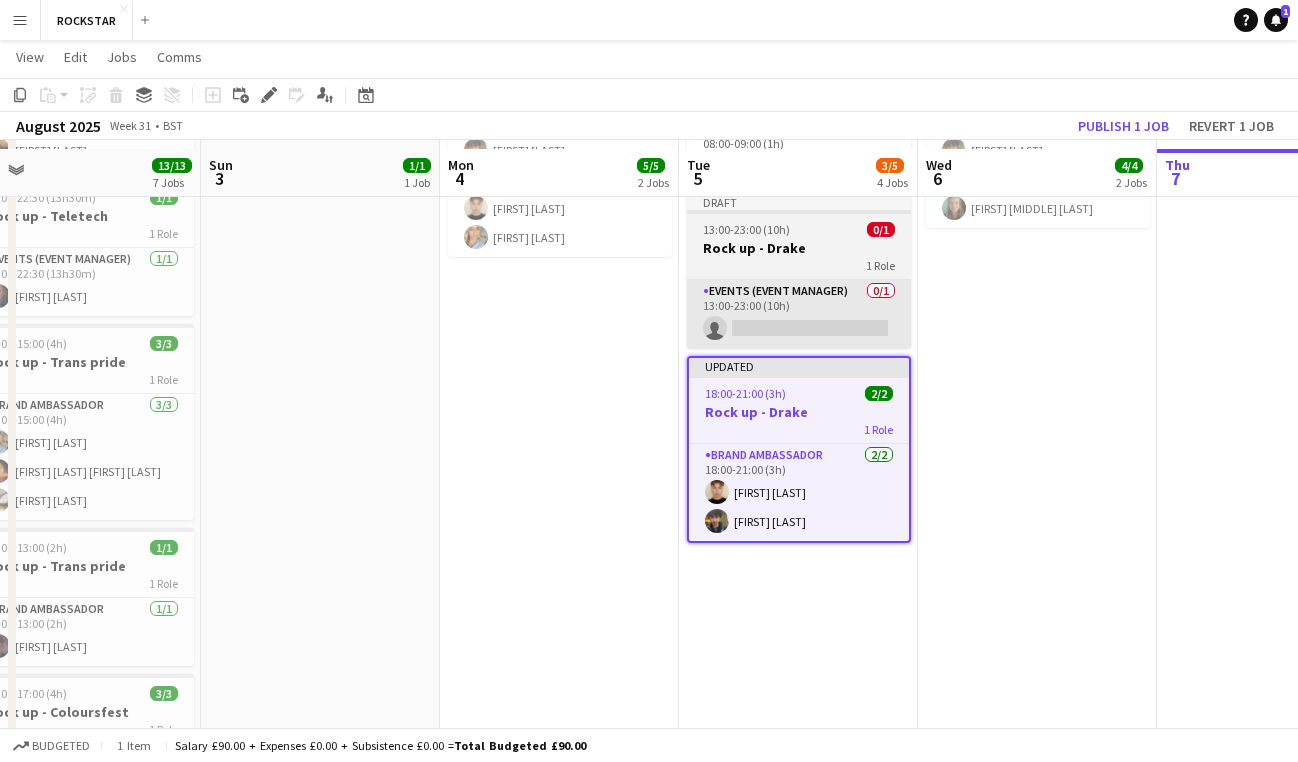 scroll, scrollTop: 340, scrollLeft: 0, axis: vertical 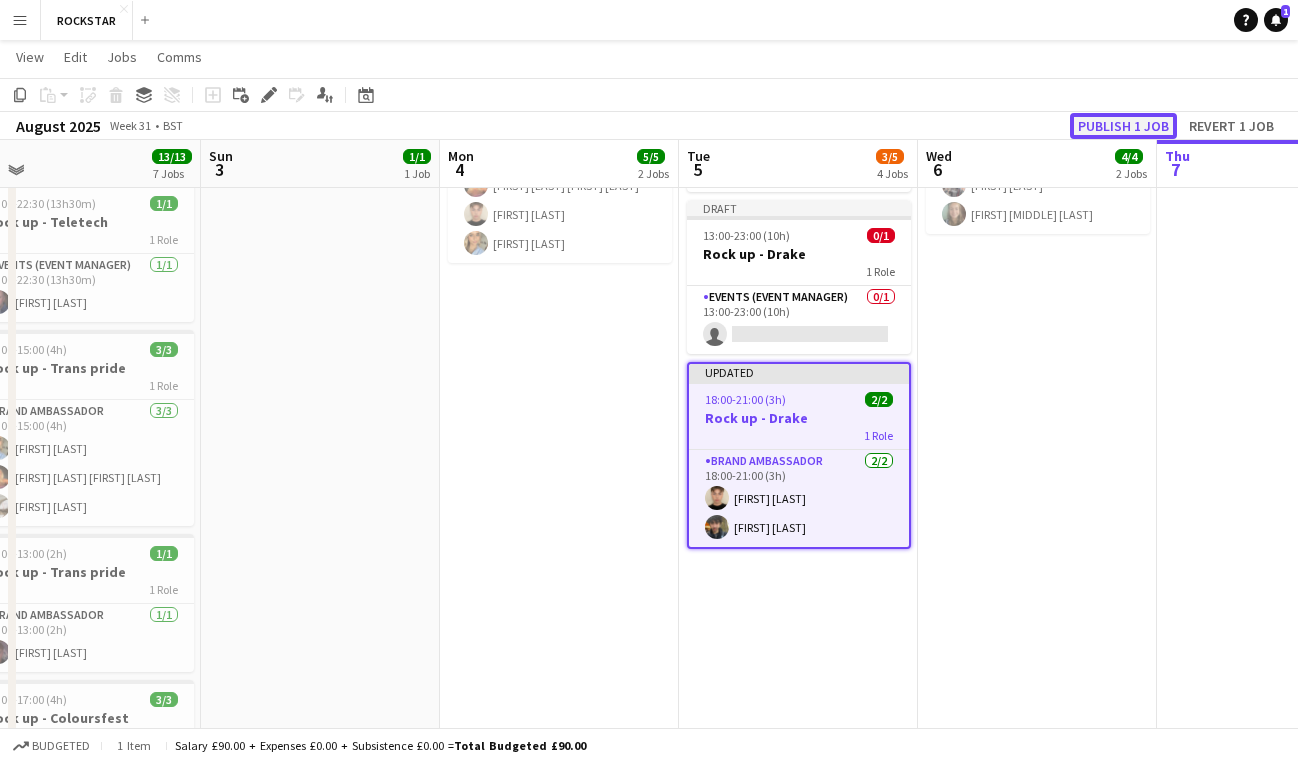 click on "Publish 1 job" 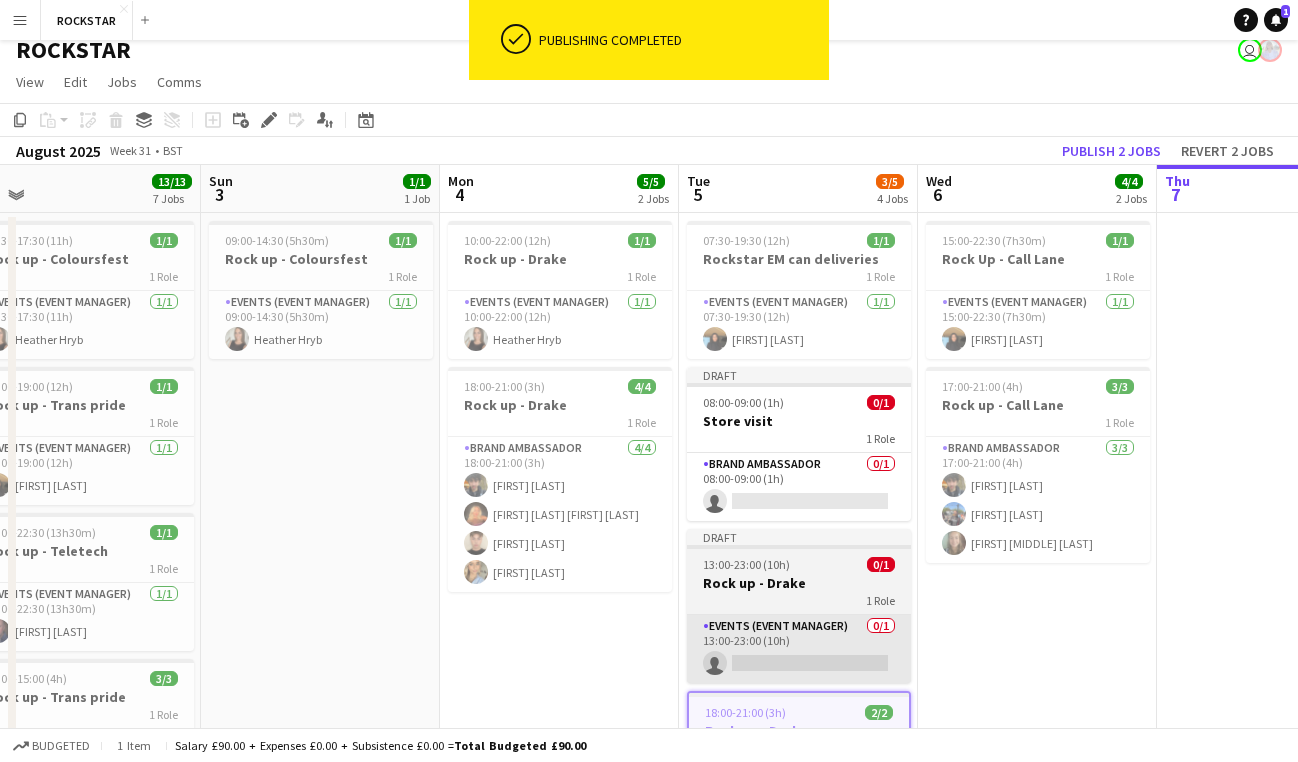 scroll, scrollTop: 12, scrollLeft: 0, axis: vertical 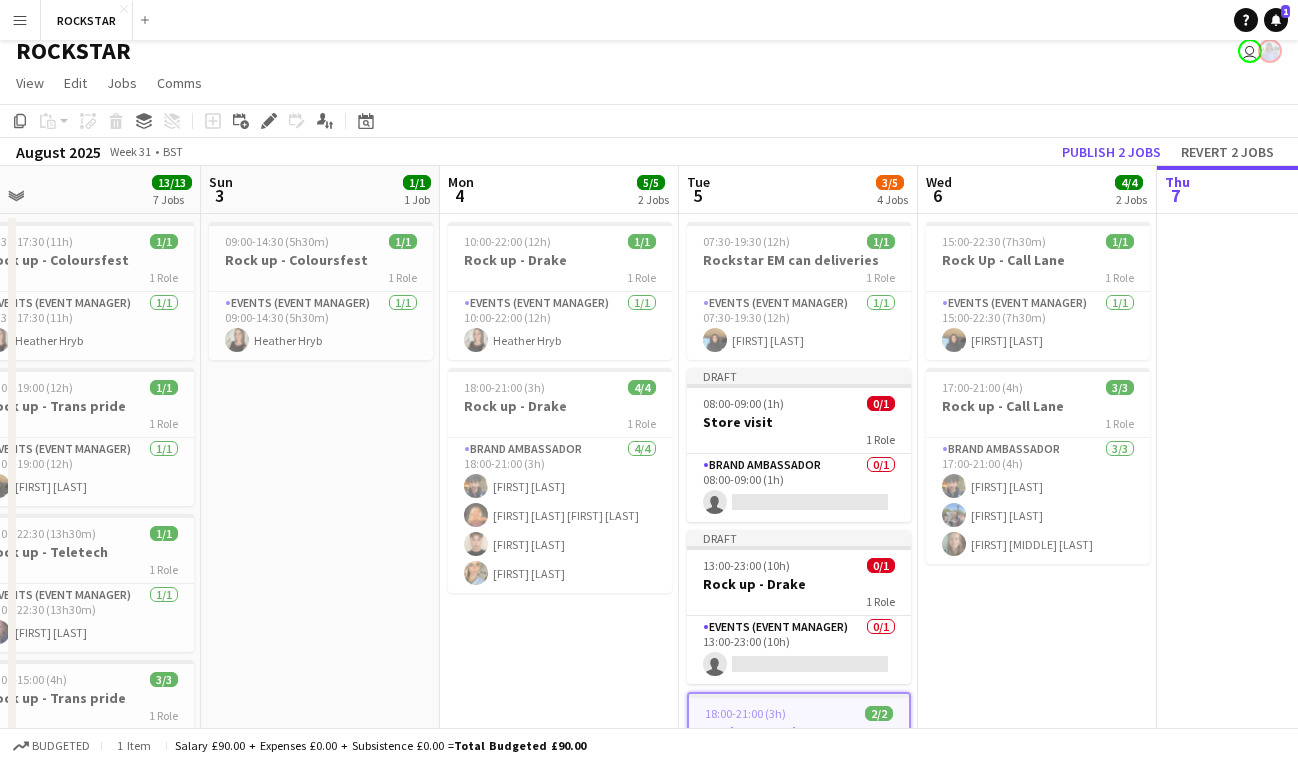 click on "Menu" at bounding box center [20, 20] 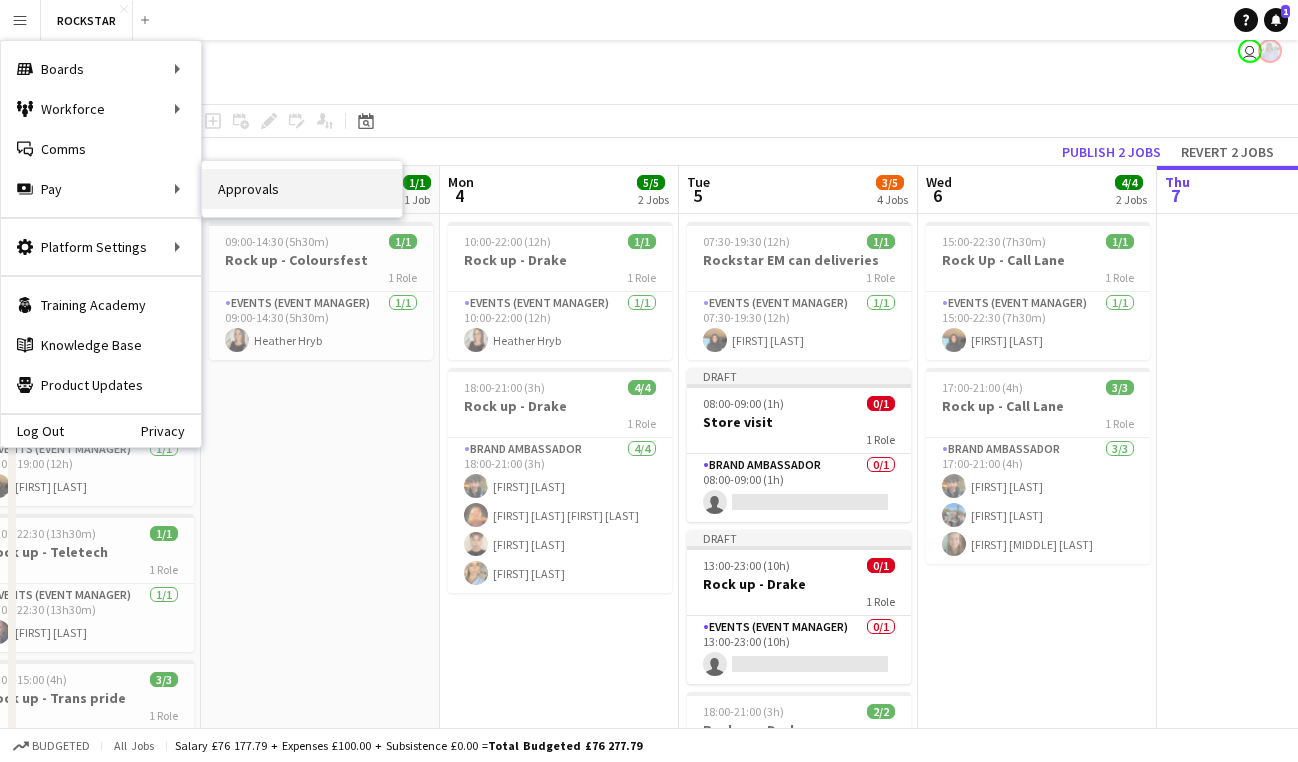 click on "Approvals" at bounding box center [302, 189] 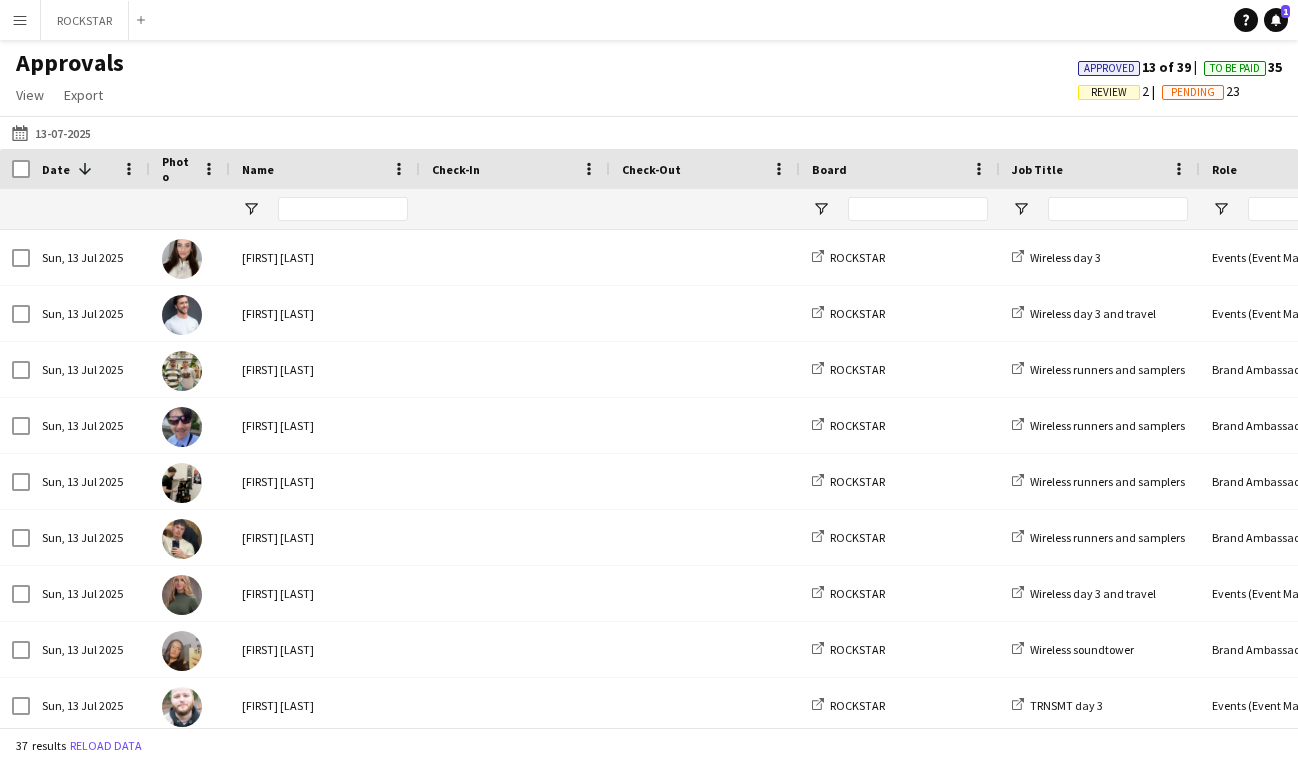 click on "Menu" at bounding box center [20, 20] 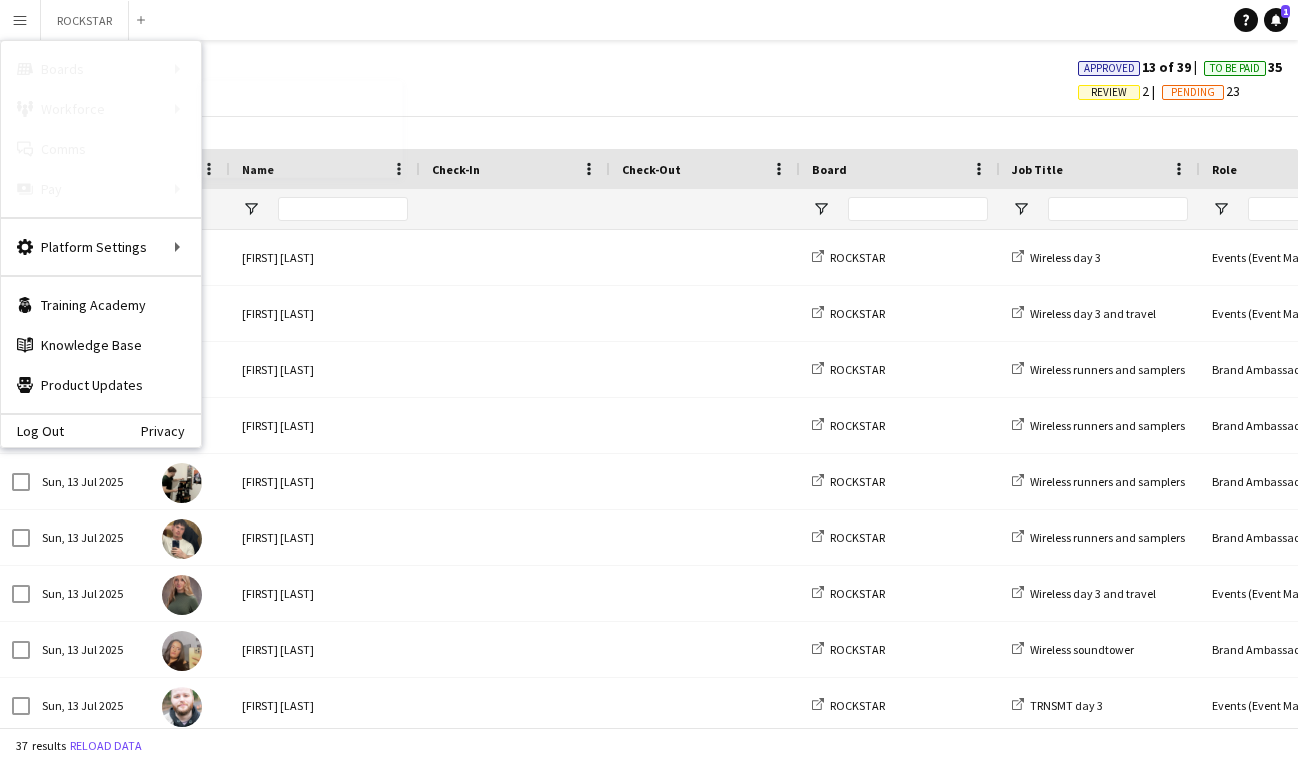 click on "My Workforce" at bounding box center [302, 109] 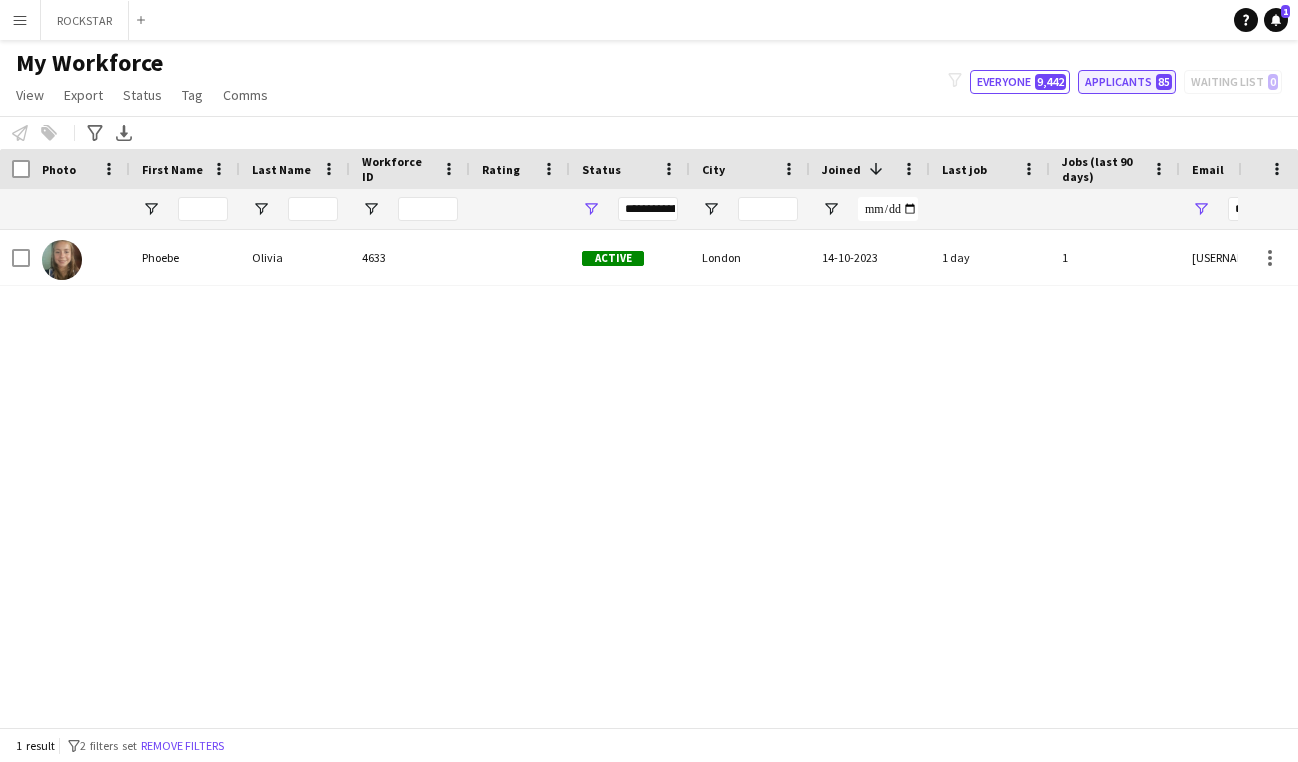 click on "Applicants   85" 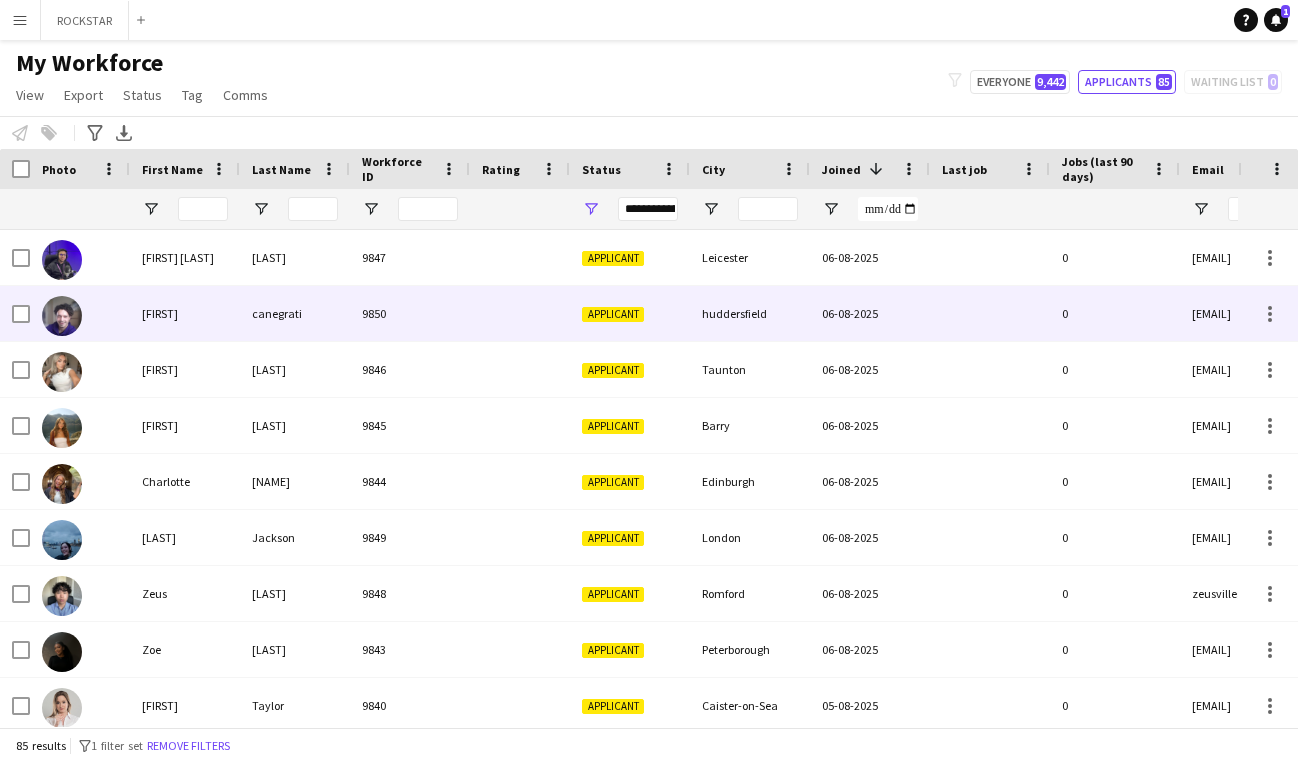 click on "[FIRST]" at bounding box center (185, 313) 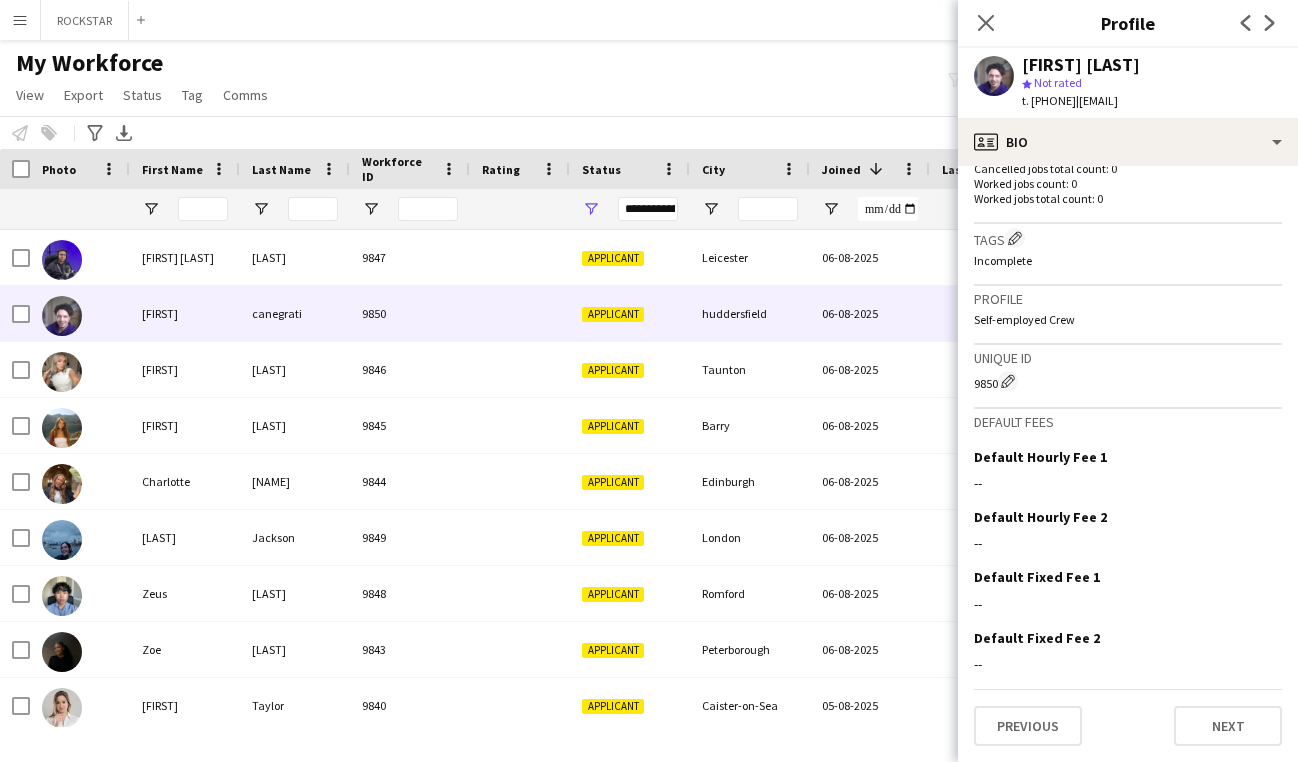 scroll, scrollTop: 571, scrollLeft: 0, axis: vertical 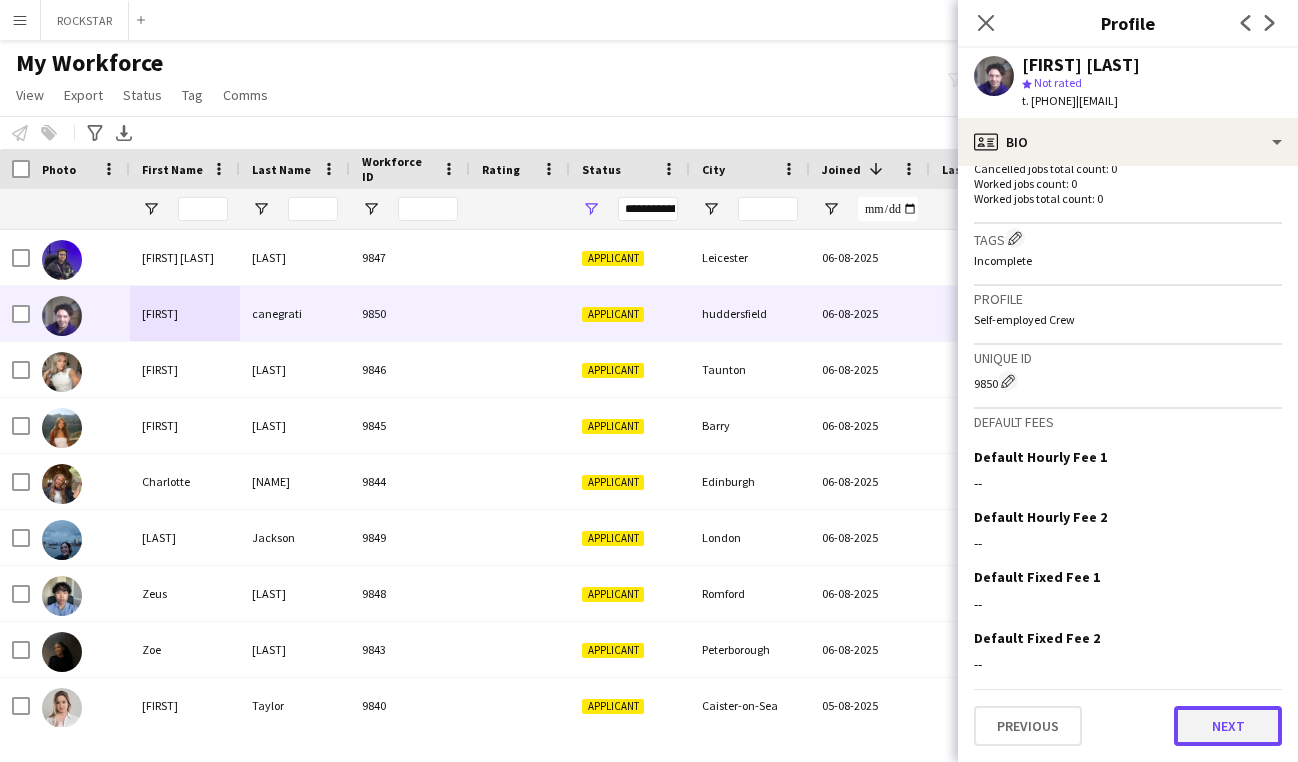 click on "Next" 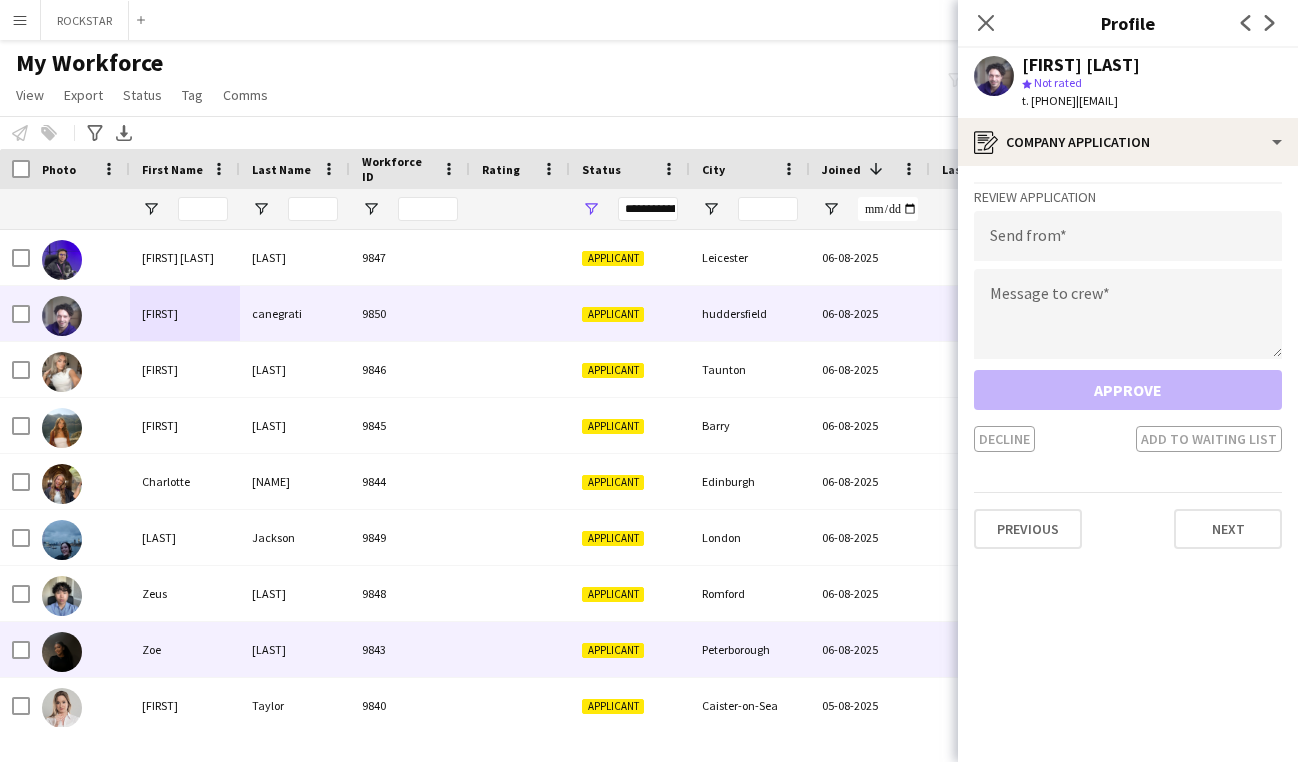 scroll, scrollTop: 0, scrollLeft: 0, axis: both 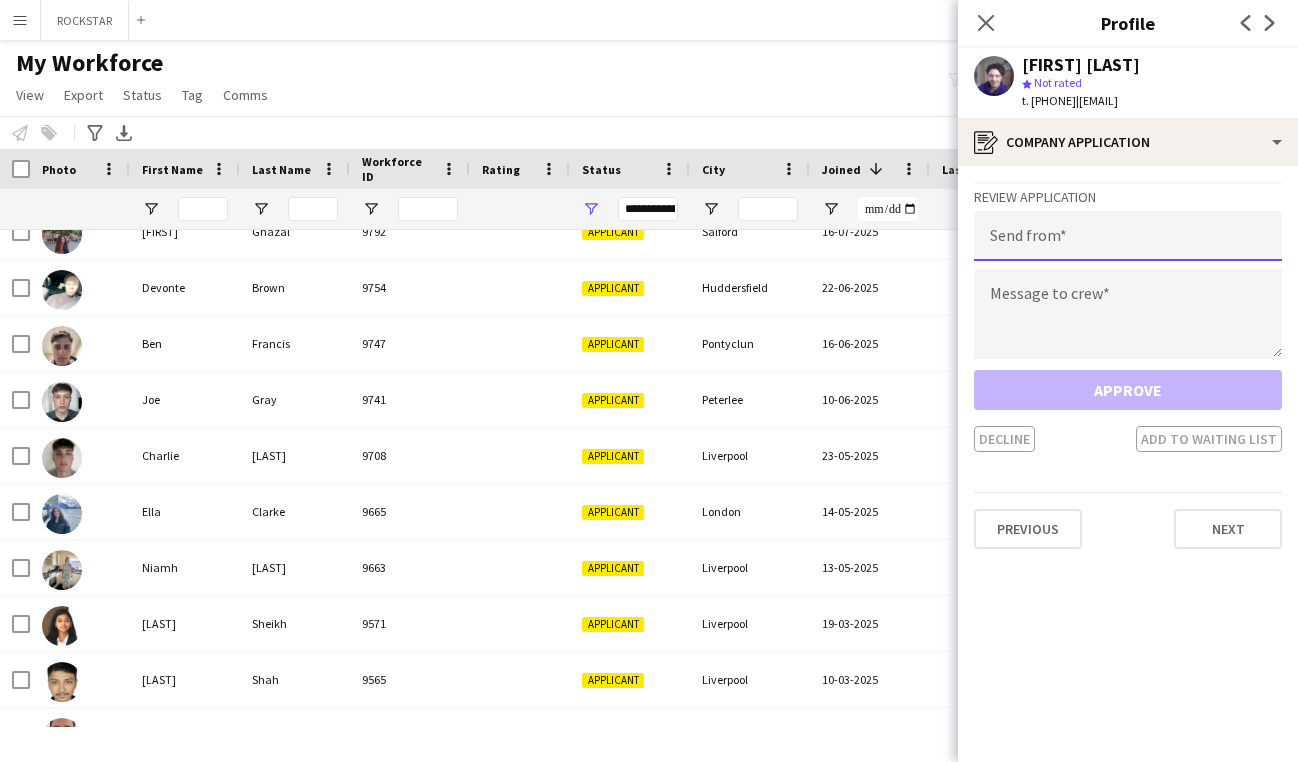 click 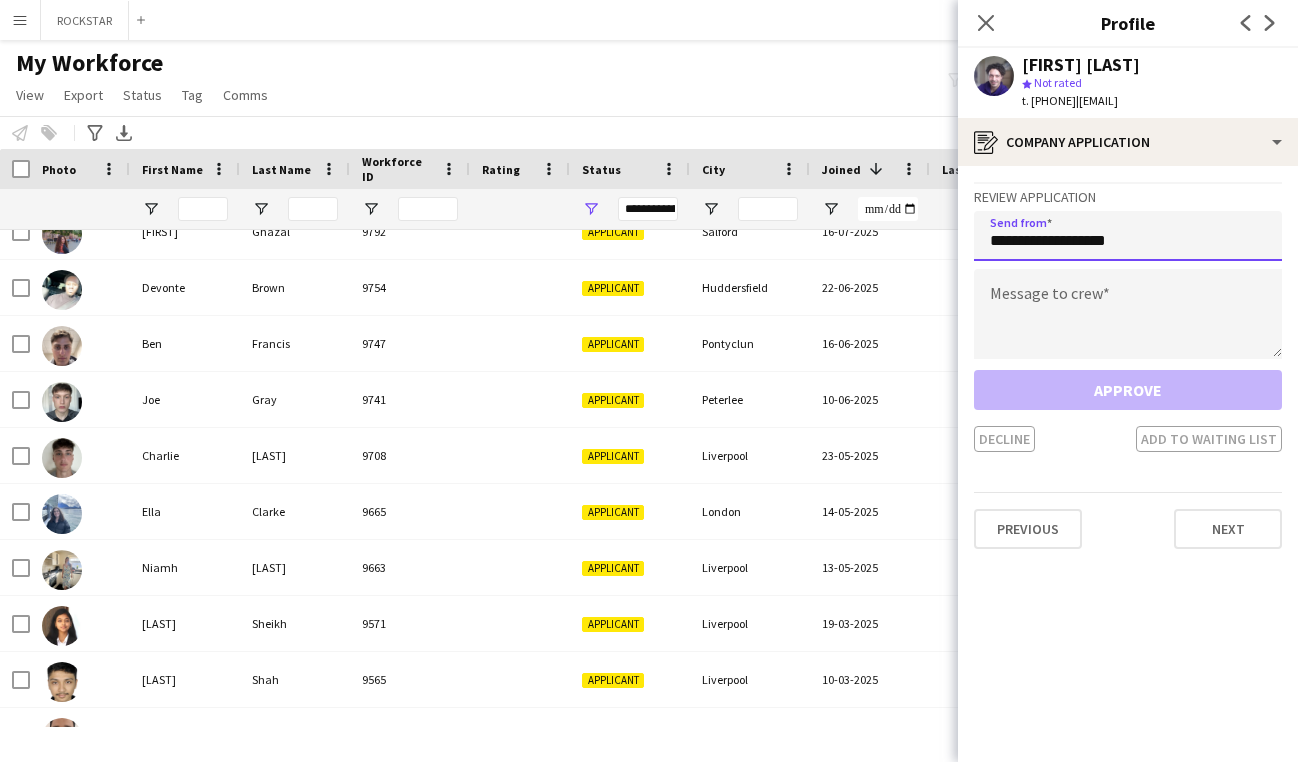 type on "**********" 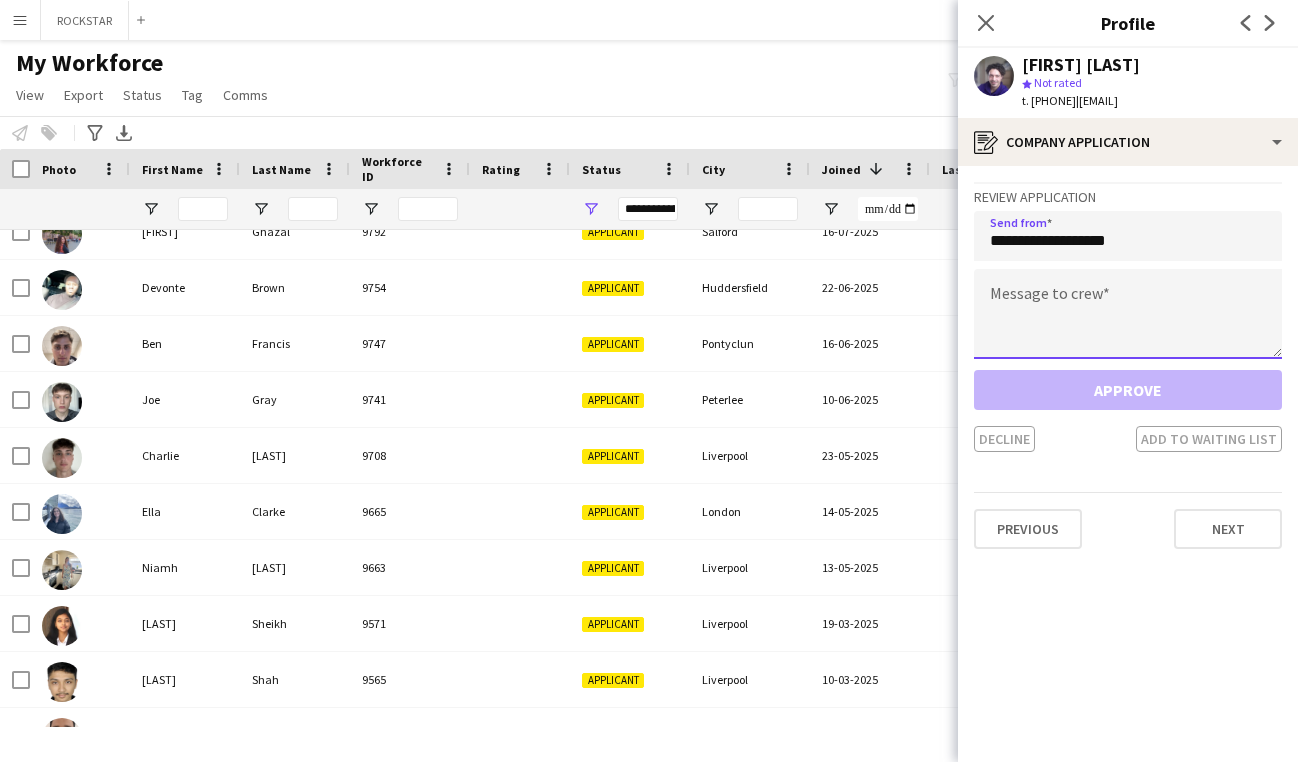 click 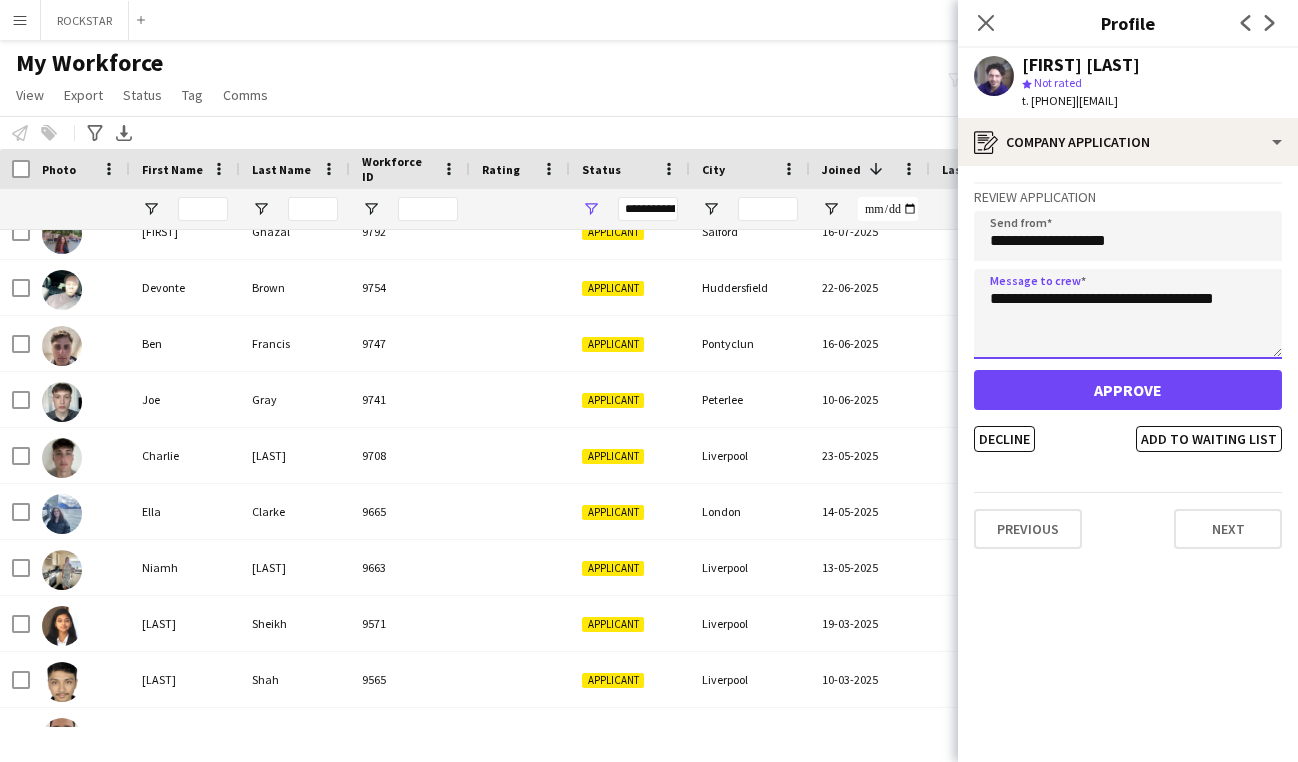 type on "**********" 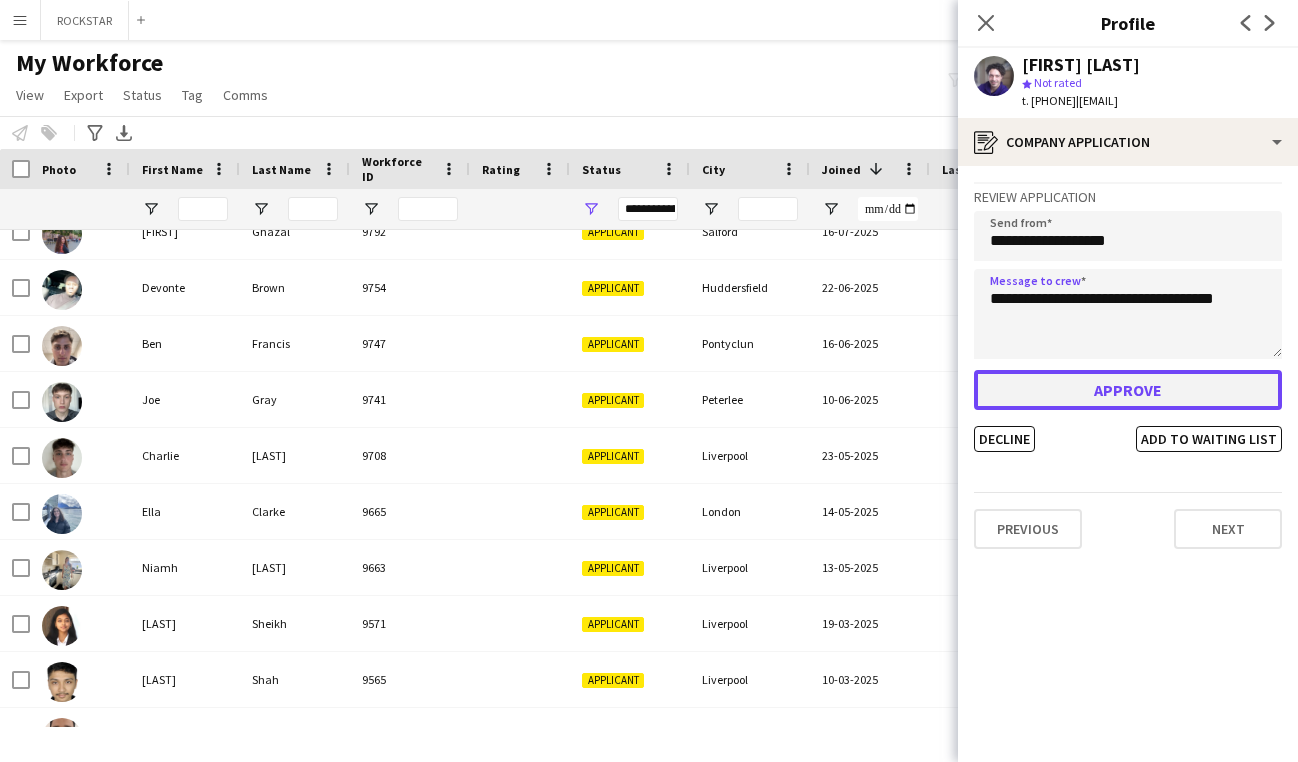 click on "Approve" 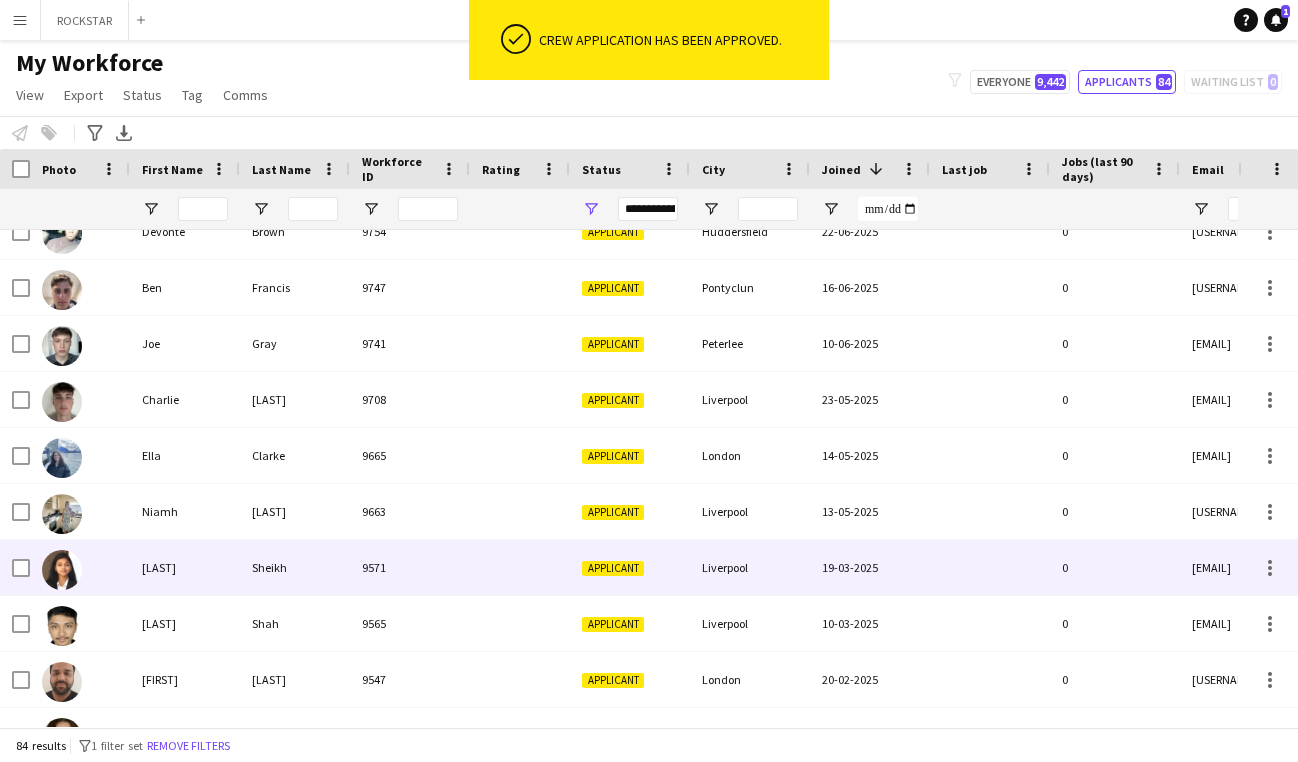 scroll, scrollTop: 357, scrollLeft: 0, axis: vertical 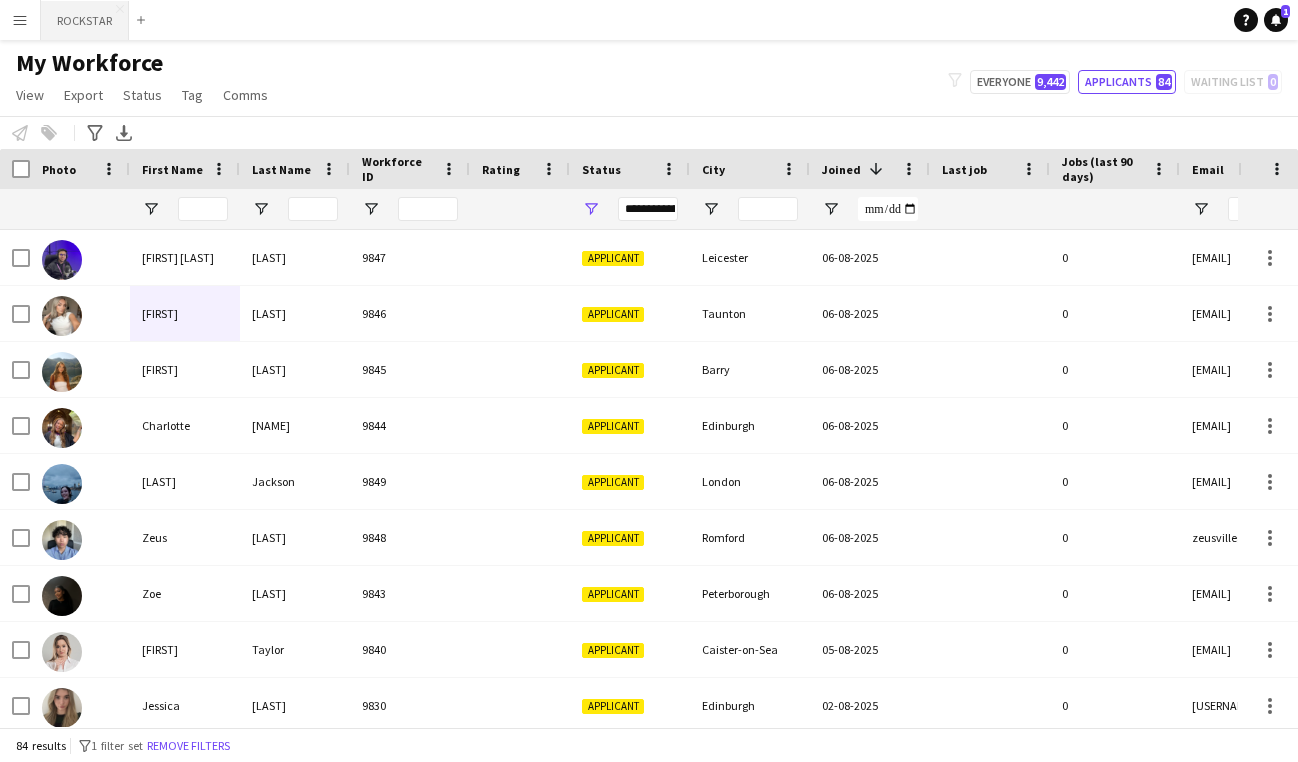 click on "ROCKSTAR
Close" at bounding box center (85, 20) 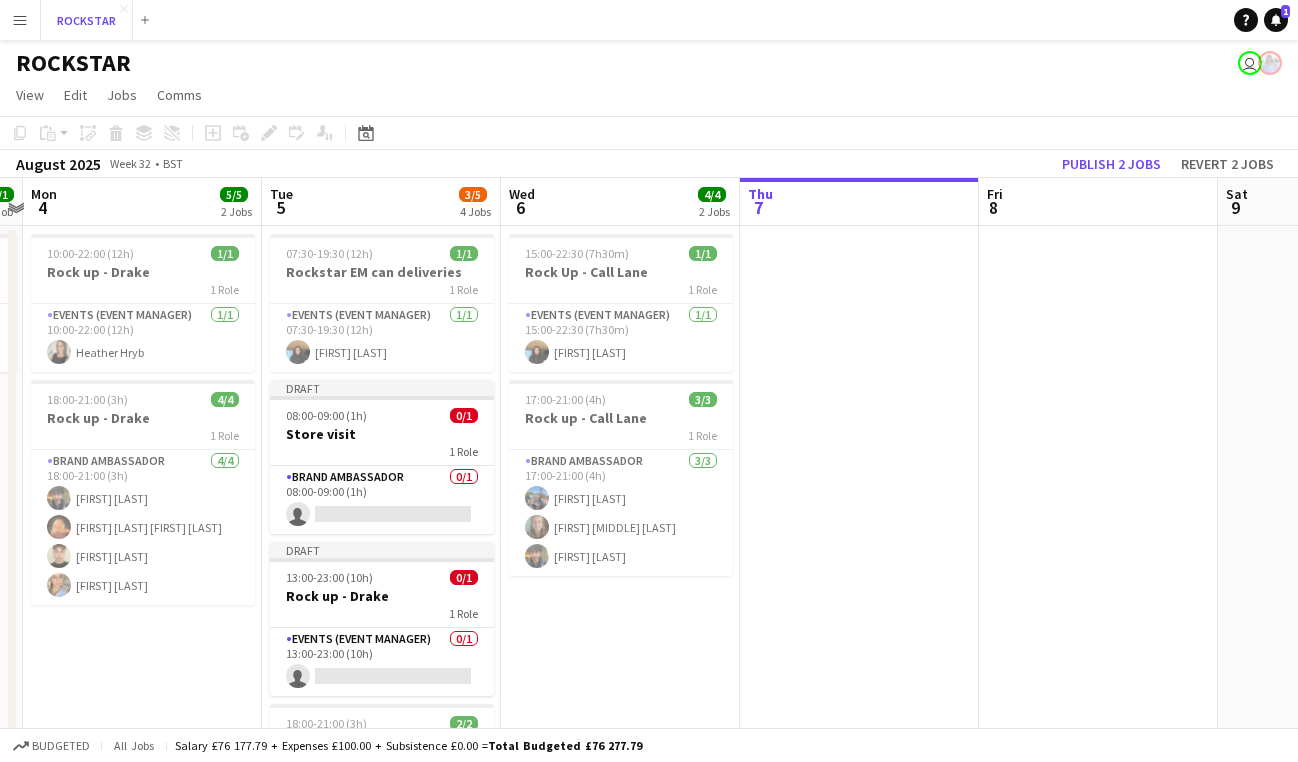 scroll, scrollTop: 0, scrollLeft: 453, axis: horizontal 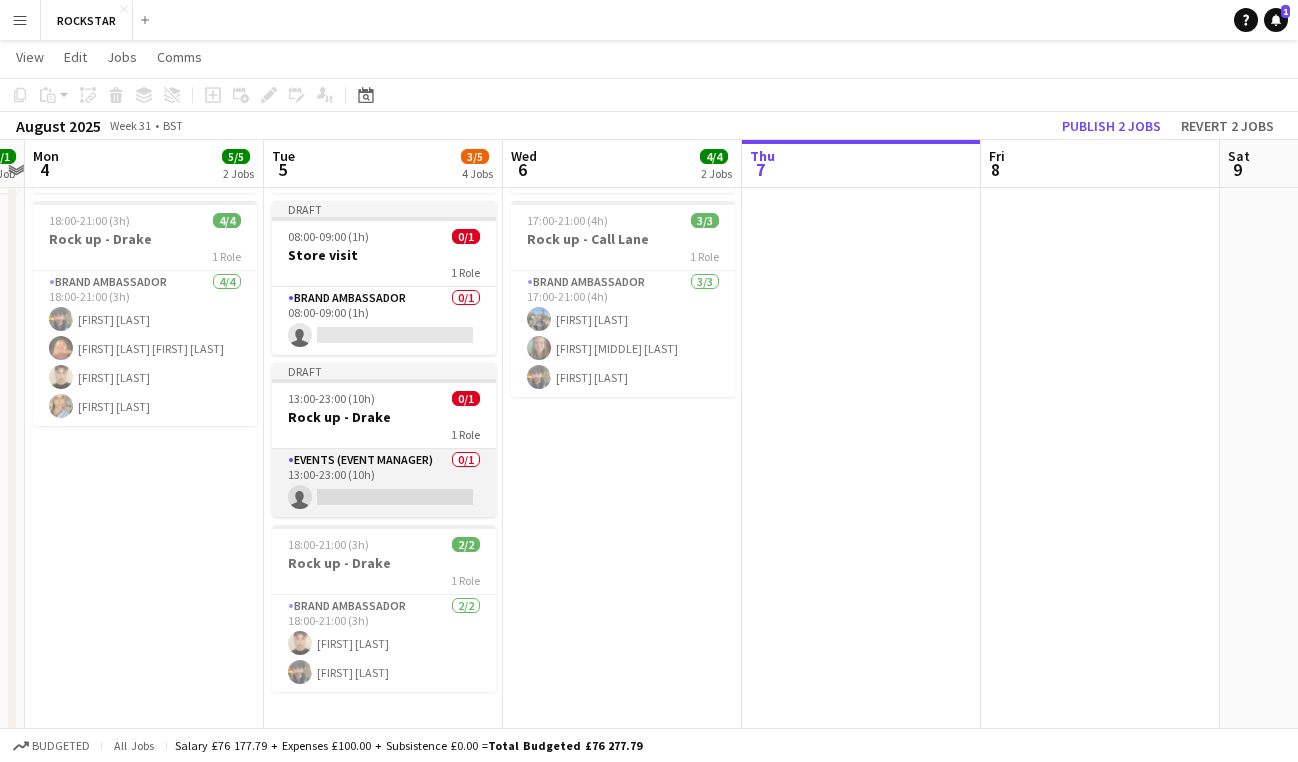 click on "[FIRST] [LAST]" at bounding box center [384, 483] 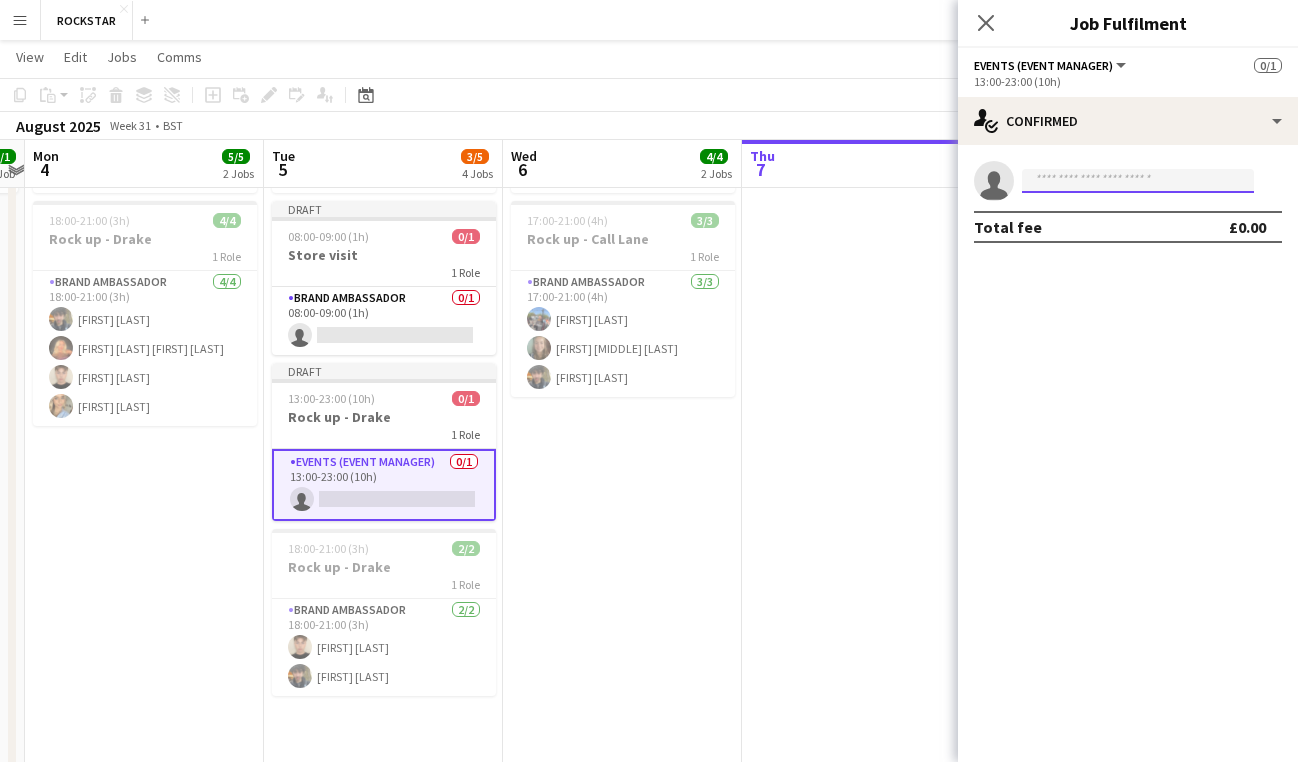 click at bounding box center (1138, 181) 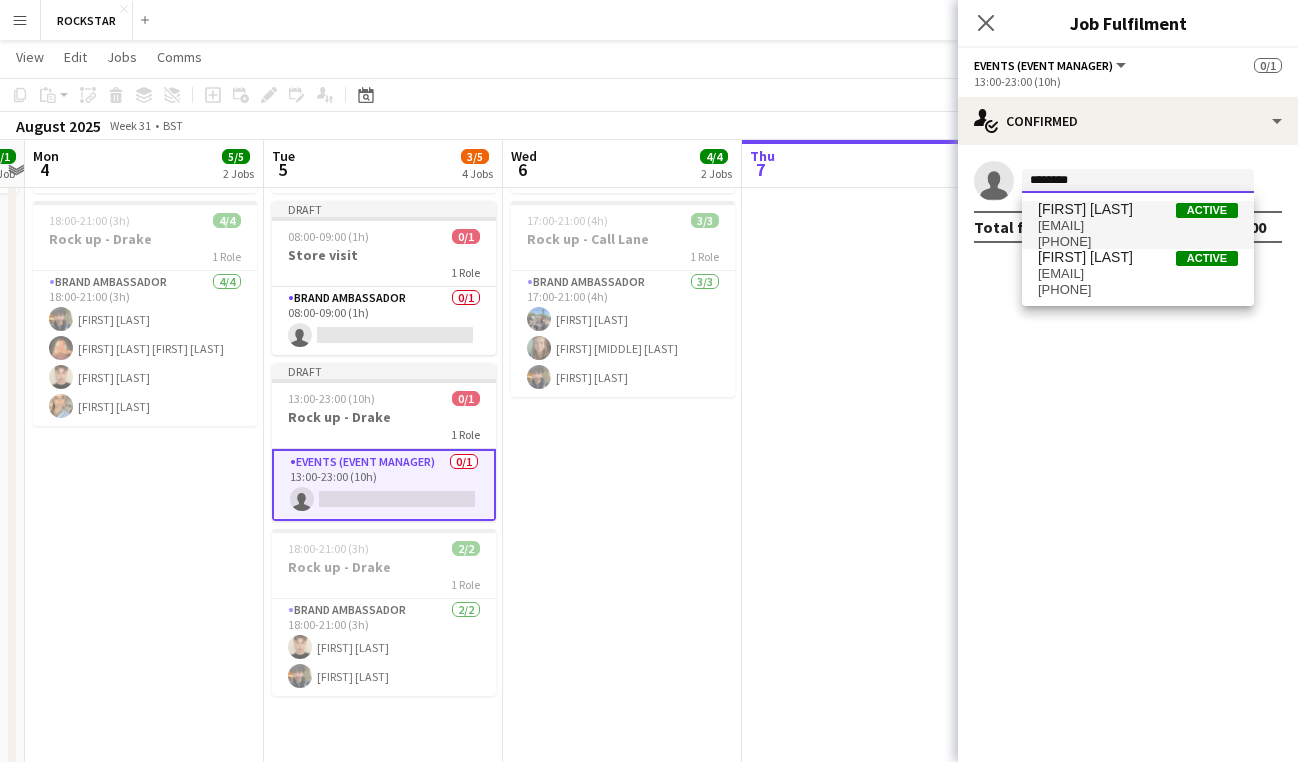 type on "********" 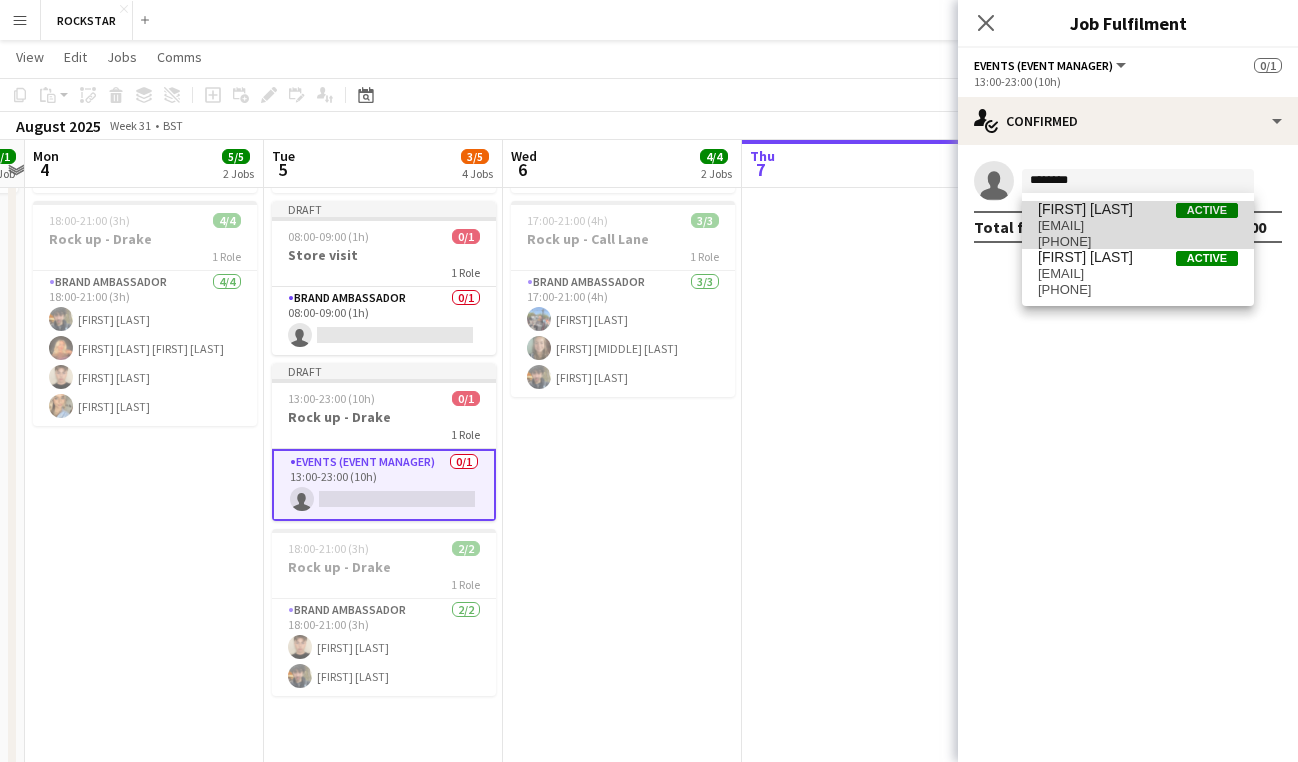 click on "[FIRST] [LAST]" at bounding box center [1138, 209] 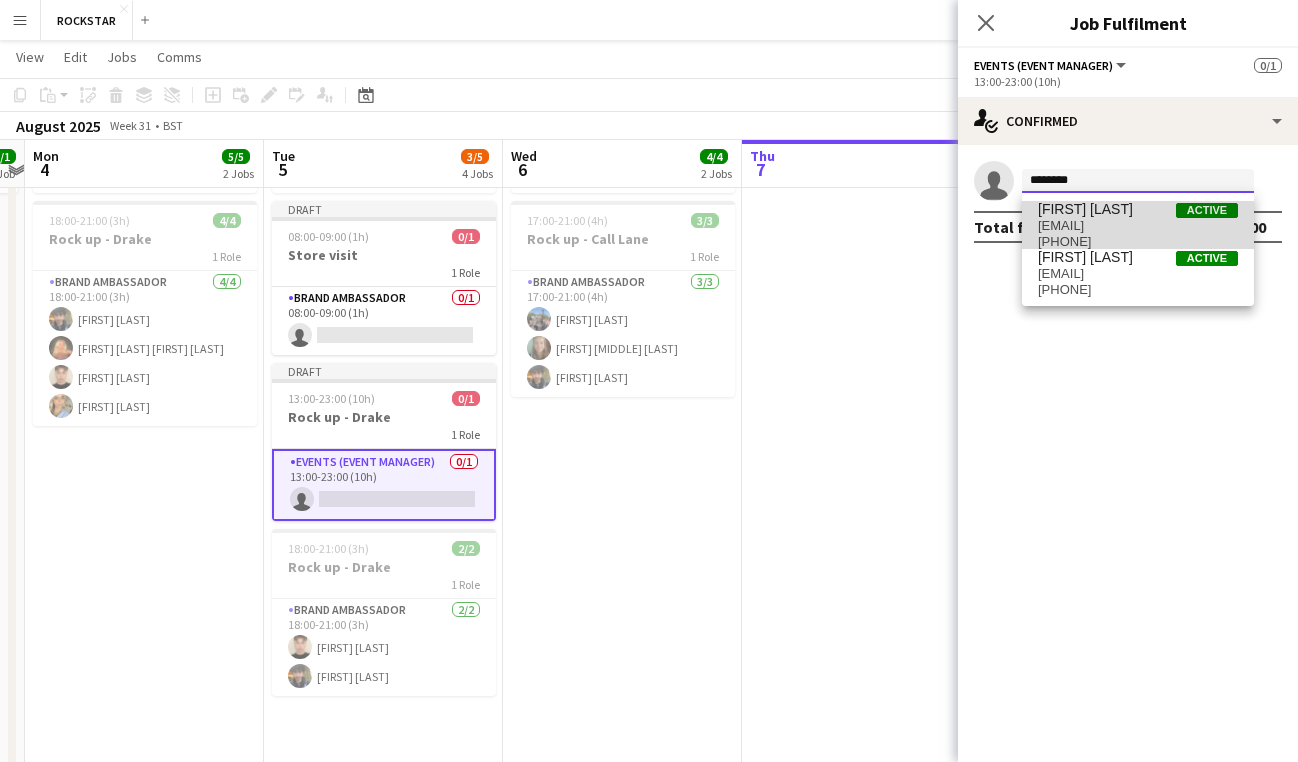 type 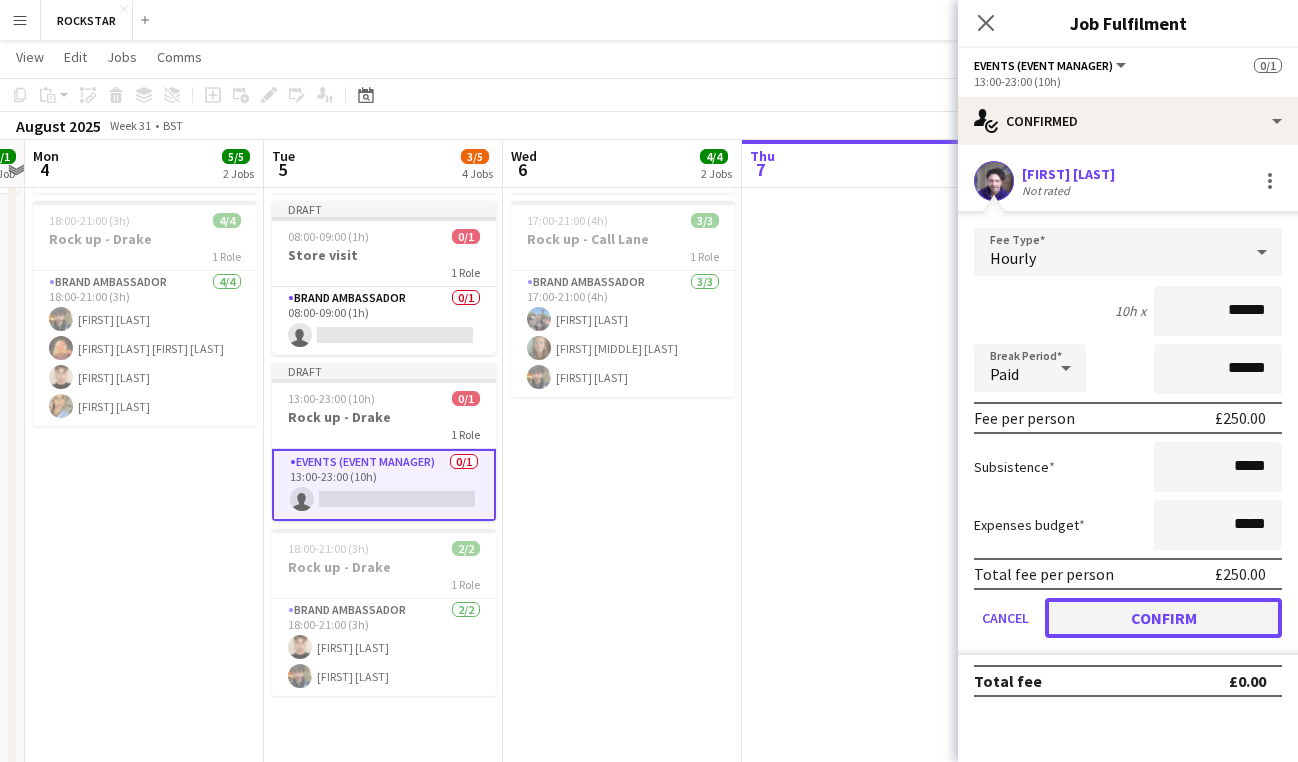 click on "Confirm" at bounding box center (1163, 618) 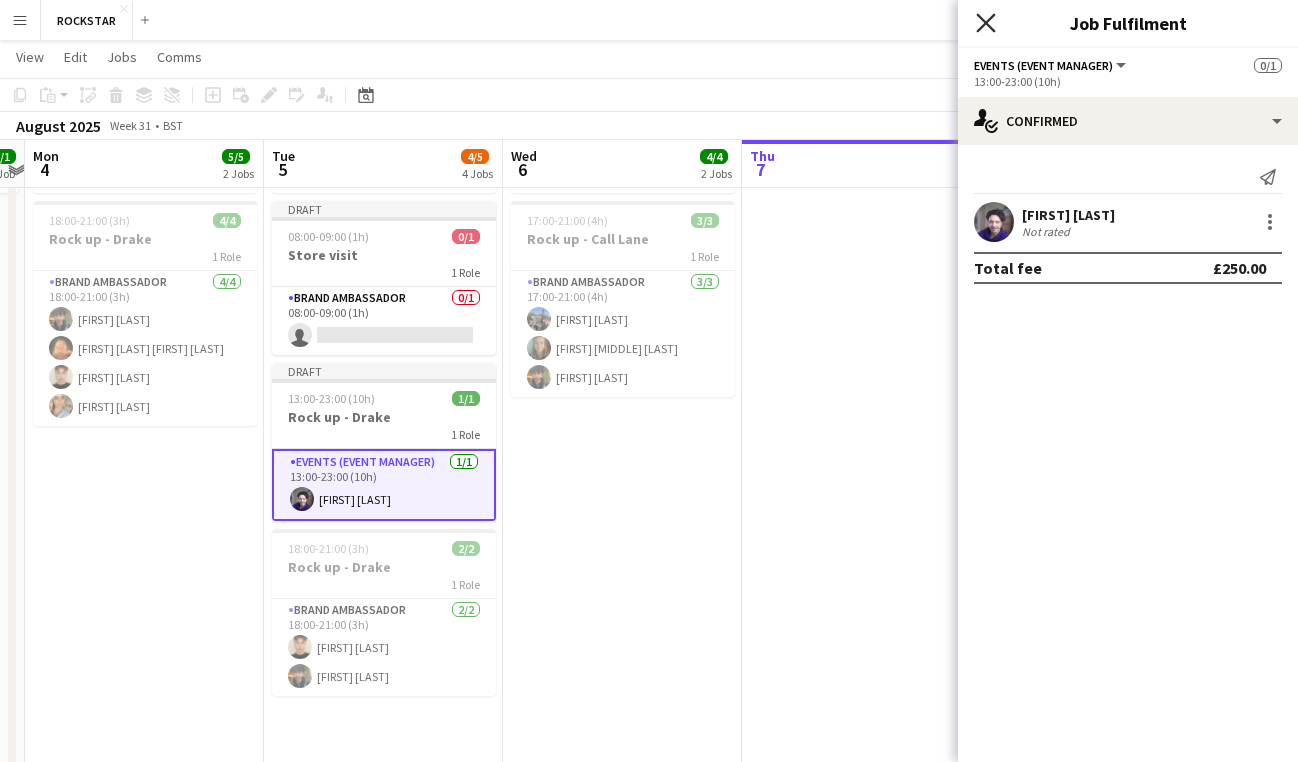 click on "Close pop-in" 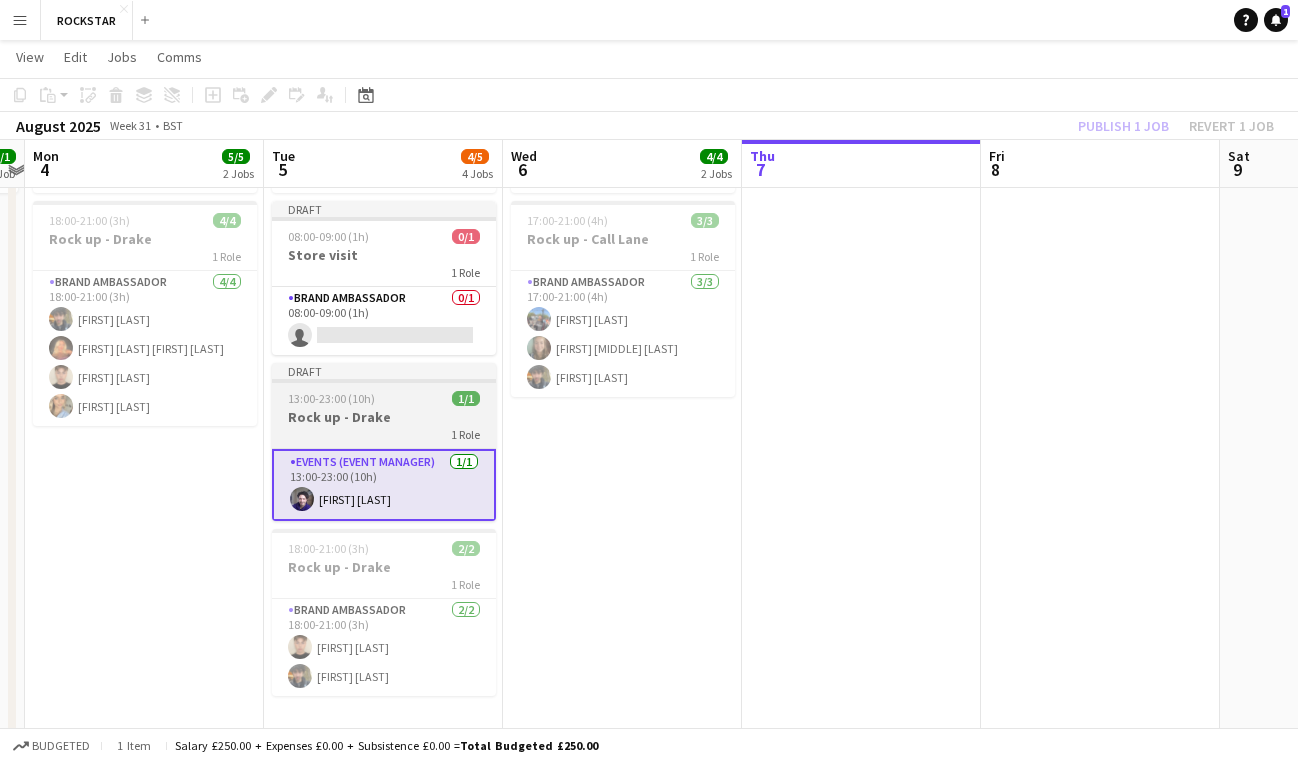 click on "Rock up - Drake" at bounding box center [384, 417] 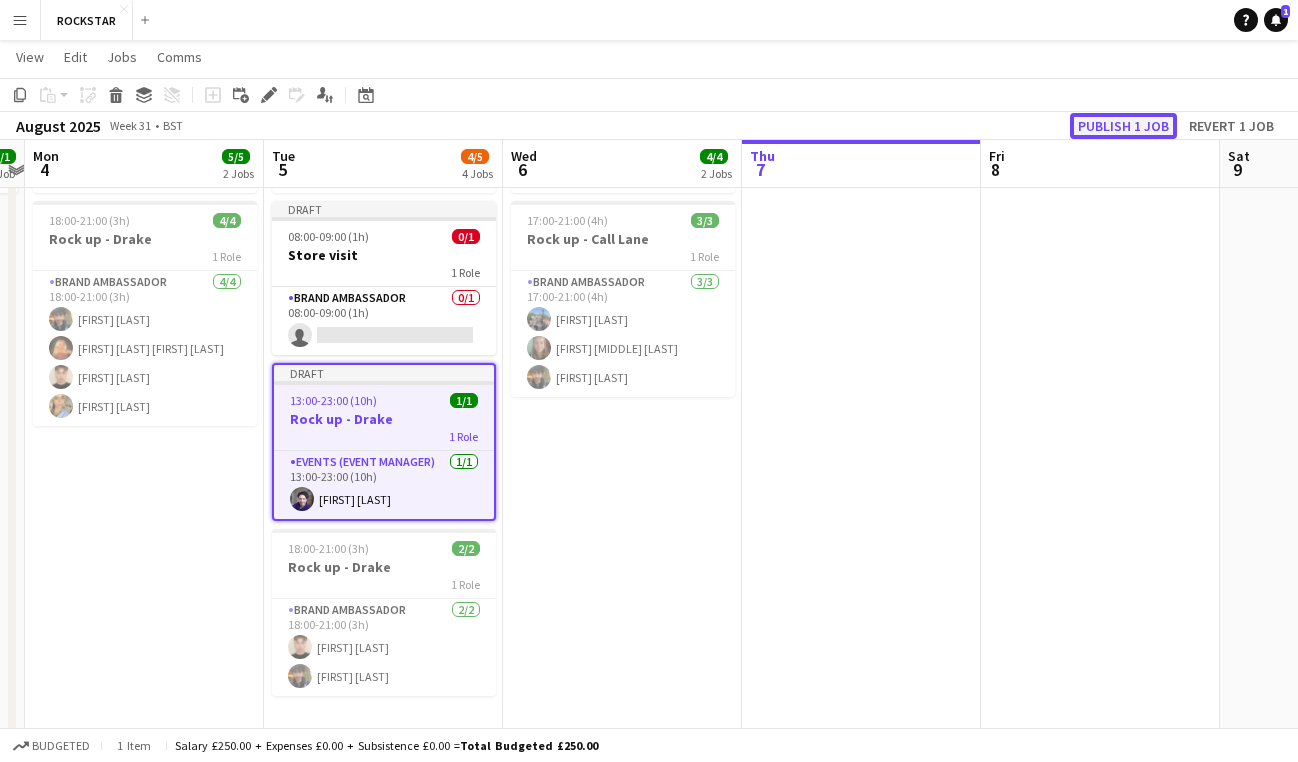 click on "Publish 1 job" 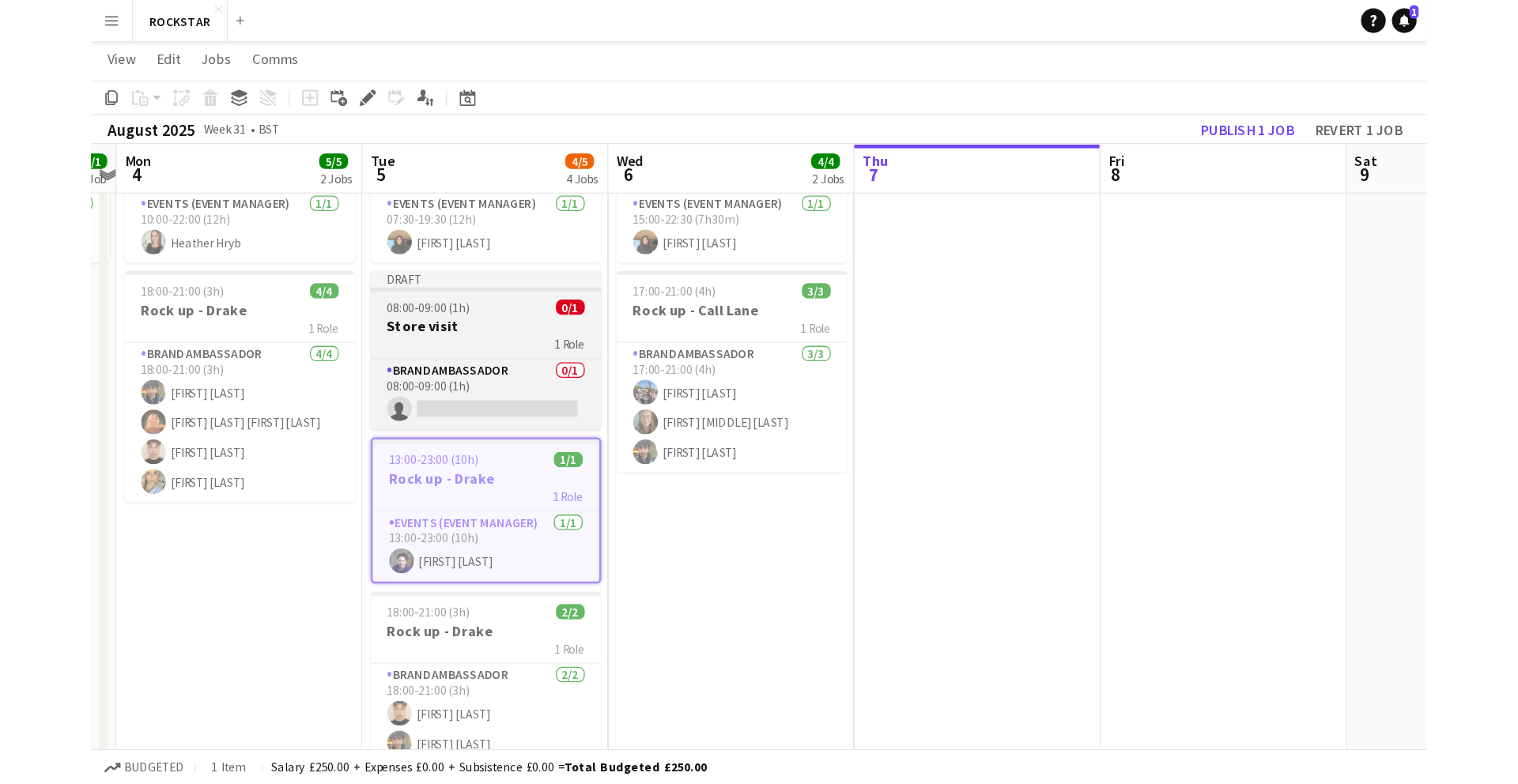 scroll, scrollTop: 0, scrollLeft: 0, axis: both 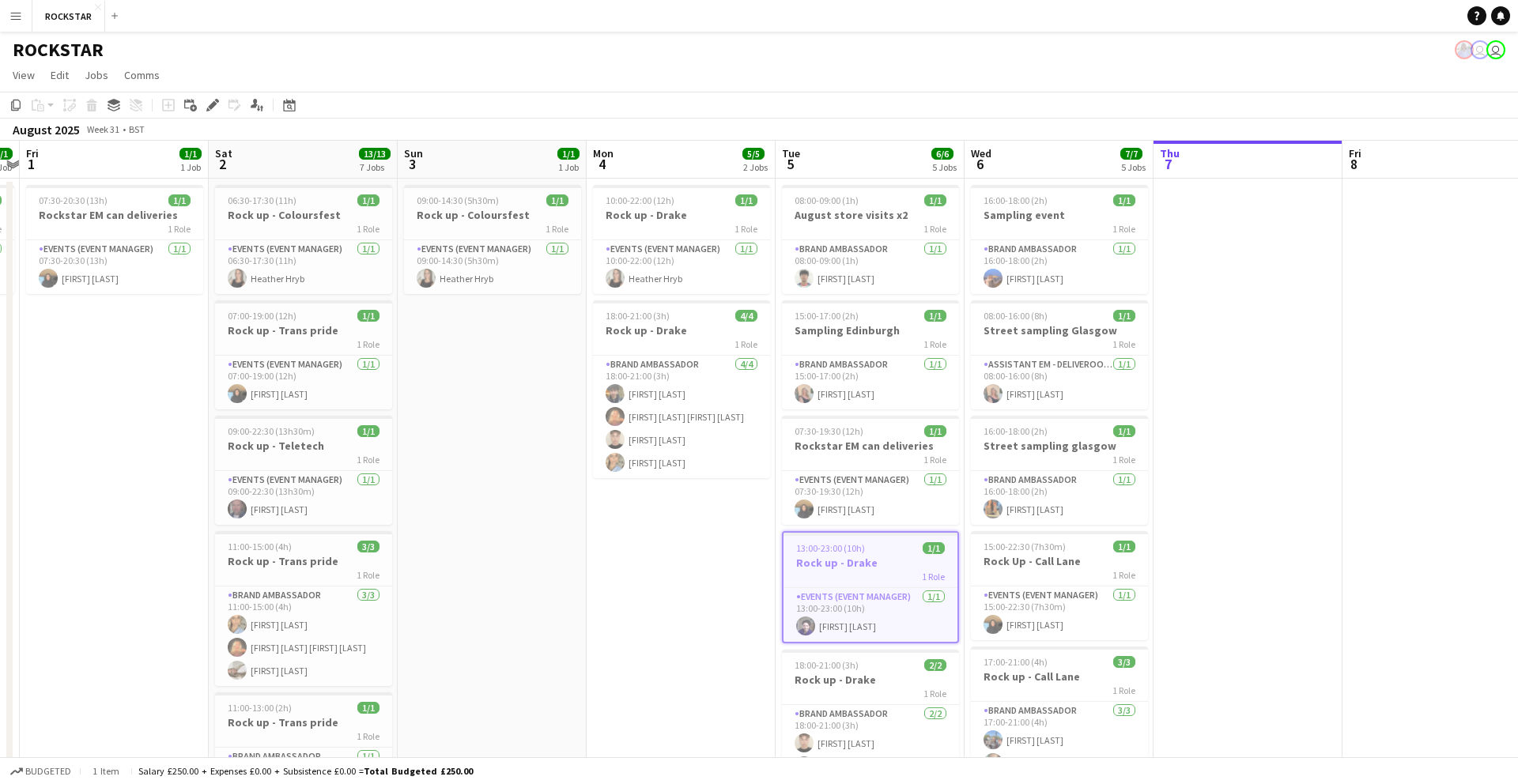 click on "Menu" at bounding box center (16, 16) 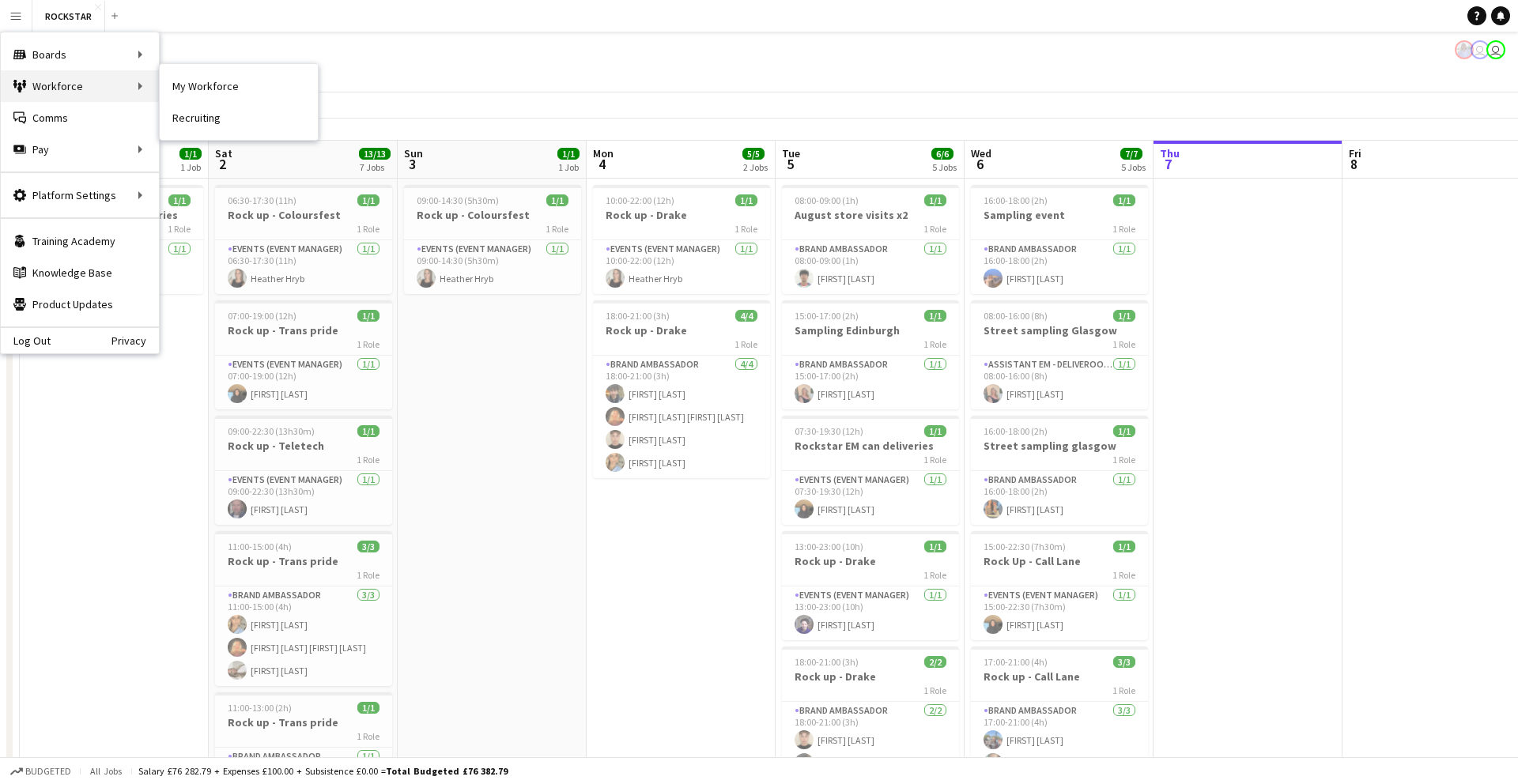 click on "Workforce
Workforce" at bounding box center (80, 86) 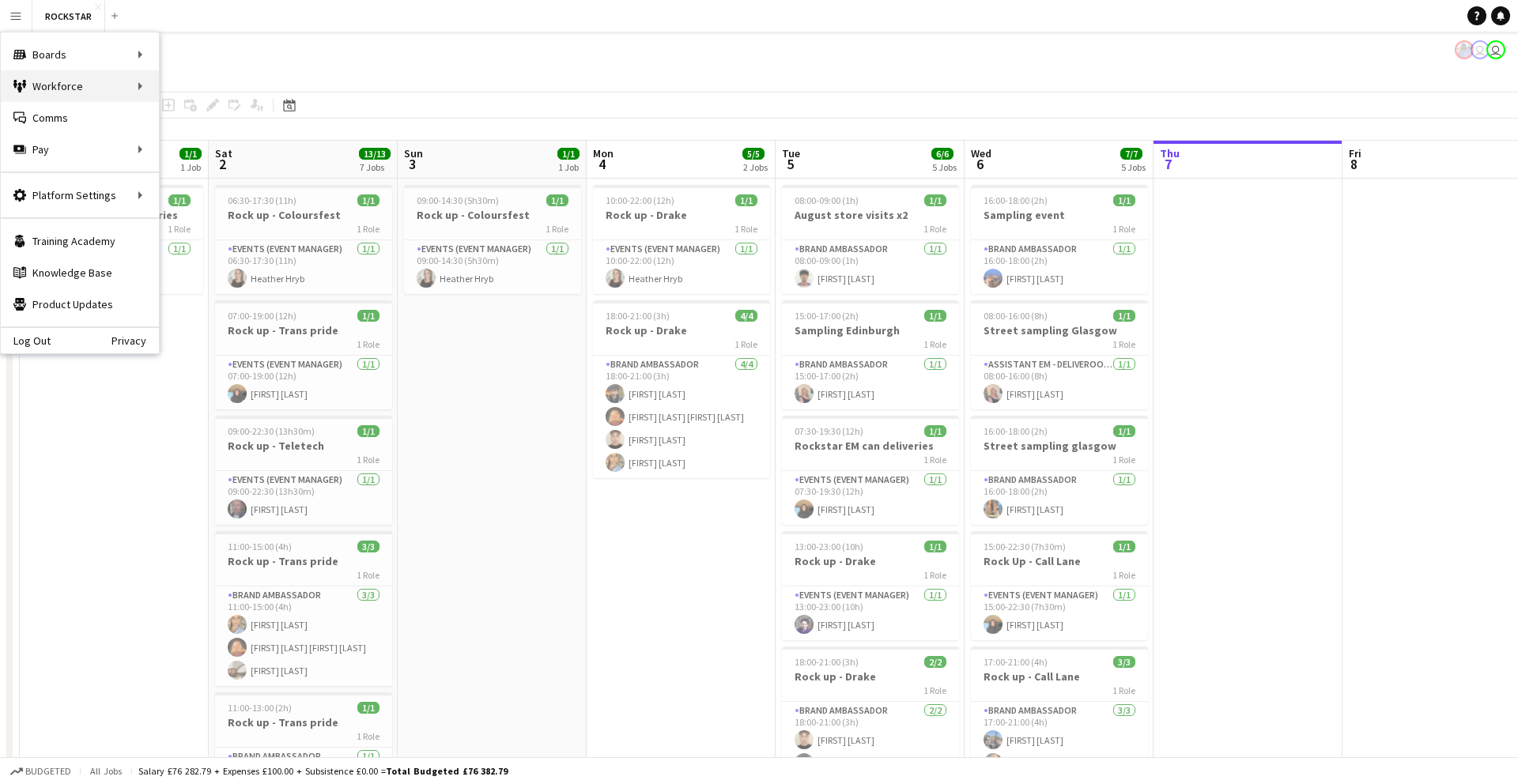 click on "Workforce
Workforce" at bounding box center [80, 86] 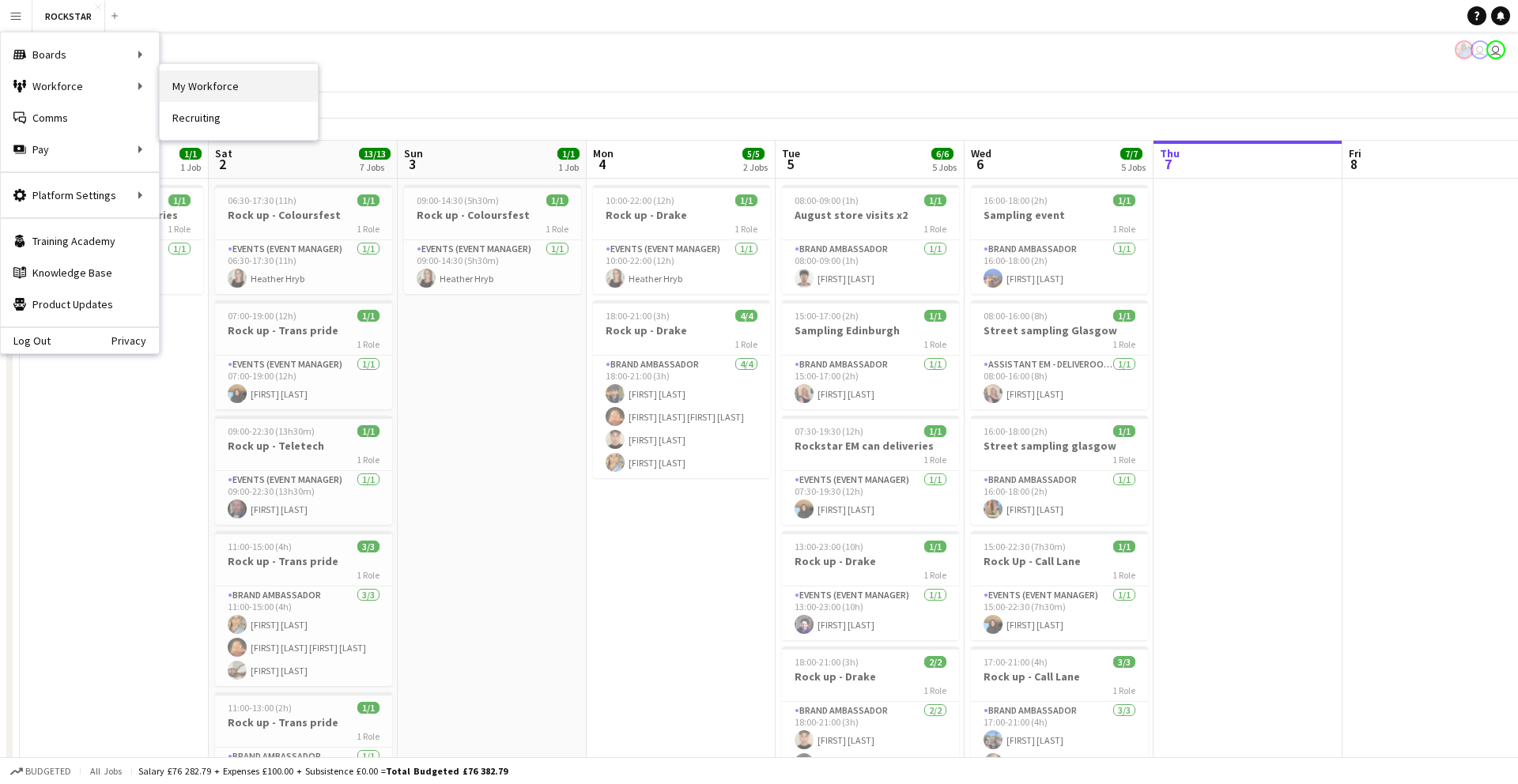 click on "My Workforce" at bounding box center (239, 86) 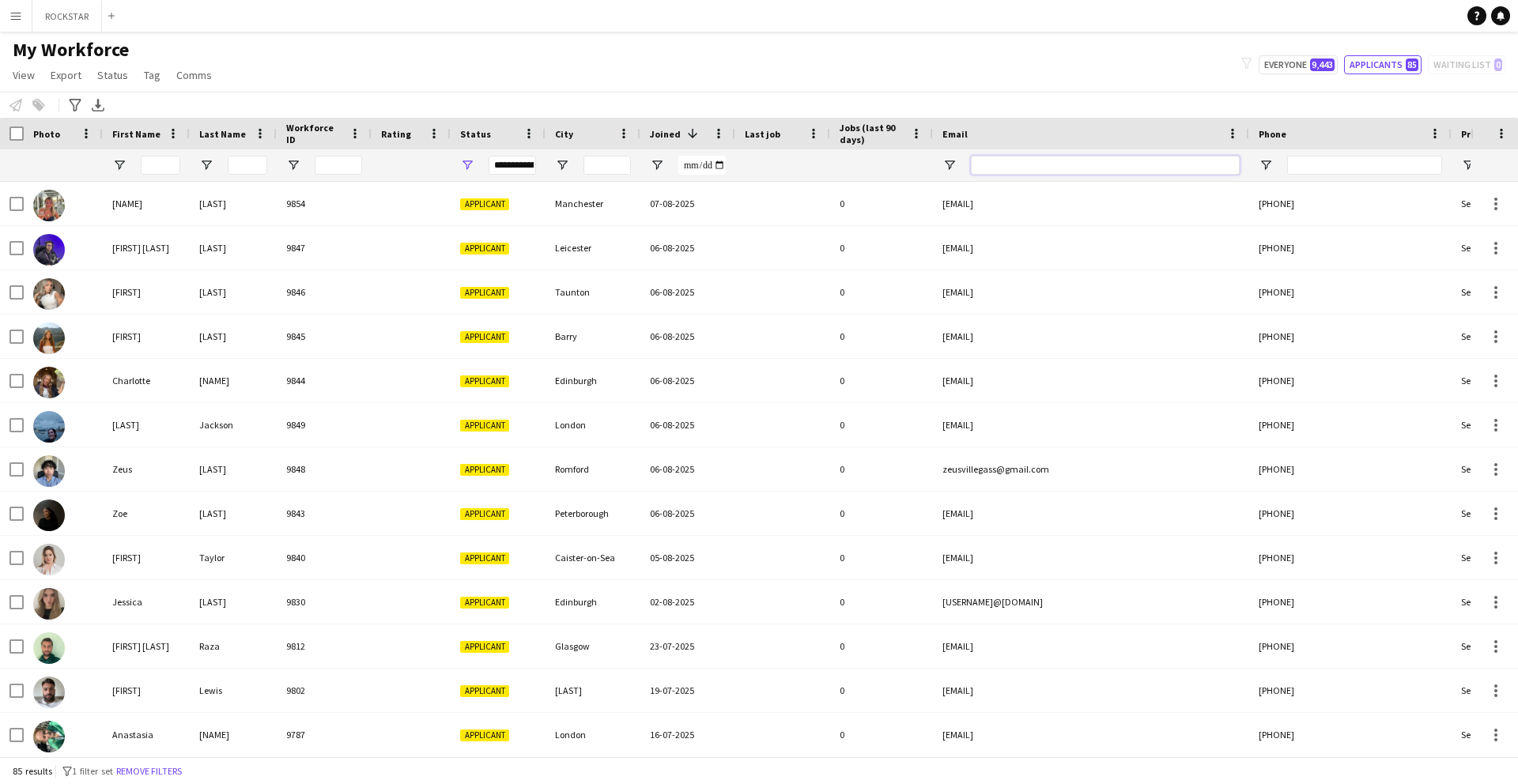 click at bounding box center (1105, 165) 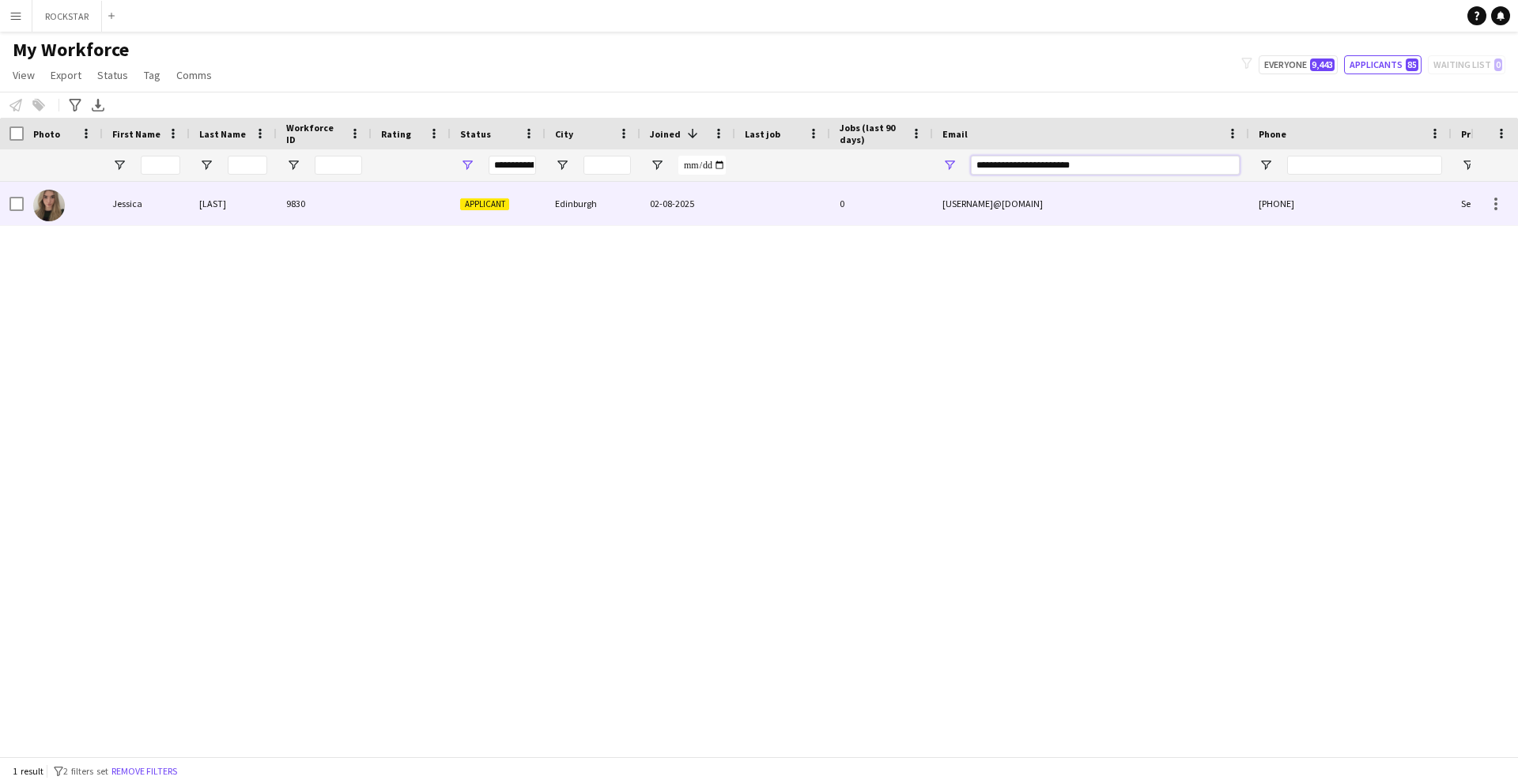 type on "**********" 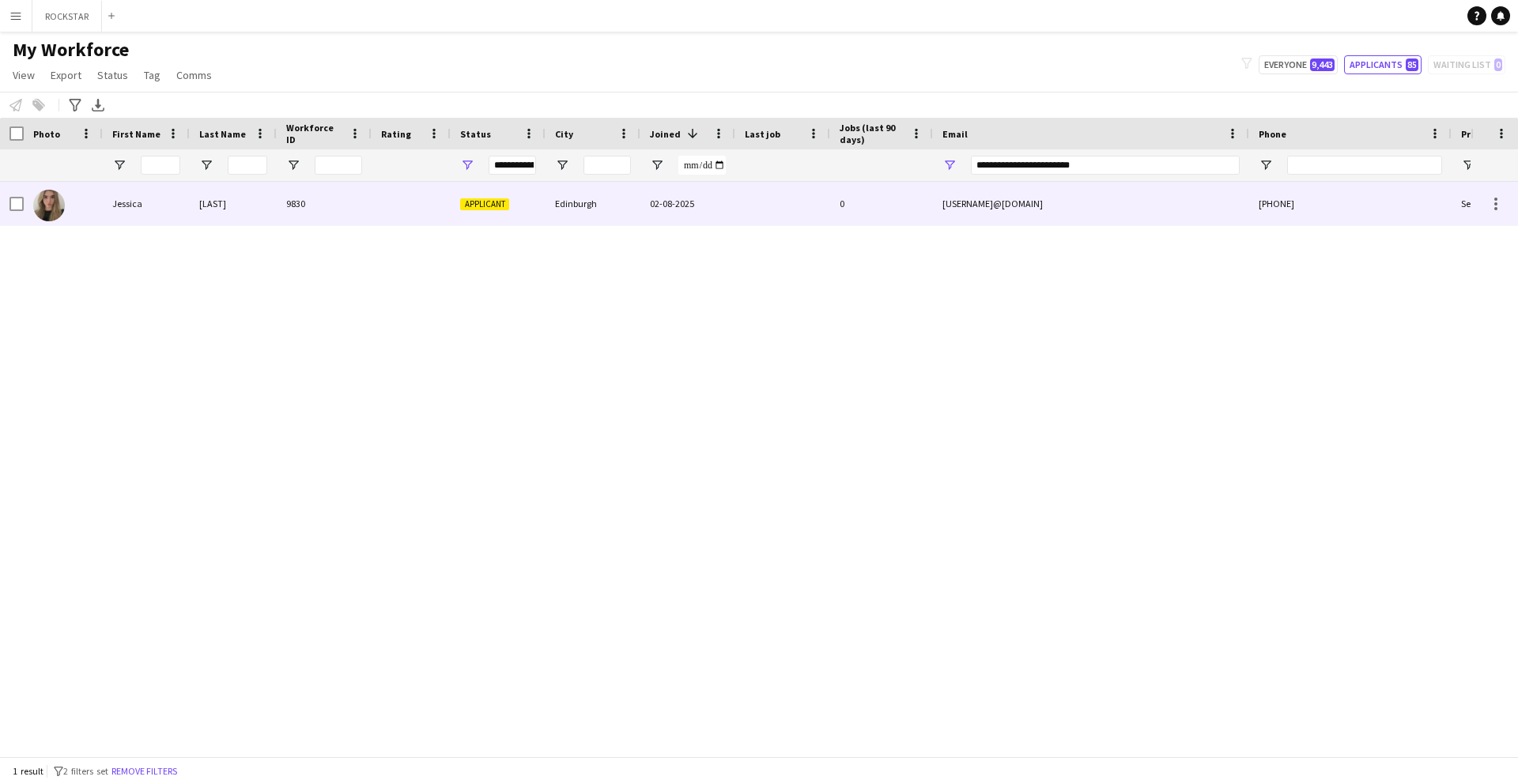 click at bounding box center (411, 203) 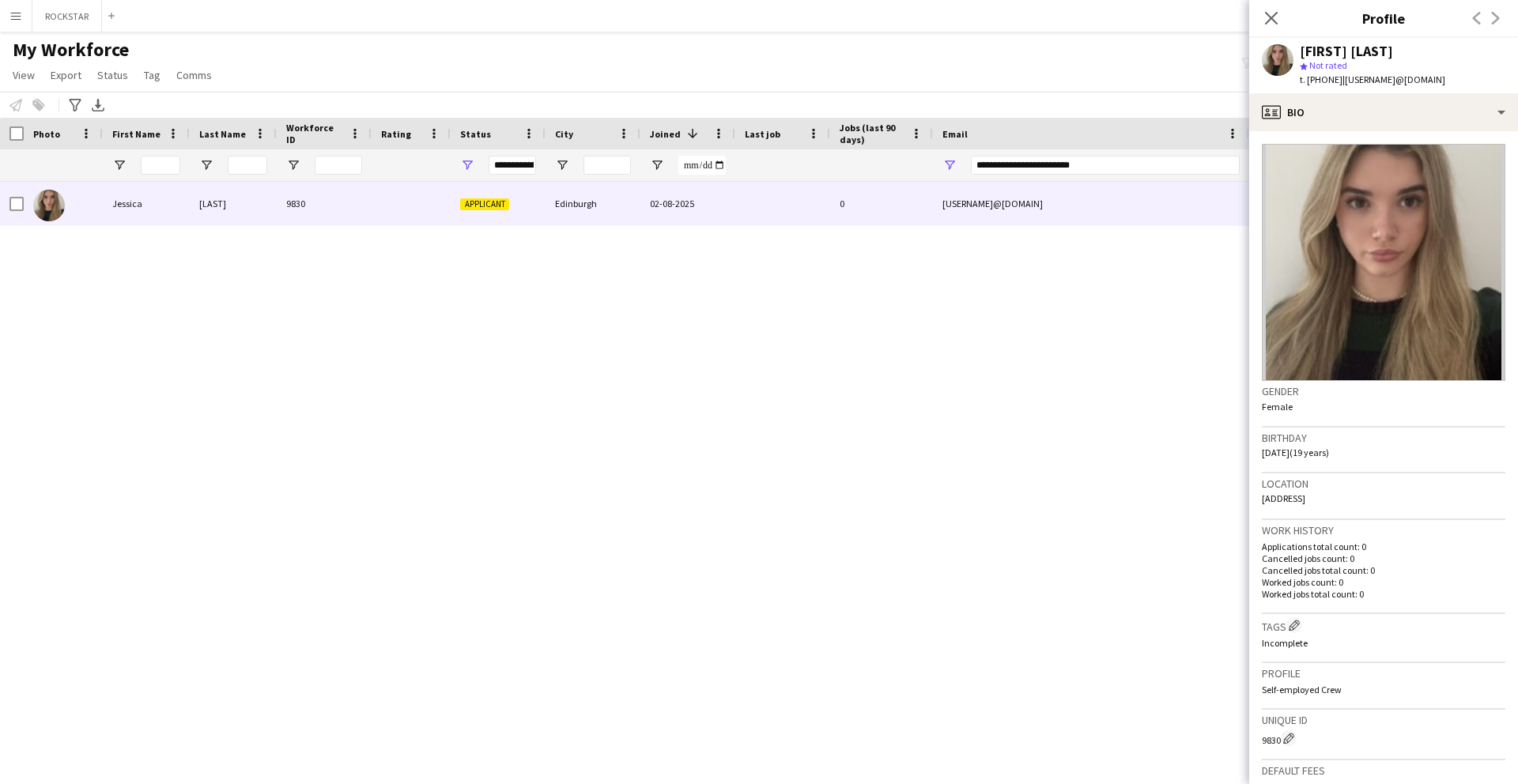 scroll, scrollTop: 255, scrollLeft: 0, axis: vertical 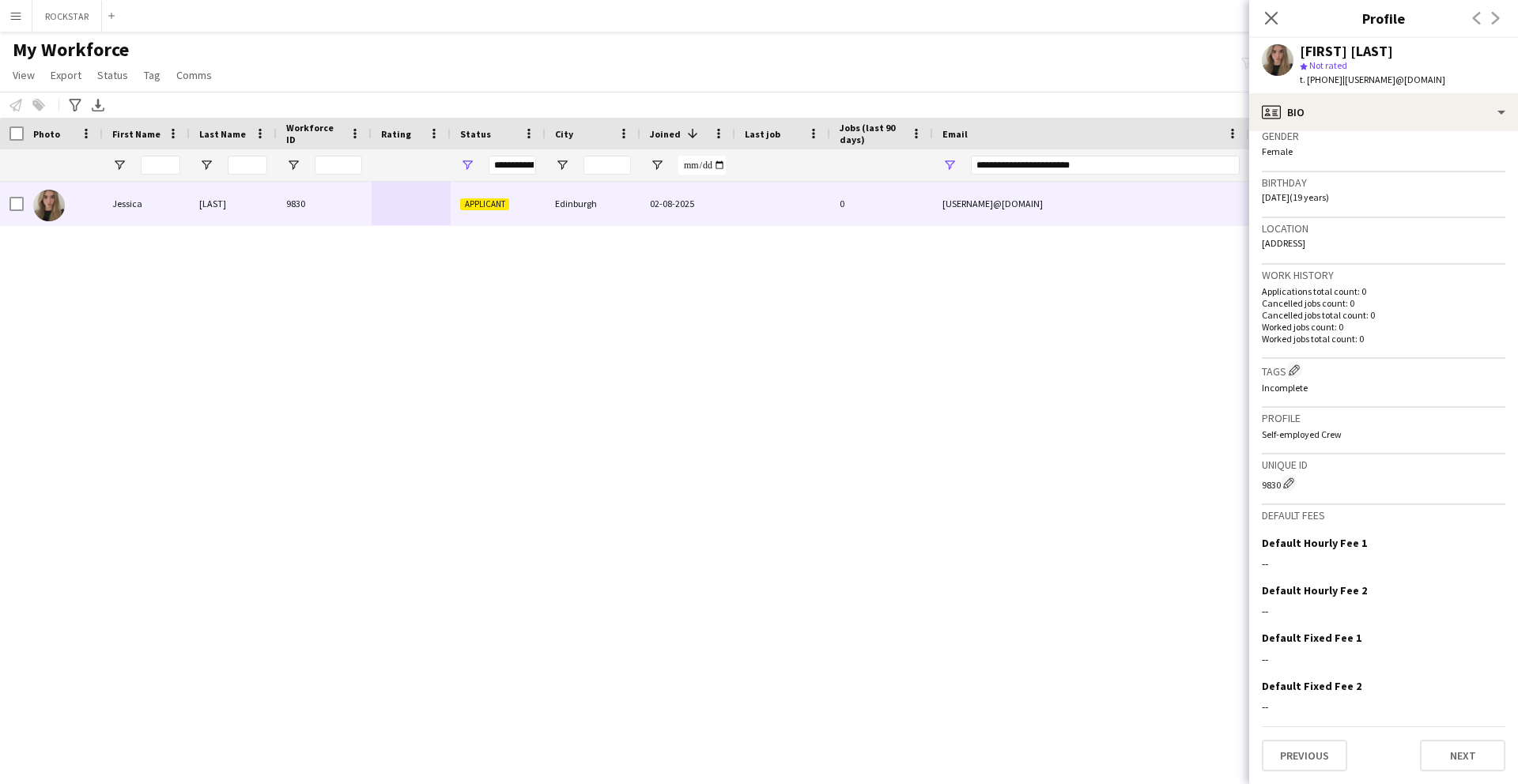 click on "[BIRTH DATE] ([AGE] years)" 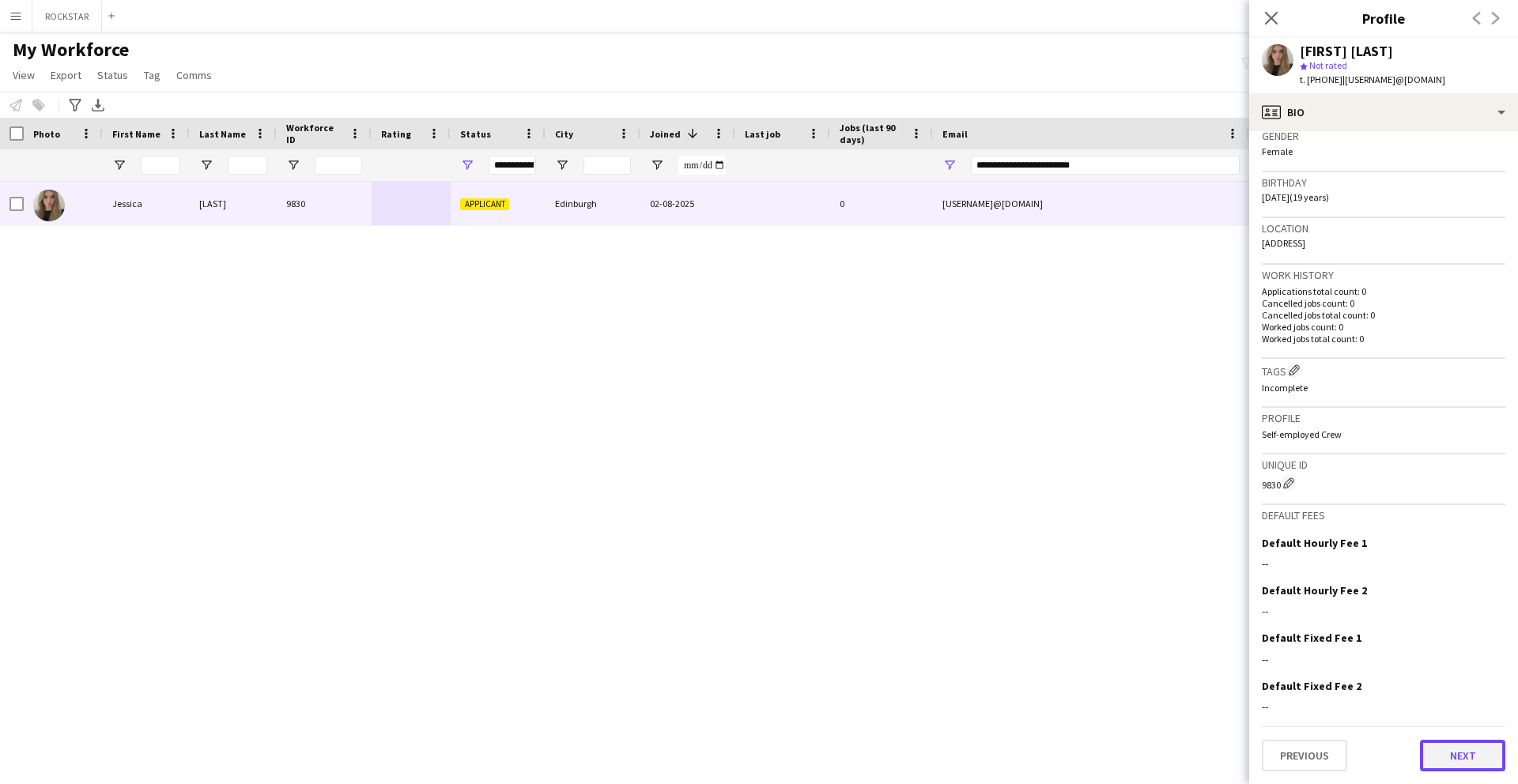 click on "Next" 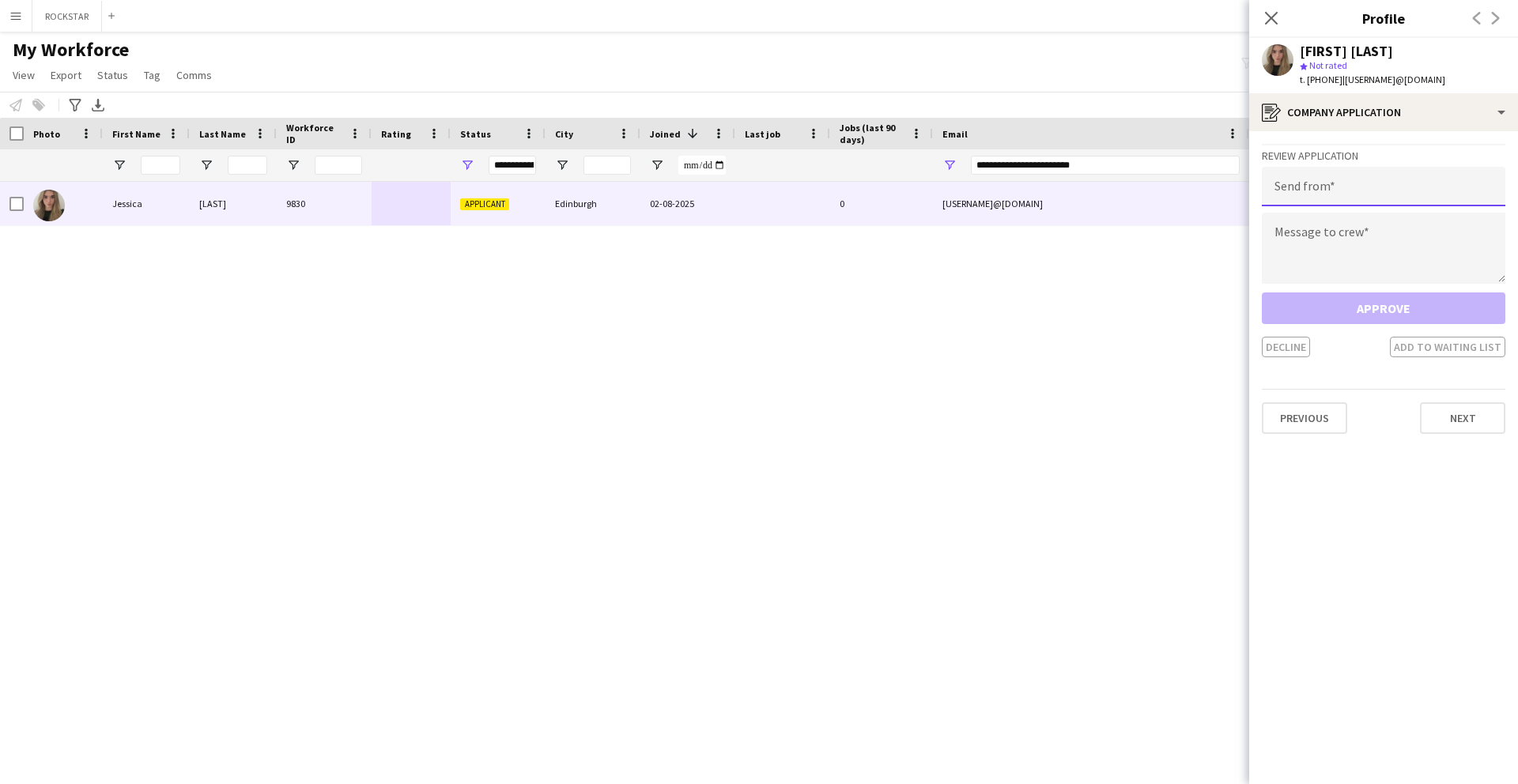 click 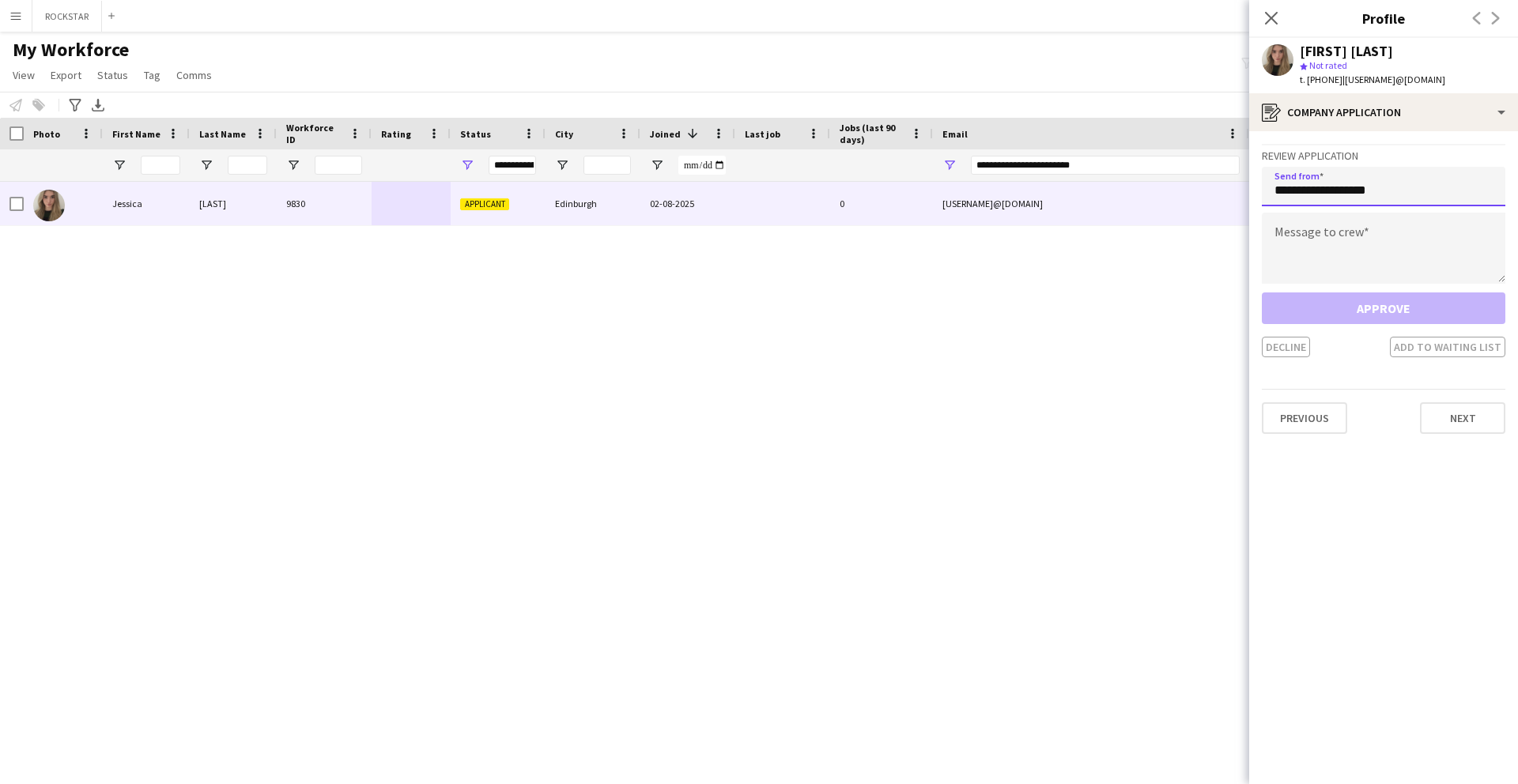 type on "**********" 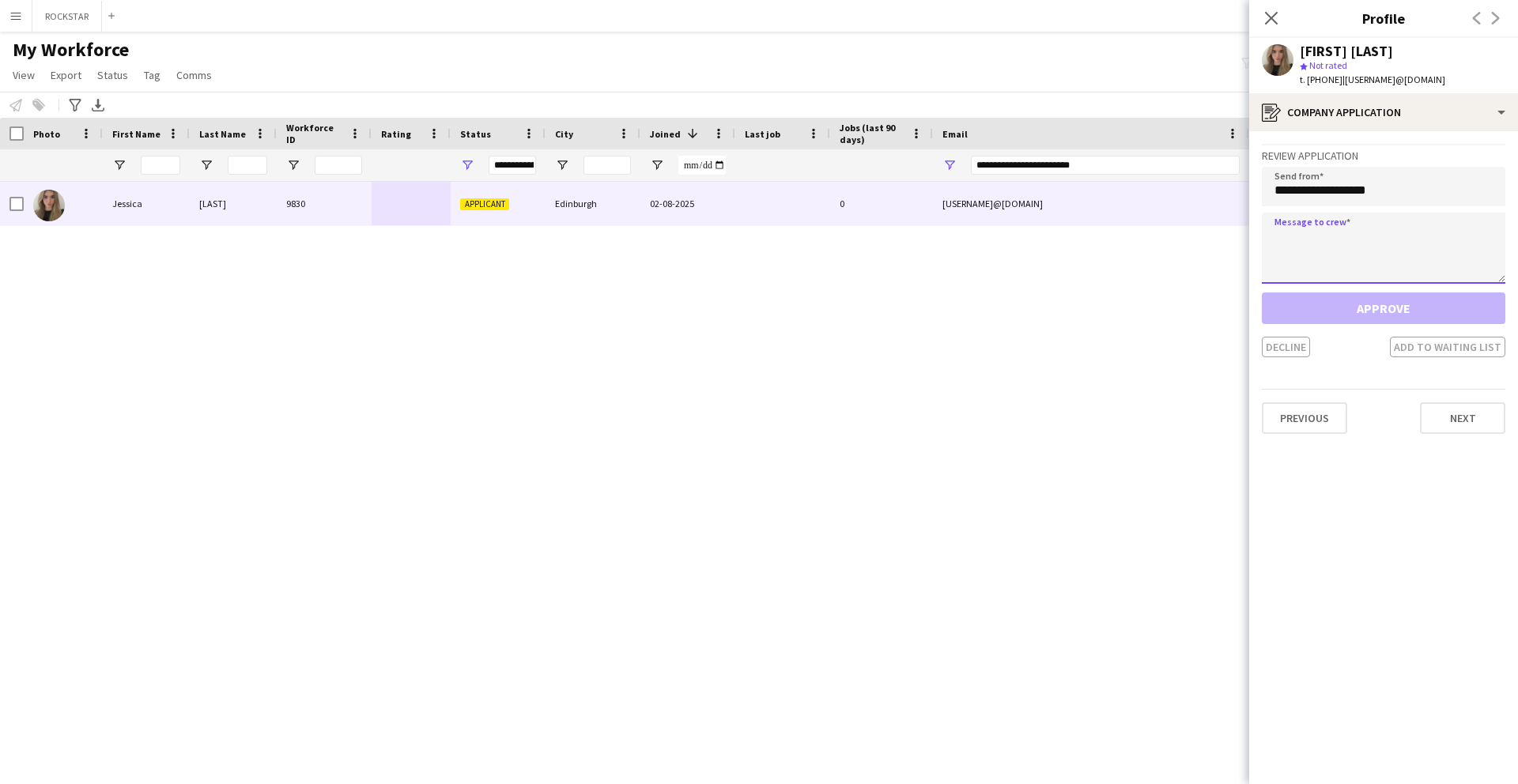 click 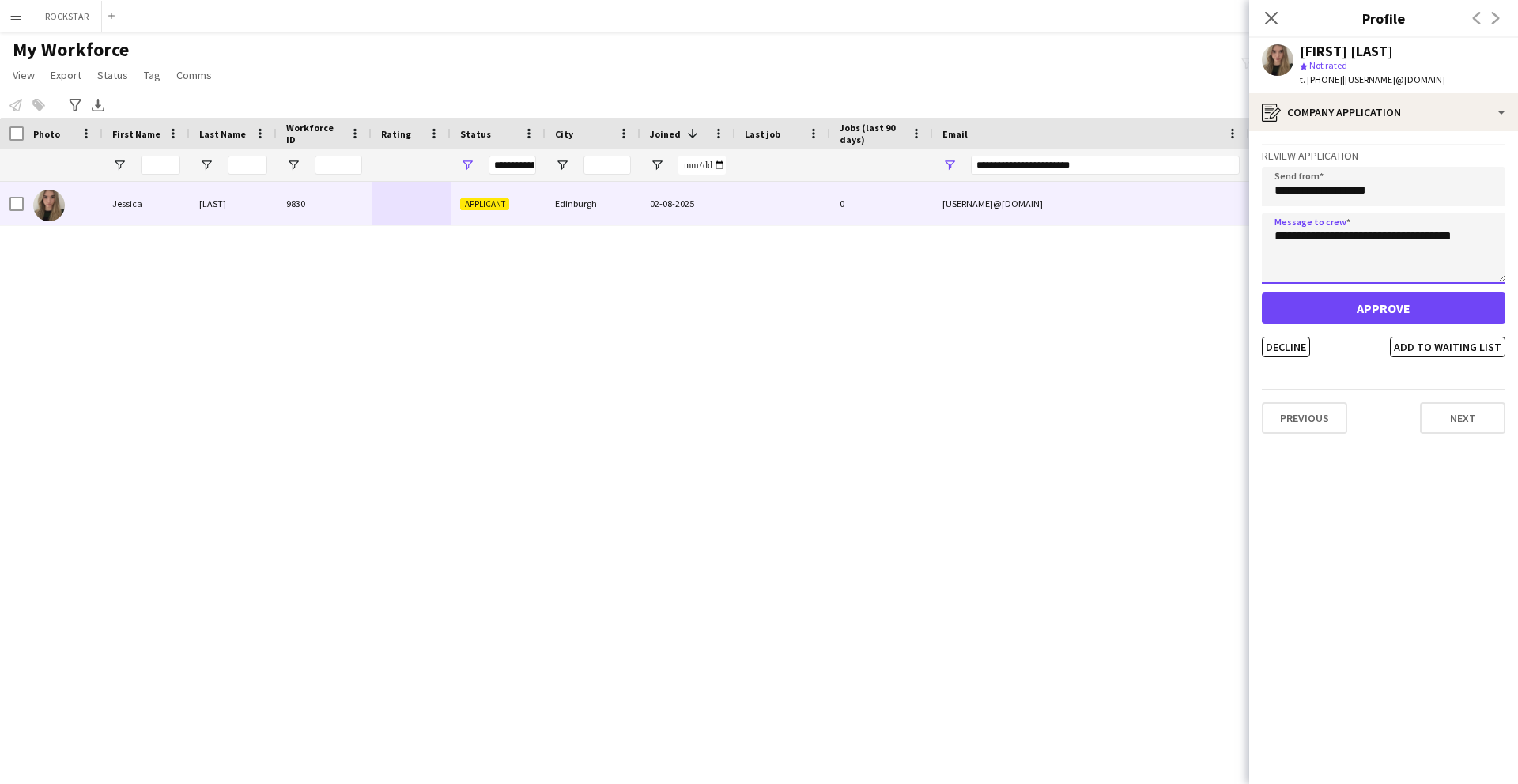 type on "**********" 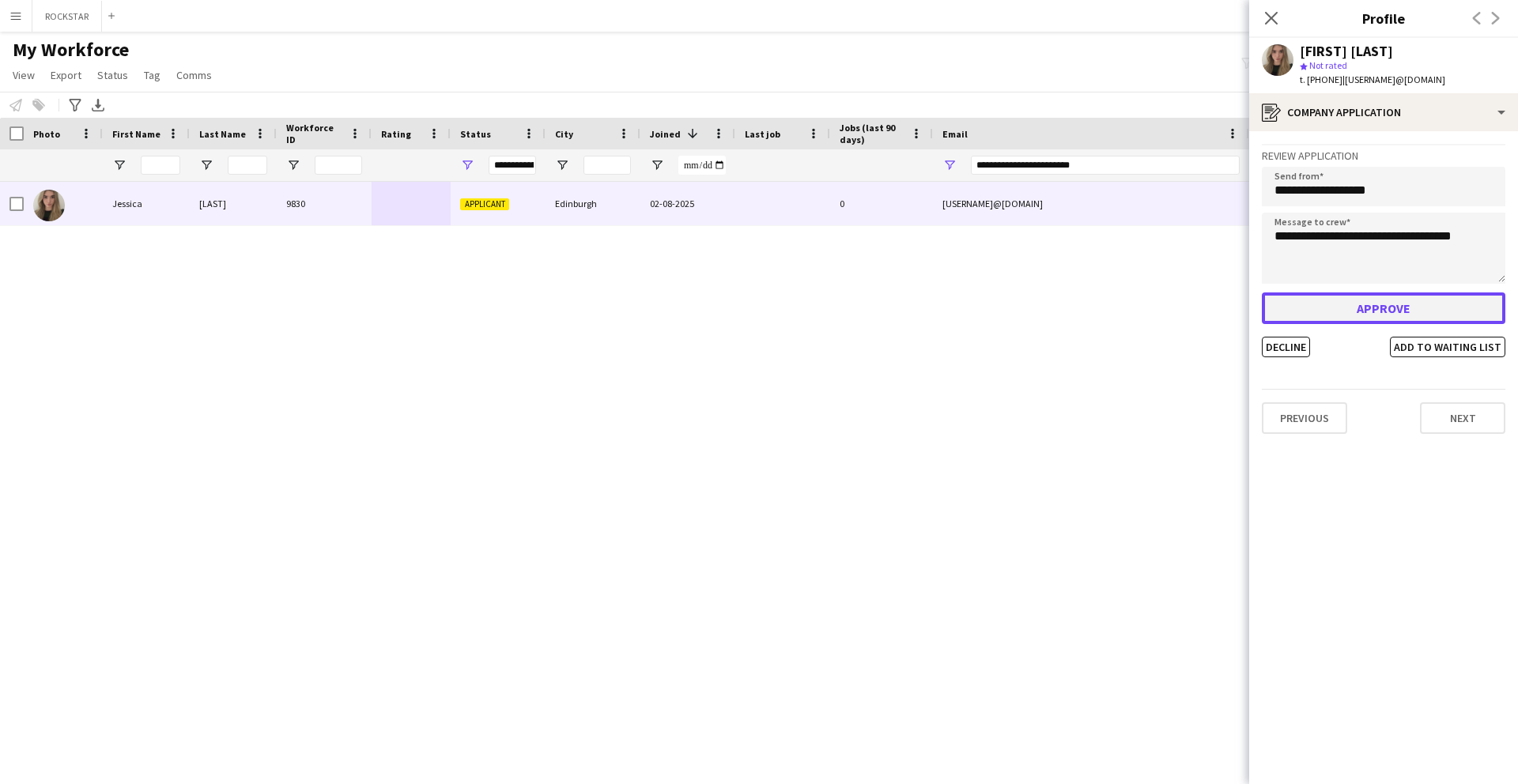 click on "Approve" 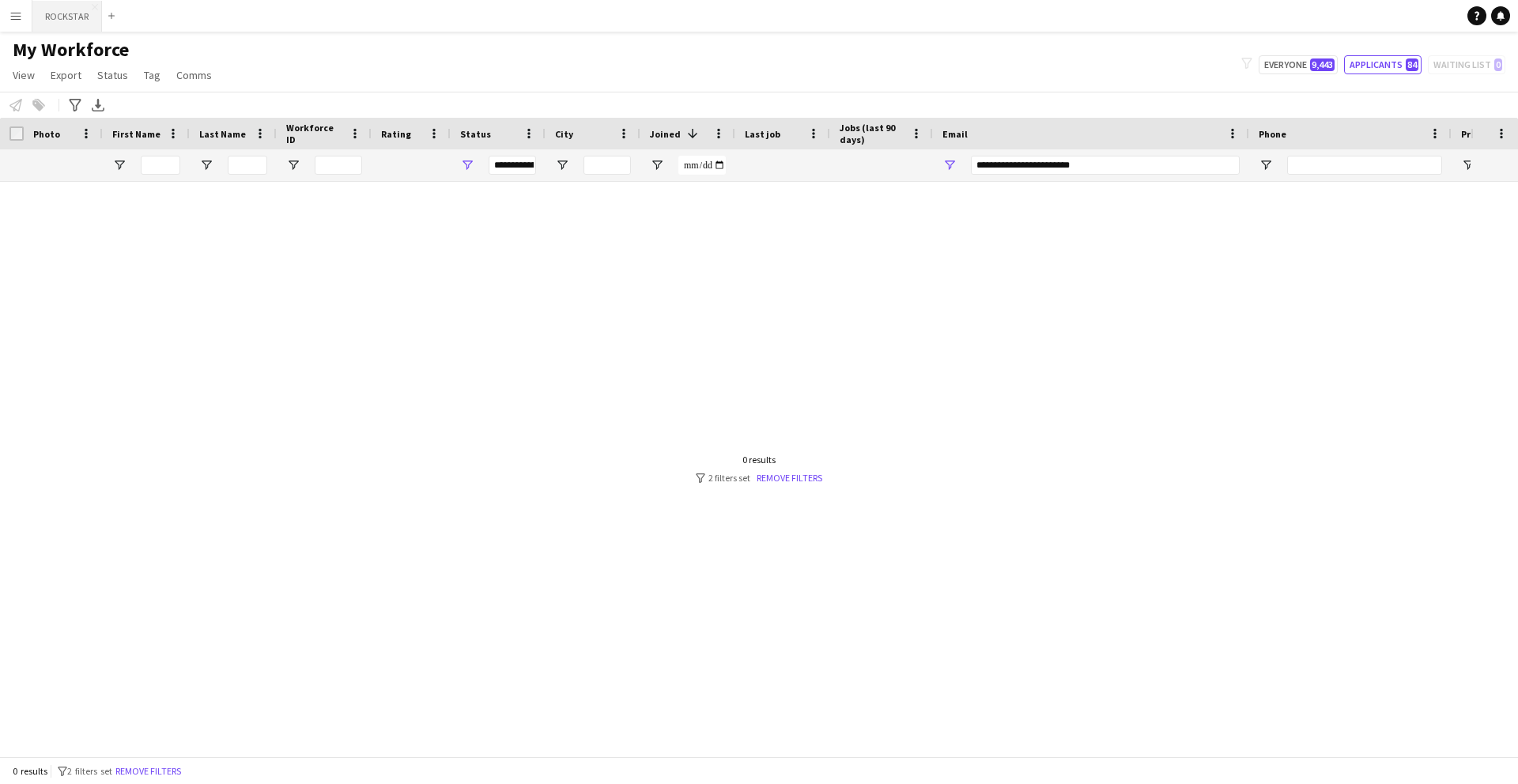 click on "ROCKSTAR
Close" at bounding box center [67, 16] 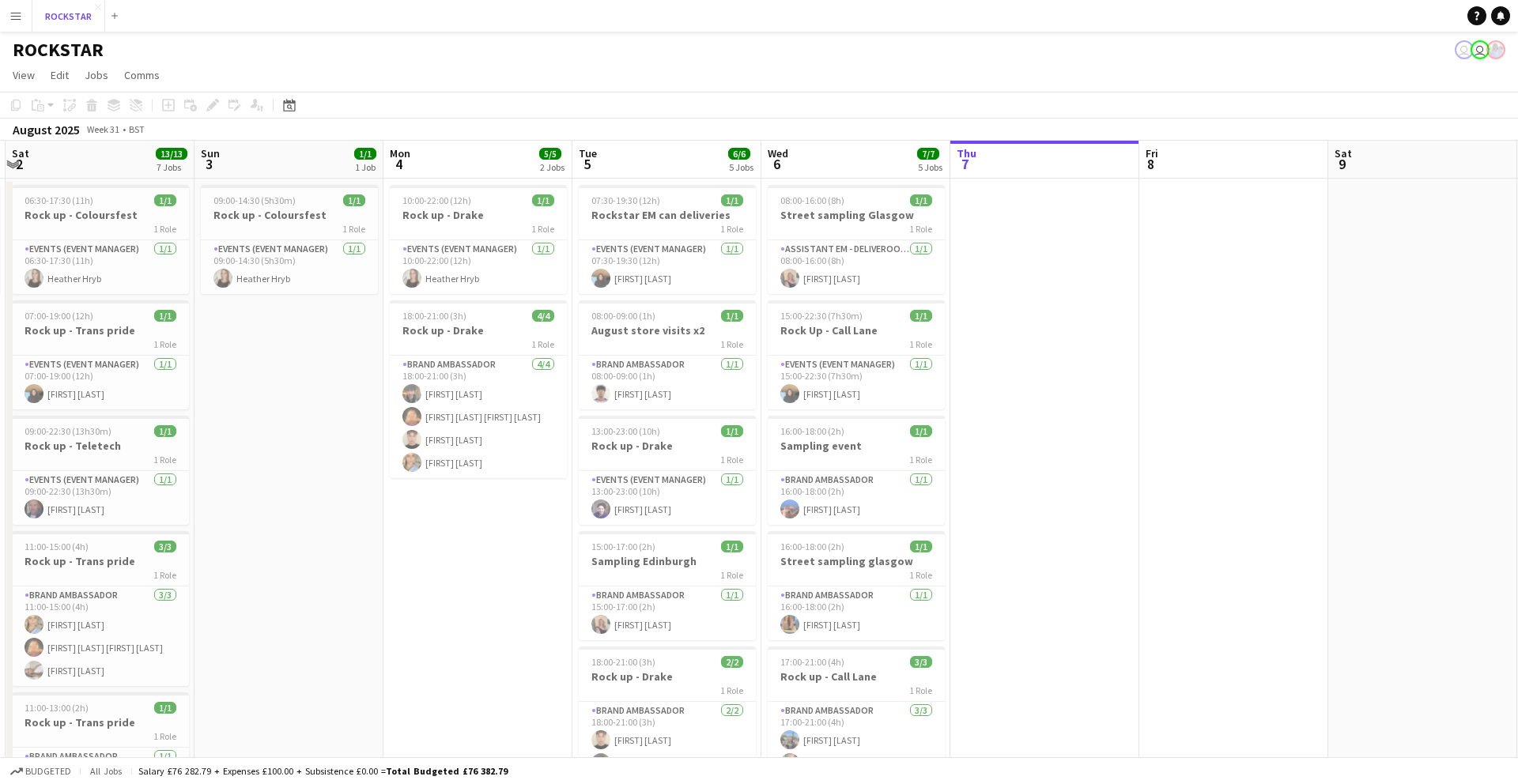 scroll, scrollTop: 0, scrollLeft: 484, axis: horizontal 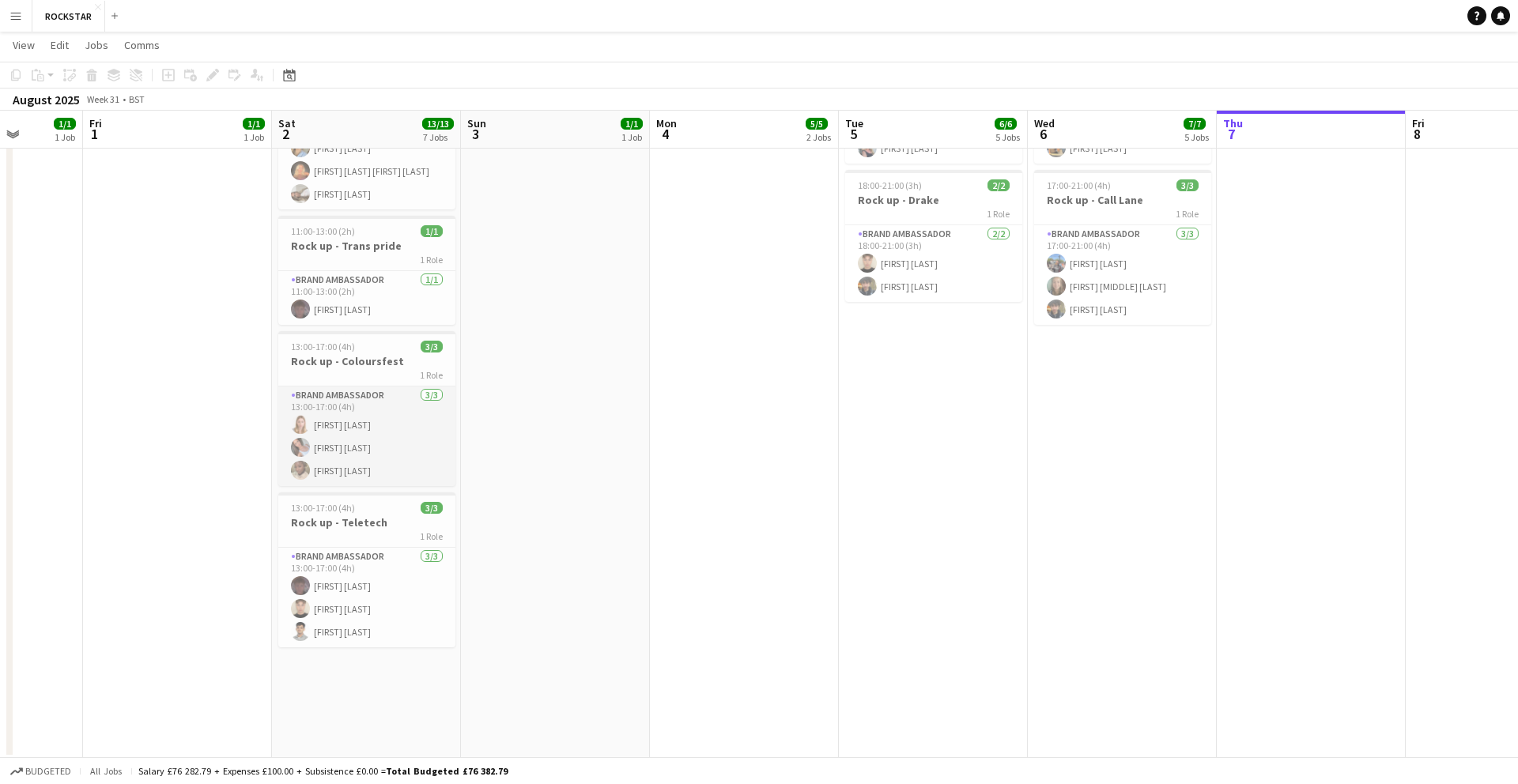 click on "[FIRST] [LAST] [FIRST] [LAST] [FIRST] [LAST]" at bounding box center [367, 436] 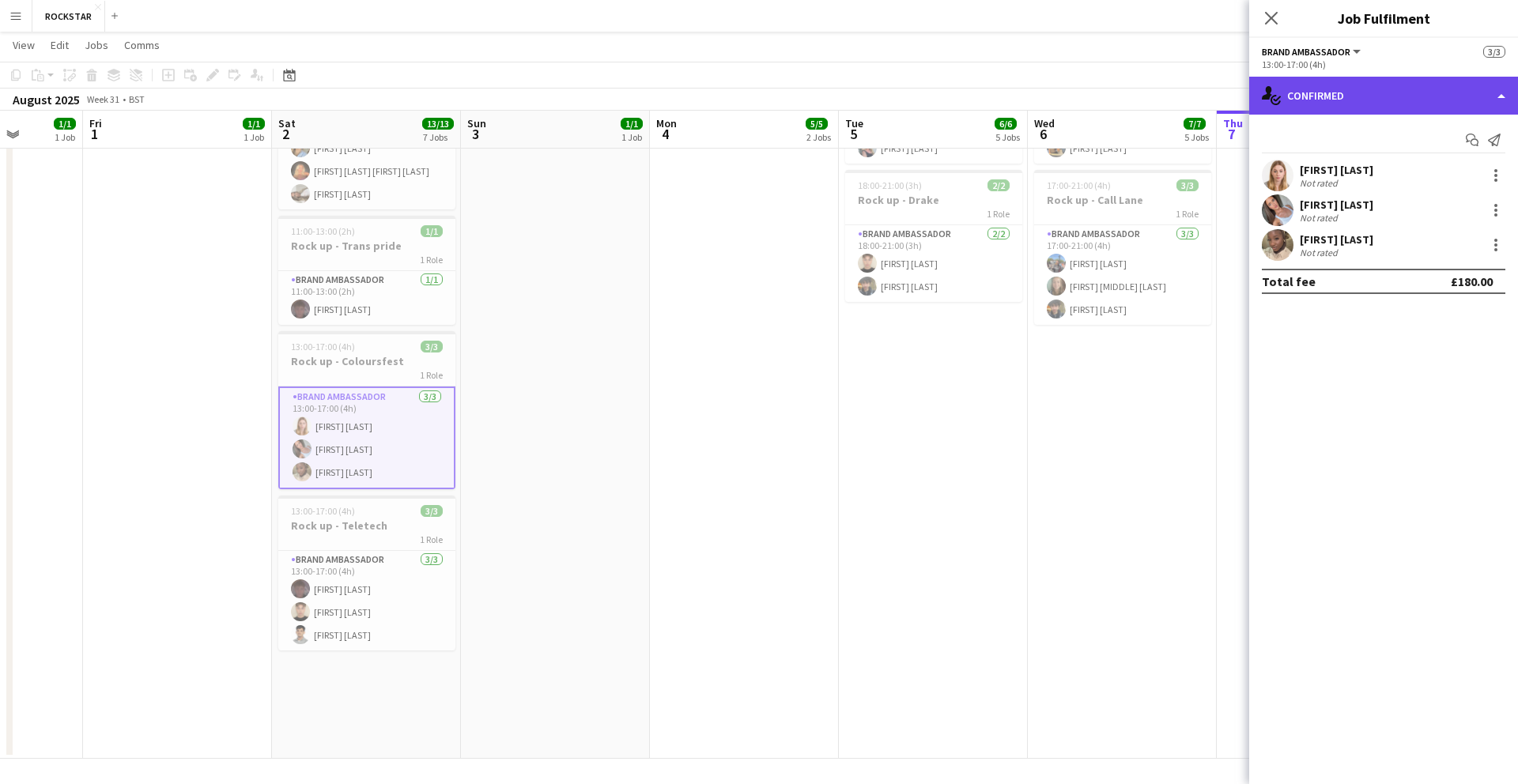 click on "single-neutral-actions-check-2
Confirmed" 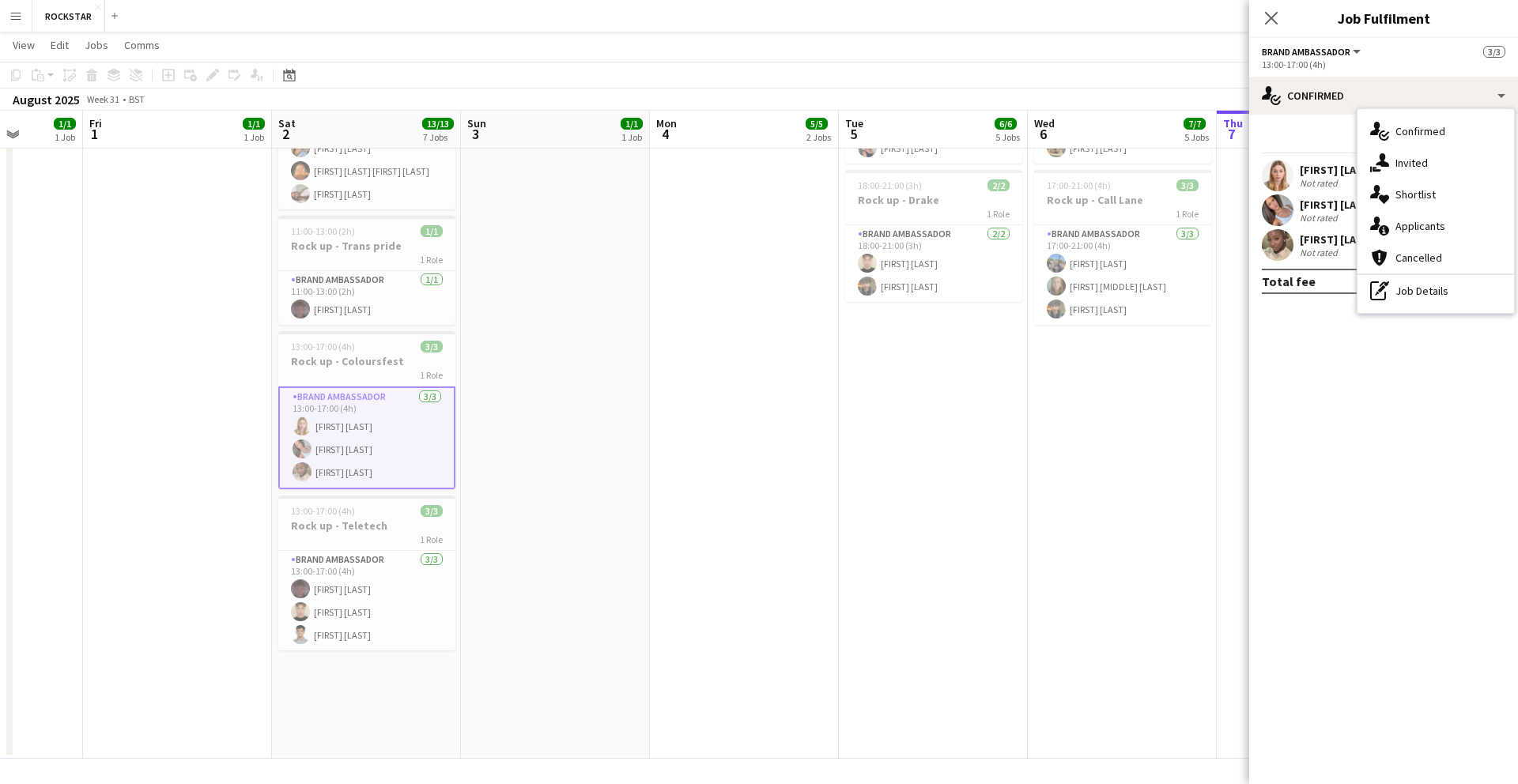 click on "13:00-17:00 (4h)" 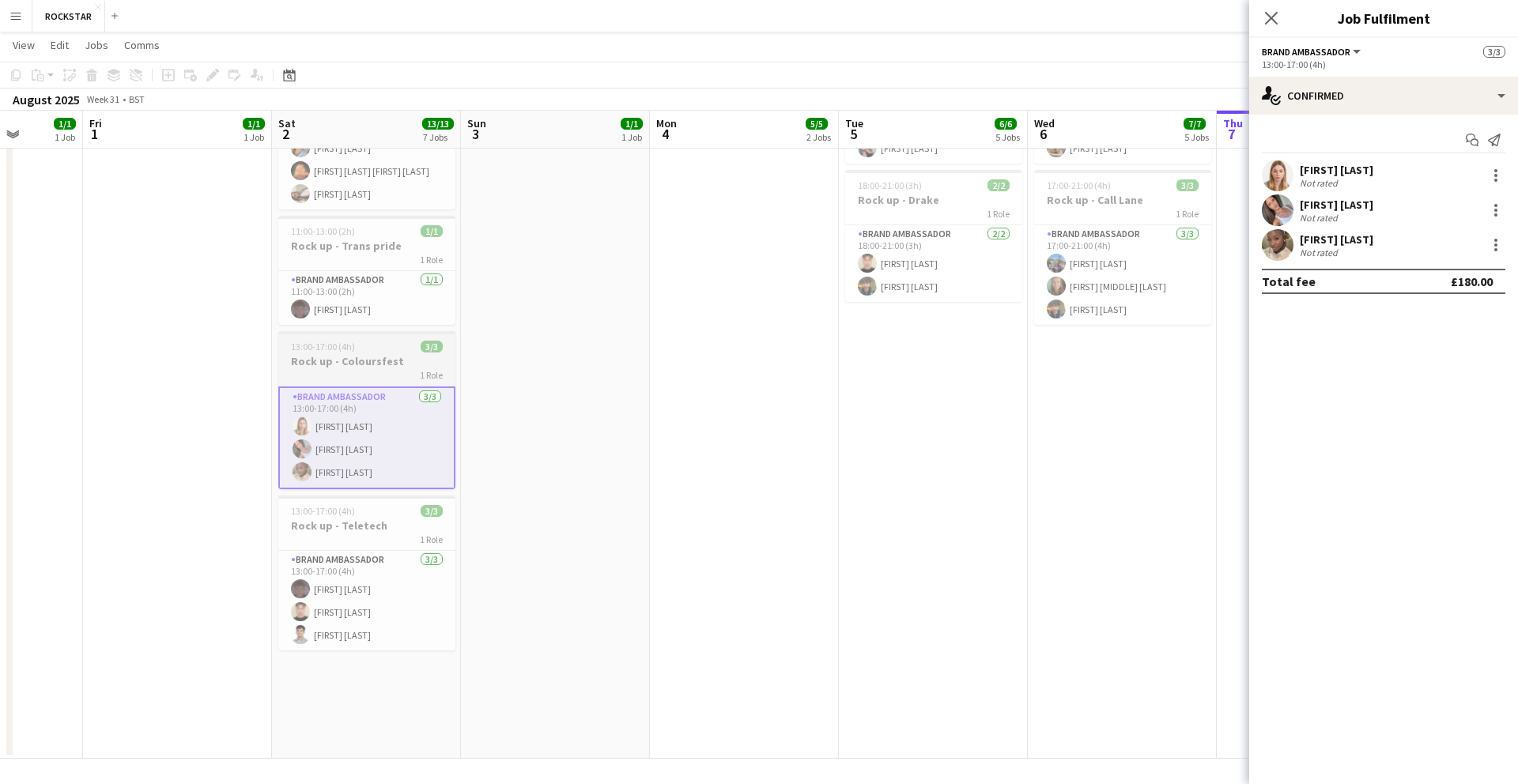 click on "1 Role" at bounding box center [367, 375] 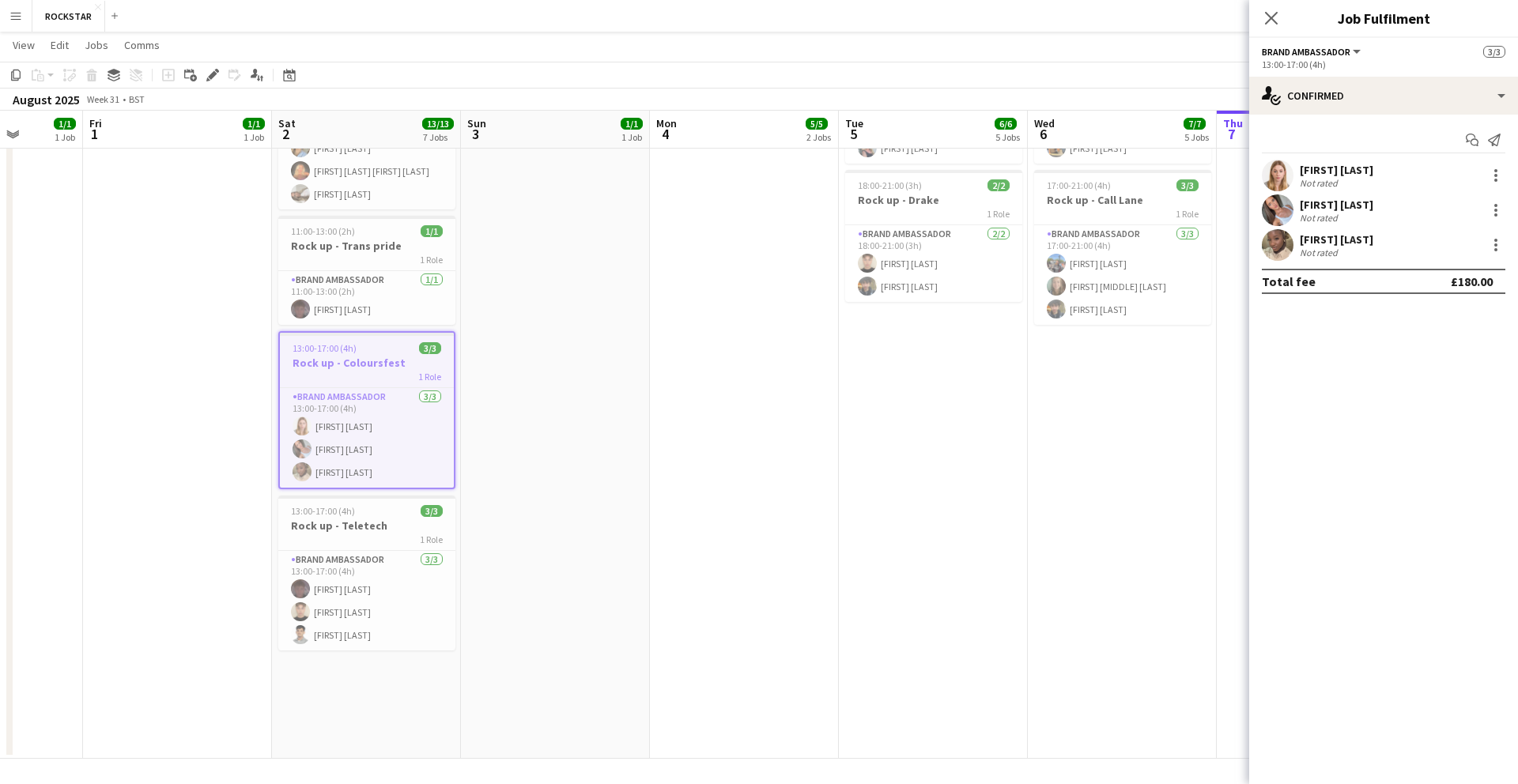click on "Copy
Paste
Paste
Command
V Paste with crew
Command
Shift
V
Paste linked Job
Delete
Group
Ungroup
Add job
Add linked Job
Edit
Edit linked Job
Applicants
Date picker
AUG 2025 AUG 2025 Monday M Tuesday T Wednesday W Thursday T Friday F Saturday S Sunday S  AUG   1   2   3   4   5   6   7   8   9   10   11   12   13   14   15   16   17   18   19   20   21   22   23   24   25" 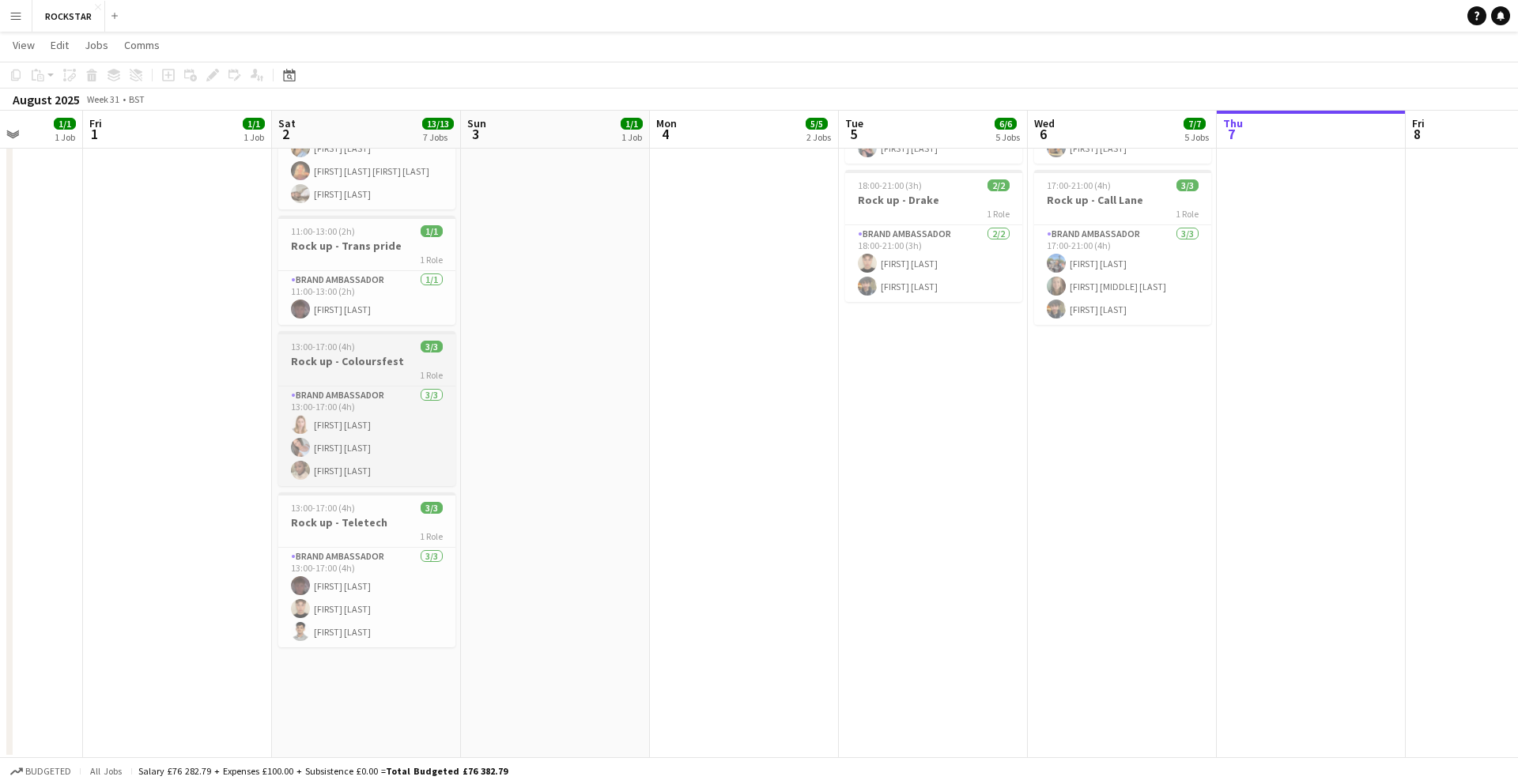 click on "[FIRST] [LAST] [FIRST] [LAST] [FIRST] [LAST]" at bounding box center (367, 409) 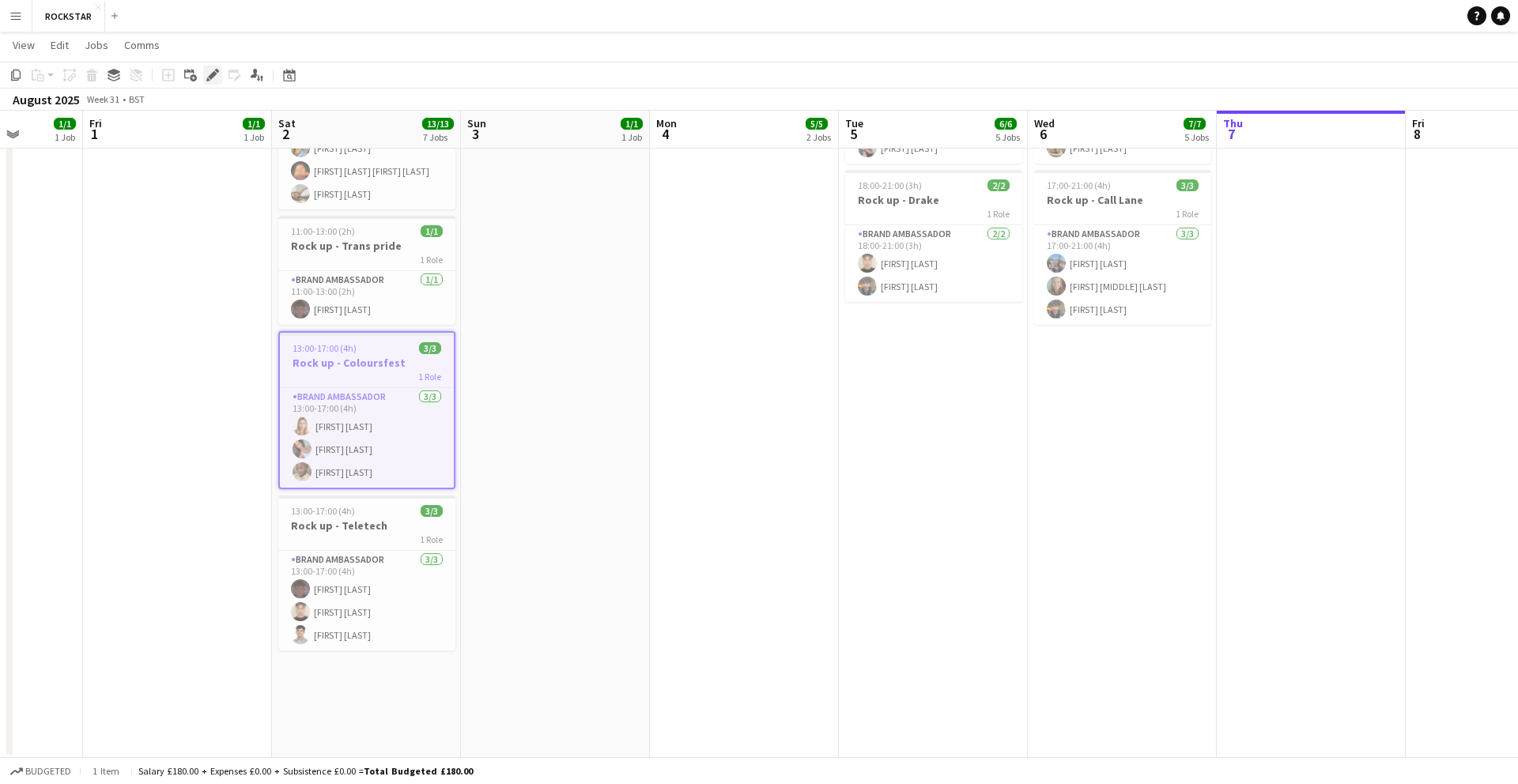 click on "Edit" at bounding box center [213, 75] 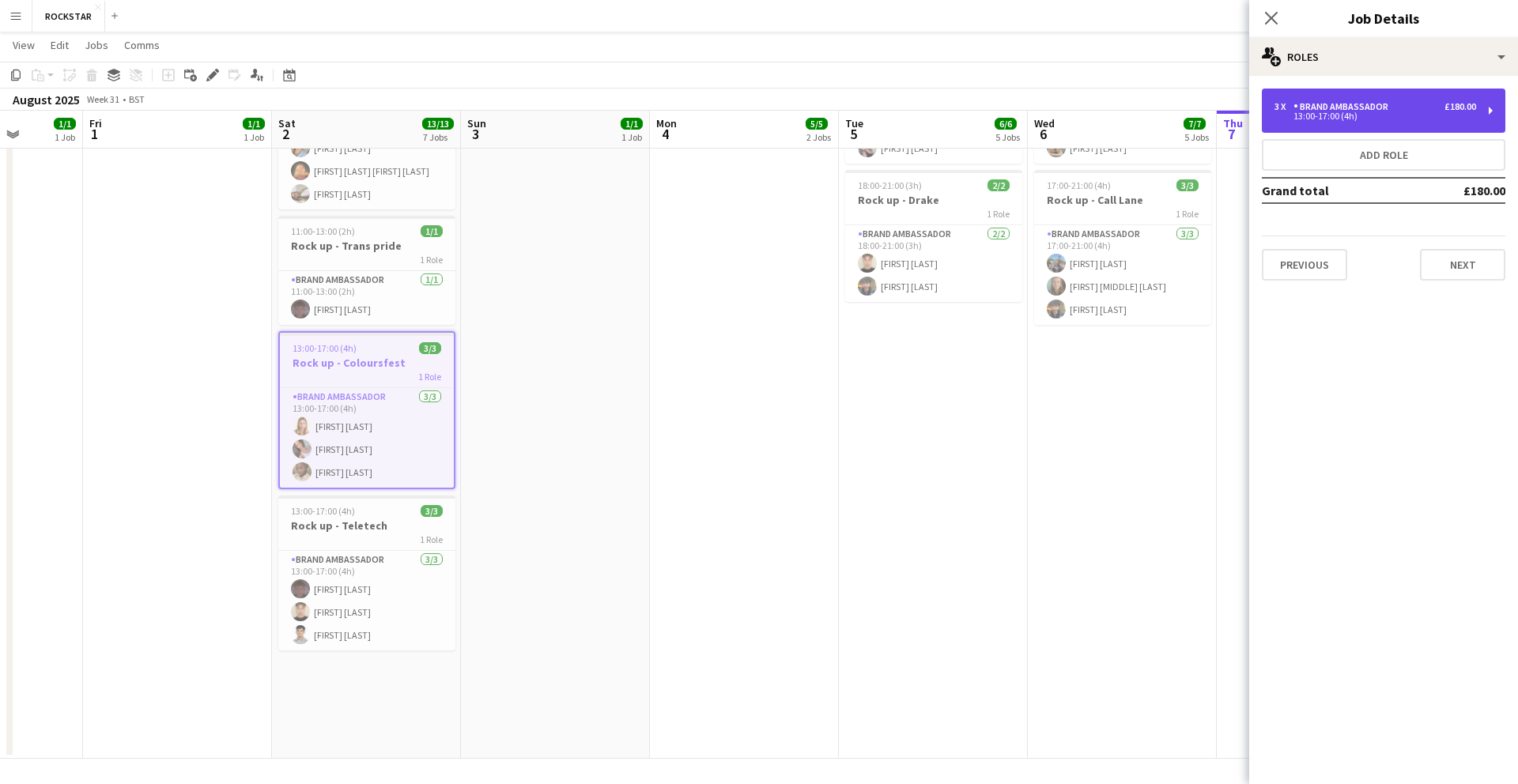 click on "3 x   Brand Ambassador   £180.00   13:00-17:00 (4h)" at bounding box center (1384, 111) 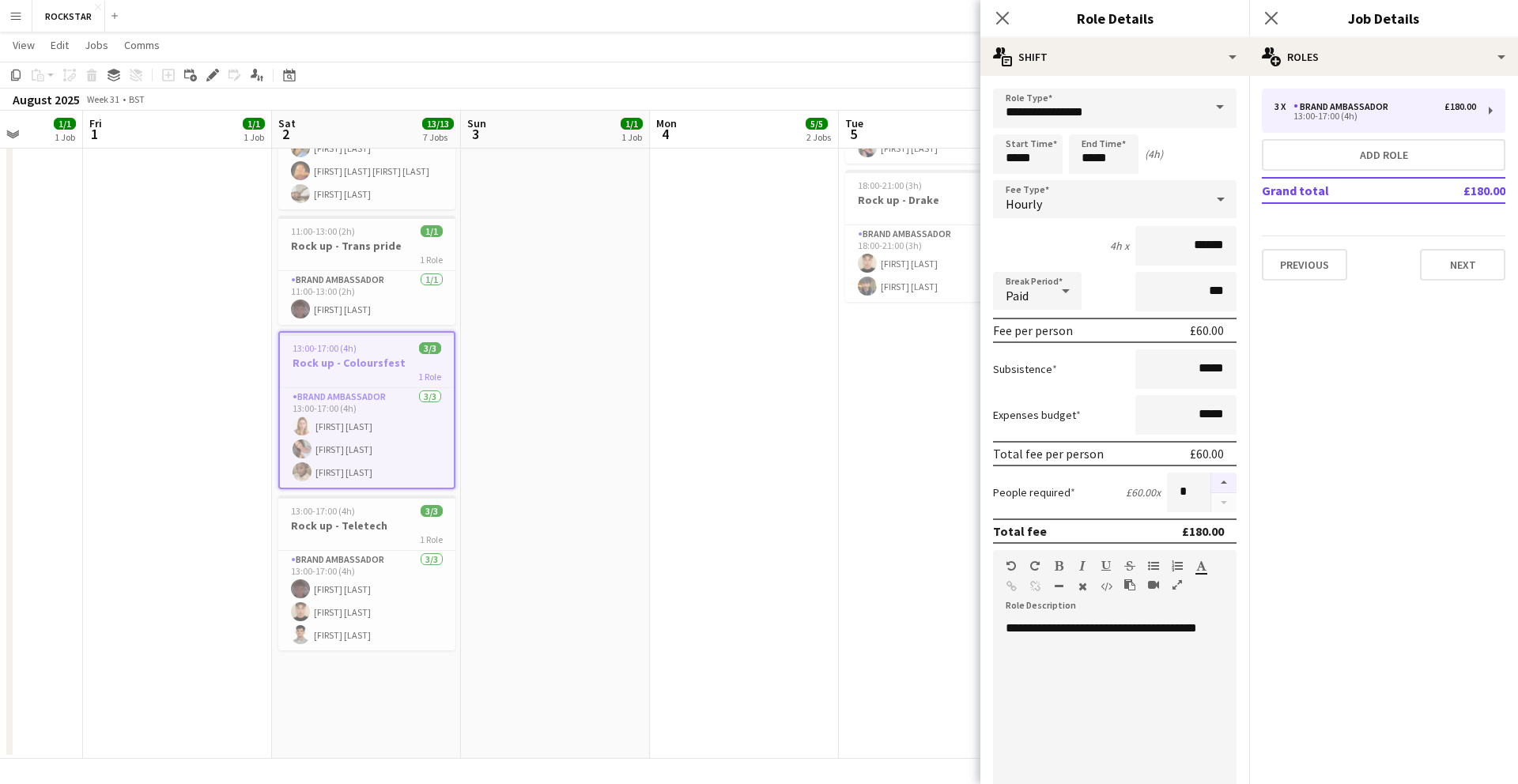 click at bounding box center (1224, 483) 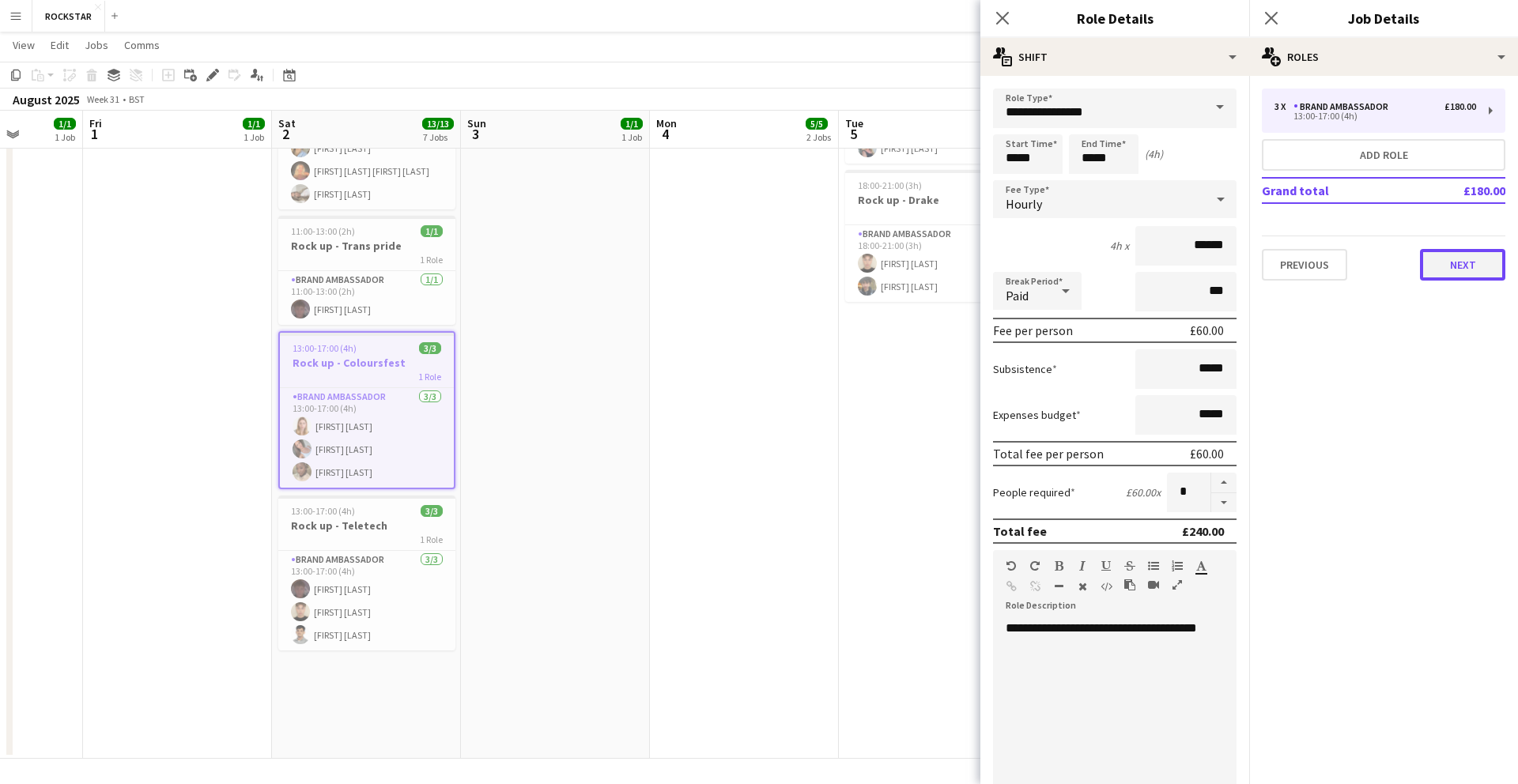 click on "Next" at bounding box center [1463, 265] 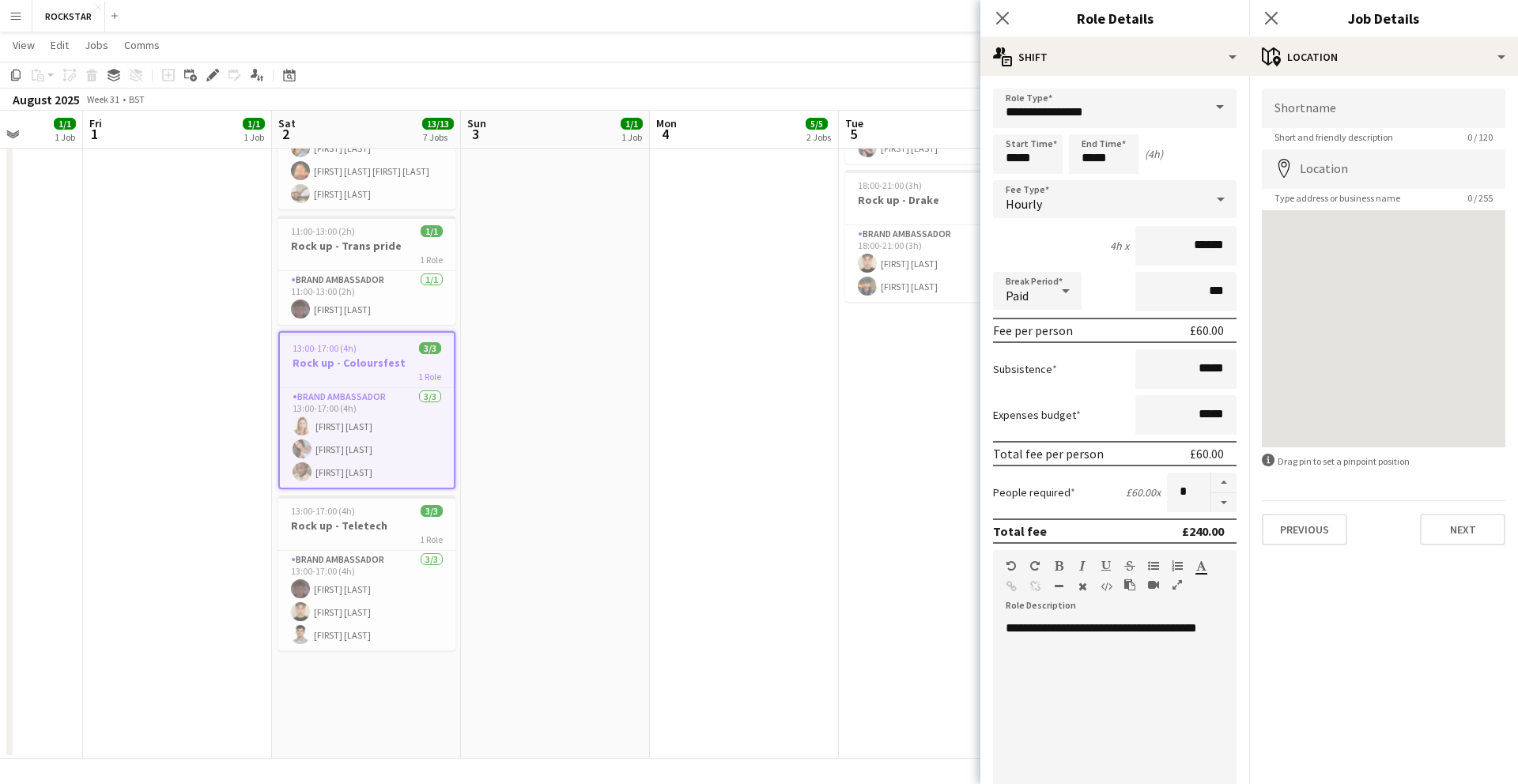 scroll, scrollTop: 477, scrollLeft: 0, axis: vertical 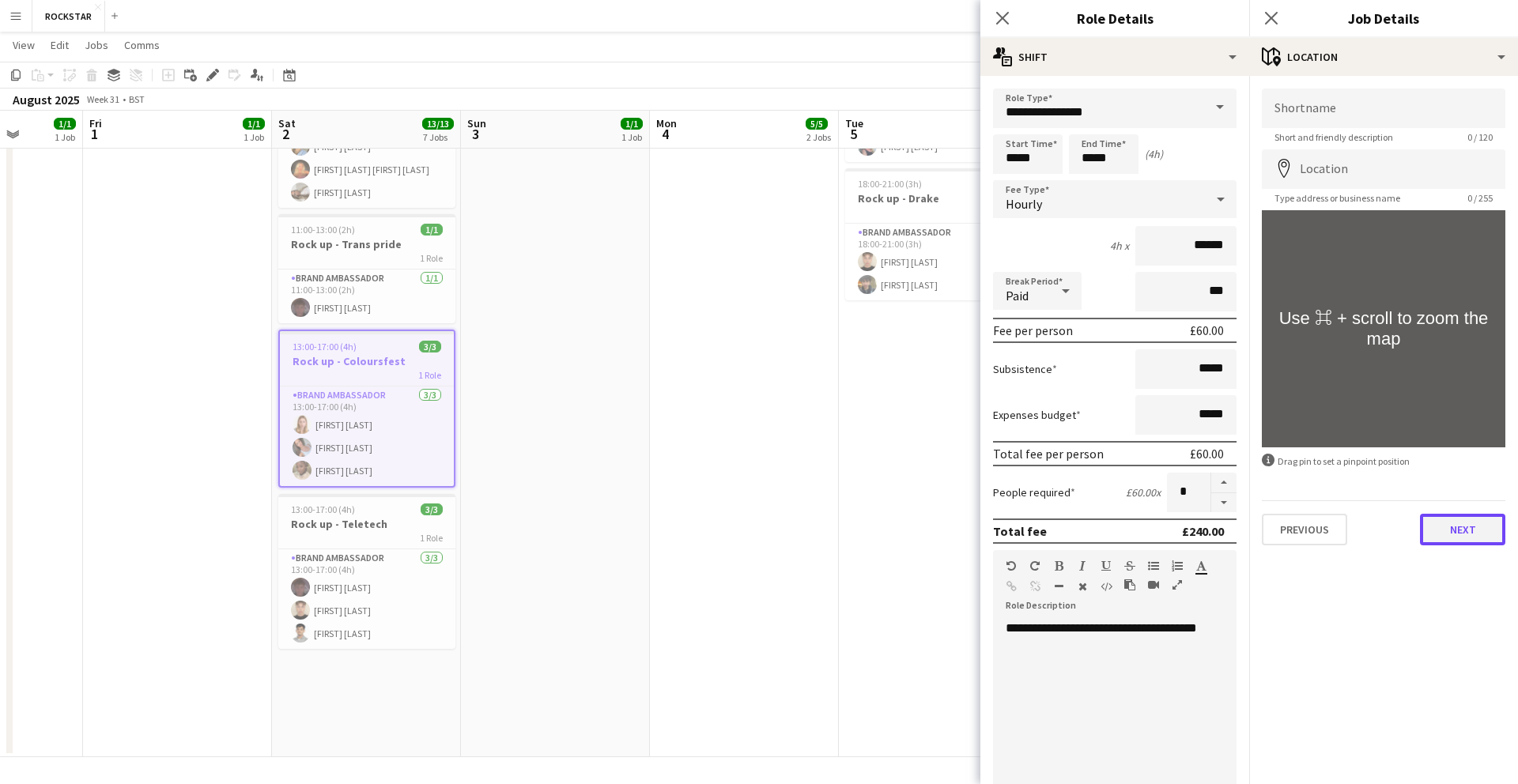click on "Next" at bounding box center [1463, 530] 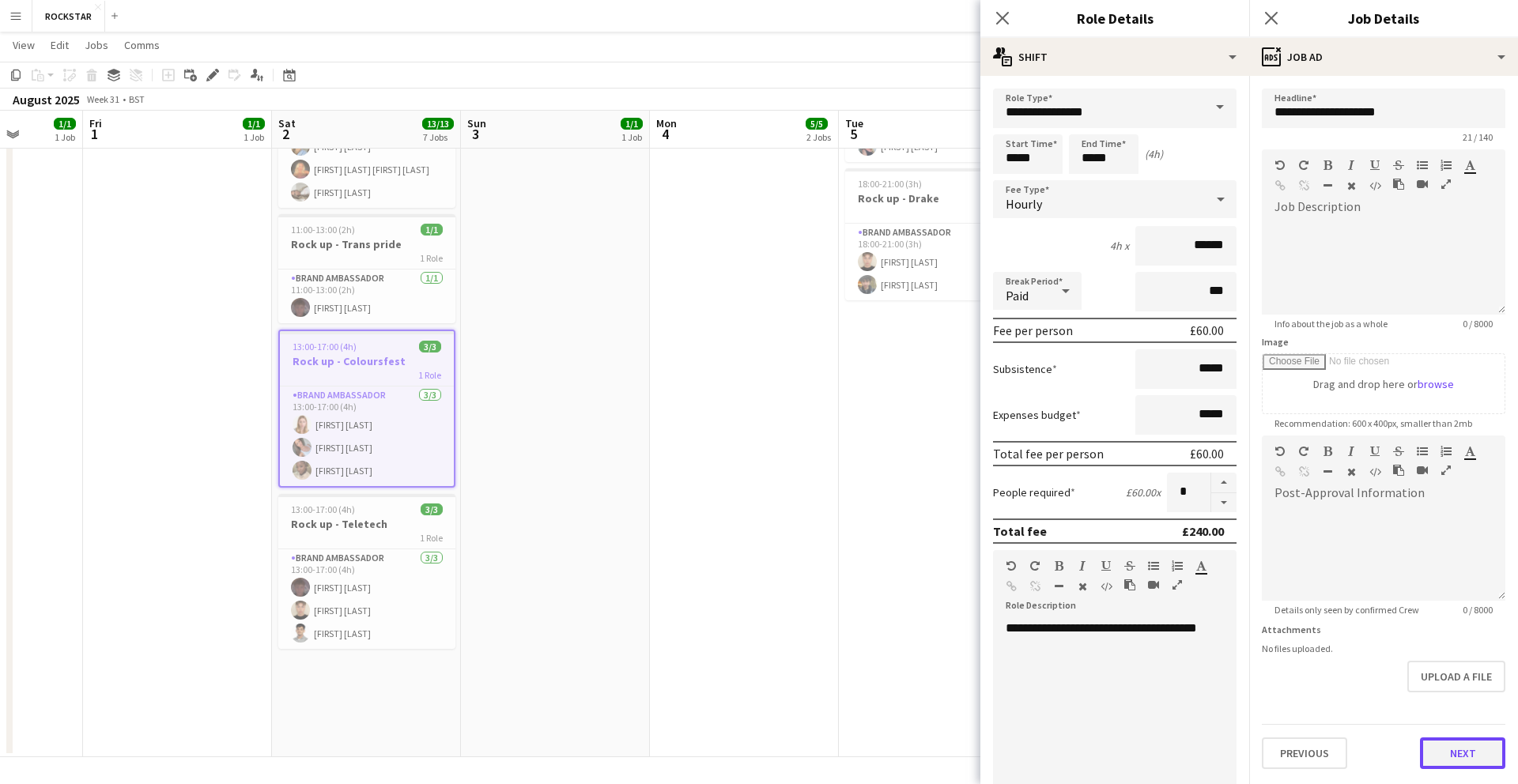 click on "Next" at bounding box center [1463, 753] 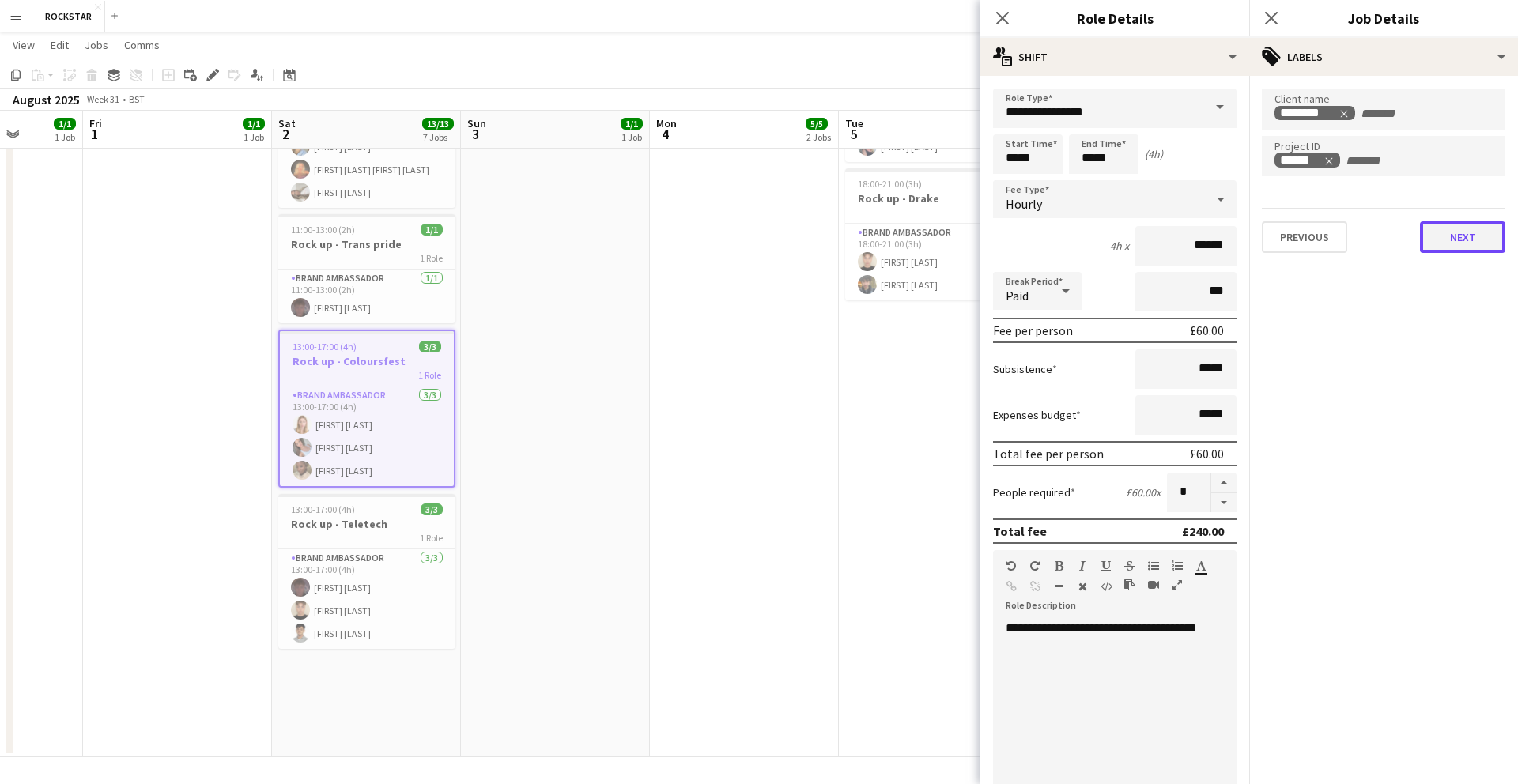 click on "Next" at bounding box center [1463, 237] 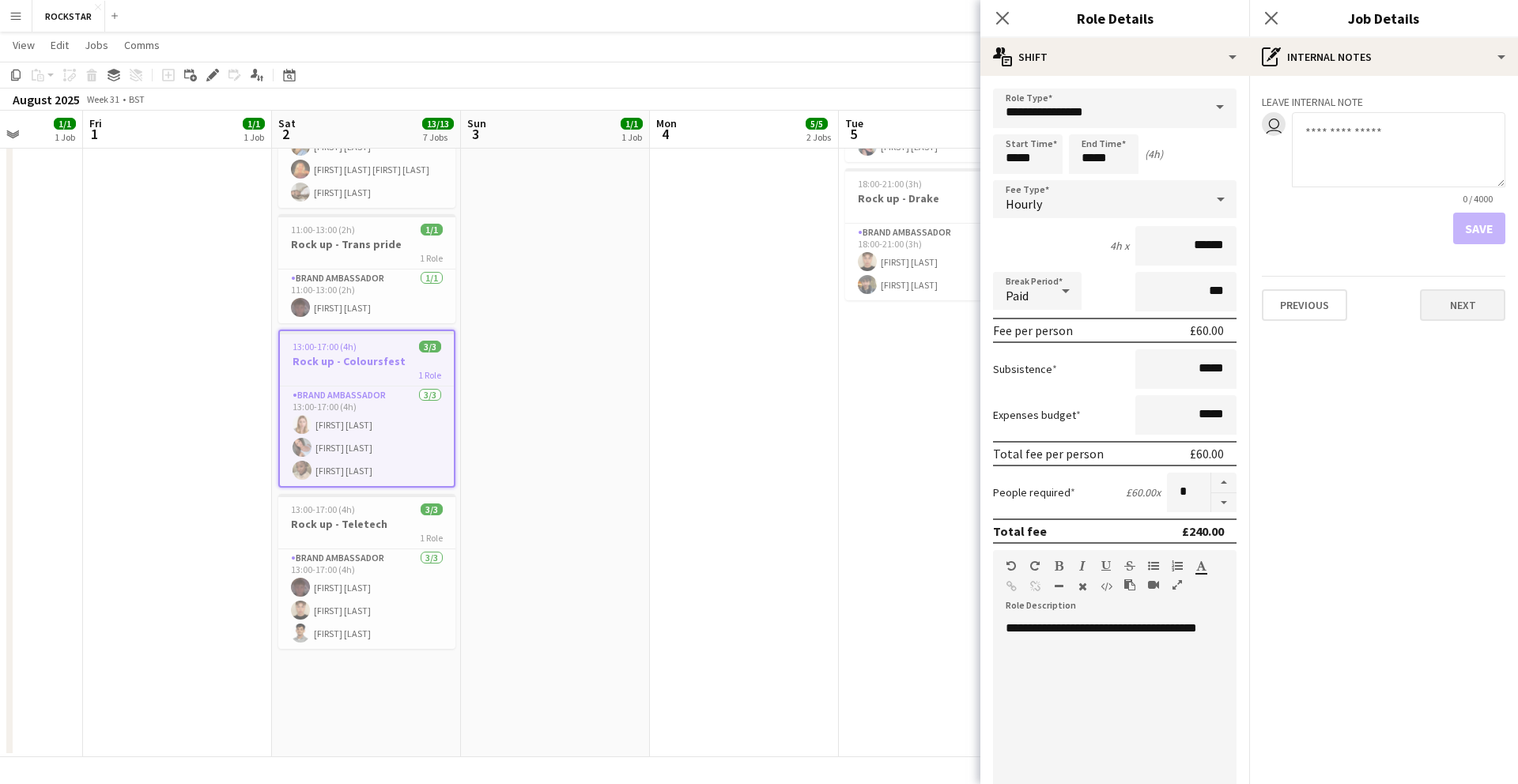 click on "Leave internal note
user
0 / 4000   Save   Previous   Next" at bounding box center (1384, 205) 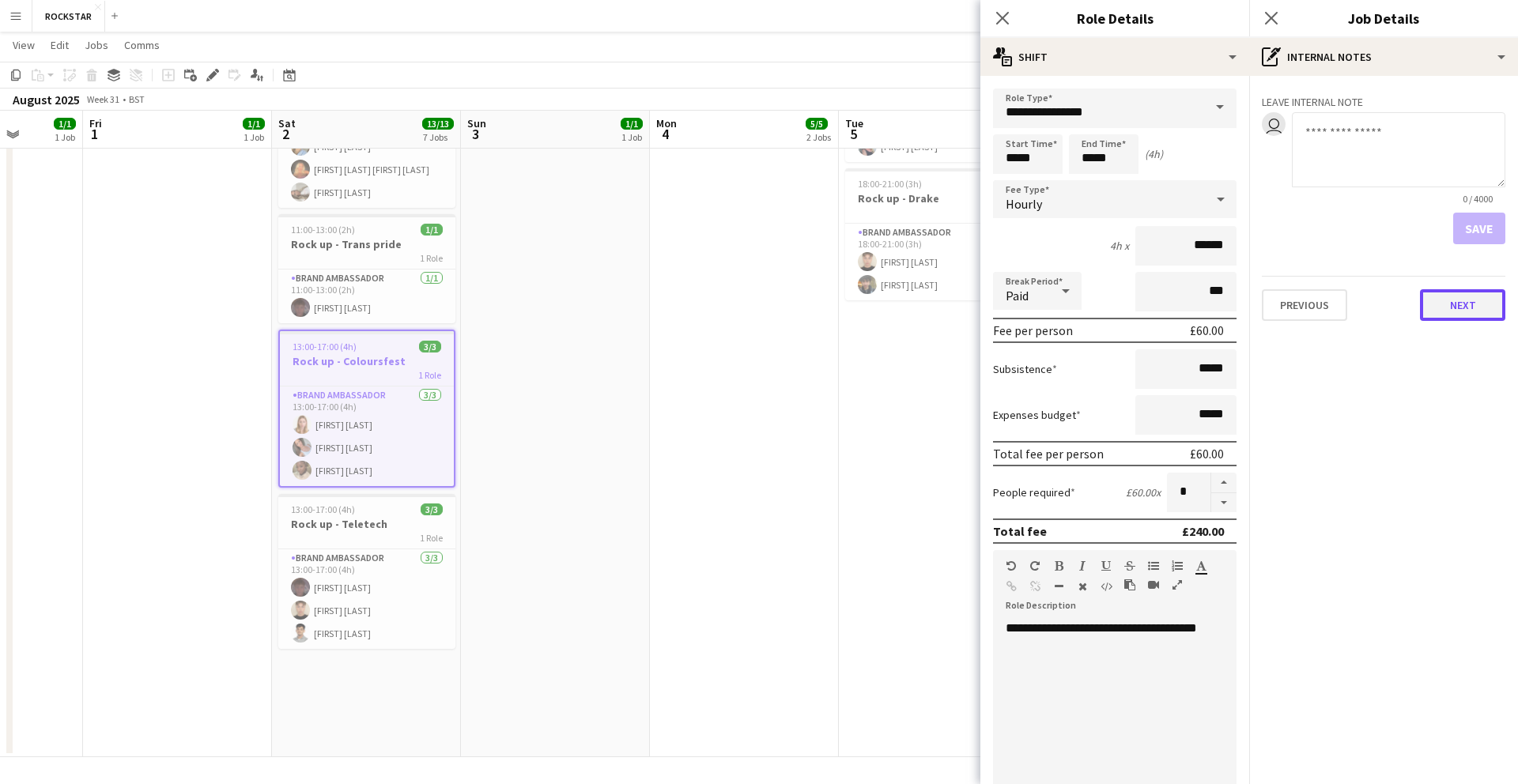 click on "Next" at bounding box center [1463, 305] 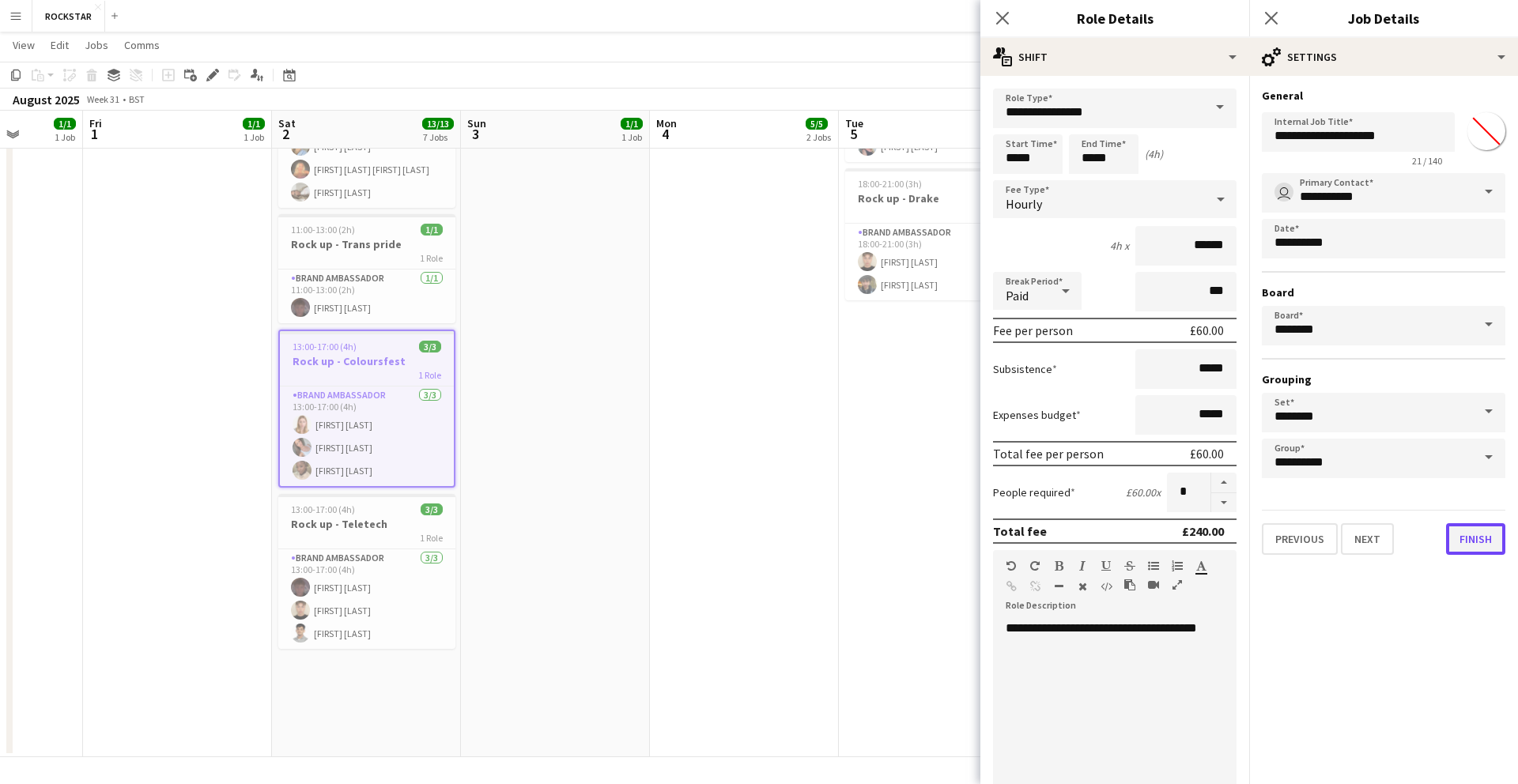 click on "Finish" at bounding box center [1475, 539] 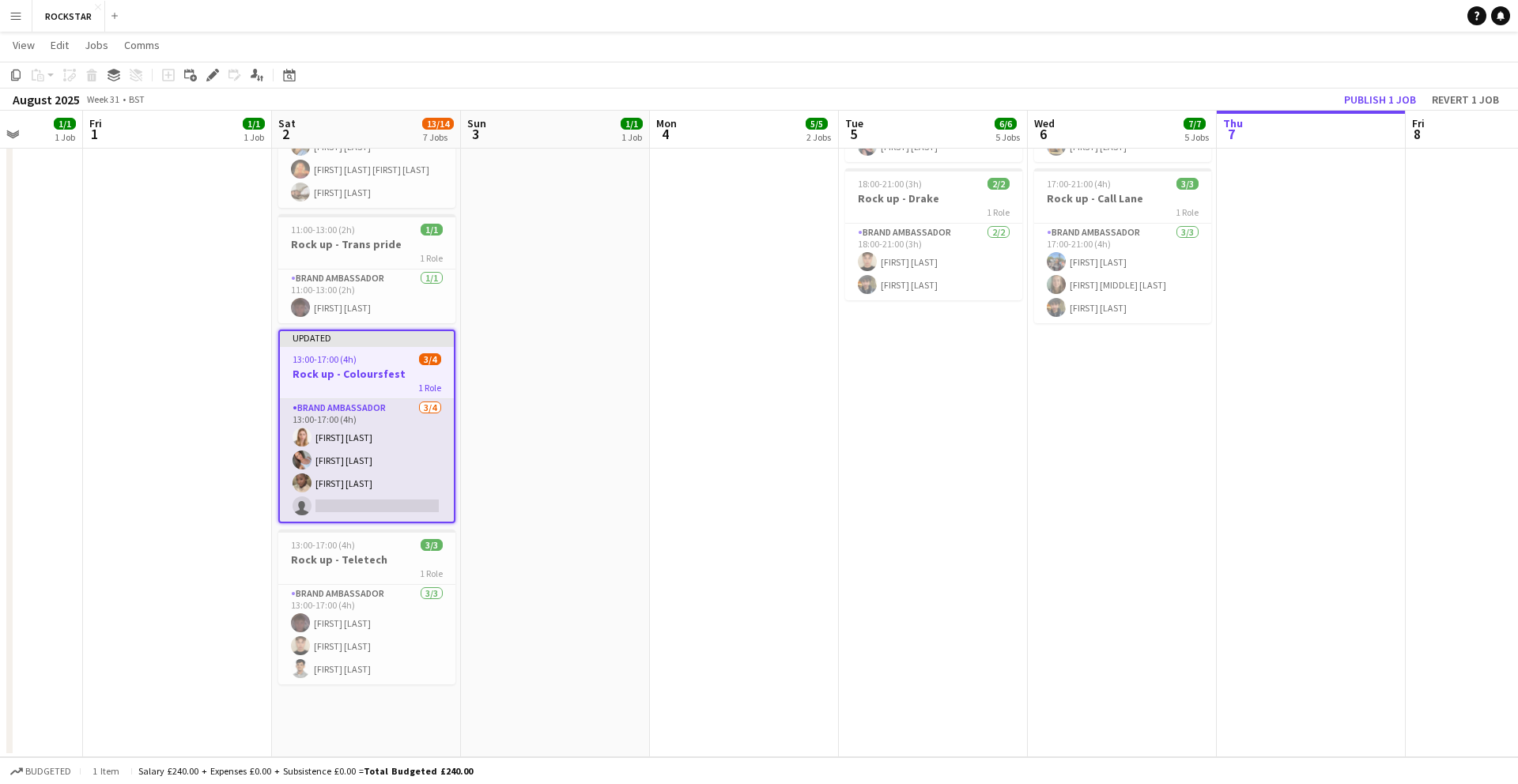 click on "[FIRST] [LAST] [FIRST] [LAST] [FIRST] [LAST]" at bounding box center [367, 460] 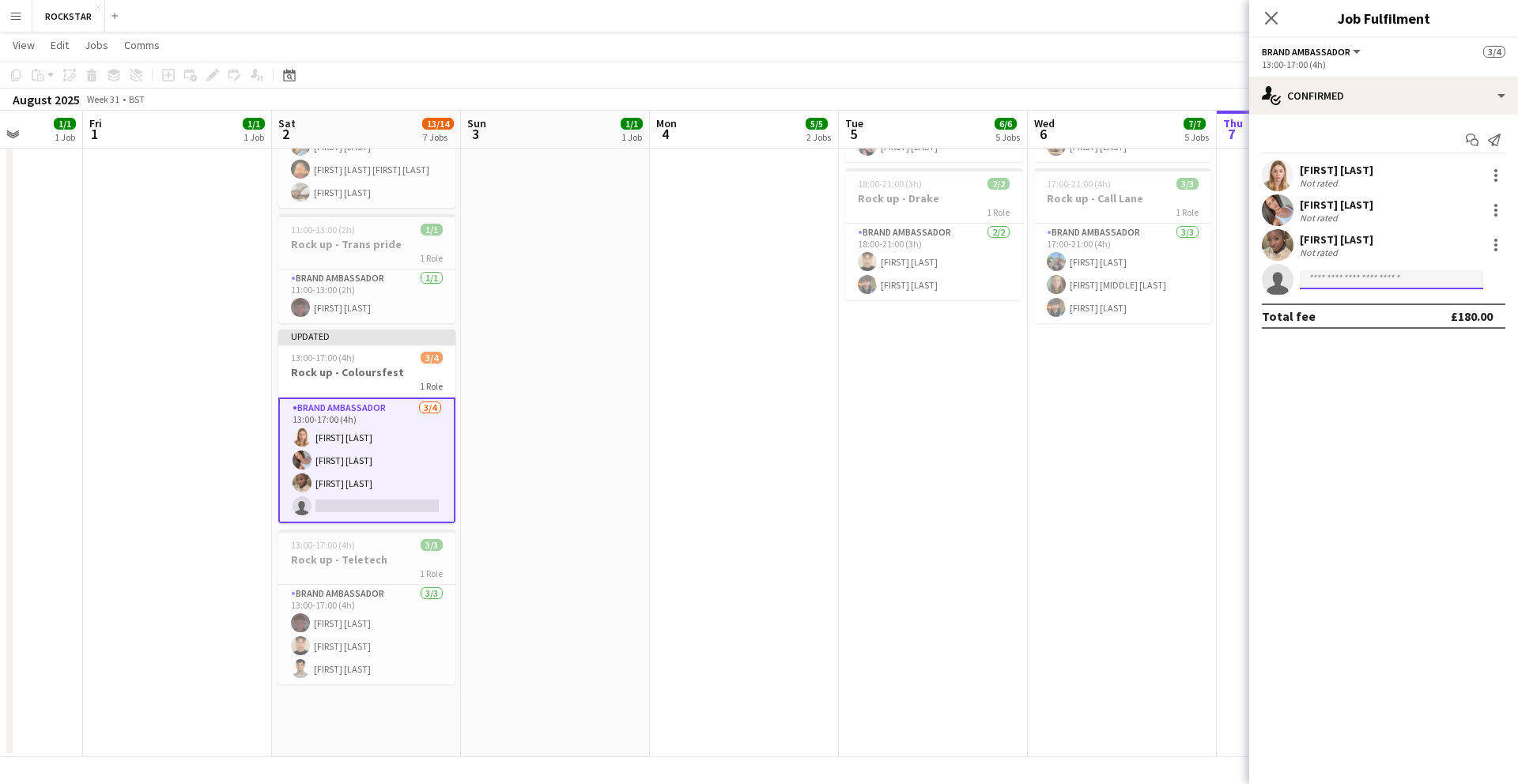 click 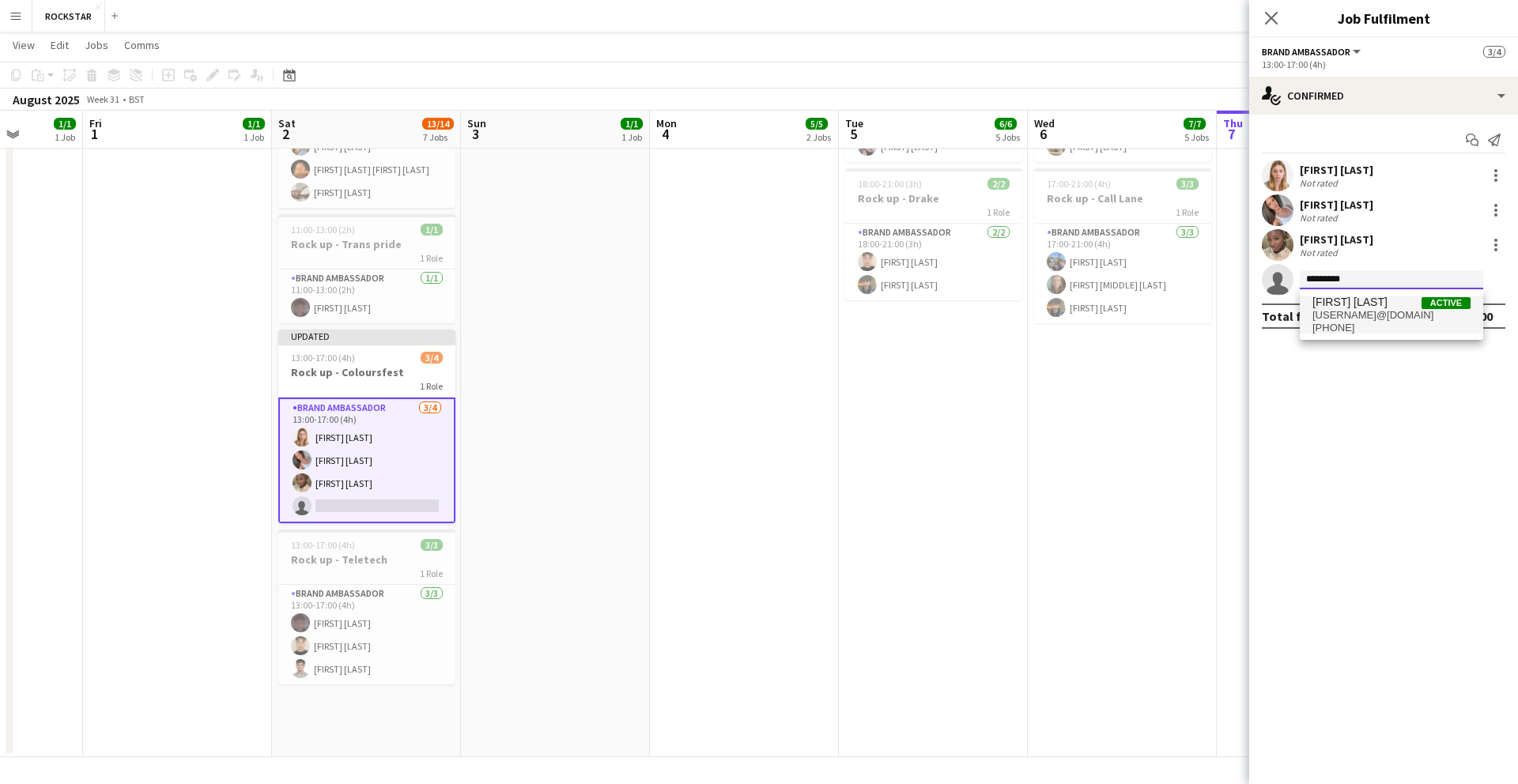 type on "*********" 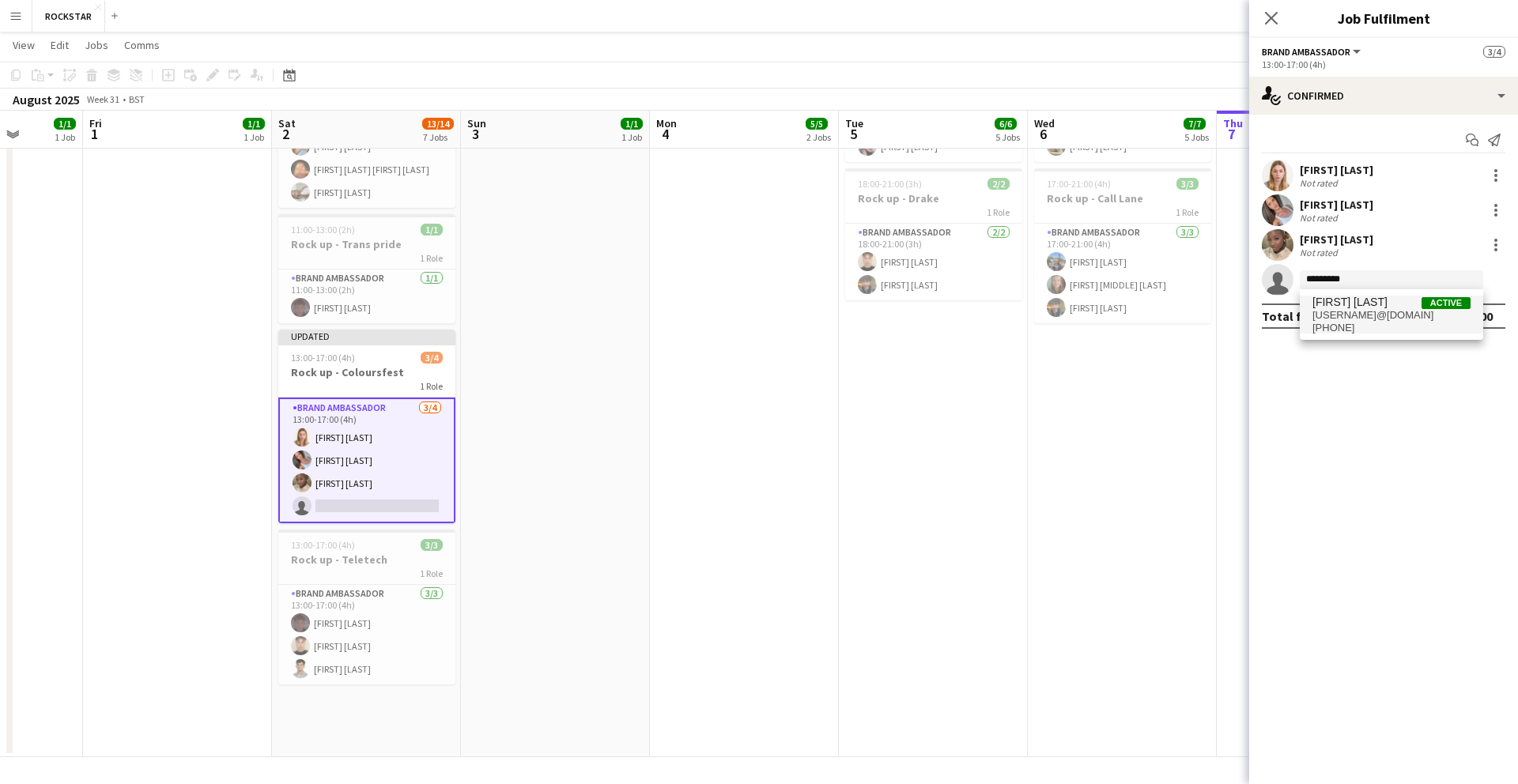 click on "[USERNAME]@[DOMAIN]" at bounding box center (1392, 315) 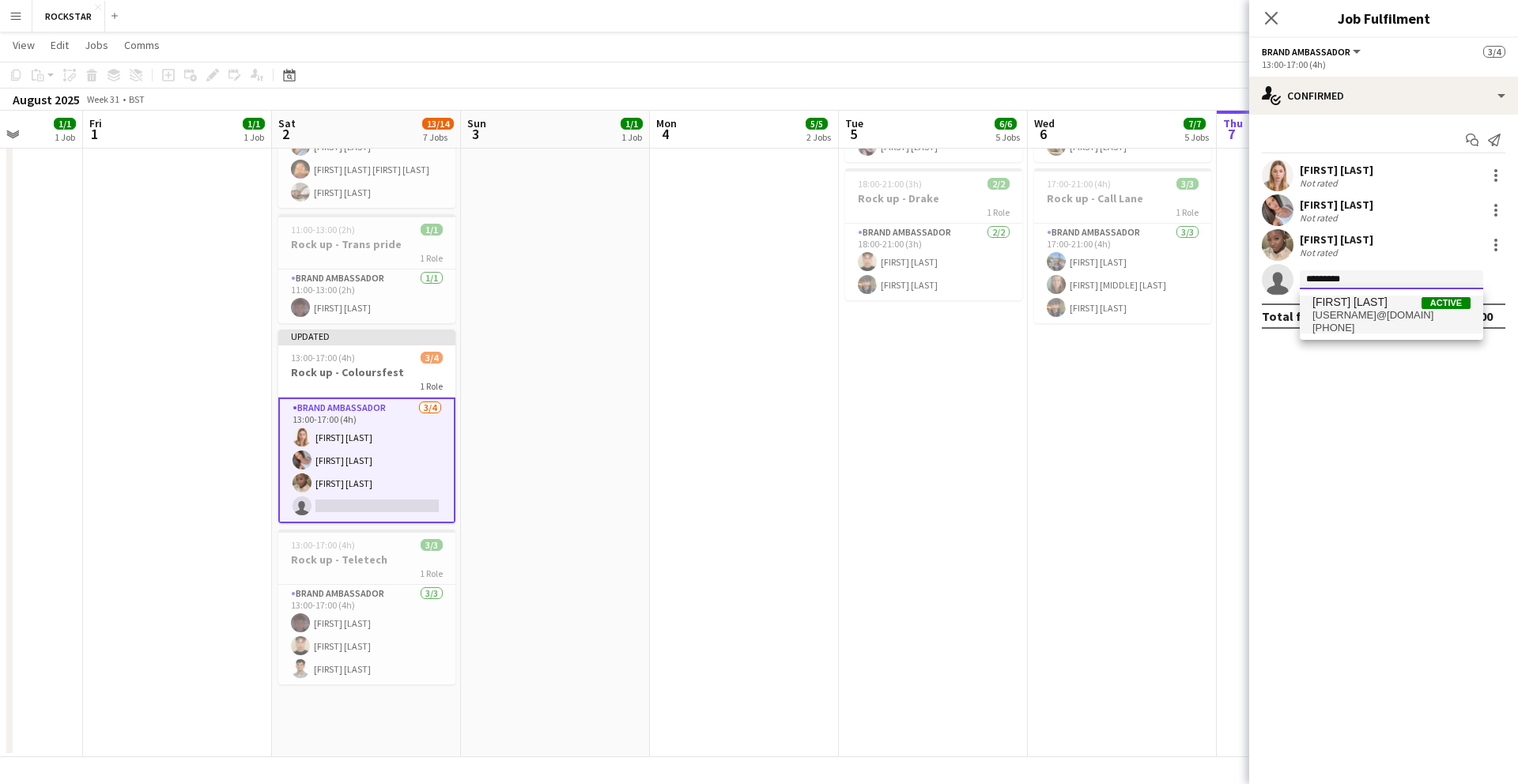 type 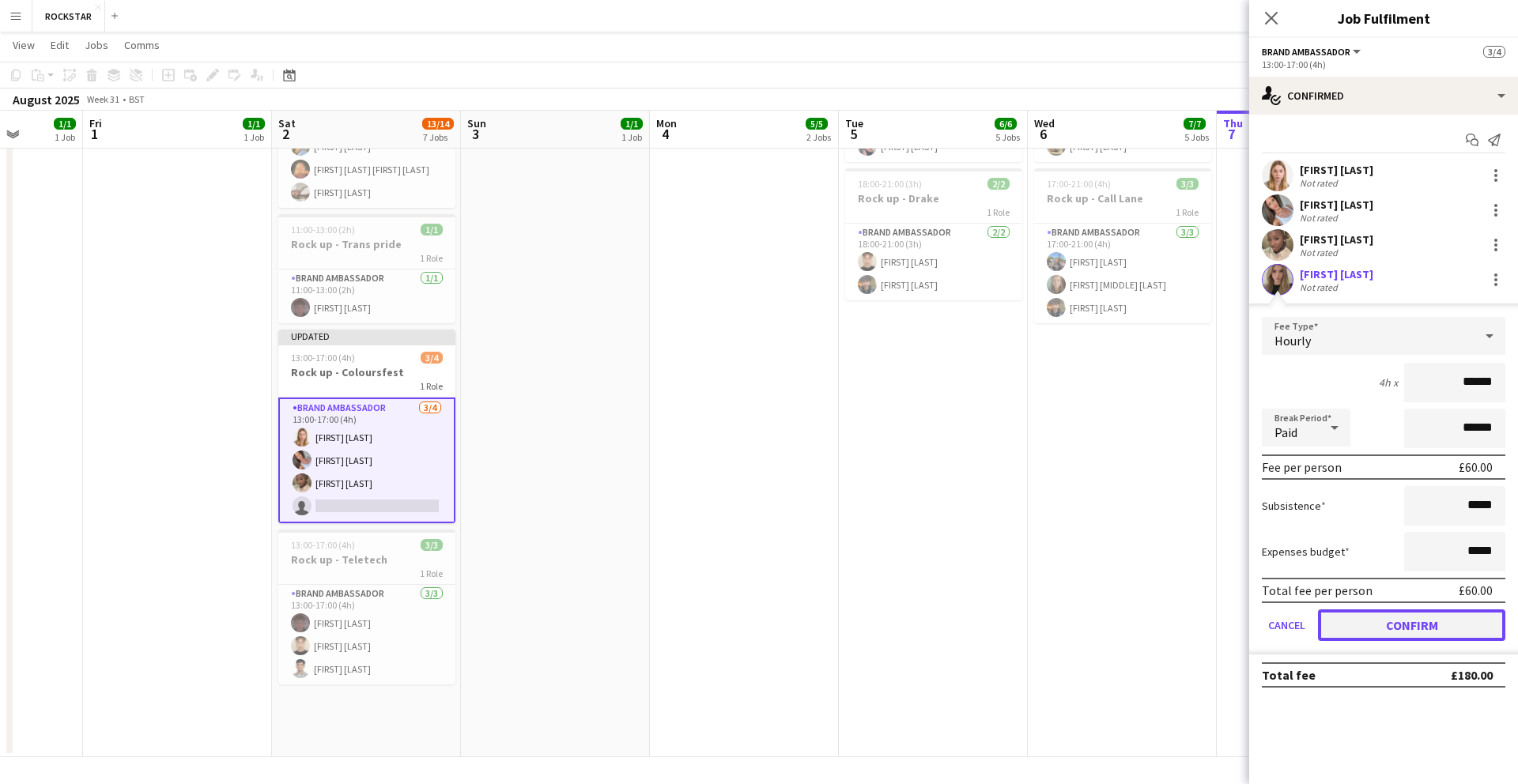 click on "Confirm" at bounding box center (1411, 625) 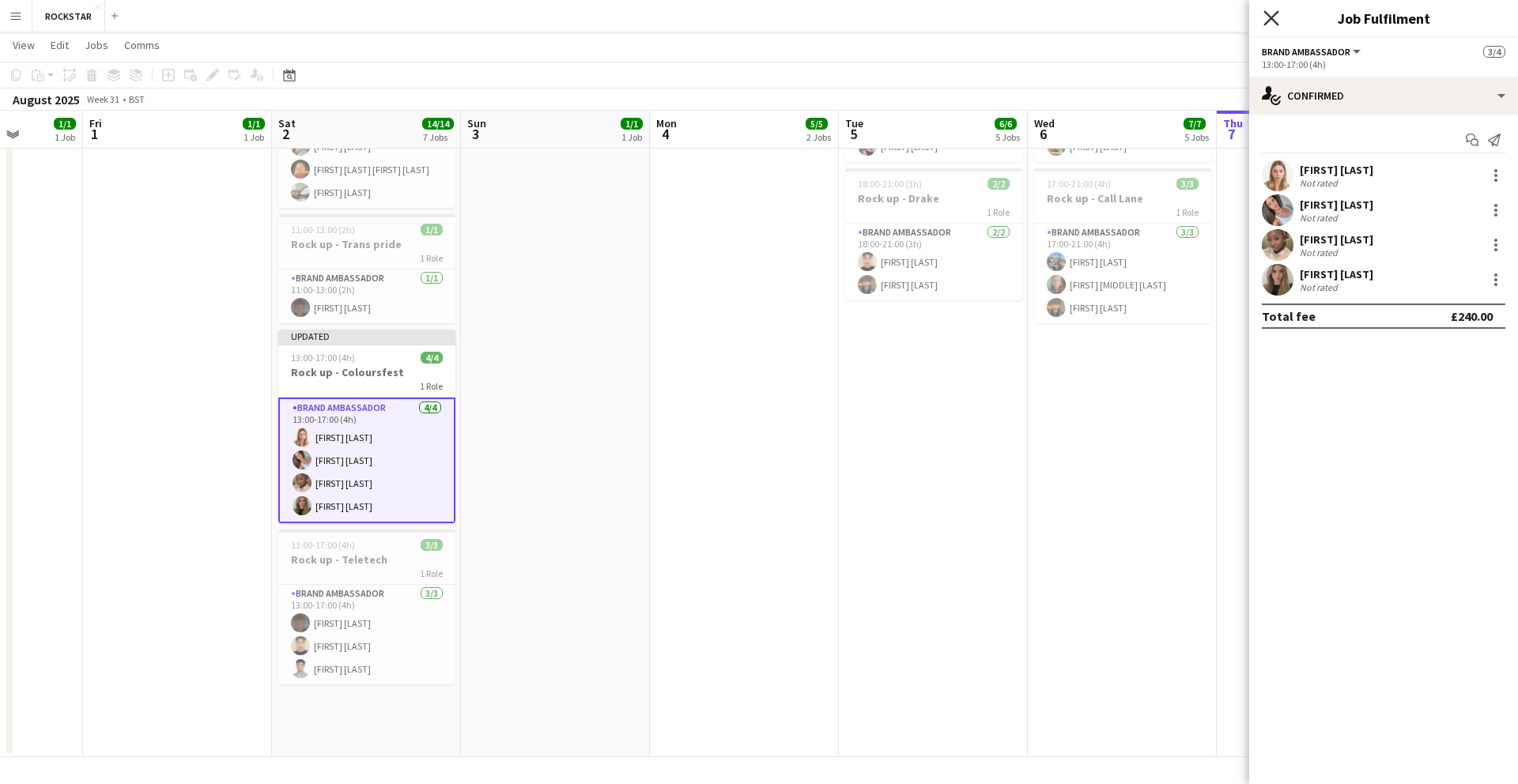 click on "Close pop-in" 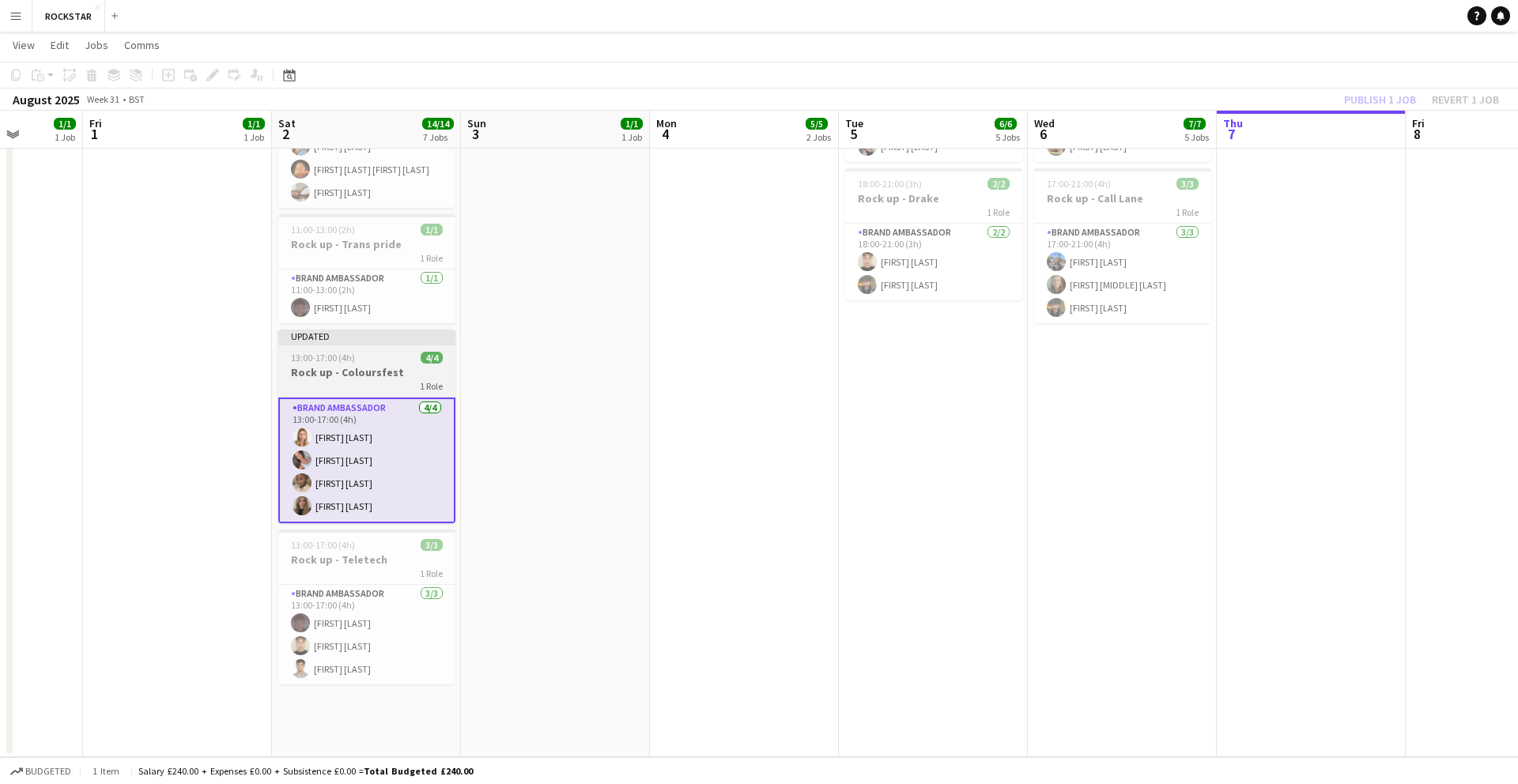click on "Rock up - Coloursfest" at bounding box center [367, 372] 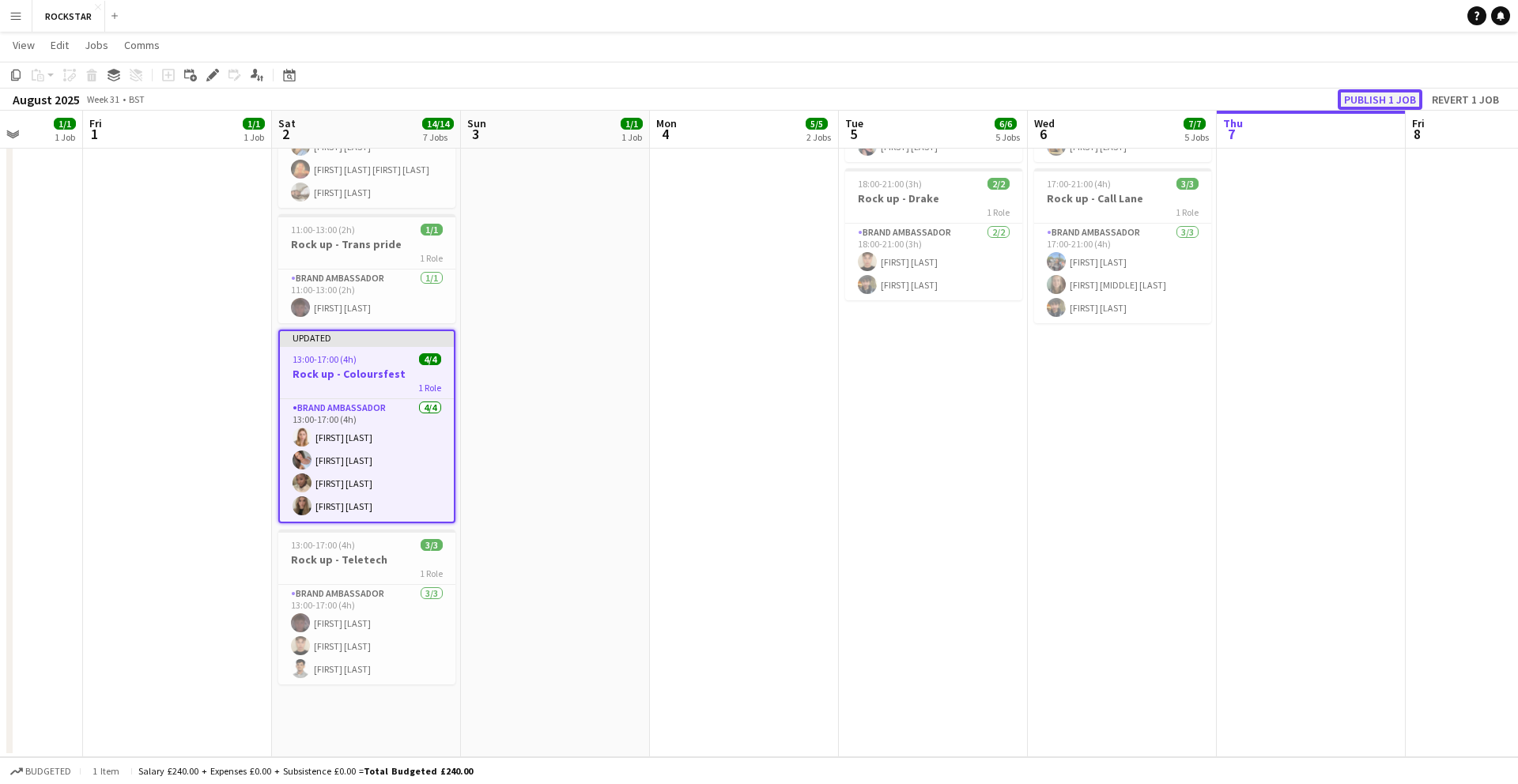 click on "Publish 1 job" 